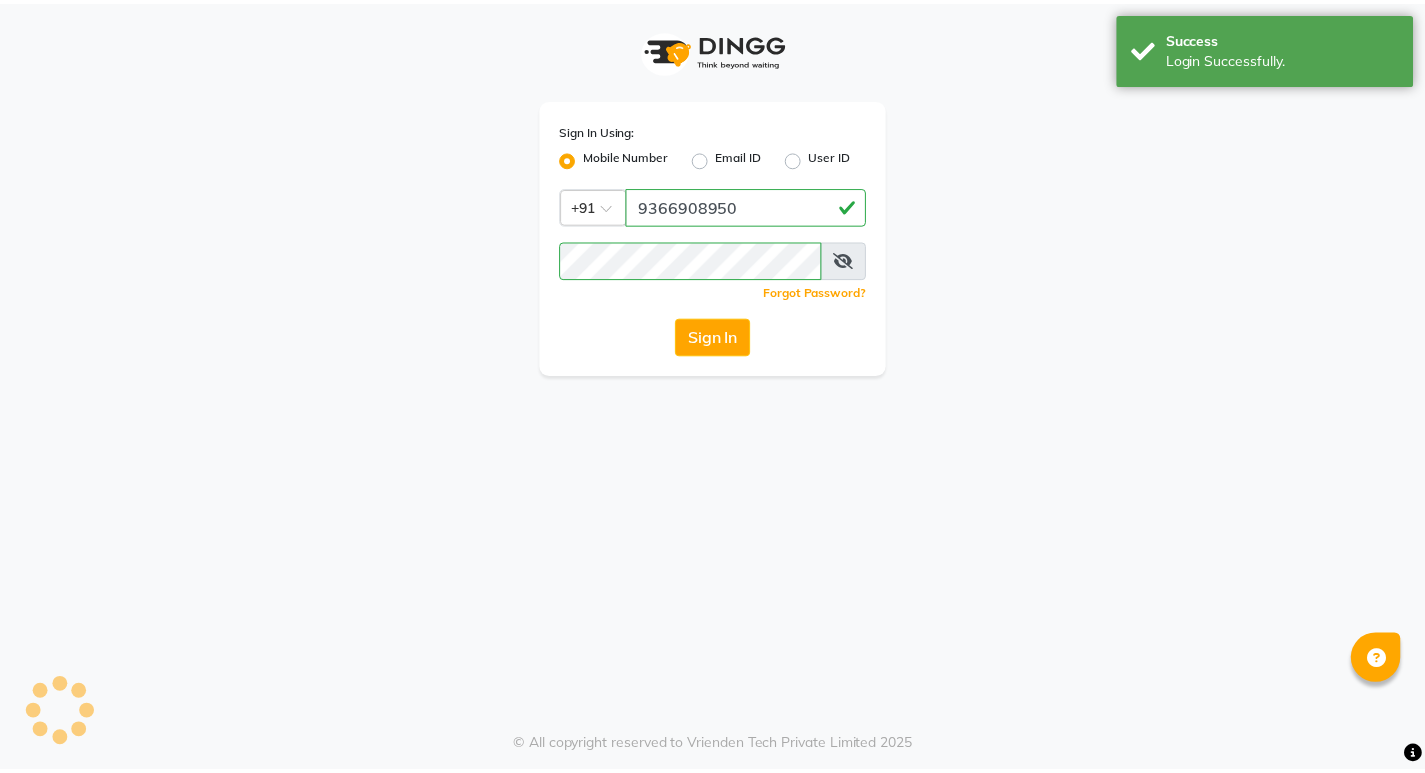 scroll, scrollTop: 0, scrollLeft: 0, axis: both 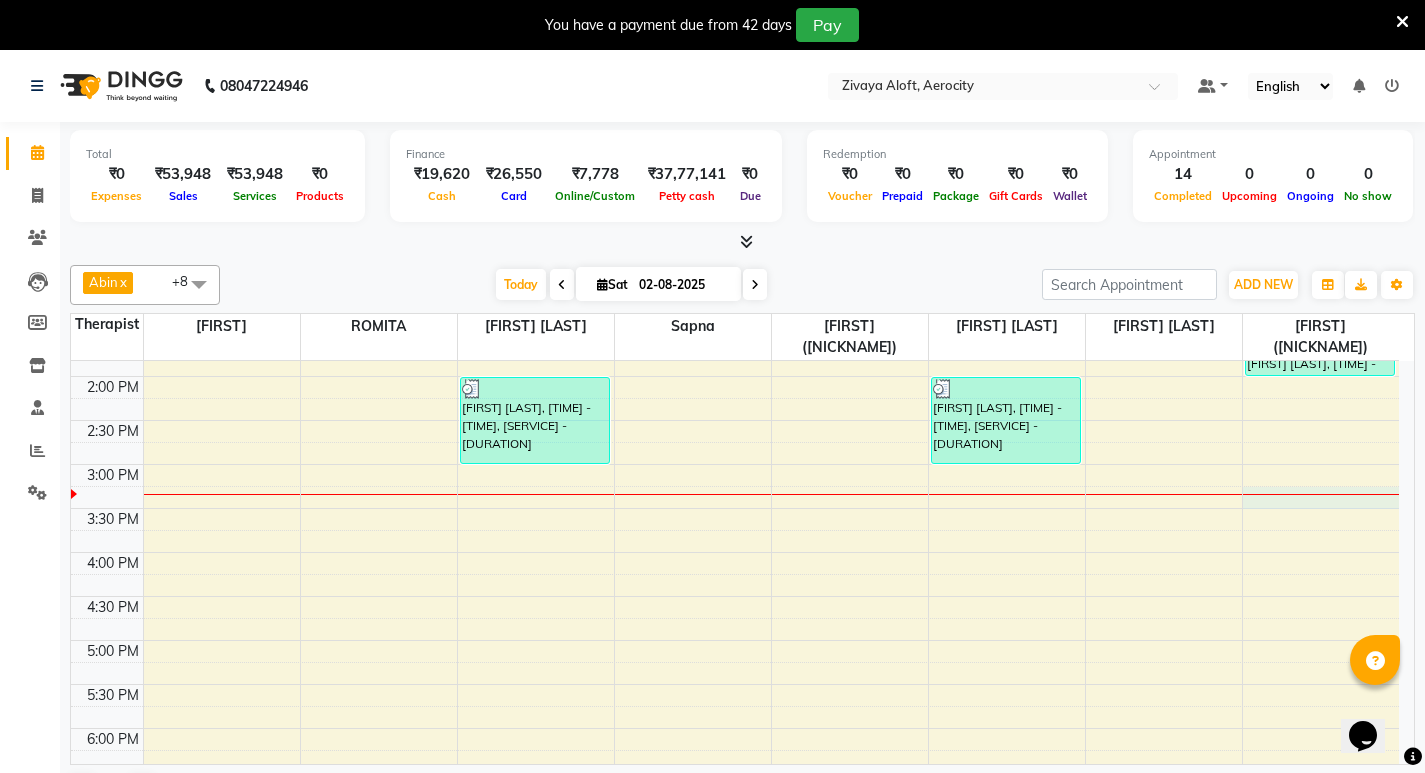 click on "[TIME] [TIME] [TIME] [TIME] [TIME] [TIME] [TIME] [TIME] [TIME] [TIME] [TIME] [TIME] [TIME] [TIME] [TIME] [TIME] [TIME] [TIME] [TIME] [TIME] [TIME] [TIME] [TIME] [TIME] [TIME] [TIME] [TIME] [TIME] [TIME] [TIME] [TIME] [TIME] [TIME] [TIME]     [SERVICE], [TIME] - [TIME], [SERVICE] - [DURATION]     [SERVICE], [TIME] - [TIME], [SERVICE] - [DURATION]     [FIRST] [LAST], [TIME] - [TIME], [SERVICE] - [DURATION]     [FIRST] [LAST], [TIME] - [TIME], [SERVICE] - [DURATION]     [FIRST] [LAST], [TIME] - [TIME], [SERVICE] - [DURATION]     [FIRST] [LAST], [TIME] - [TIME], [SERVICE] - [DURATION]     [FIRST] [LAST], [TIME] - [TIME], [SERVICE] - [DURATION]     [FIRST] [LAST], [TIME] - [TIME], [SERVICE] - [DURATION]     [FIRST] [LAST], [TIME] - [TIME], [SERVICE] - [DURATION]" at bounding box center (735, 508) 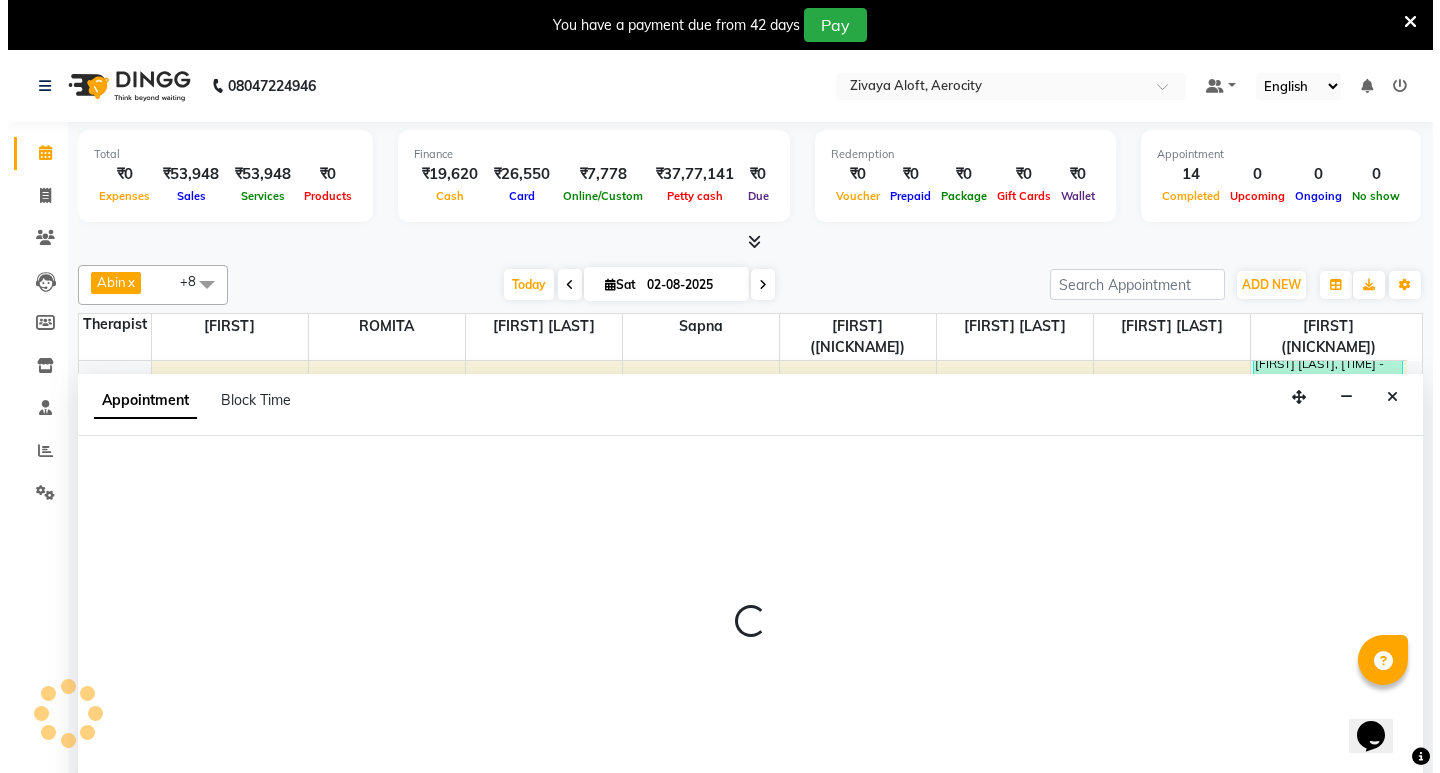 scroll, scrollTop: 51, scrollLeft: 0, axis: vertical 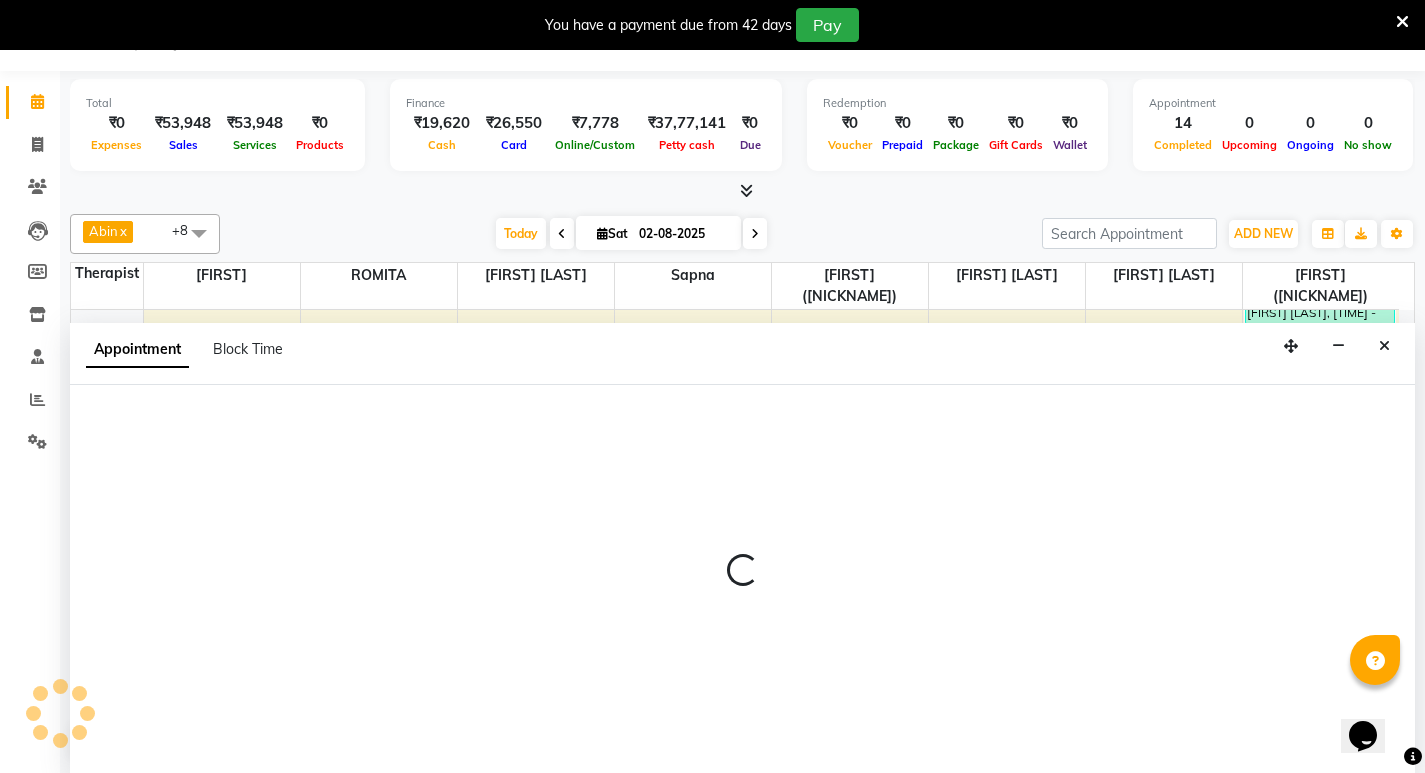 select on "48462" 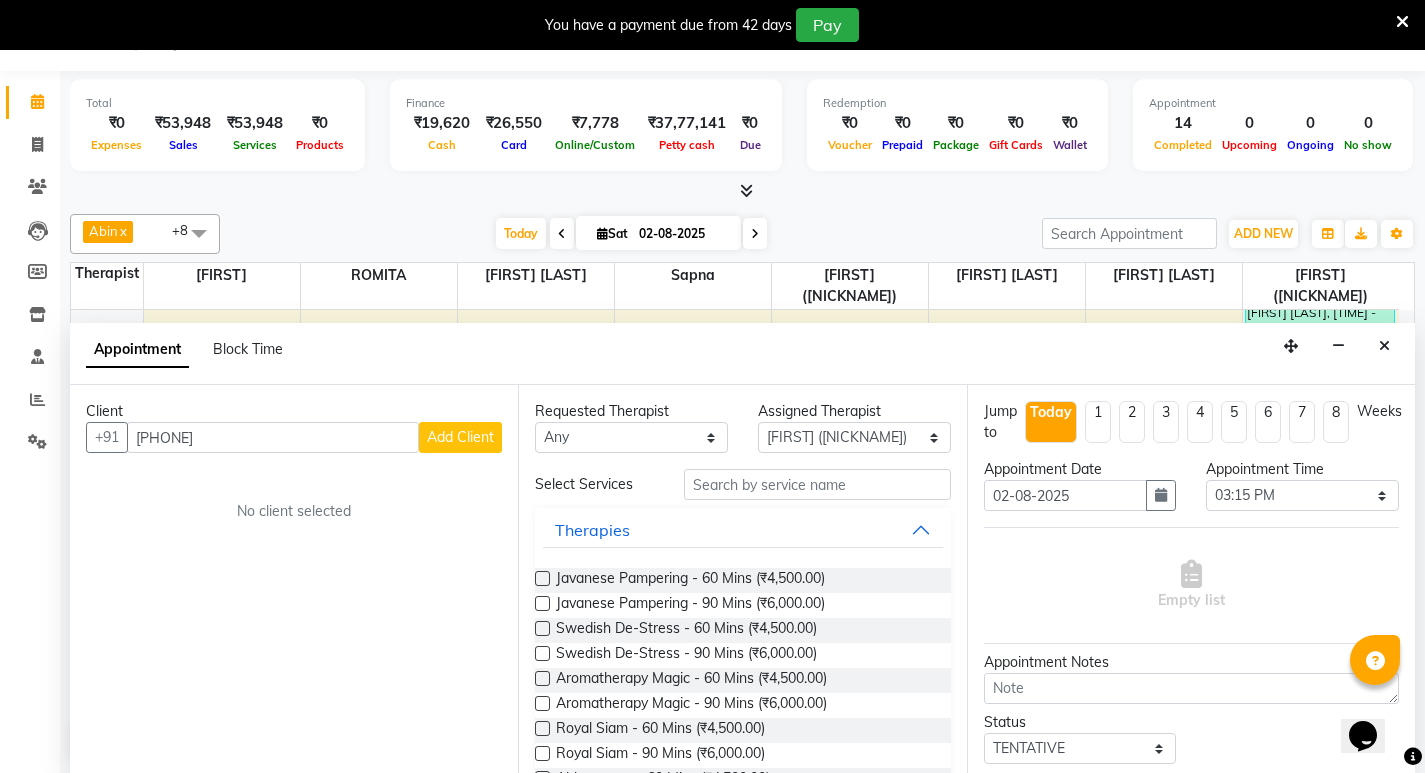 type on "[PHONE]" 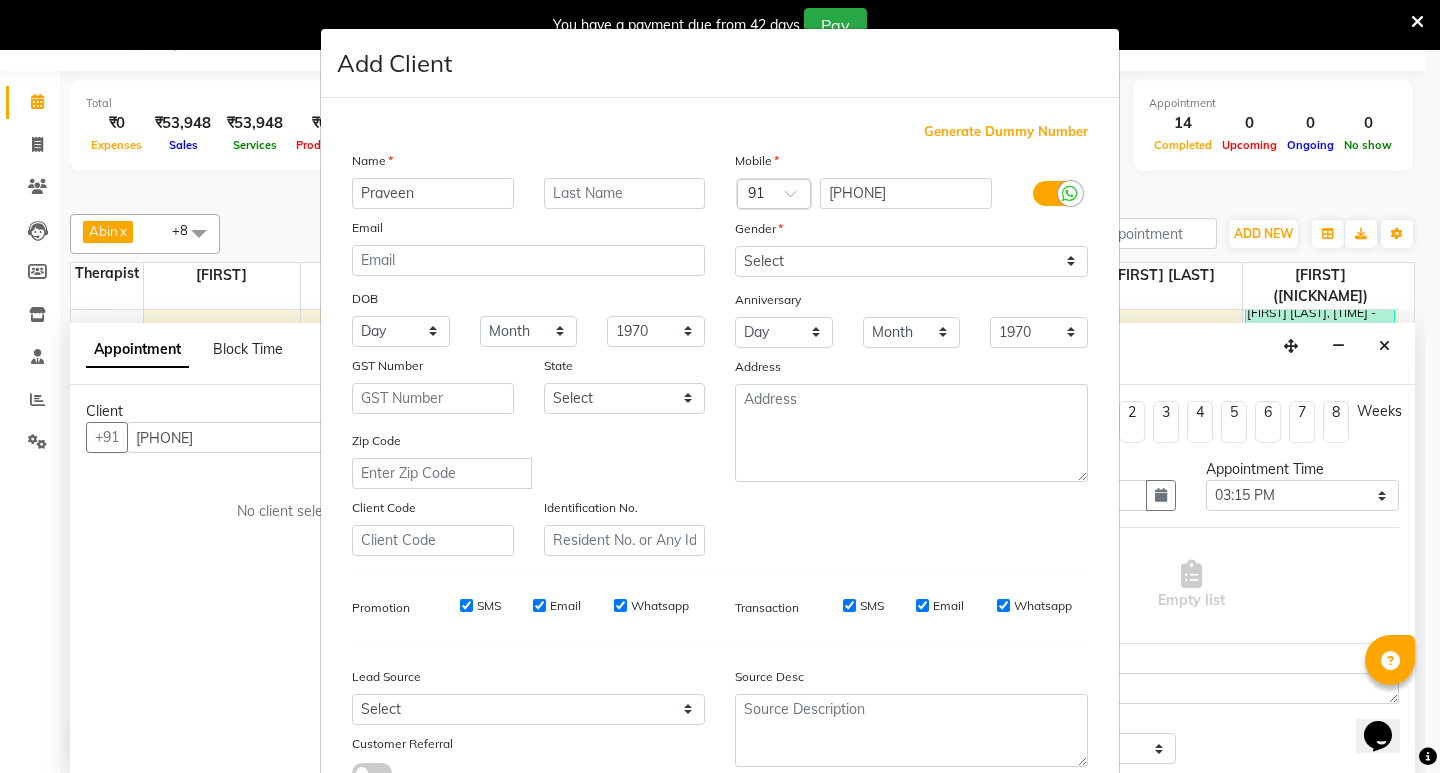 type on "Praveen" 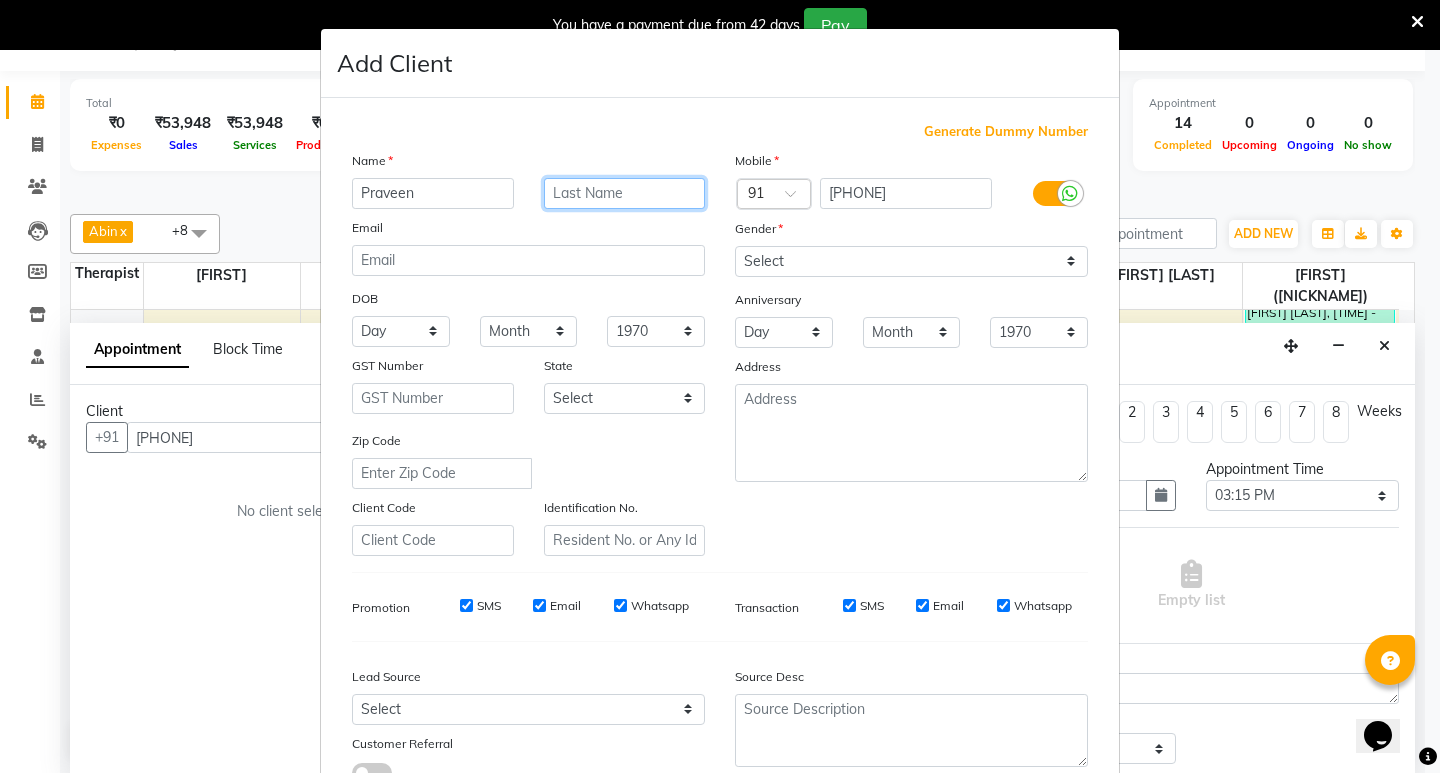 click at bounding box center [625, 193] 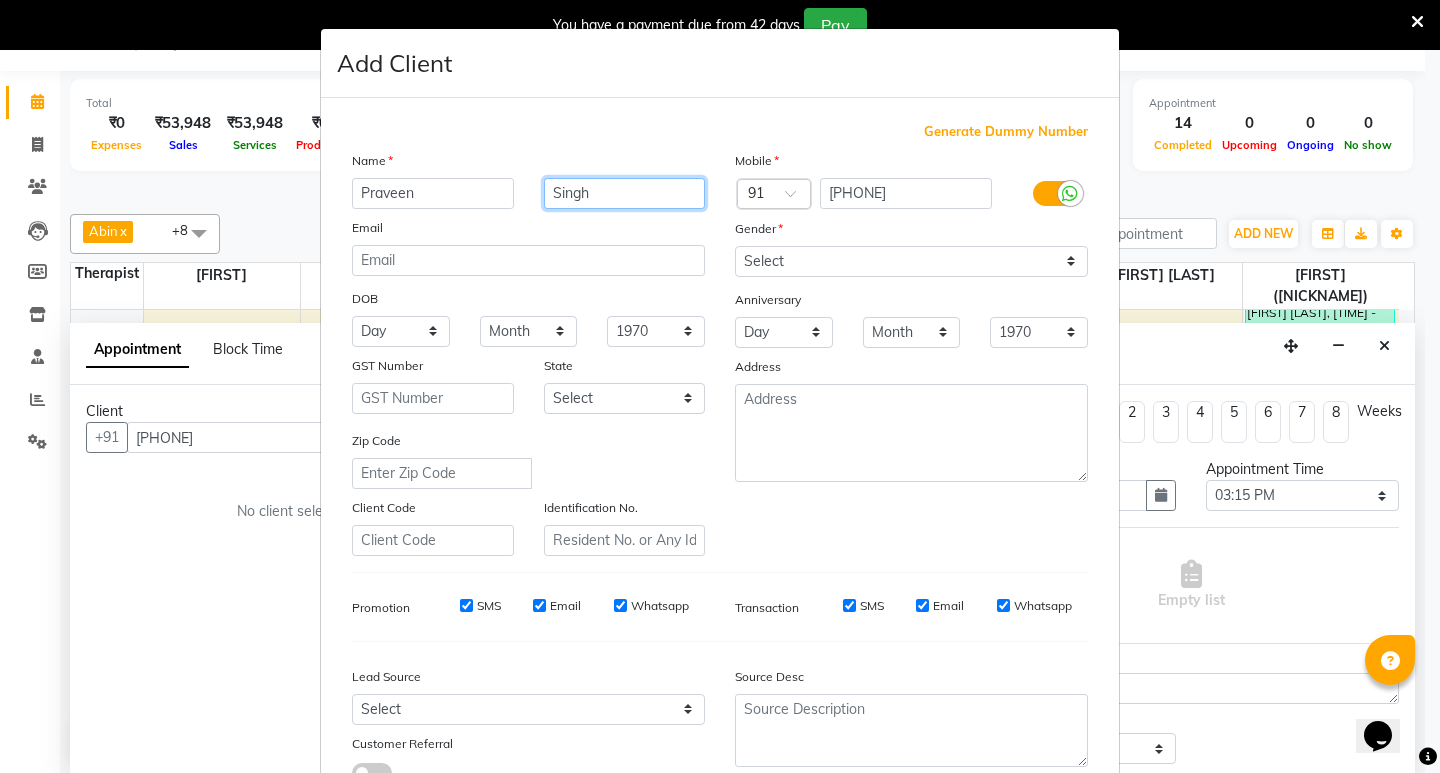 type on "Singh" 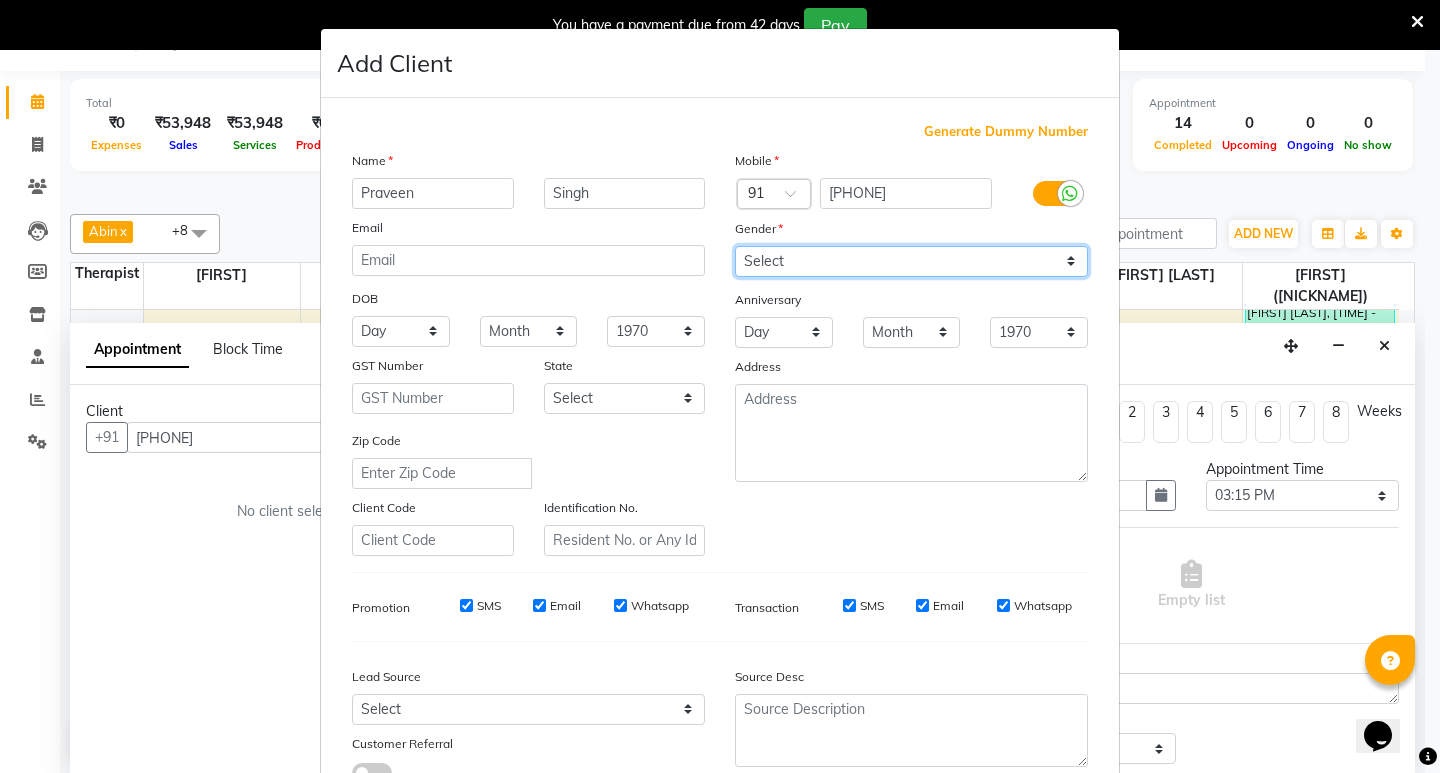 click on "Select Male Female Other Prefer Not To Say" at bounding box center [911, 261] 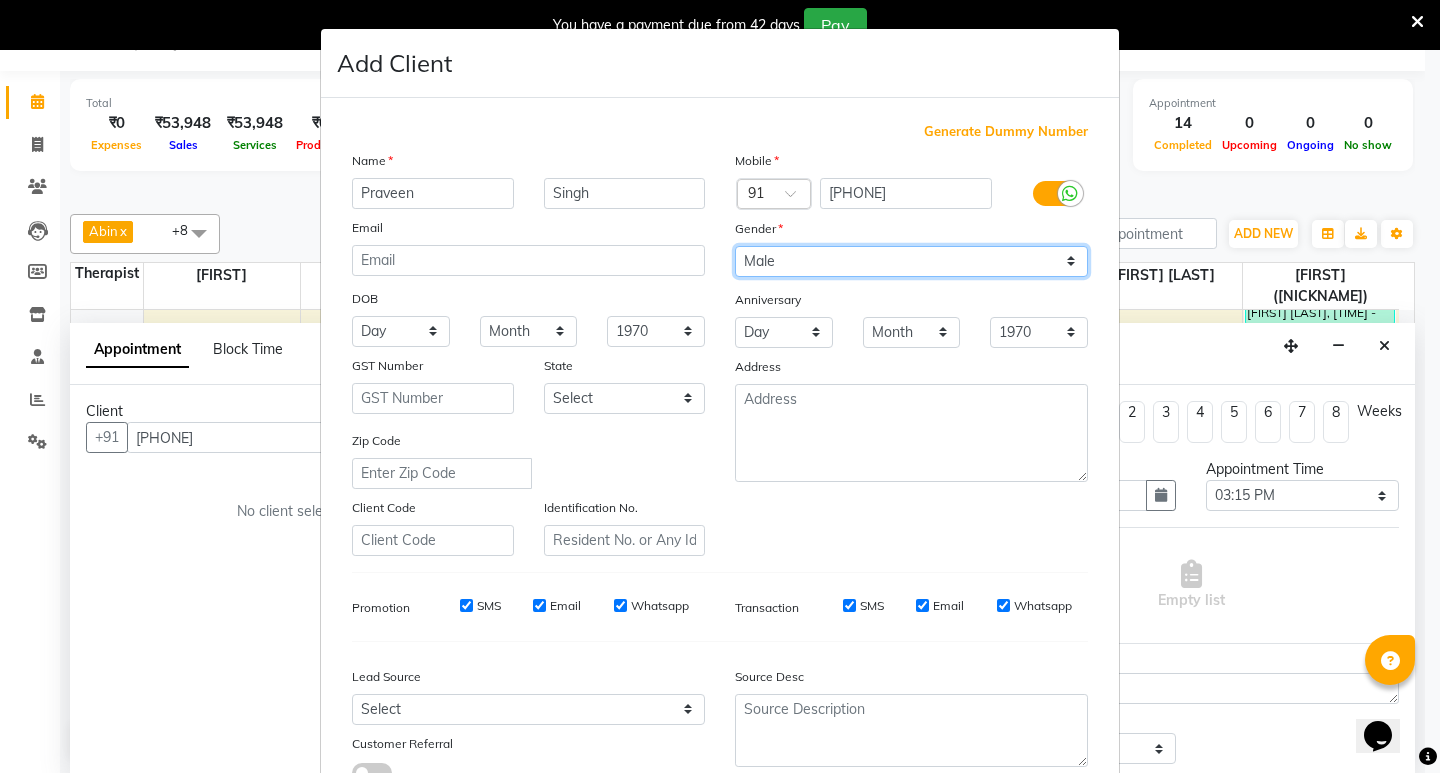 click on "Select Male Female Other Prefer Not To Say" at bounding box center (911, 261) 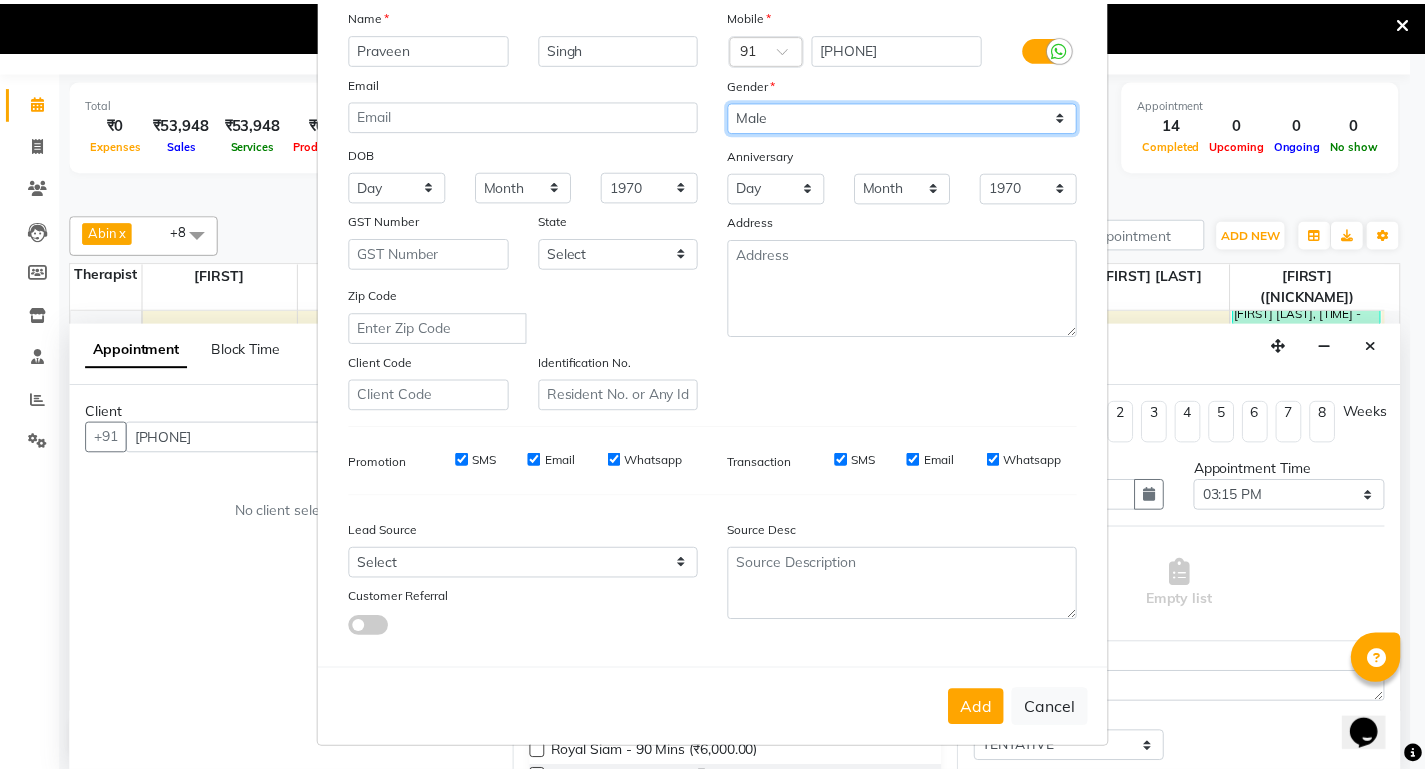 scroll, scrollTop: 150, scrollLeft: 0, axis: vertical 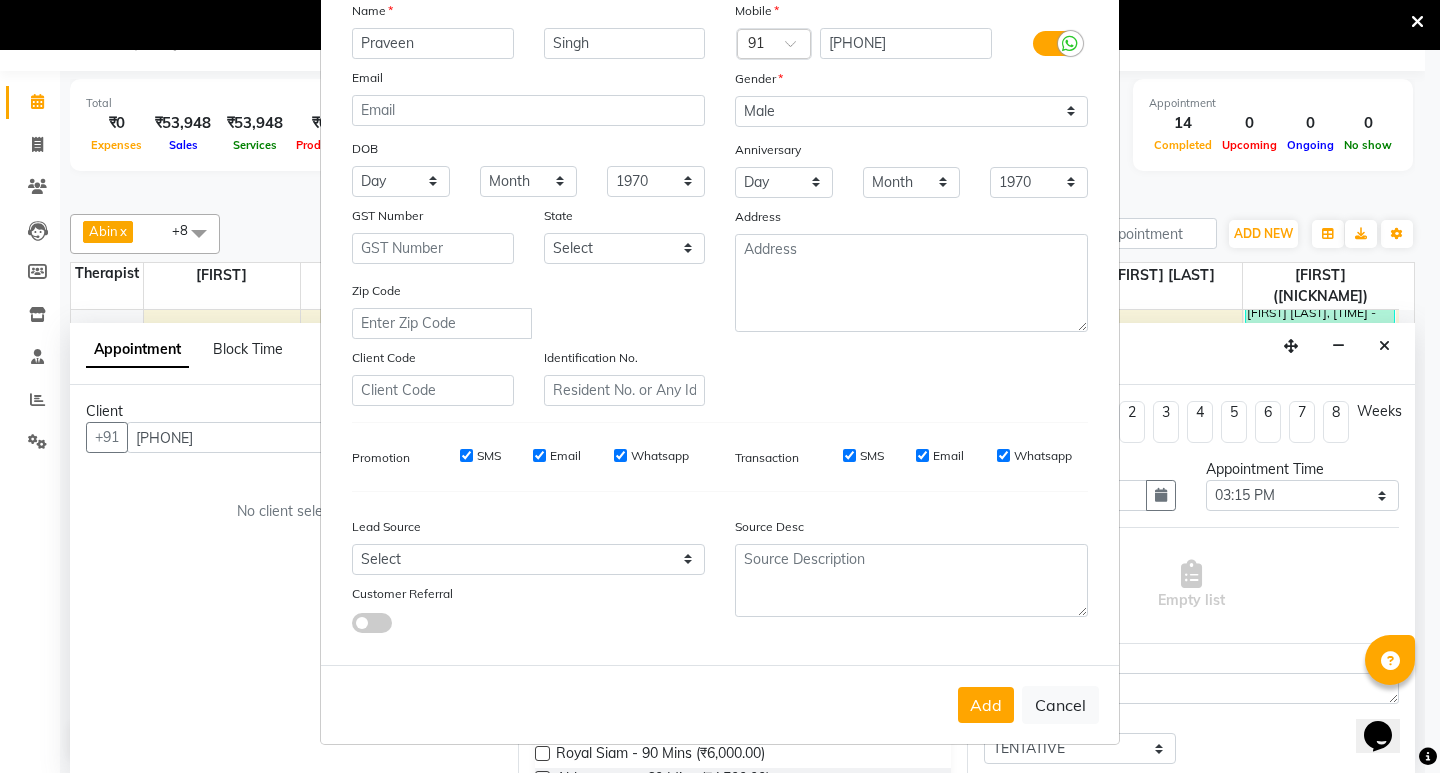 click on "Add" at bounding box center [986, 705] 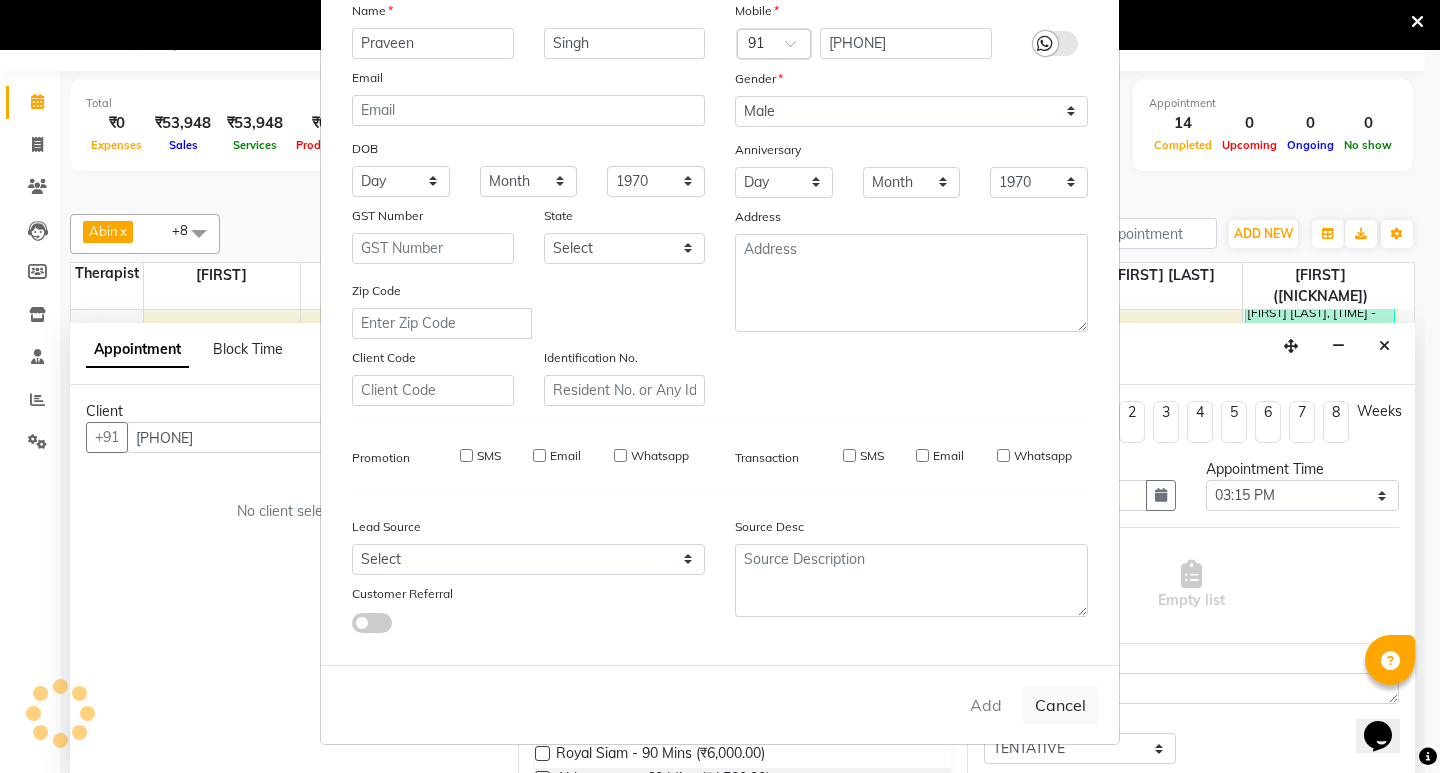 type 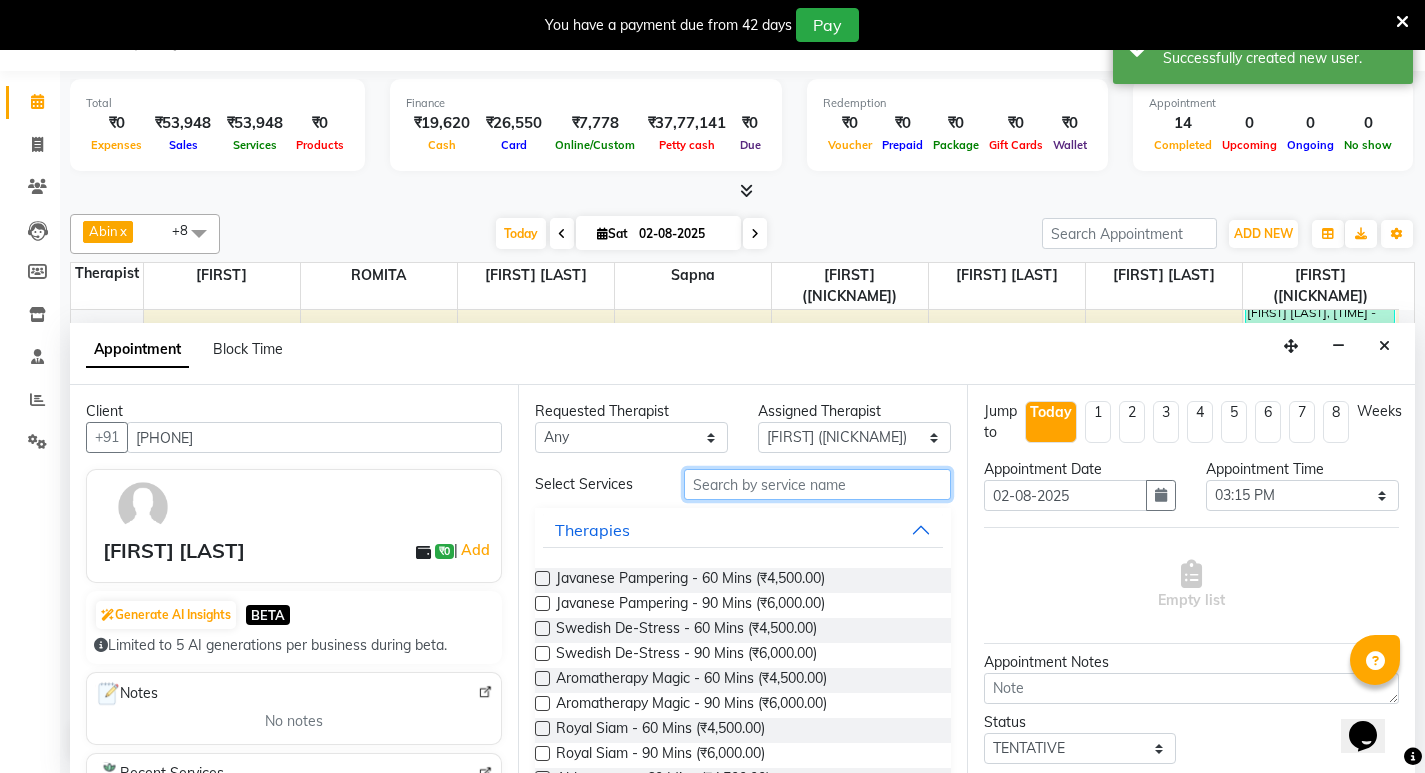 click at bounding box center [817, 484] 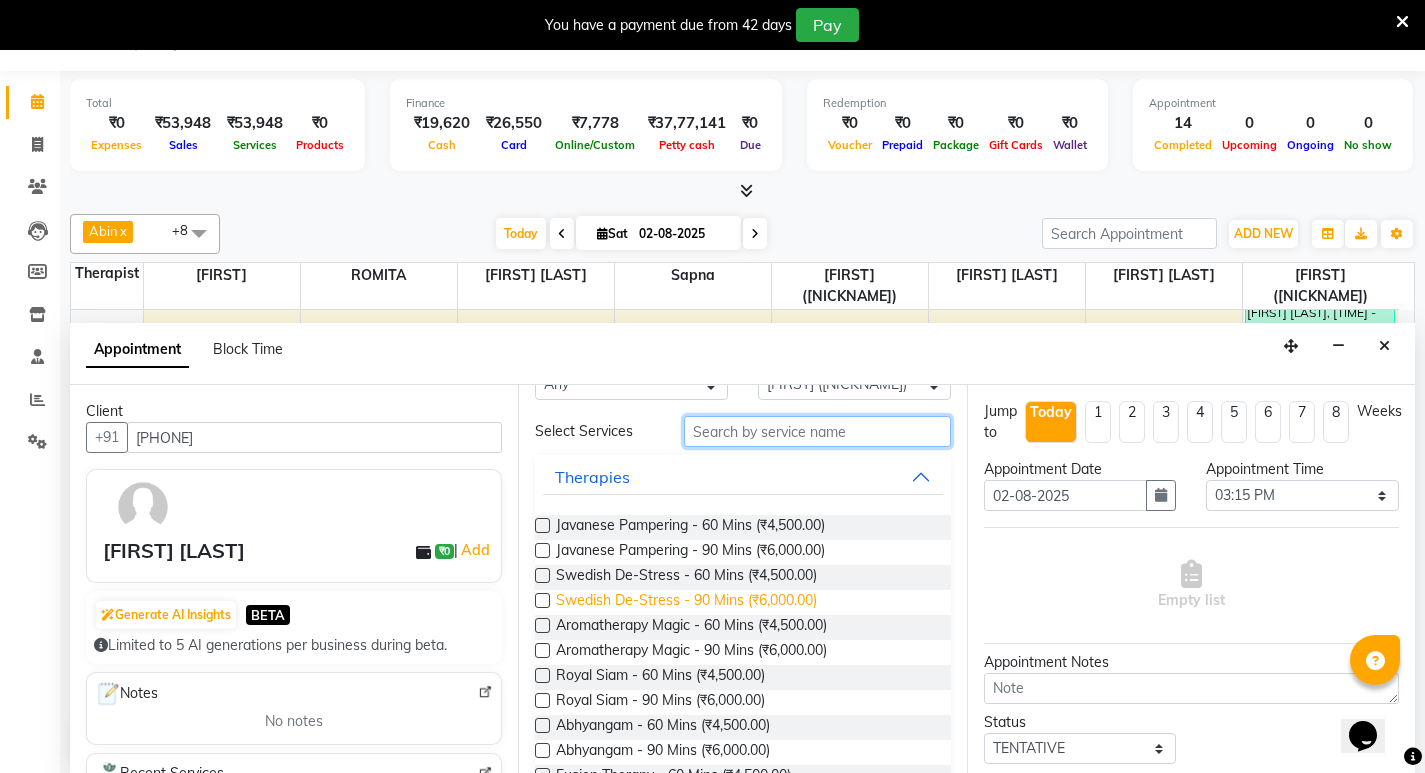scroll, scrollTop: 100, scrollLeft: 0, axis: vertical 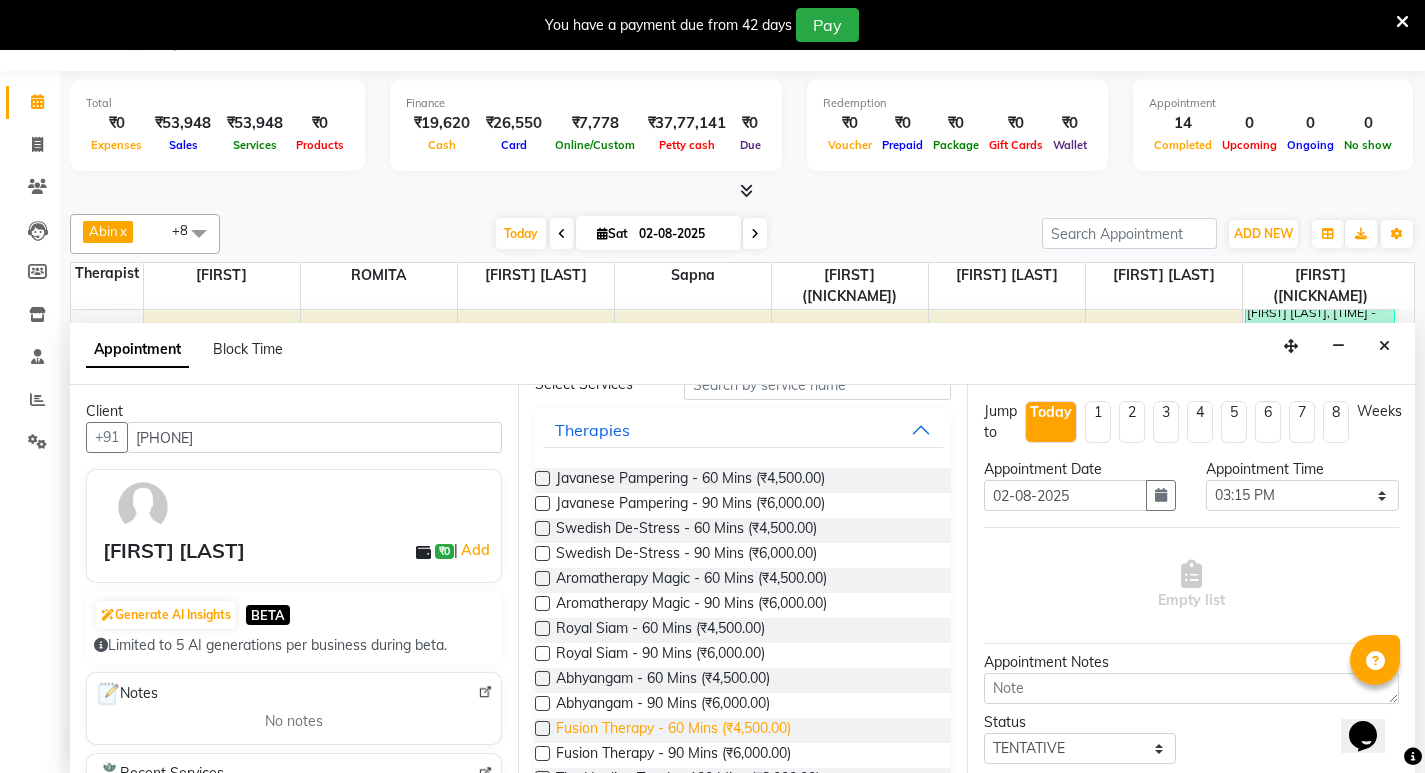 click on "Fusion Therapy - 60 Mins (₹4,500.00)" at bounding box center [673, 730] 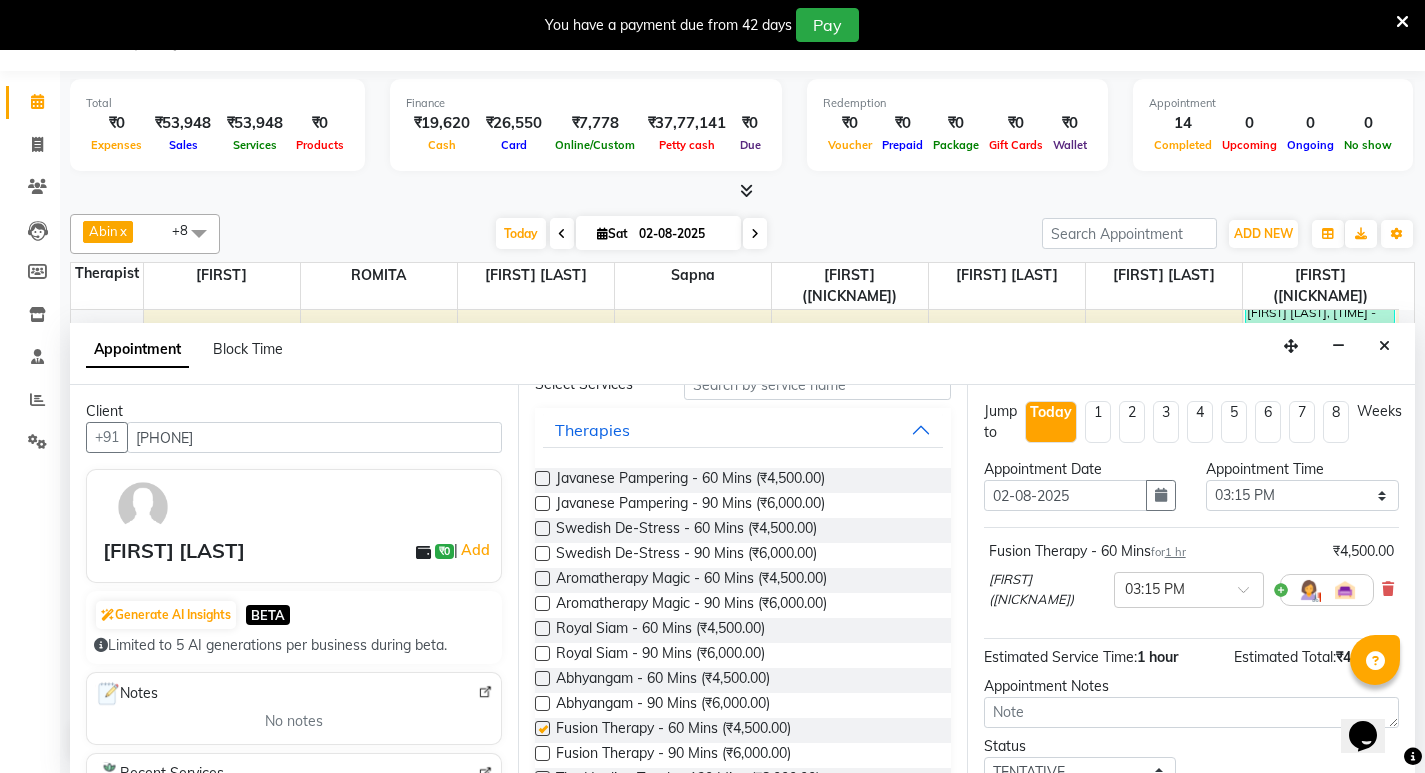 checkbox on "false" 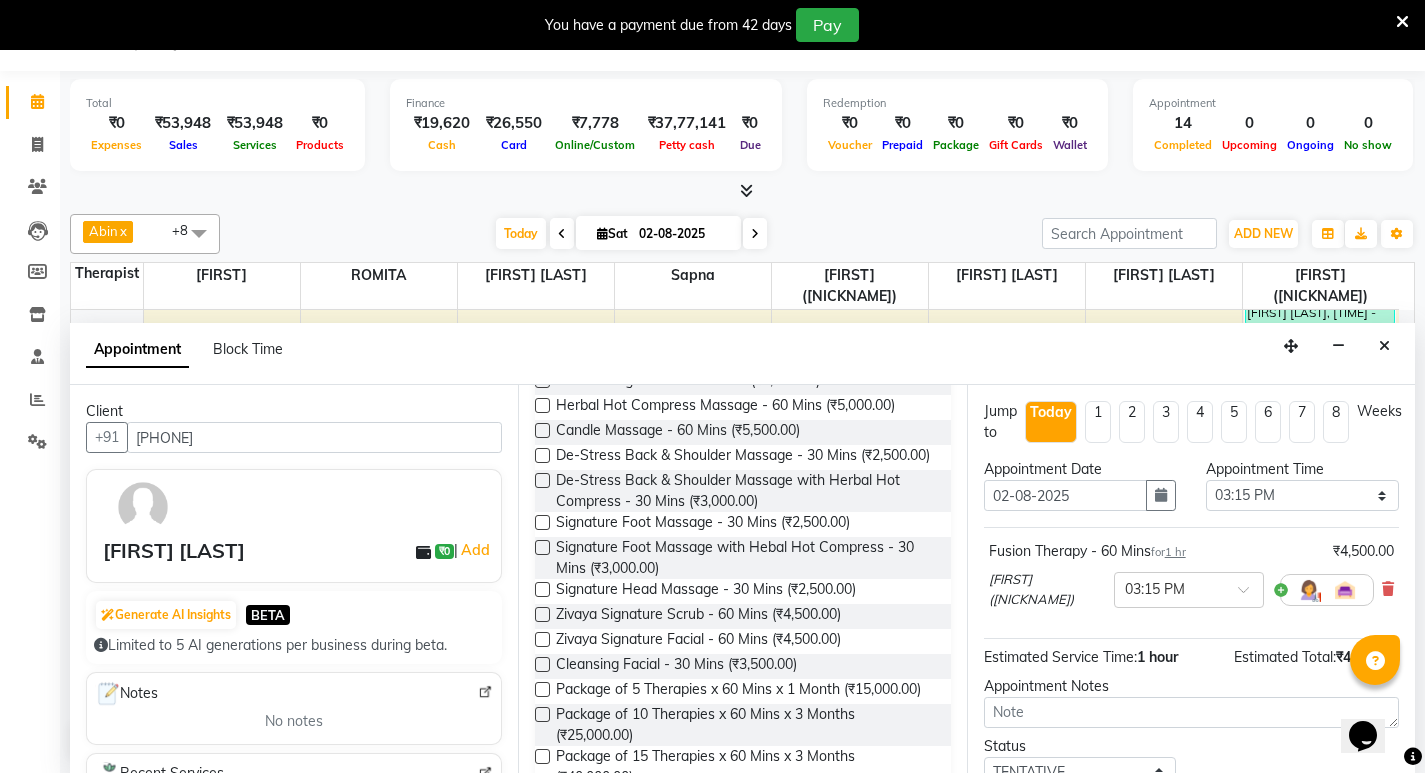 scroll, scrollTop: 500, scrollLeft: 0, axis: vertical 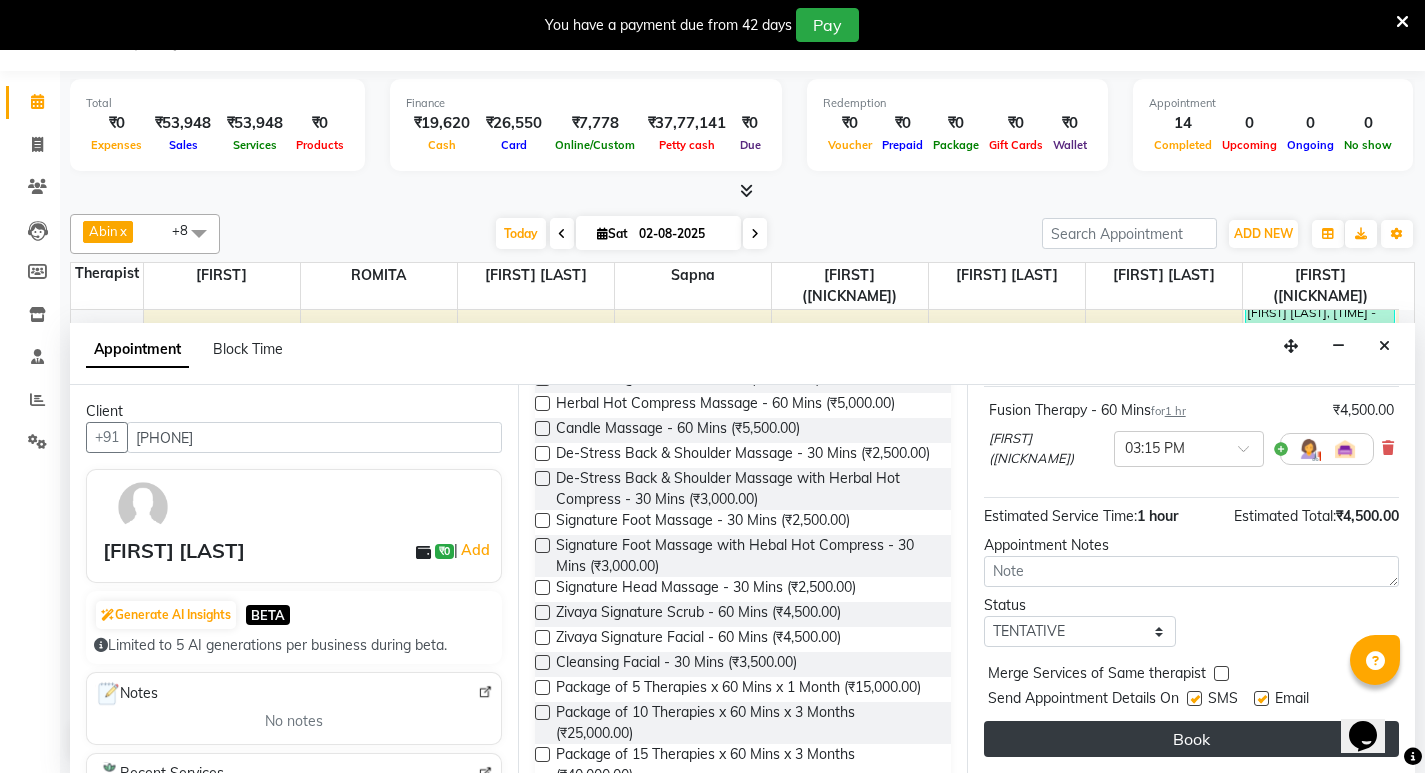 click on "Book" at bounding box center (1191, 739) 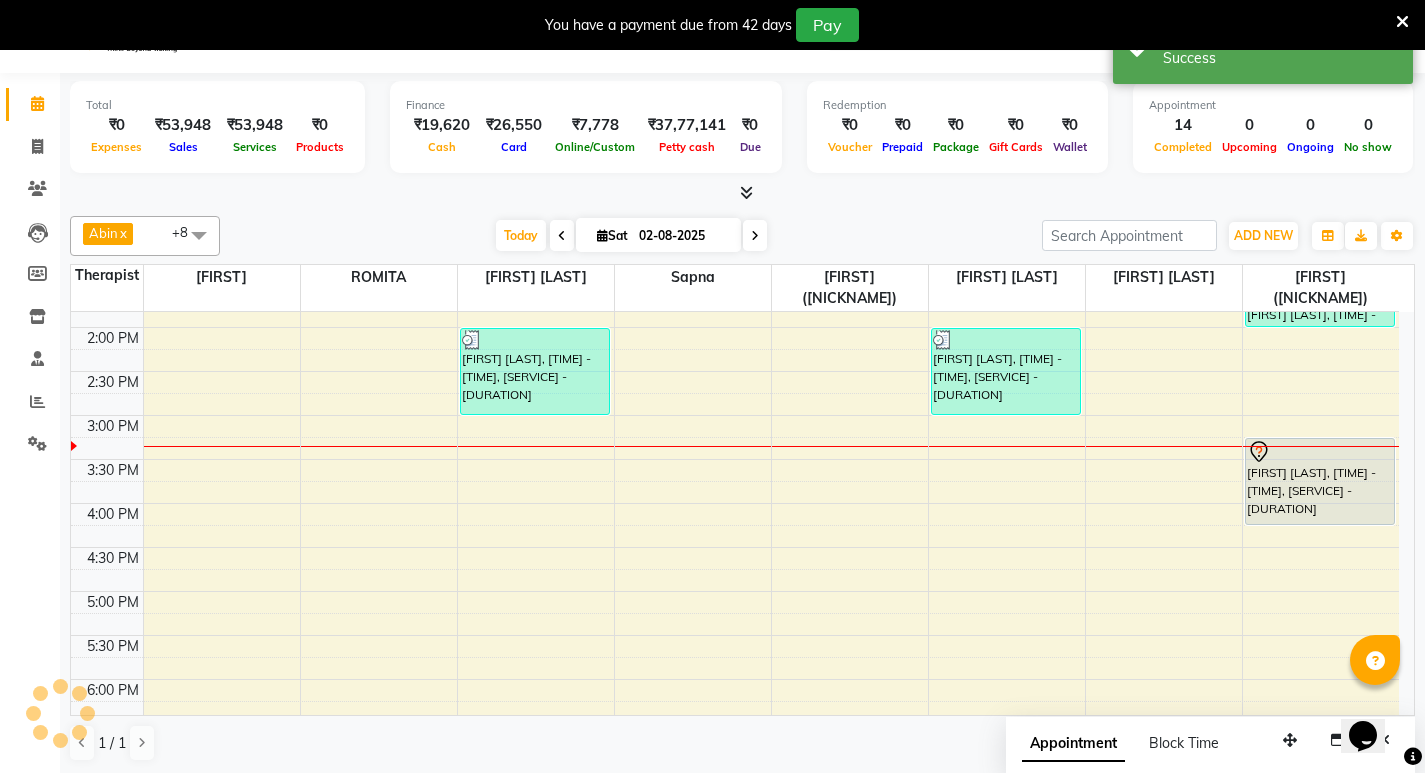 scroll, scrollTop: 0, scrollLeft: 0, axis: both 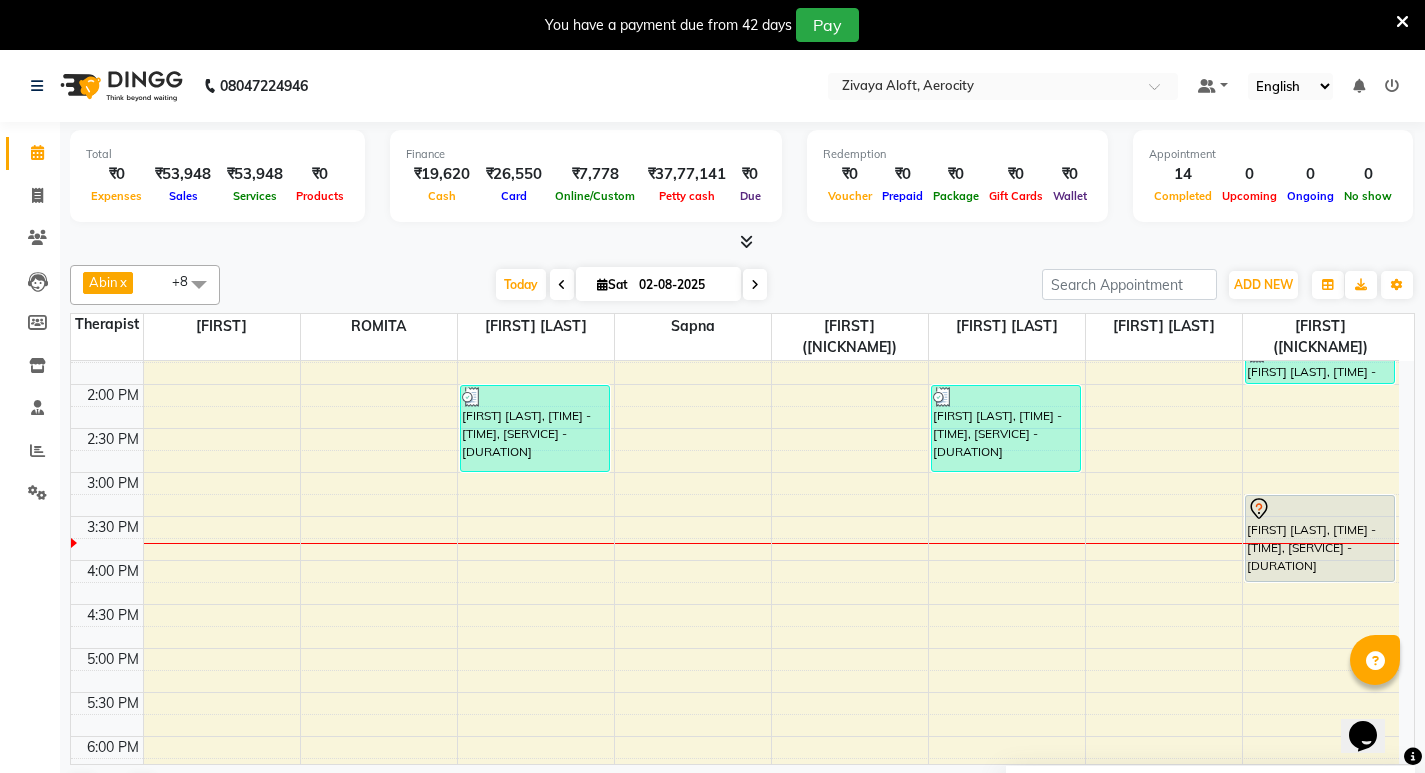 click on "7:00 AM 7:30 AM 8:00 AM 8:30 AM 9:00 AM 9:30 AM 10:00 AM 10:30 AM 11:00 AM 11:30 AM 12:00 PM 12:30 PM 1:00 PM 1:30 PM 2:00 PM 2:30 PM 3:00 PM 3:30 PM 4:00 PM 4:30 PM 5:00 PM 5:30 PM 6:00 PM 6:30 PM 7:00 PM 7:30 PM 8:00 PM 8:30 PM 9:00 PM 9:30 PM 10:00 PM 10:30 PM 11:00 PM 11:30 PM     Sumish Hyundaimedical, TK01, 08:15 AM-08:45 AM, Signature Foot Massage - 30 Mins     Sumish Hyundaimedical, TK01, 08:45 AM-09:15 AM, Signature Head Massage - 30 Mins     Neha Galhotra, TK03, 09:45 AM-10:45 AM, Swedish De-Stress - 60 Mins     M Raghav, TK04, 11:00 AM-12:00 PM, Fusion Therapy - 60 Mins     Suyash Dhar, TK08, 02:00 PM-03:00 PM, Fusion Therapy - 60 Mins     Amit Chodha, TK06, 12:30 PM-01:00 PM, De-Stress Back & Shoulder Massage - 30 Mins     Amit Chodha, TK06, 01:00 PM-01:30 PM, Signature Foot Massage - 30 Mins     Amit Chodha, TK06, 12:30 PM-01:00 PM, Signature Foot Massage - 30 Mins     Amit Chodha, TK06, 01:00 PM-01:30 PM, De-Stress Back & Shoulder Massage - 30 Mins" at bounding box center (735, 516) 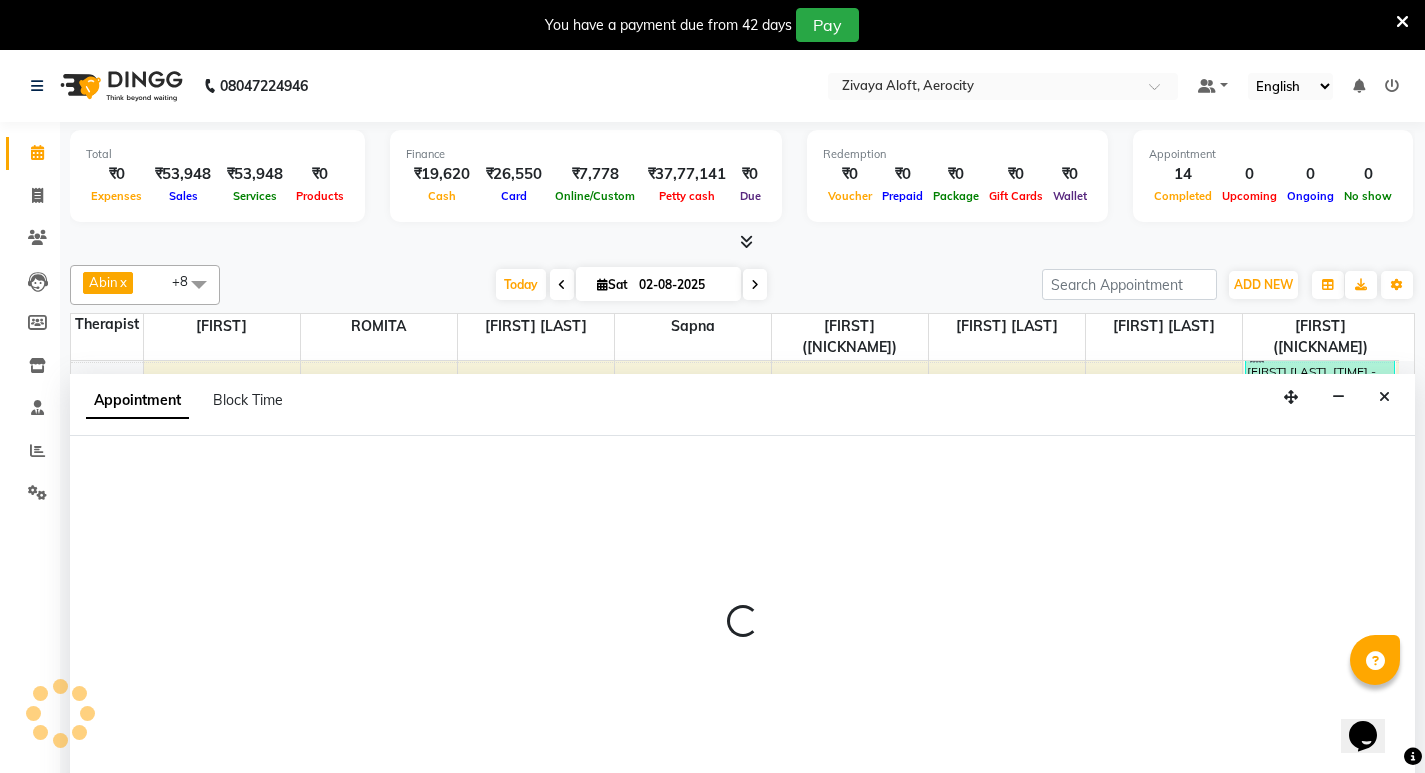 select on "48459" 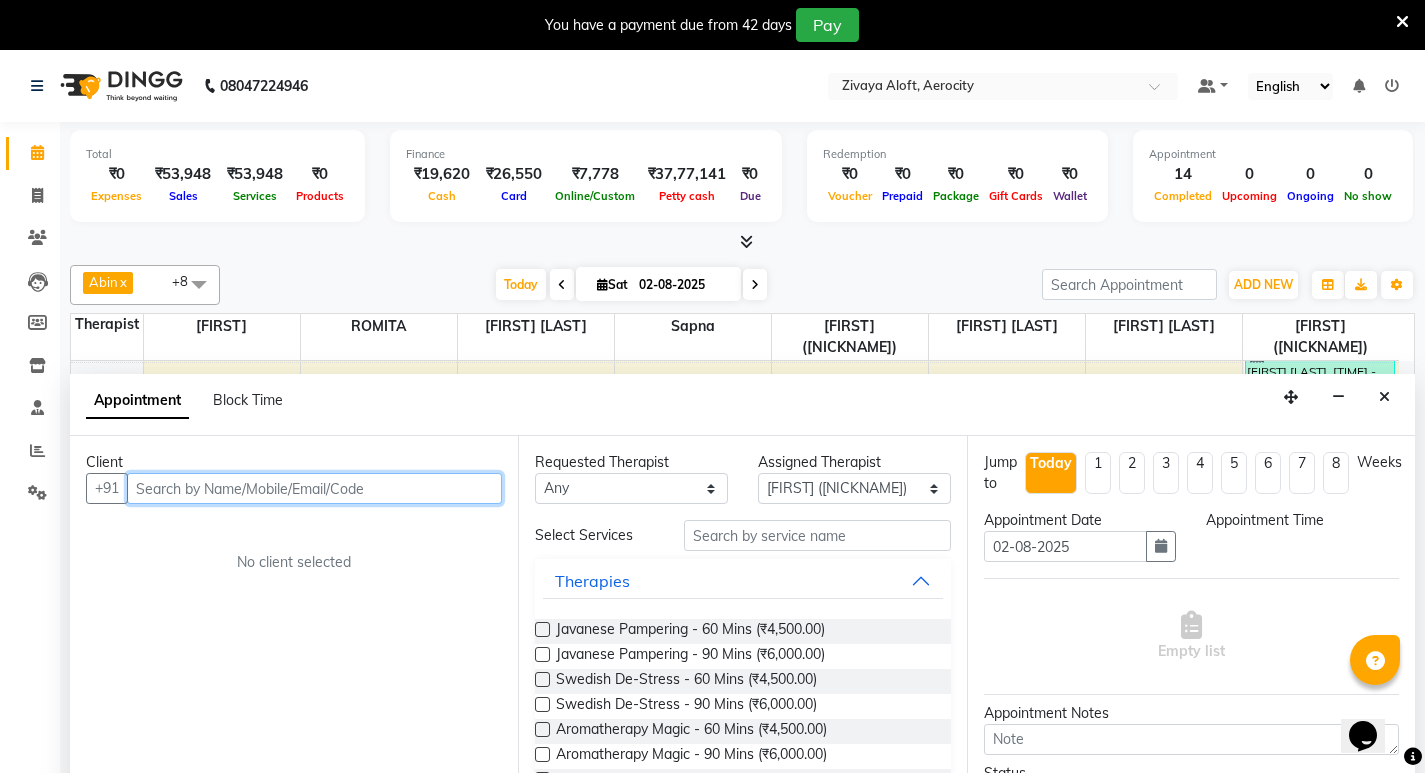 select on "870" 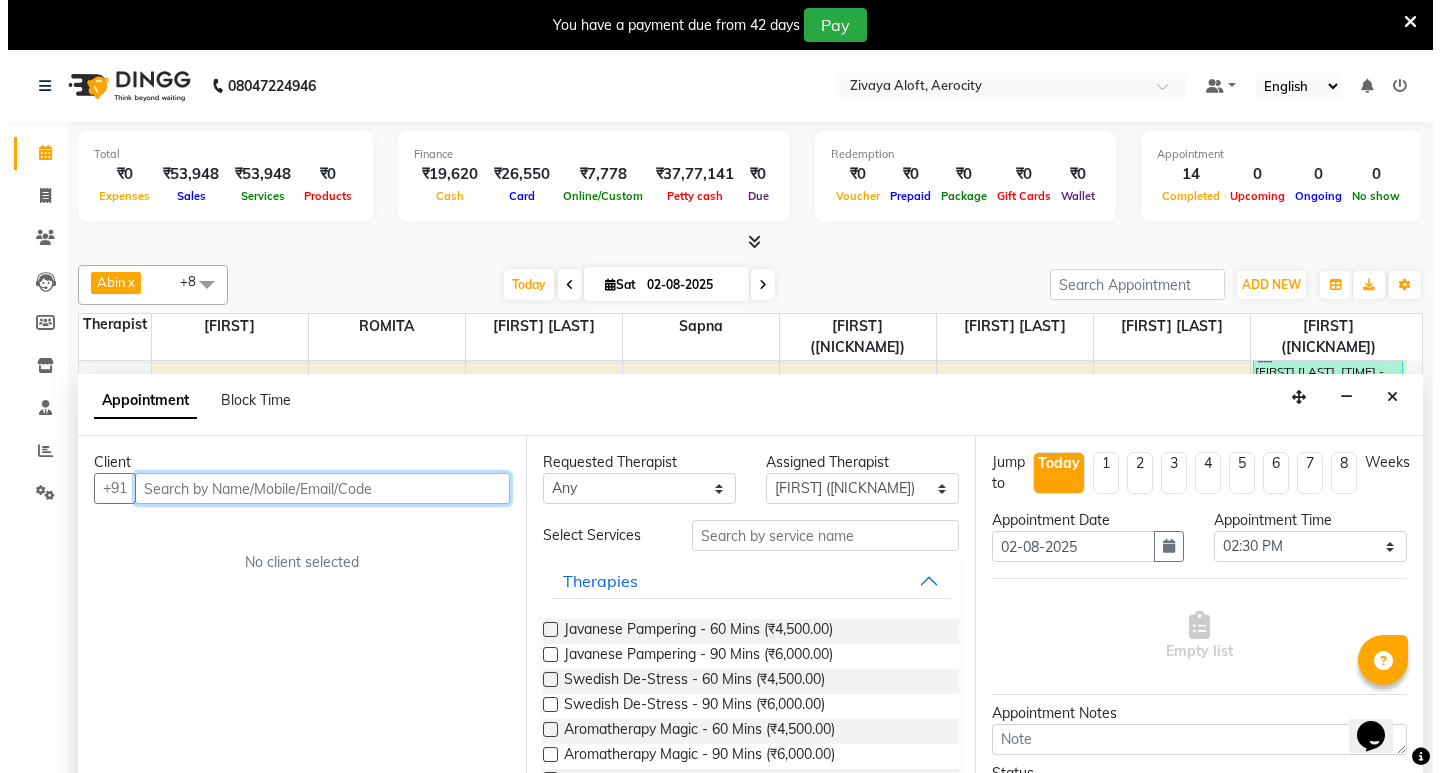 scroll, scrollTop: 51, scrollLeft: 0, axis: vertical 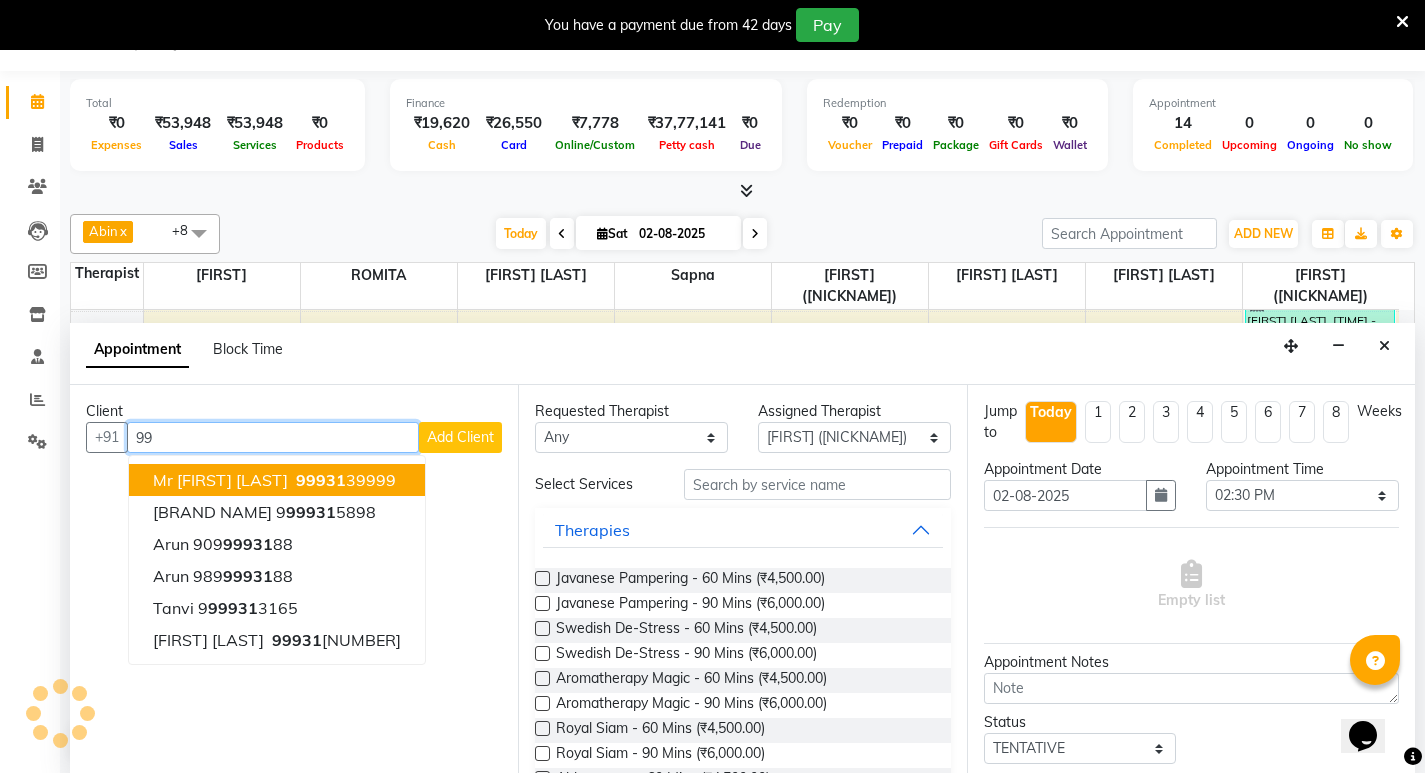 type on "9" 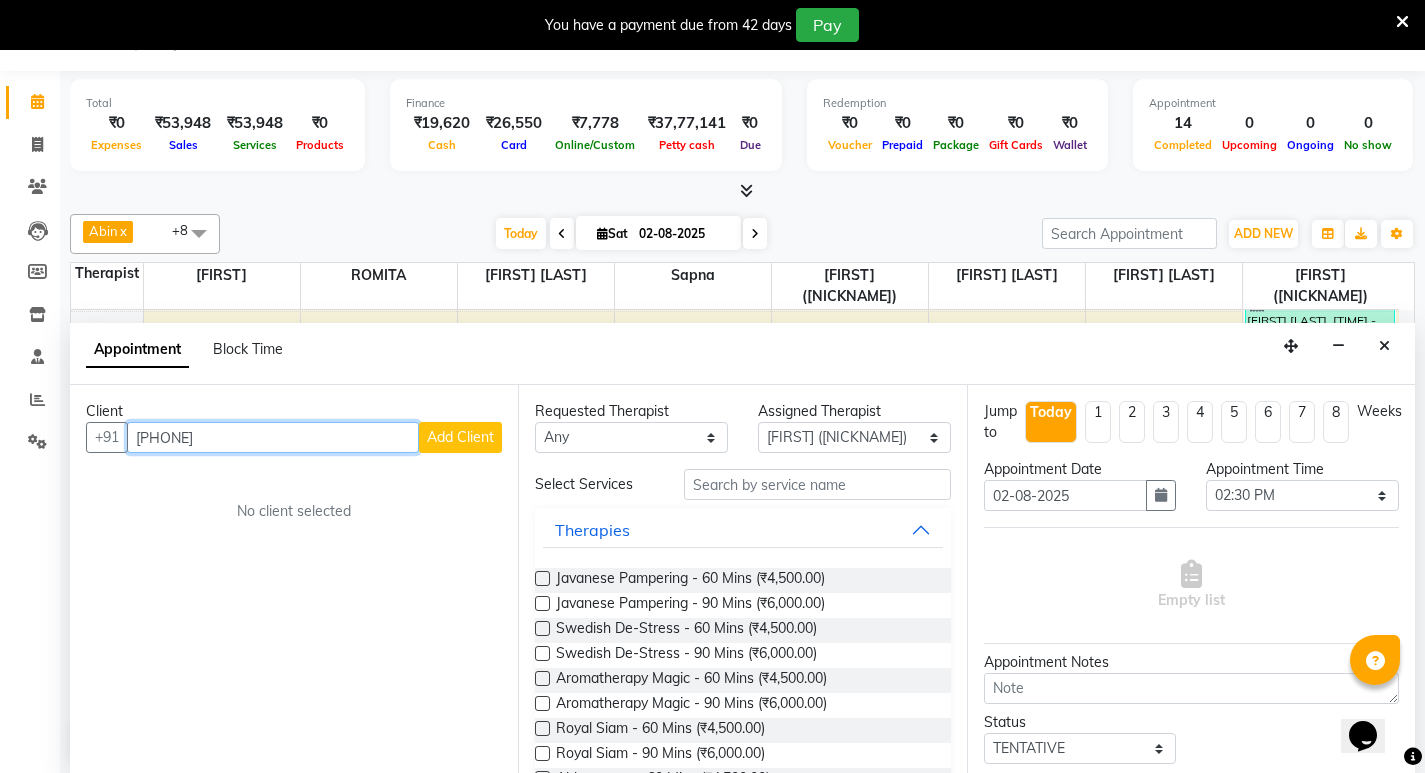 type on "[PHONE]" 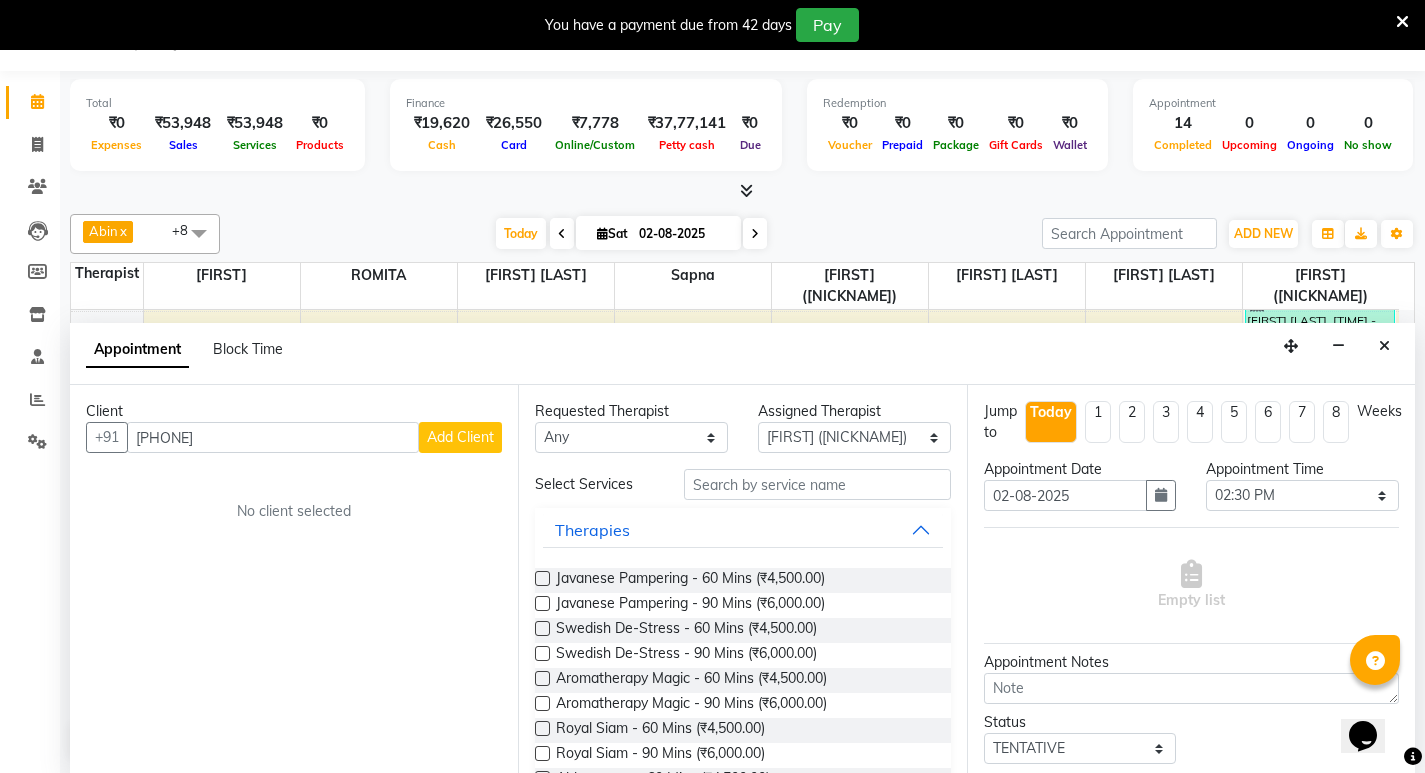 click on "Add Client" at bounding box center [460, 437] 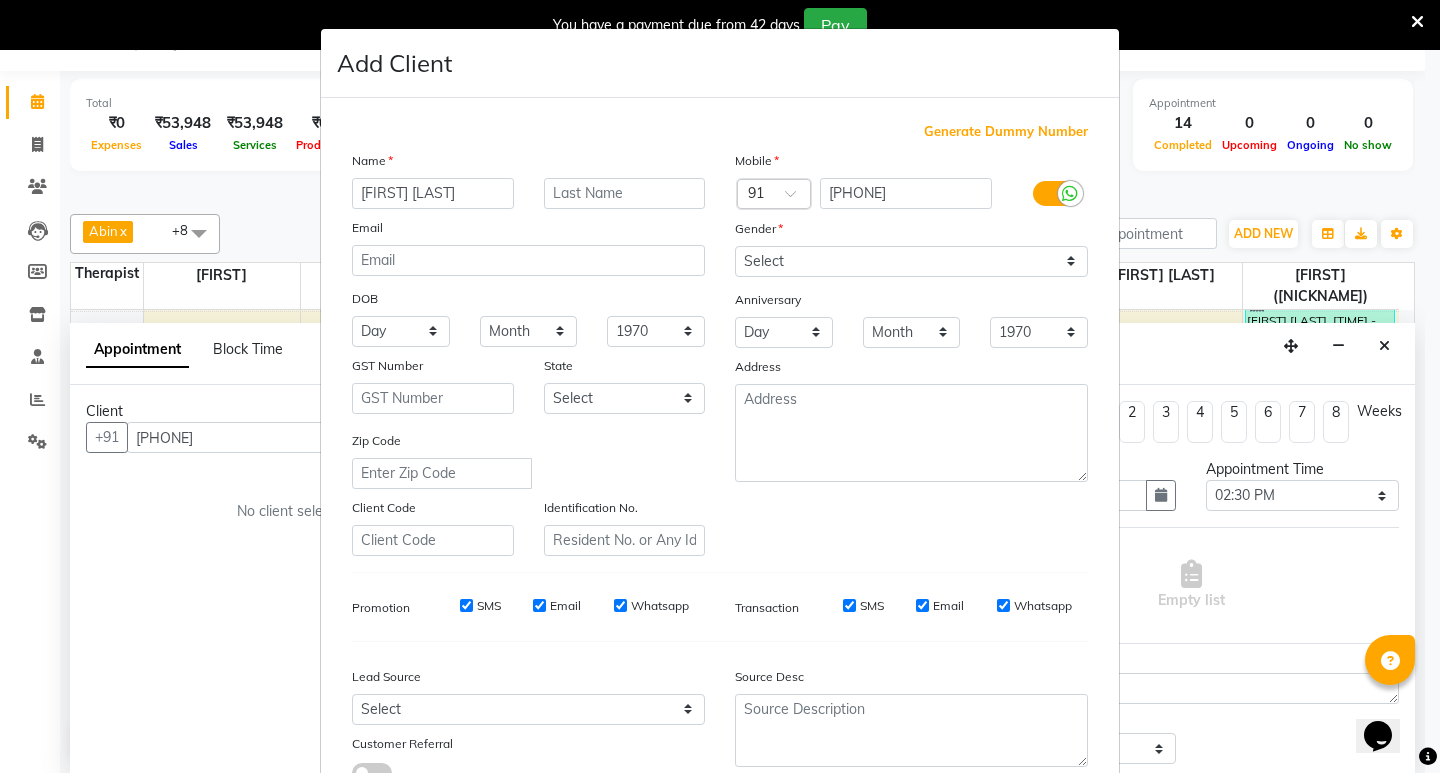 type on "[FIRST] [LAST]" 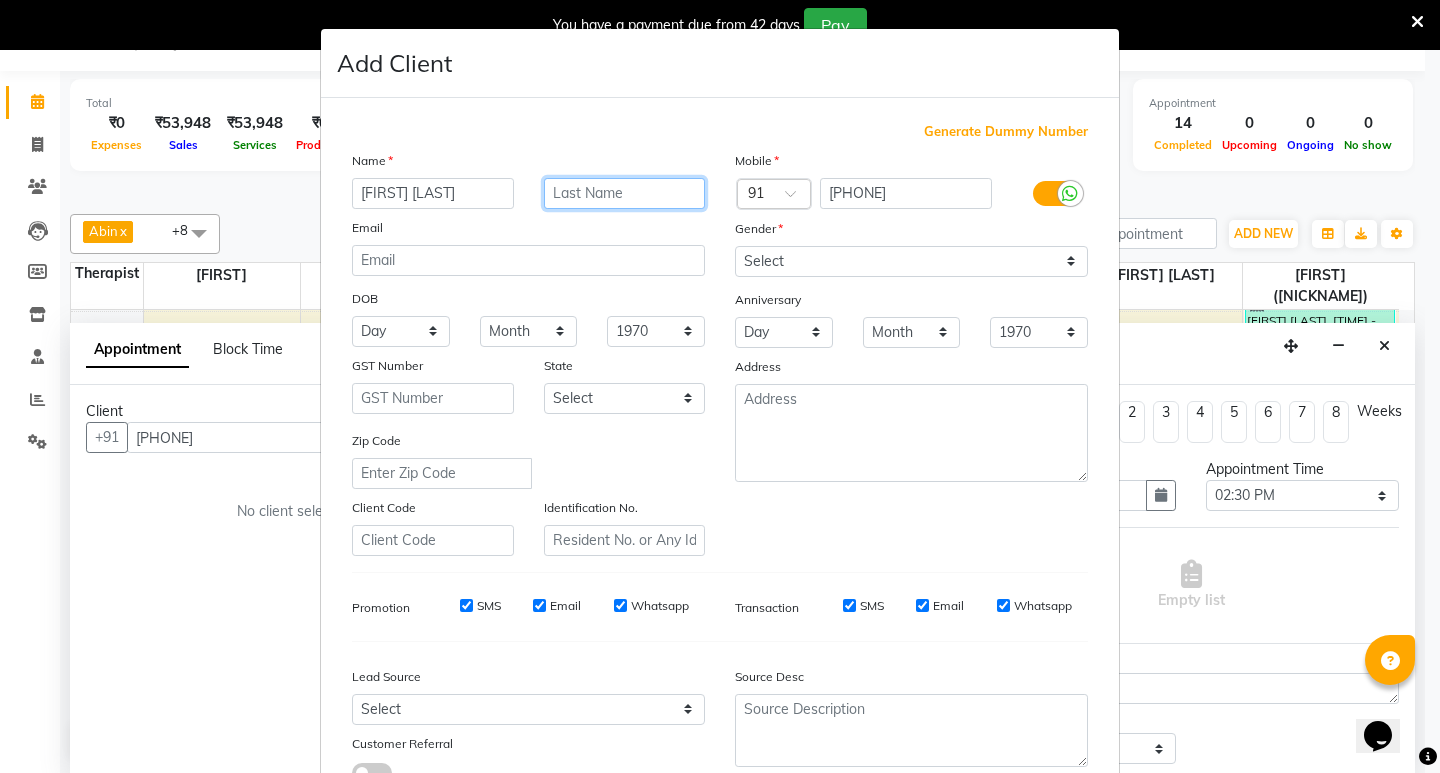 click at bounding box center (625, 193) 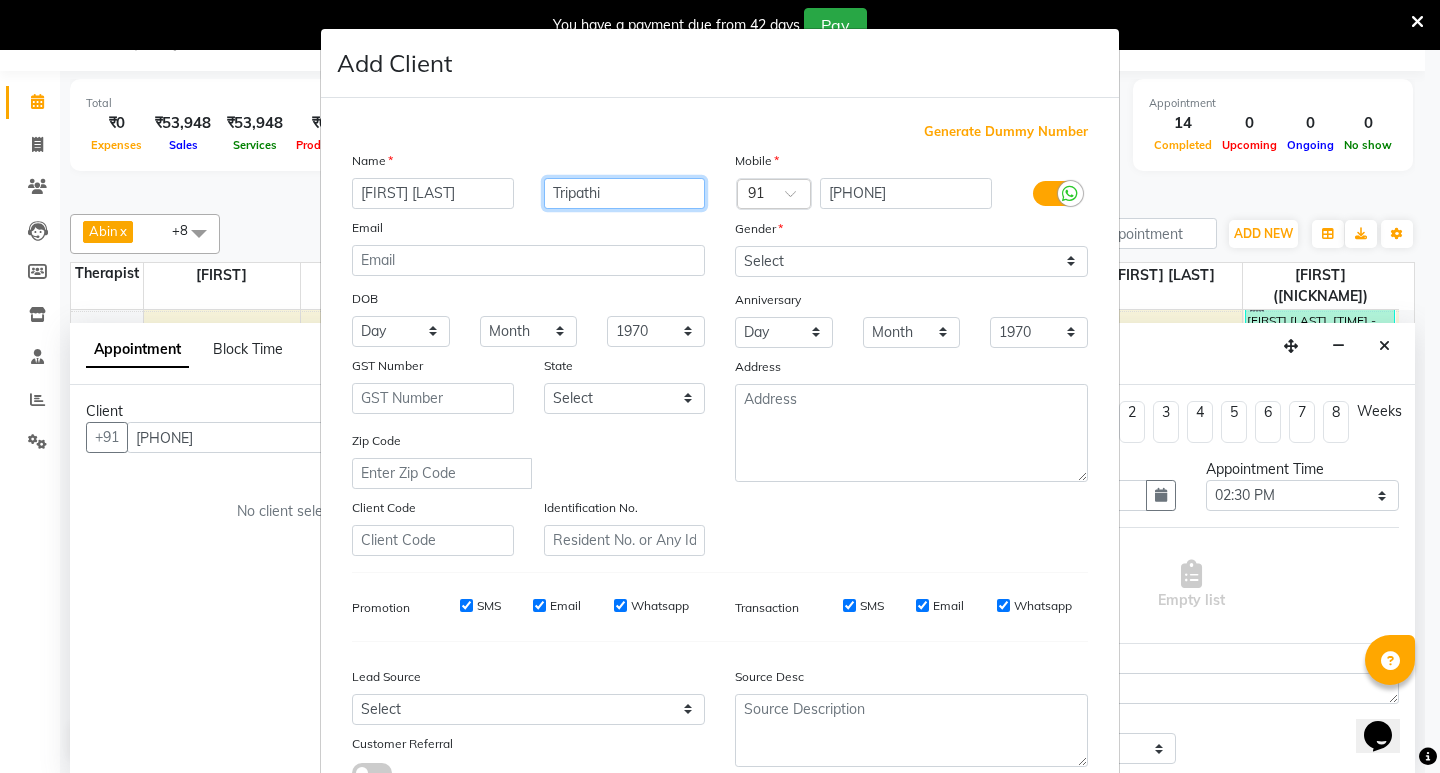 type on "Tripathi" 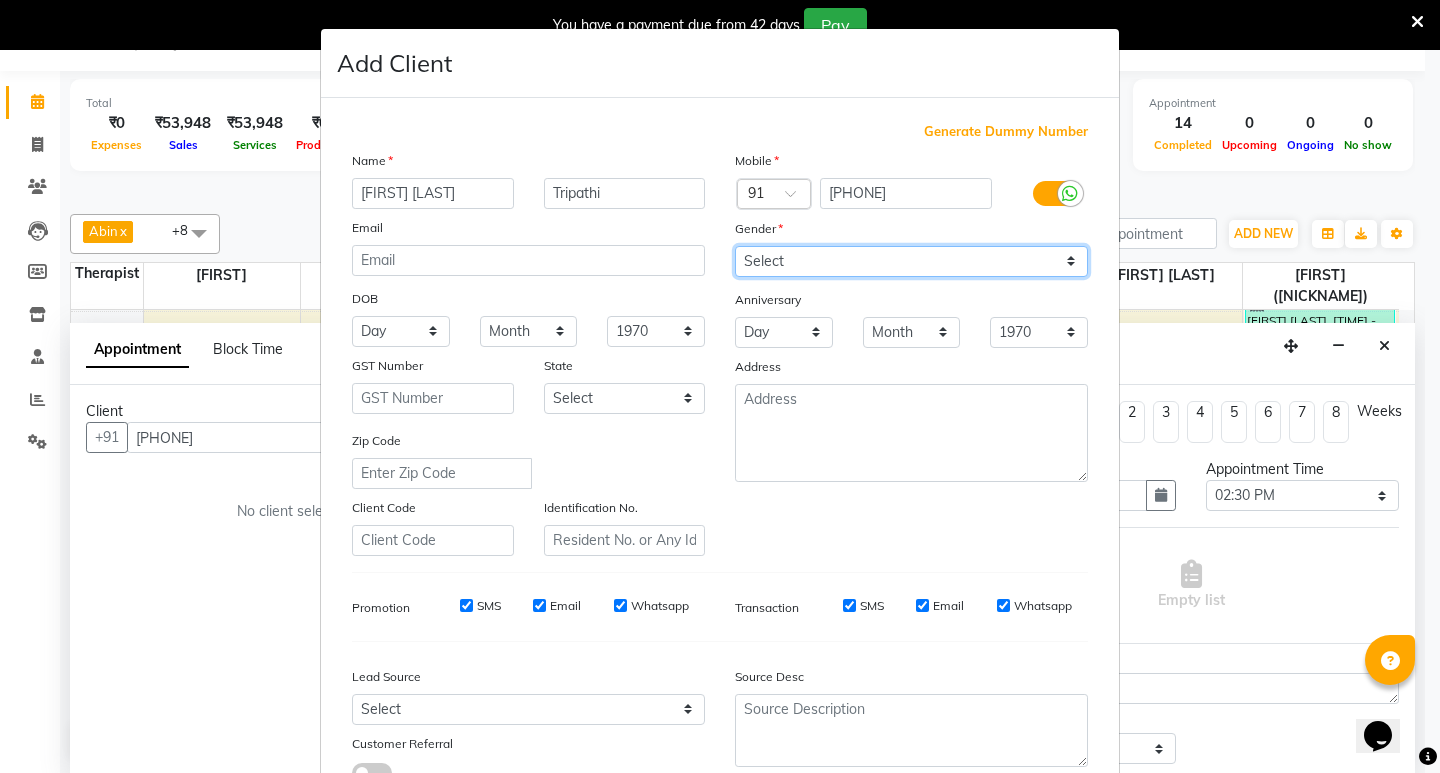 click on "Select Male Female Other Prefer Not To Say" at bounding box center (911, 261) 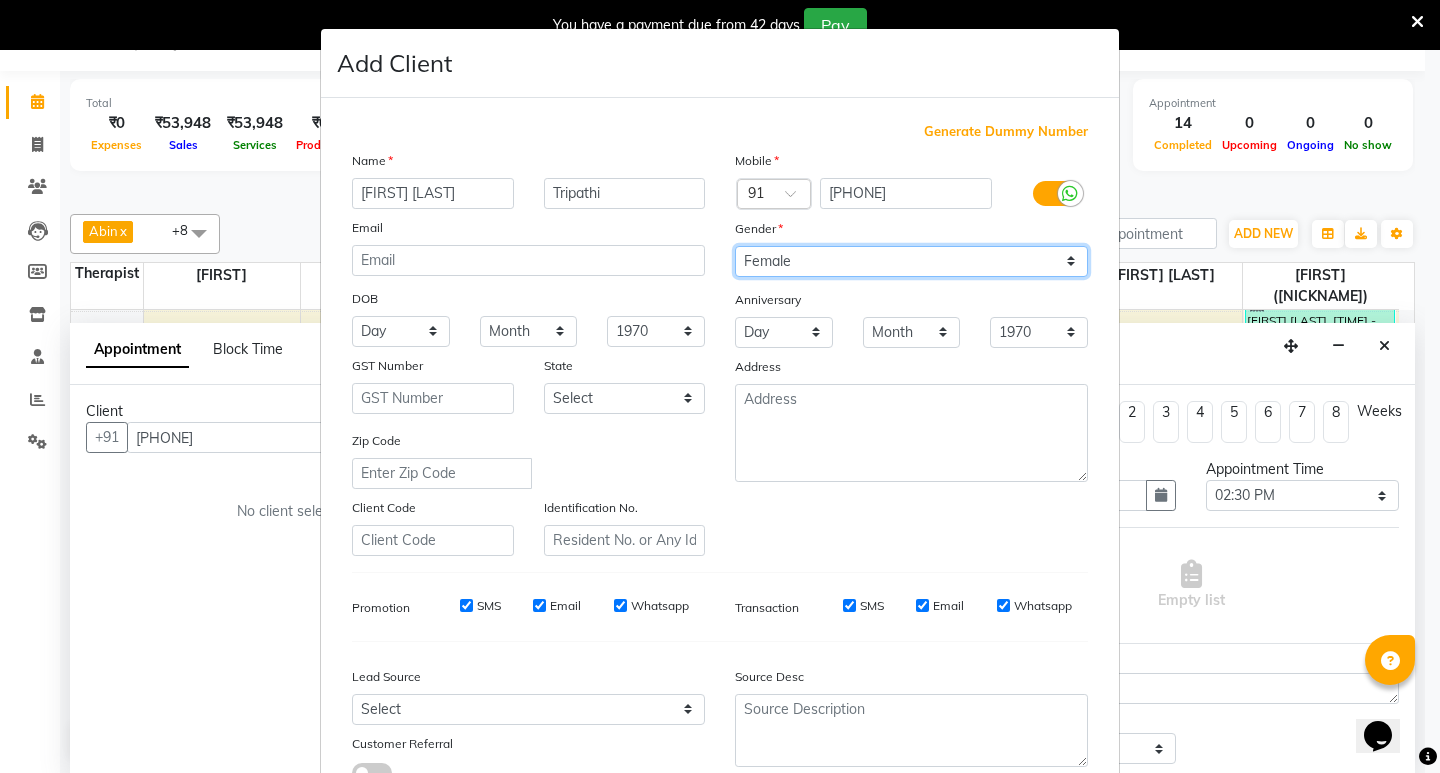 click on "Select Male Female Other Prefer Not To Say" at bounding box center [911, 261] 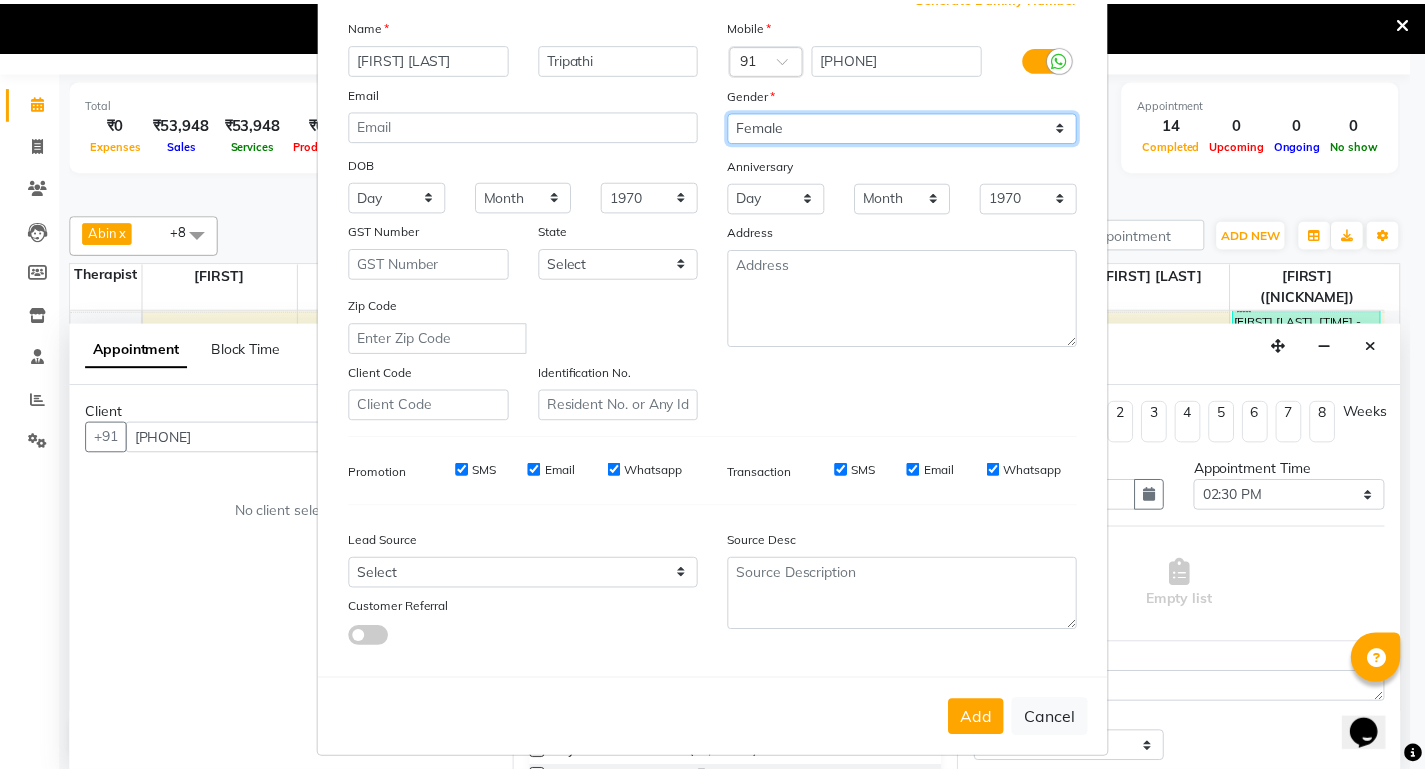scroll, scrollTop: 150, scrollLeft: 0, axis: vertical 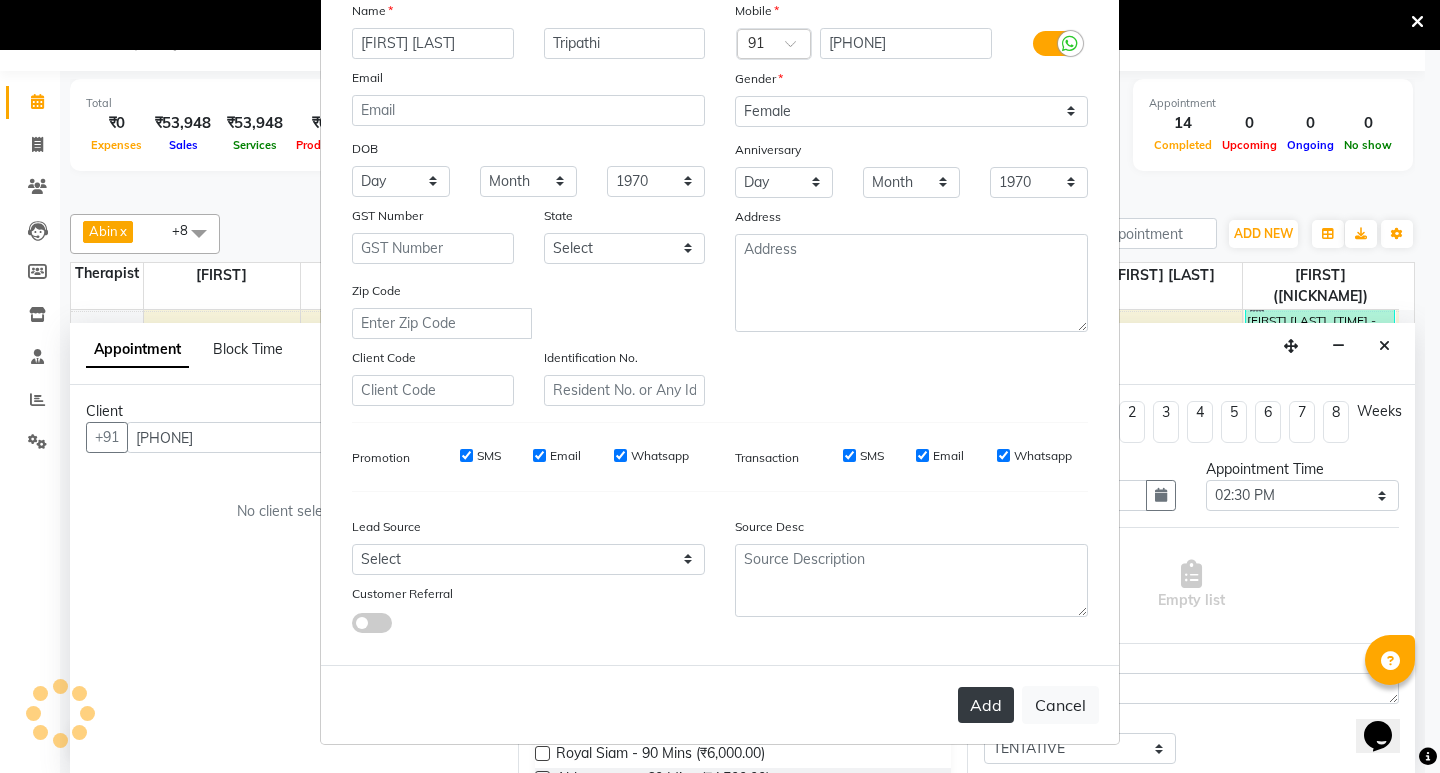 click on "Add" at bounding box center (986, 705) 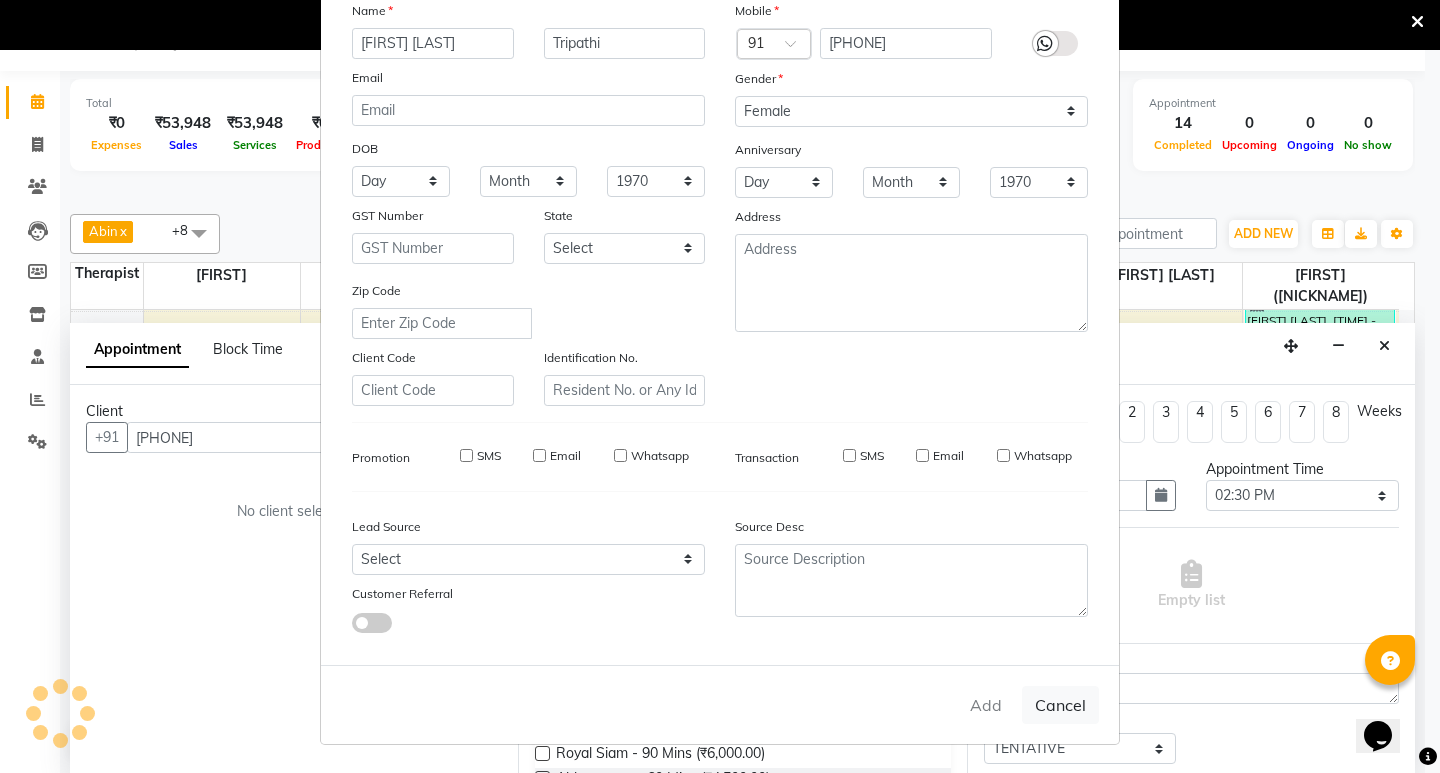 type 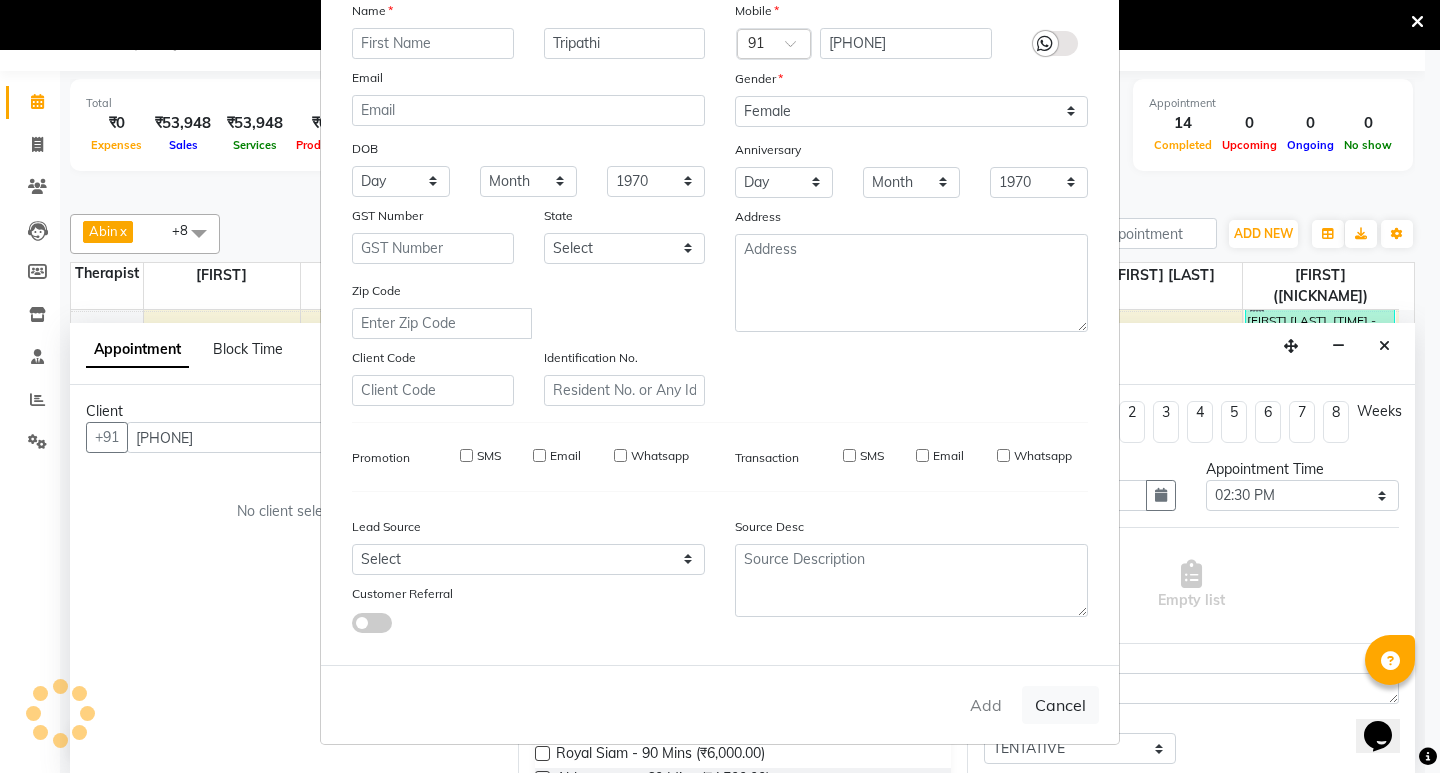 type 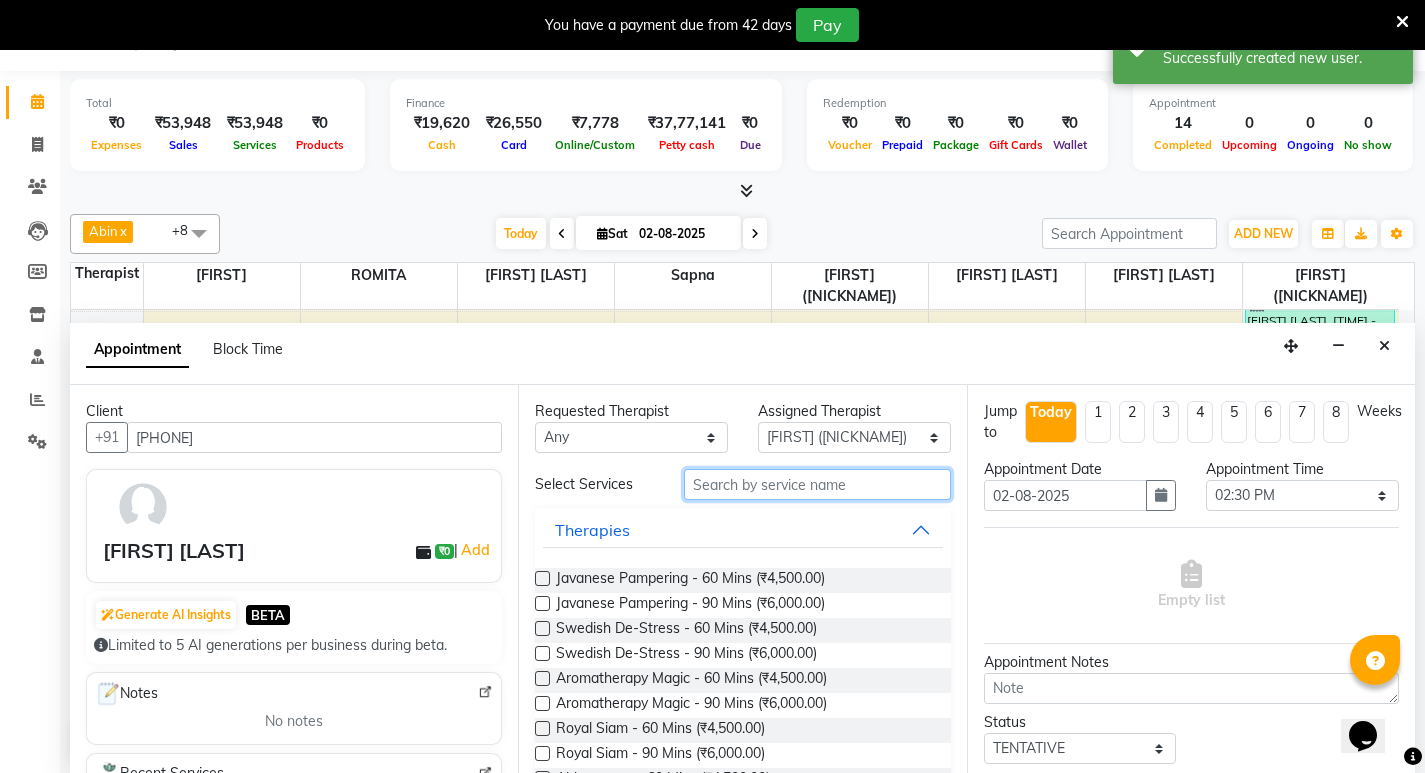 click at bounding box center [817, 484] 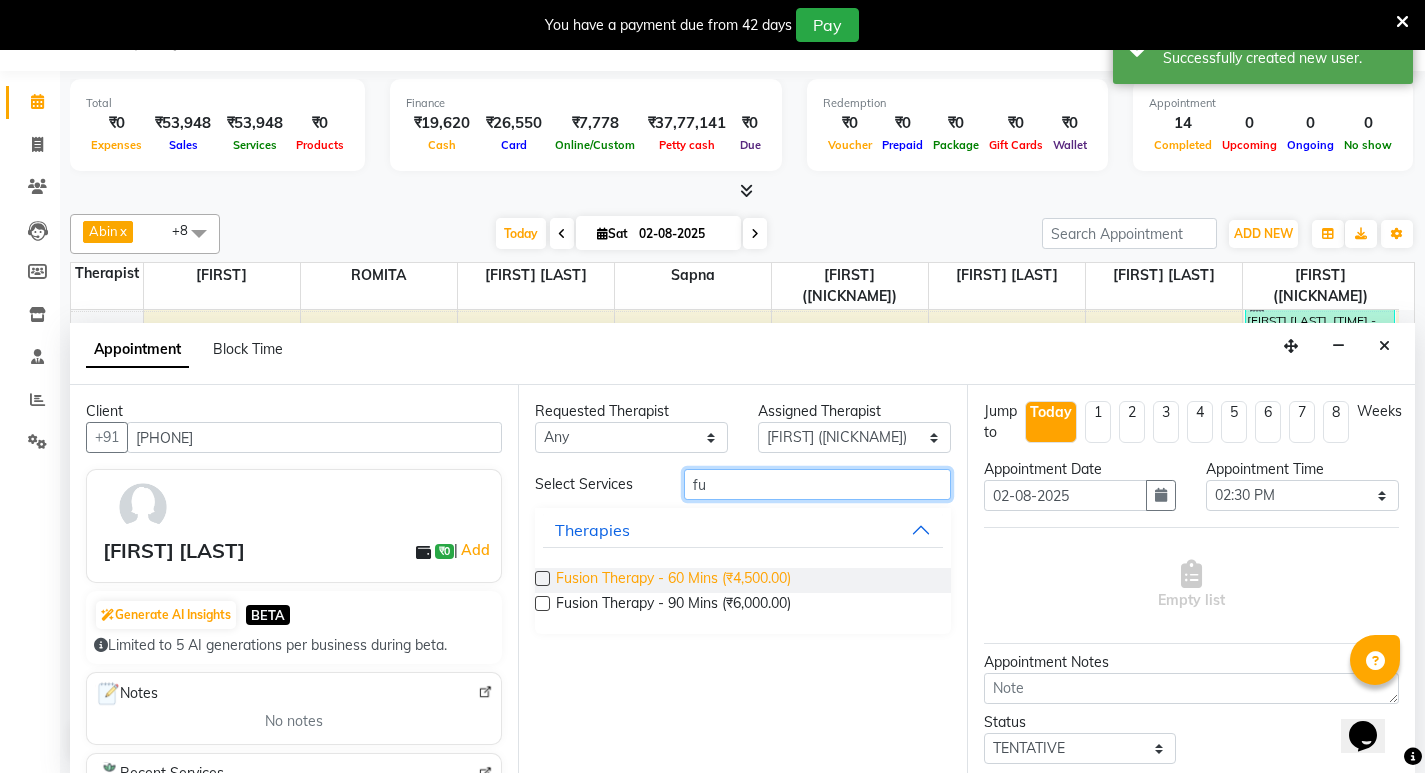 type on "fu" 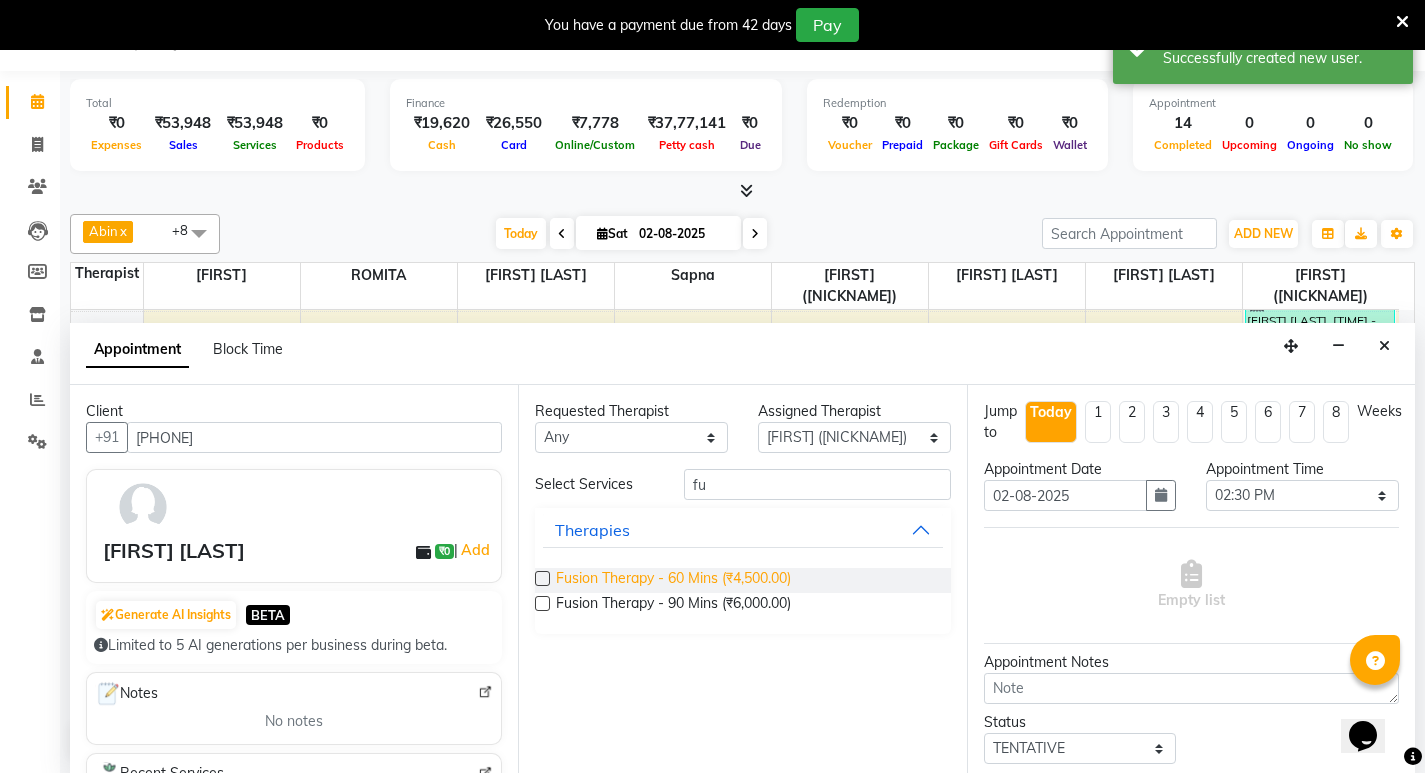 click on "Fusion Therapy - 60 Mins (₹4,500.00)" at bounding box center (673, 580) 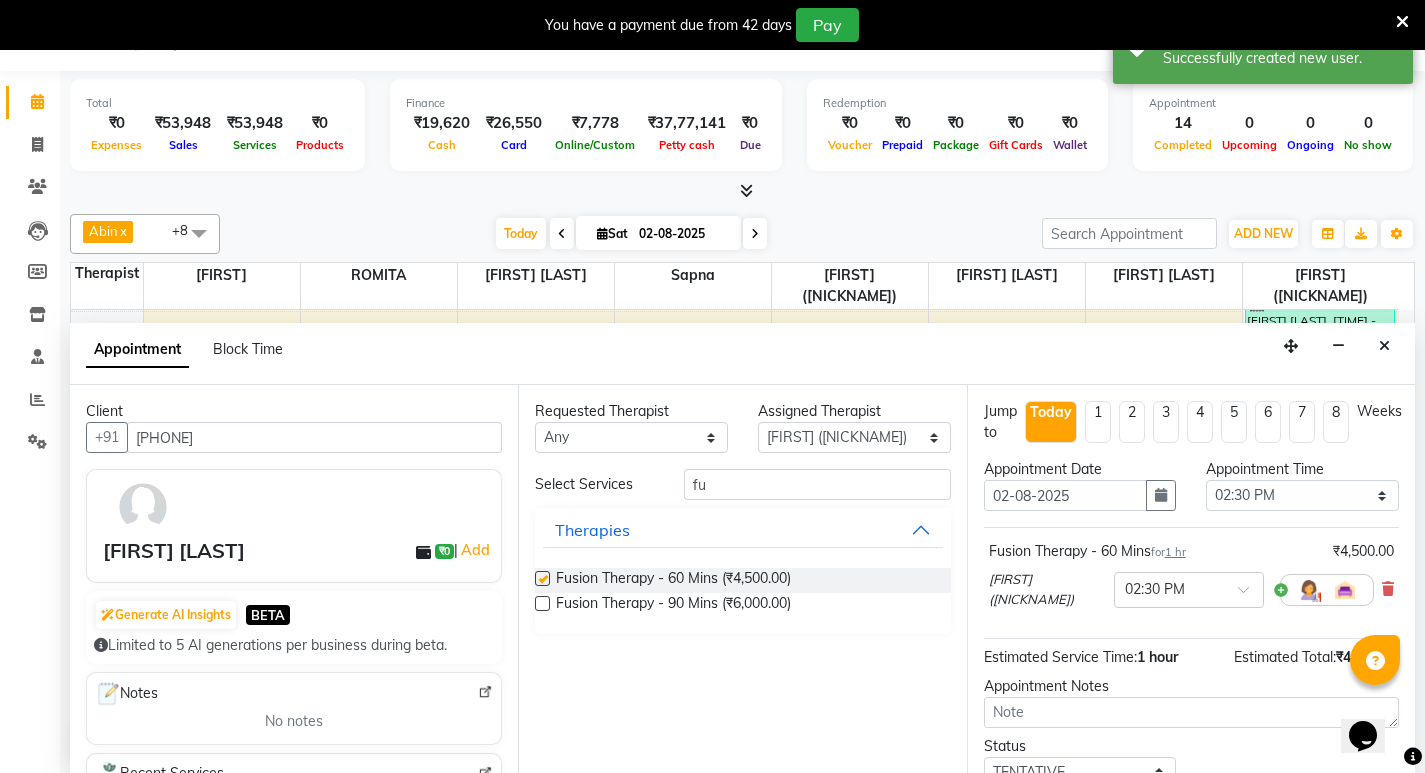 checkbox on "false" 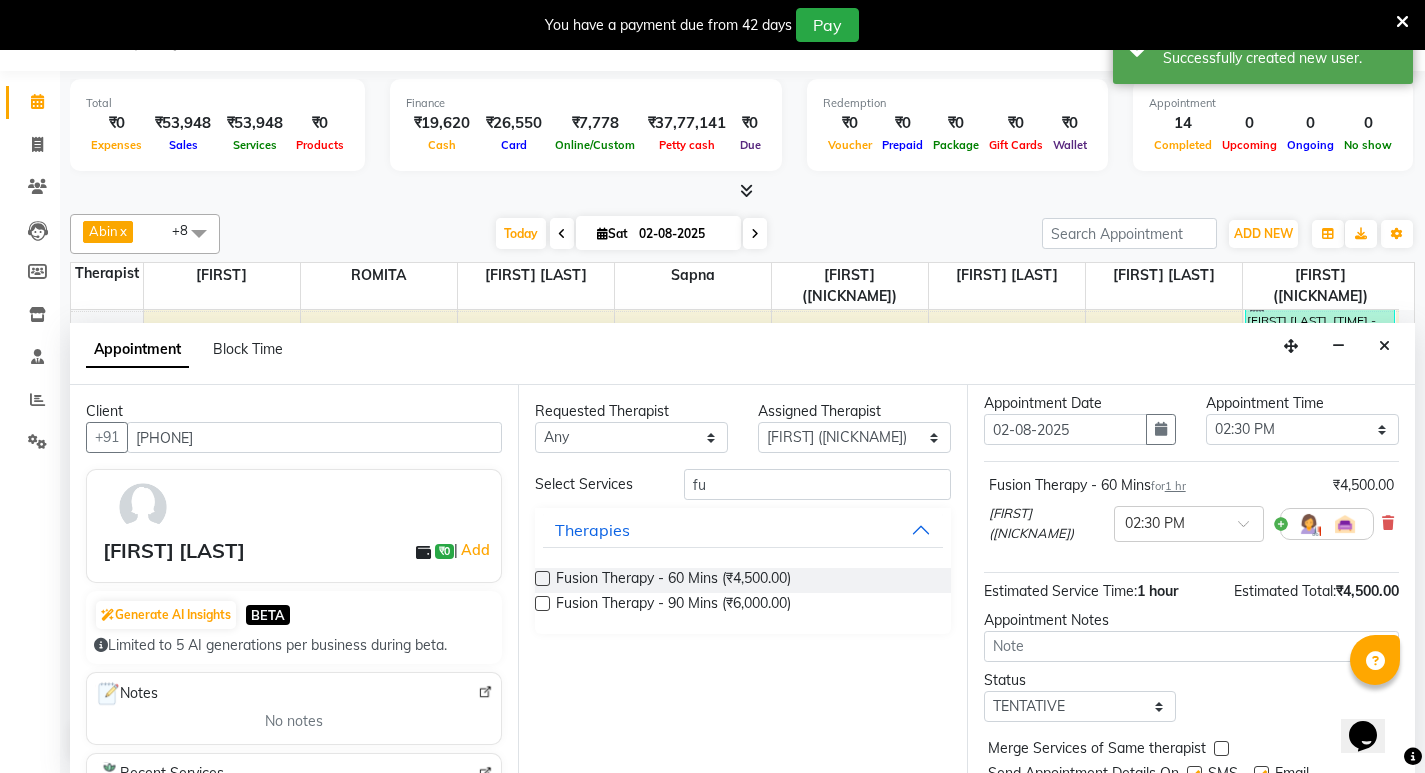 scroll, scrollTop: 141, scrollLeft: 0, axis: vertical 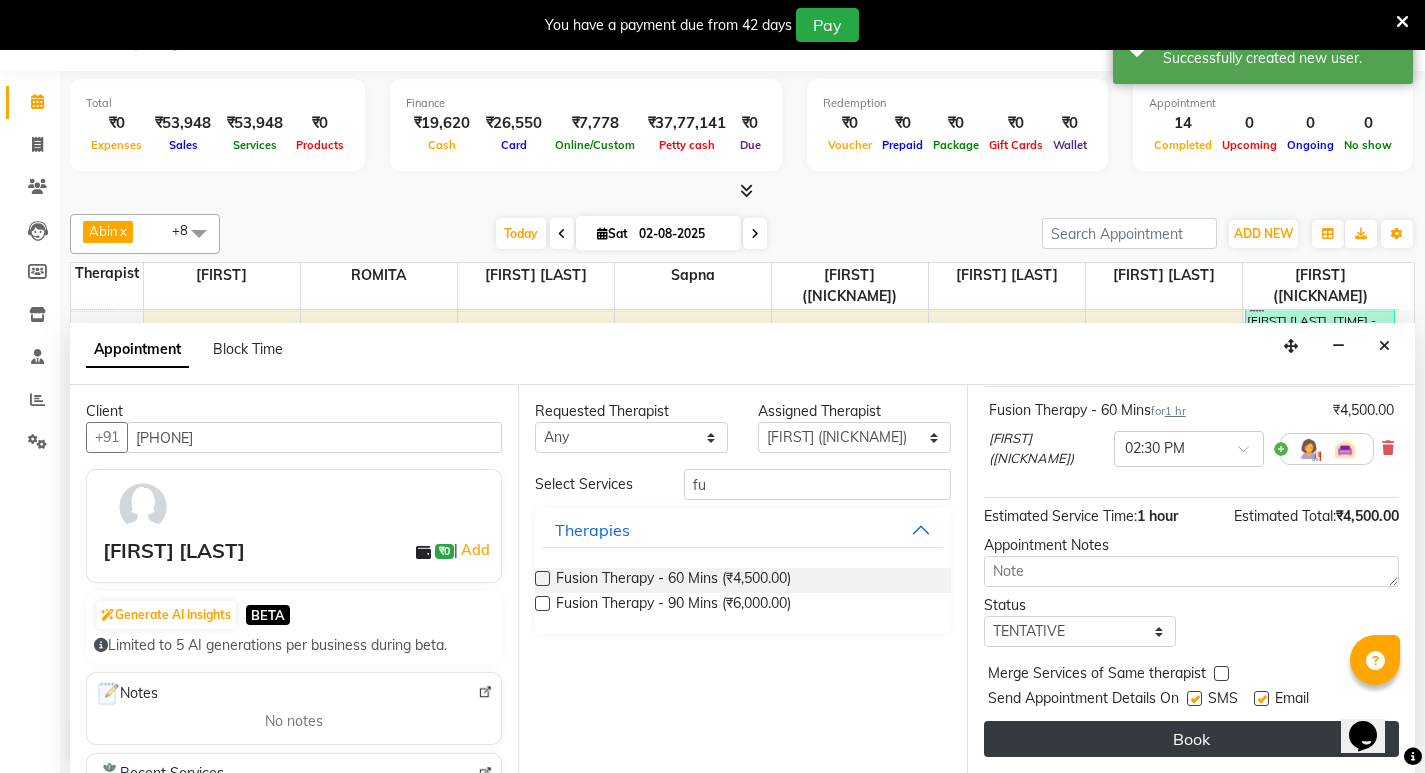 click on "Book" at bounding box center [1191, 739] 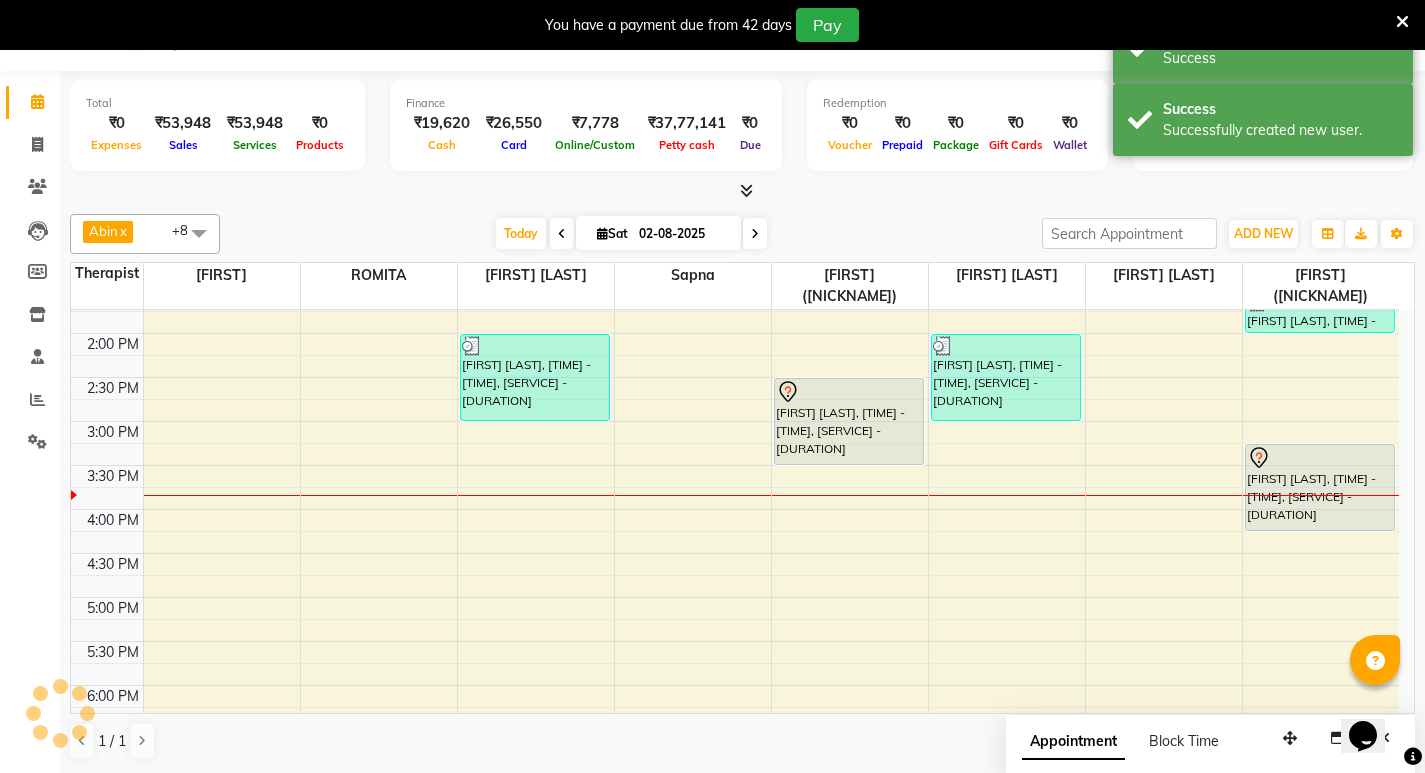 scroll, scrollTop: 0, scrollLeft: 0, axis: both 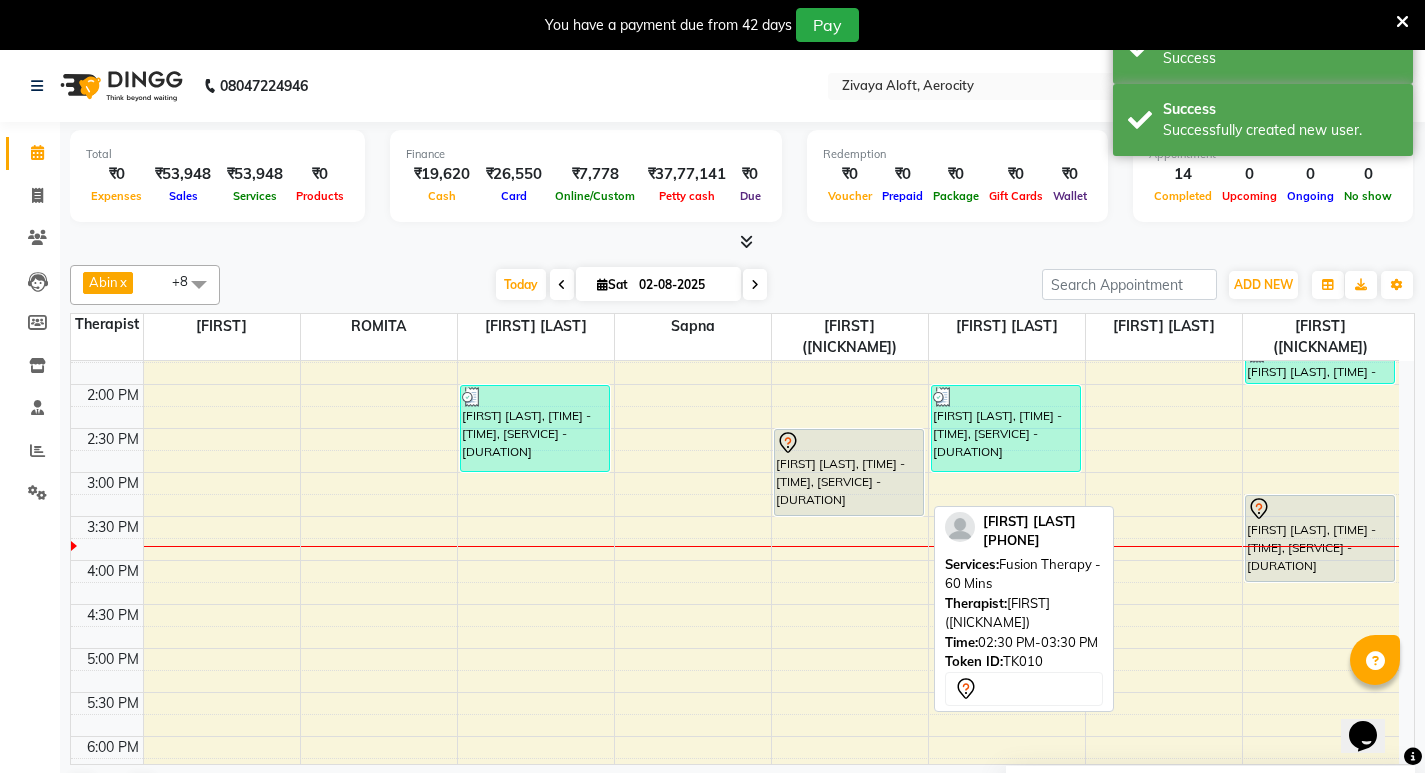 click on "[FIRST] [LAST], TK10, 02:30 PM-03:30 PM, Fusion Therapy - 60 Mins" at bounding box center [849, 472] 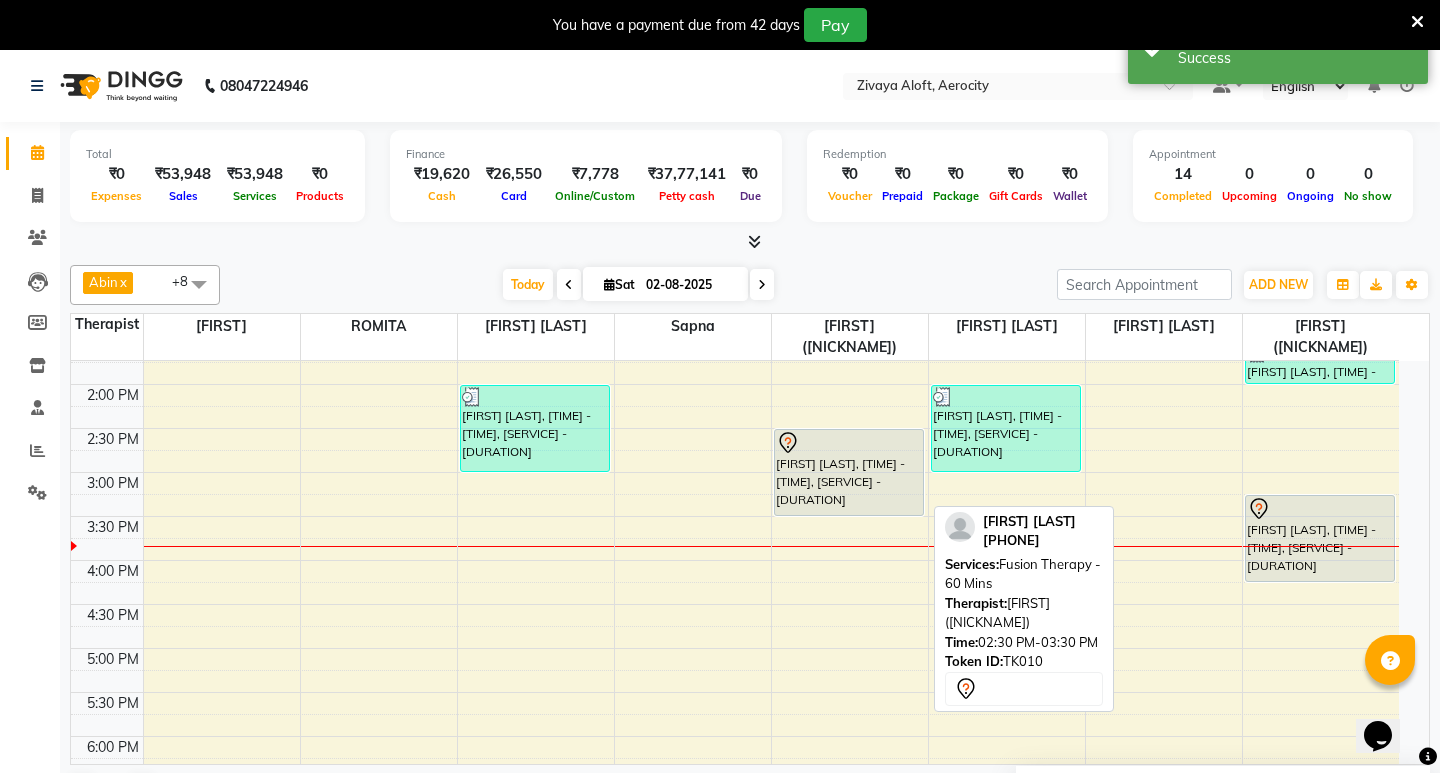 select on "7" 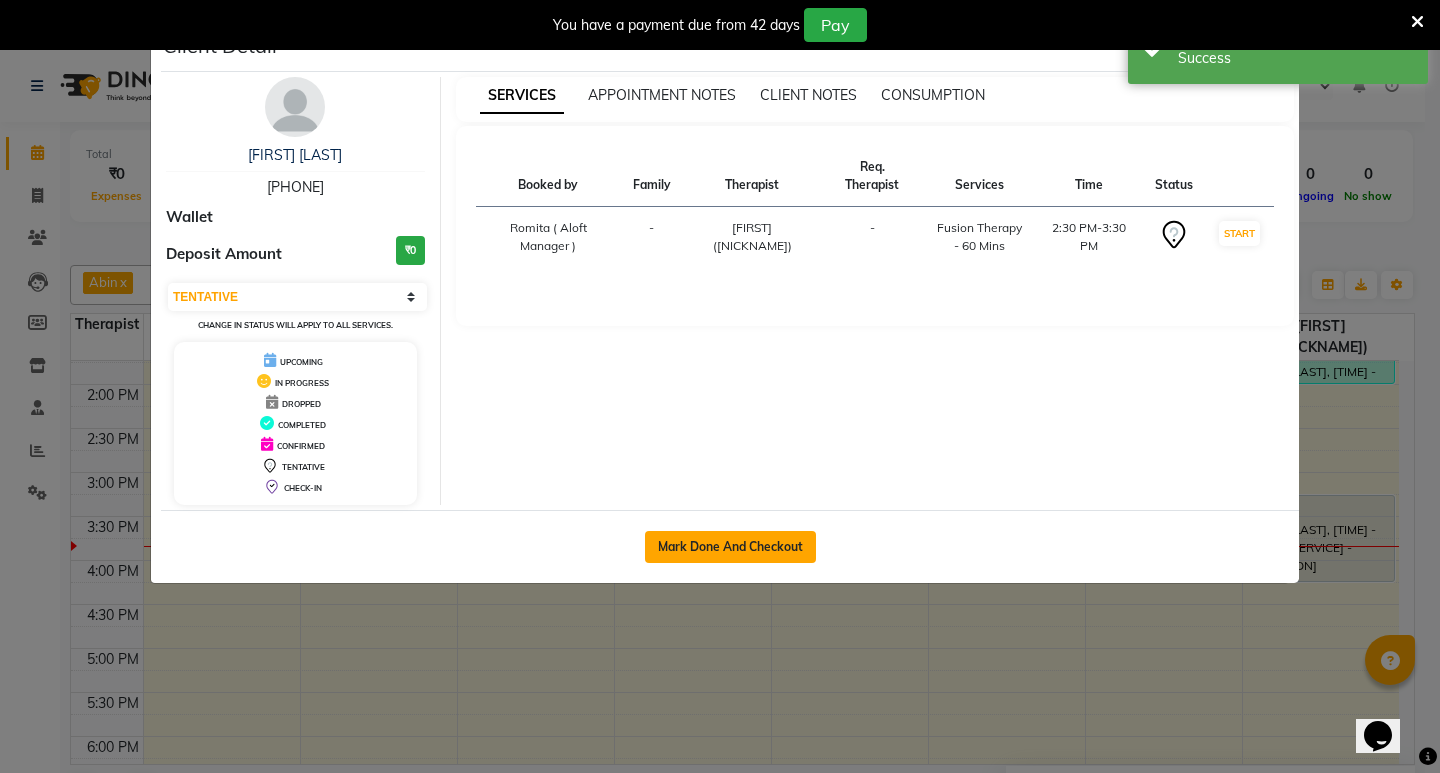 click on "Mark Done And Checkout" 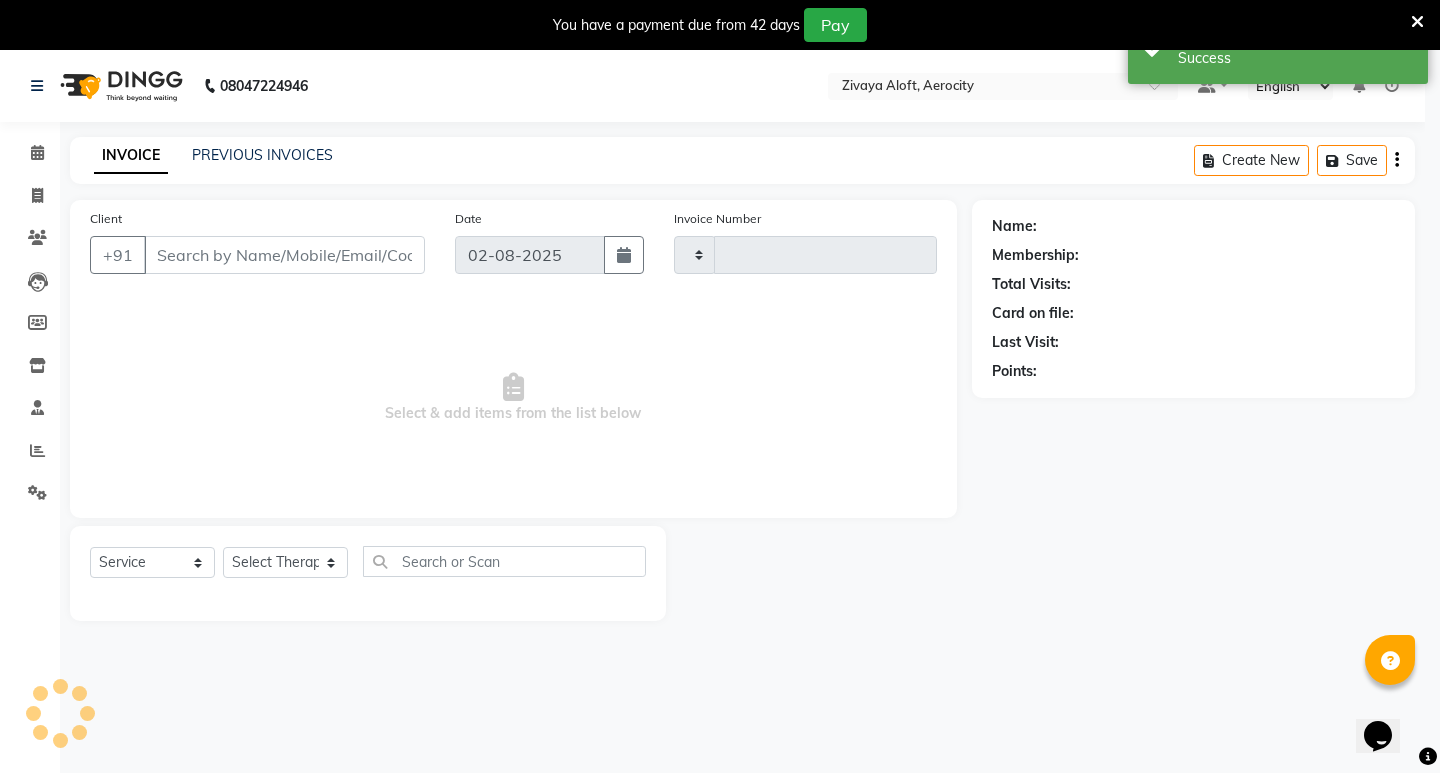 type on "1274" 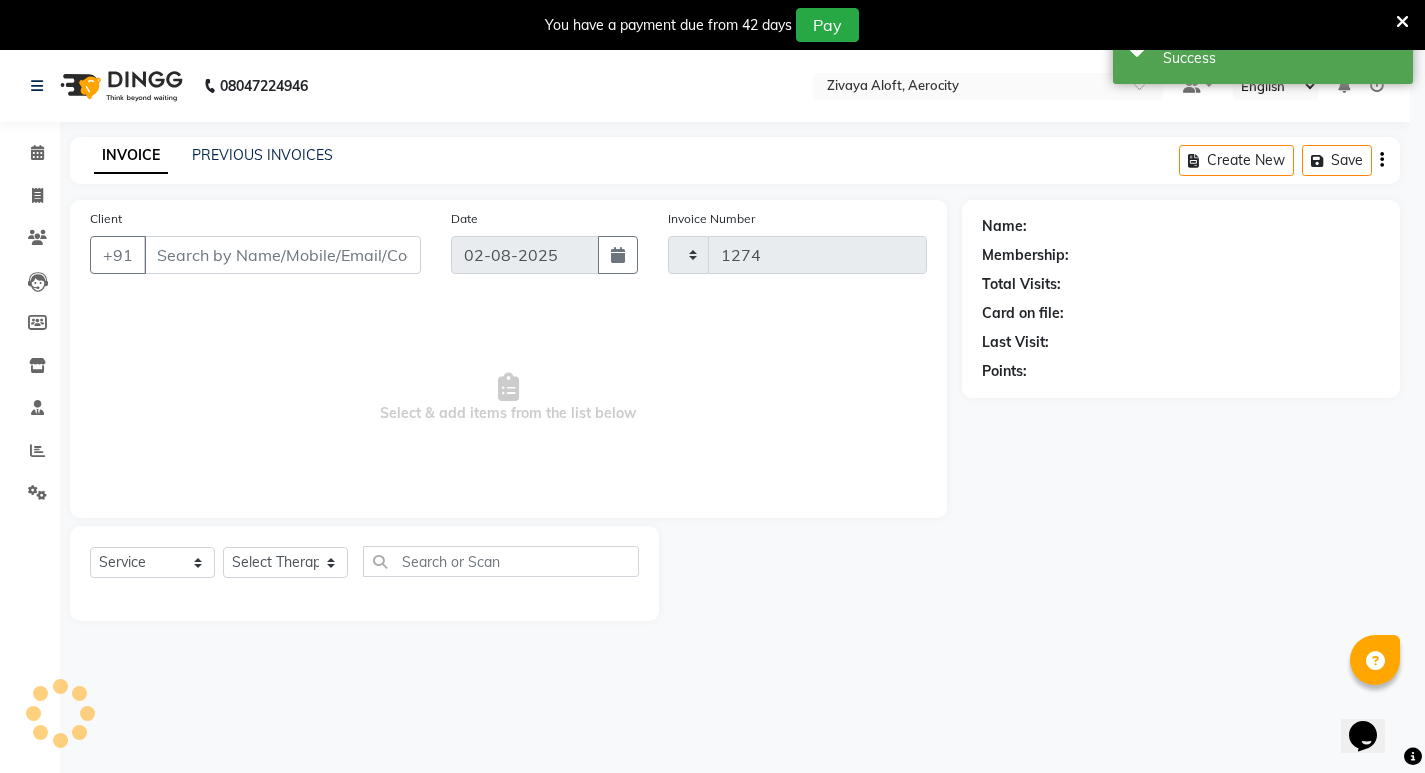 select on "6403" 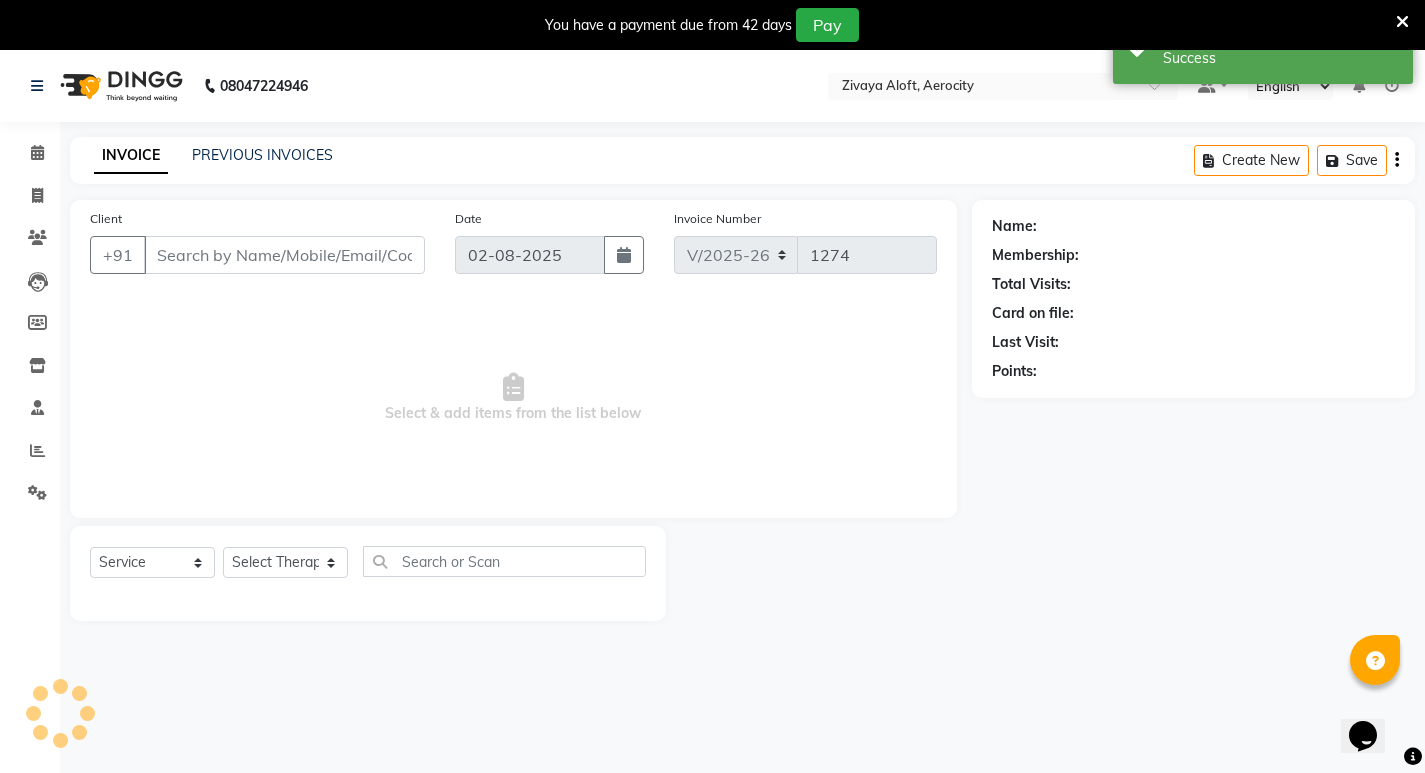 type on "[PHONE]" 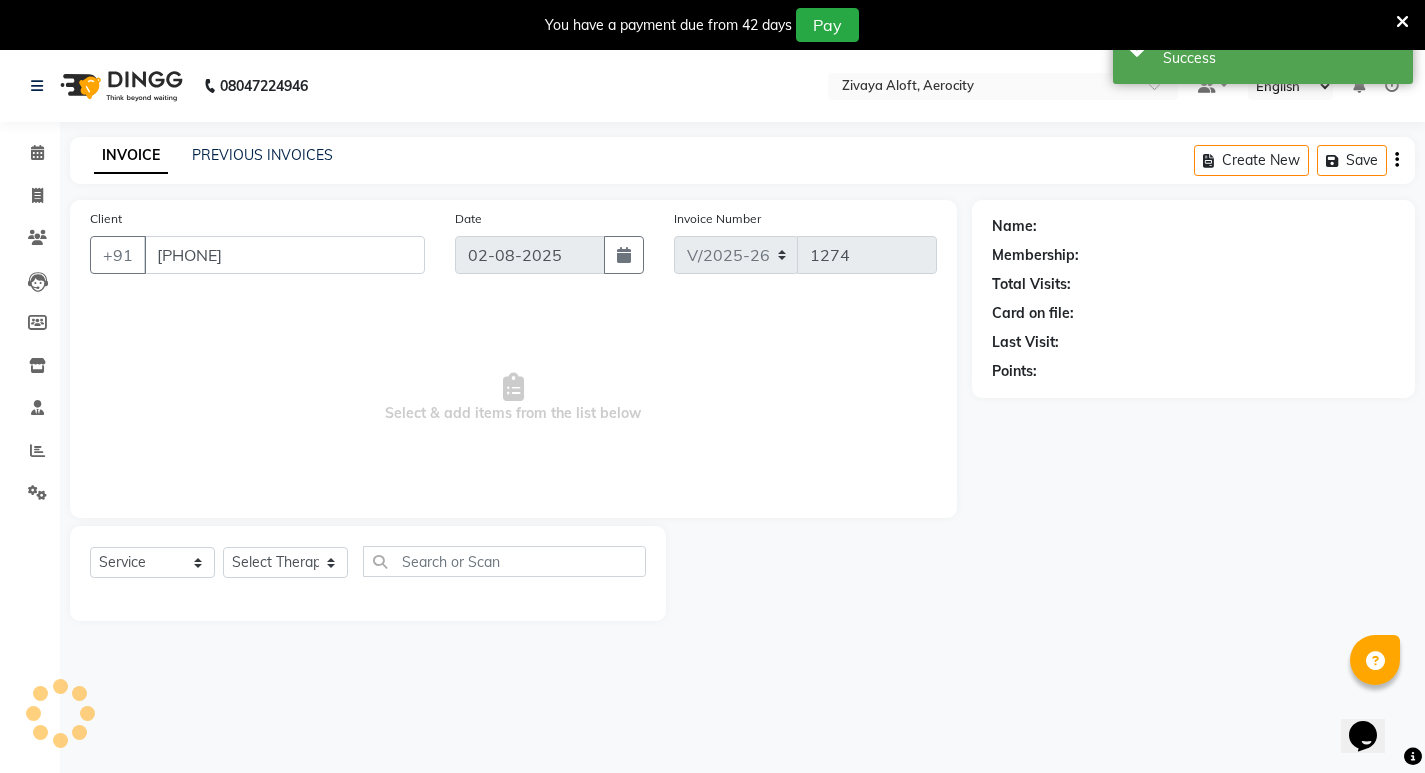 select on "48459" 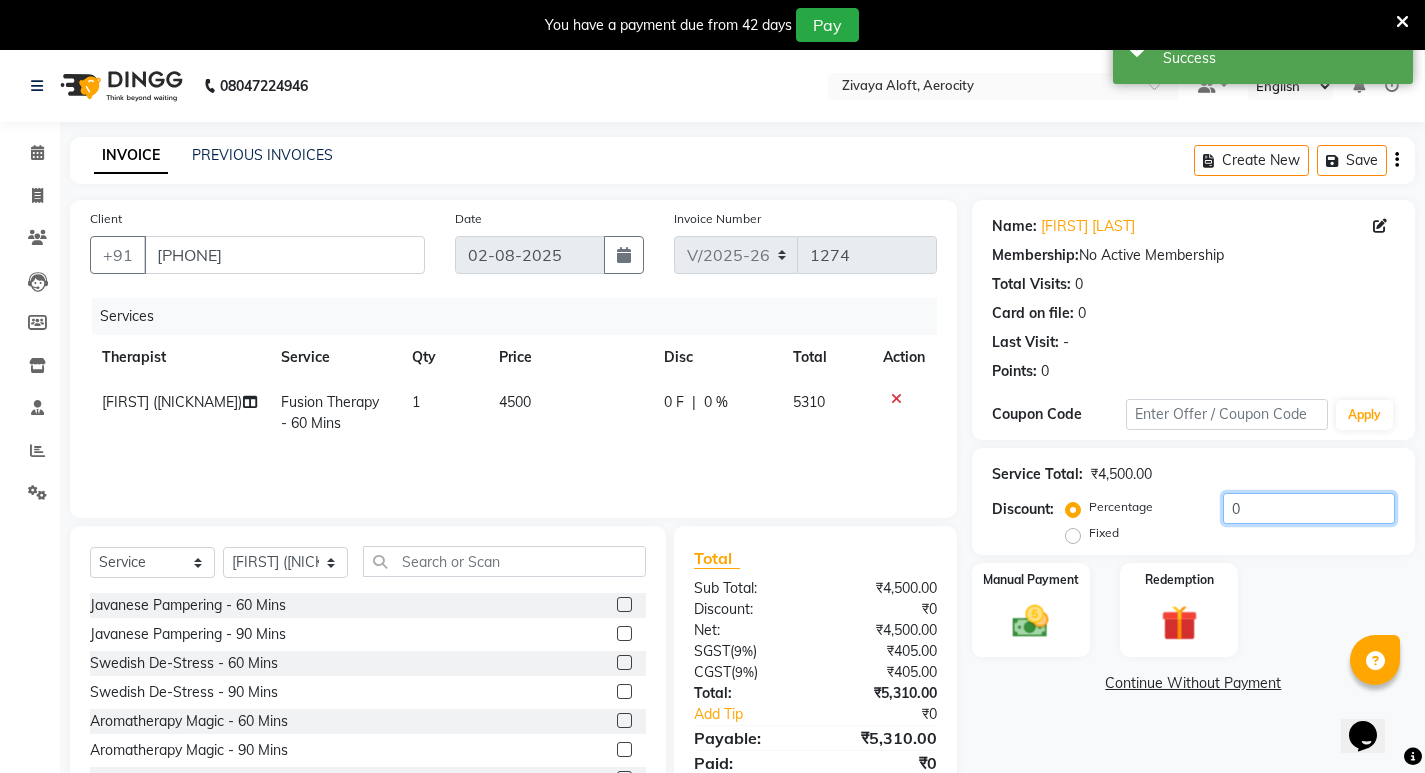 drag, startPoint x: 1249, startPoint y: 511, endPoint x: 1201, endPoint y: 520, distance: 48.83646 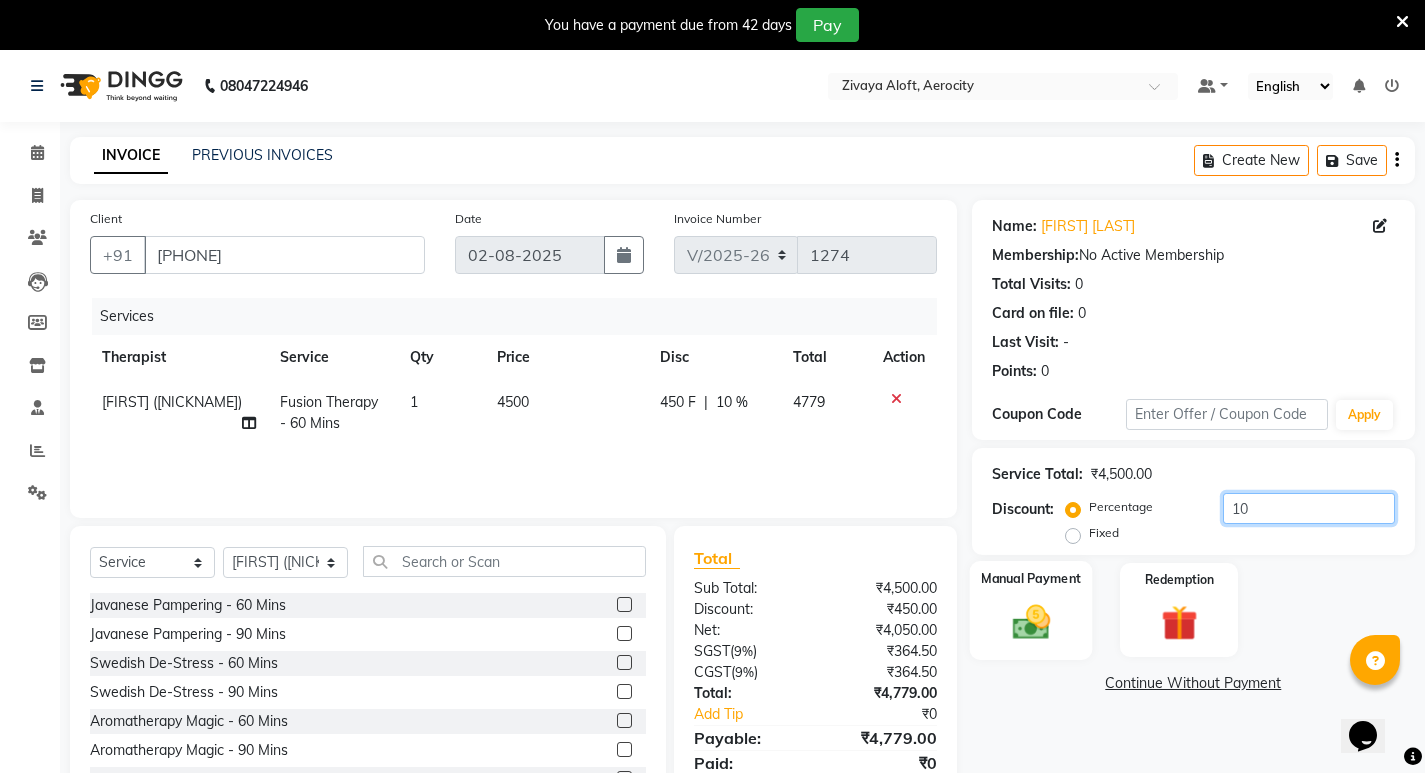 type on "10" 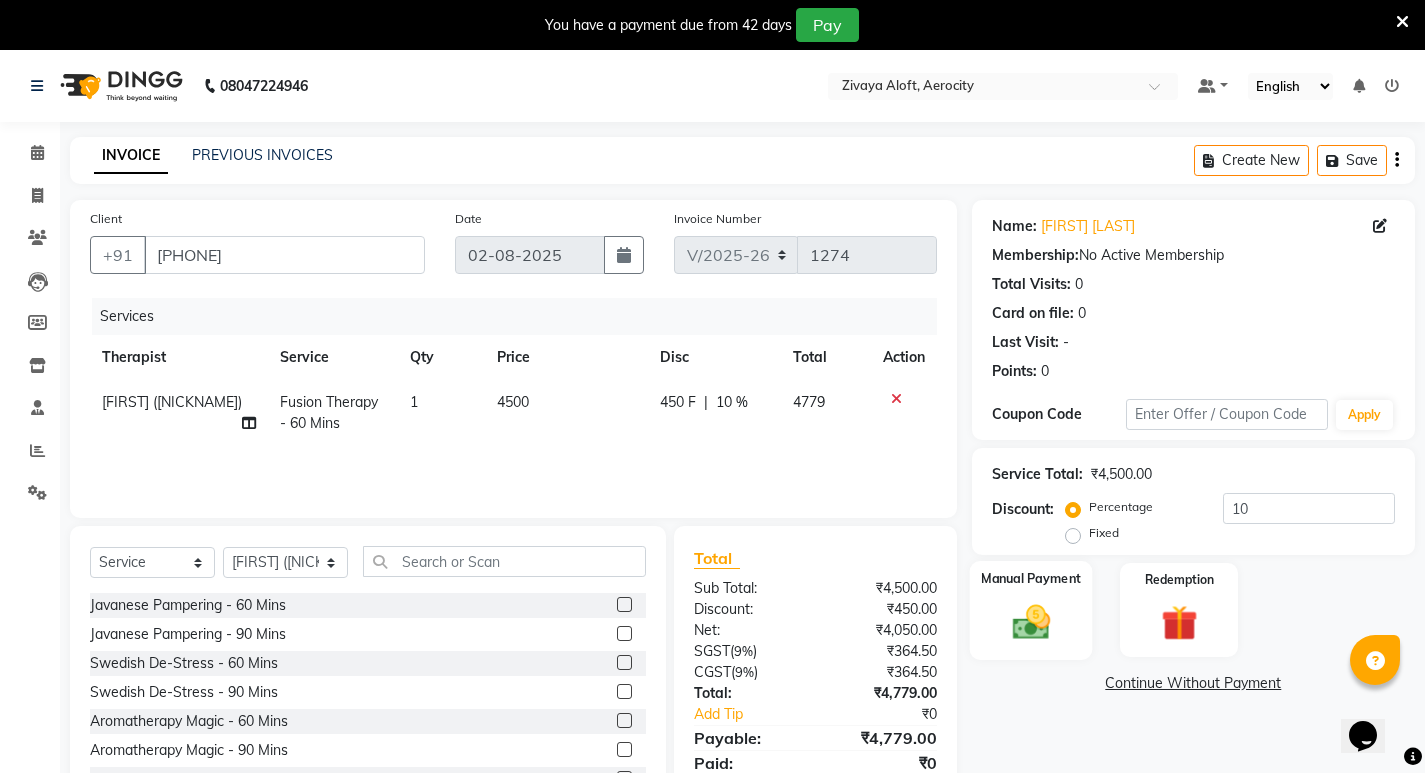click 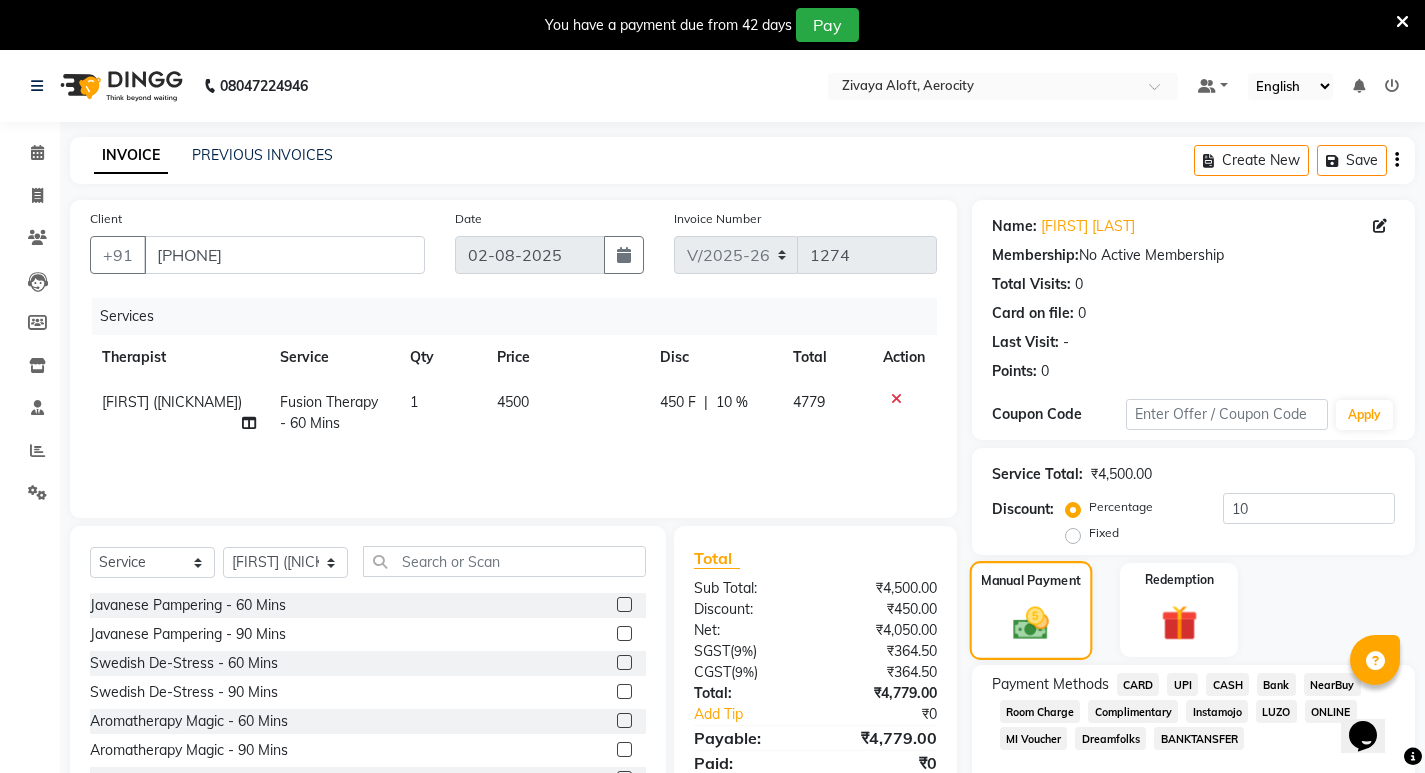 scroll, scrollTop: 78, scrollLeft: 0, axis: vertical 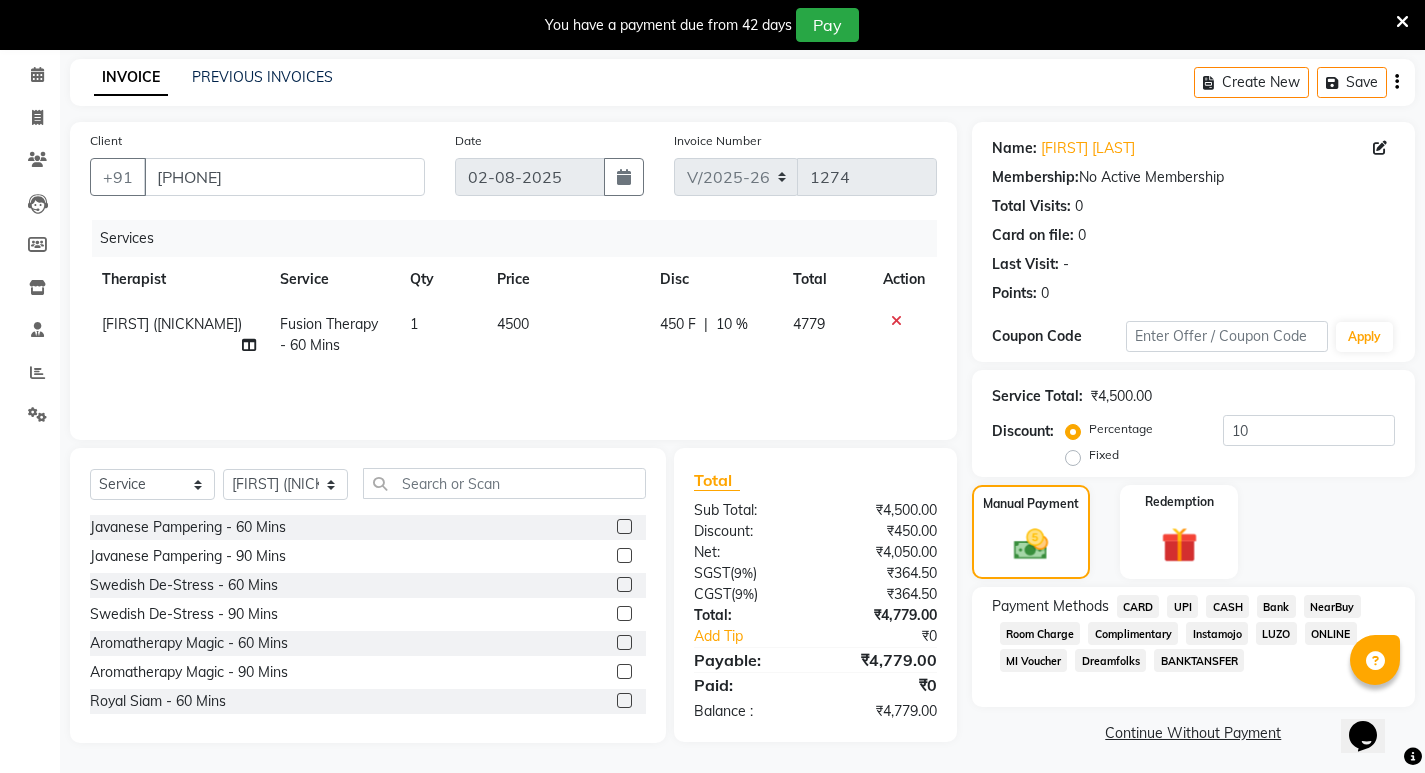 click on "UPI" 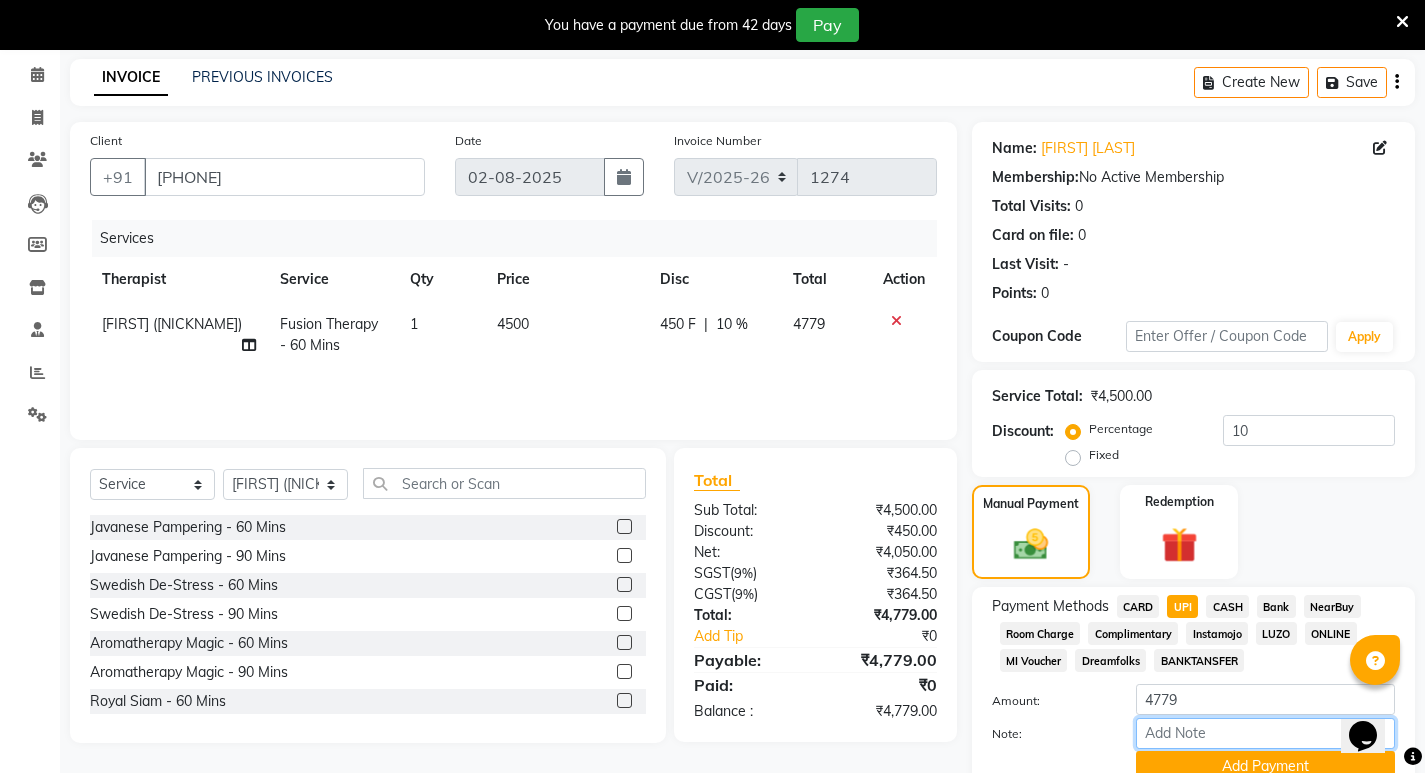 click on "Note:" at bounding box center [1265, 733] 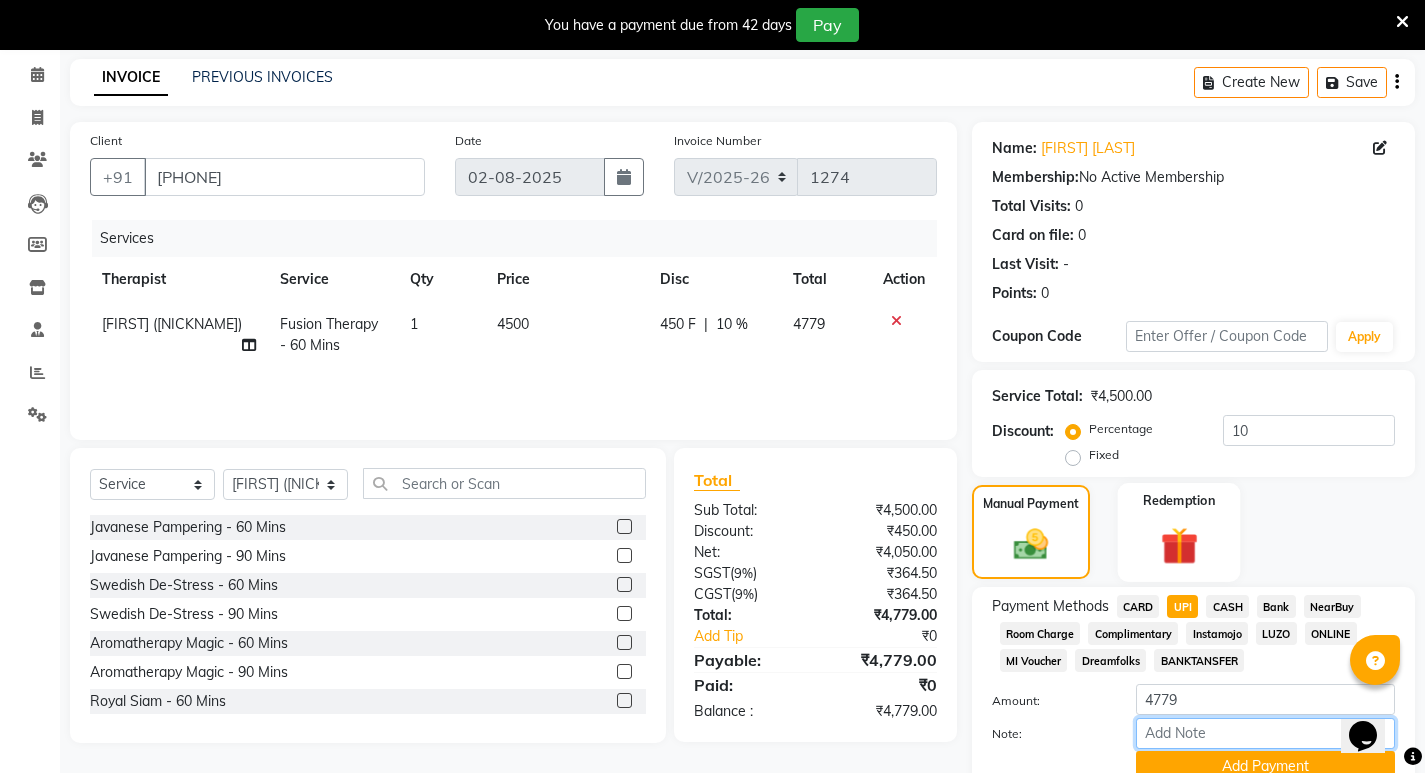 type on "UPI-" 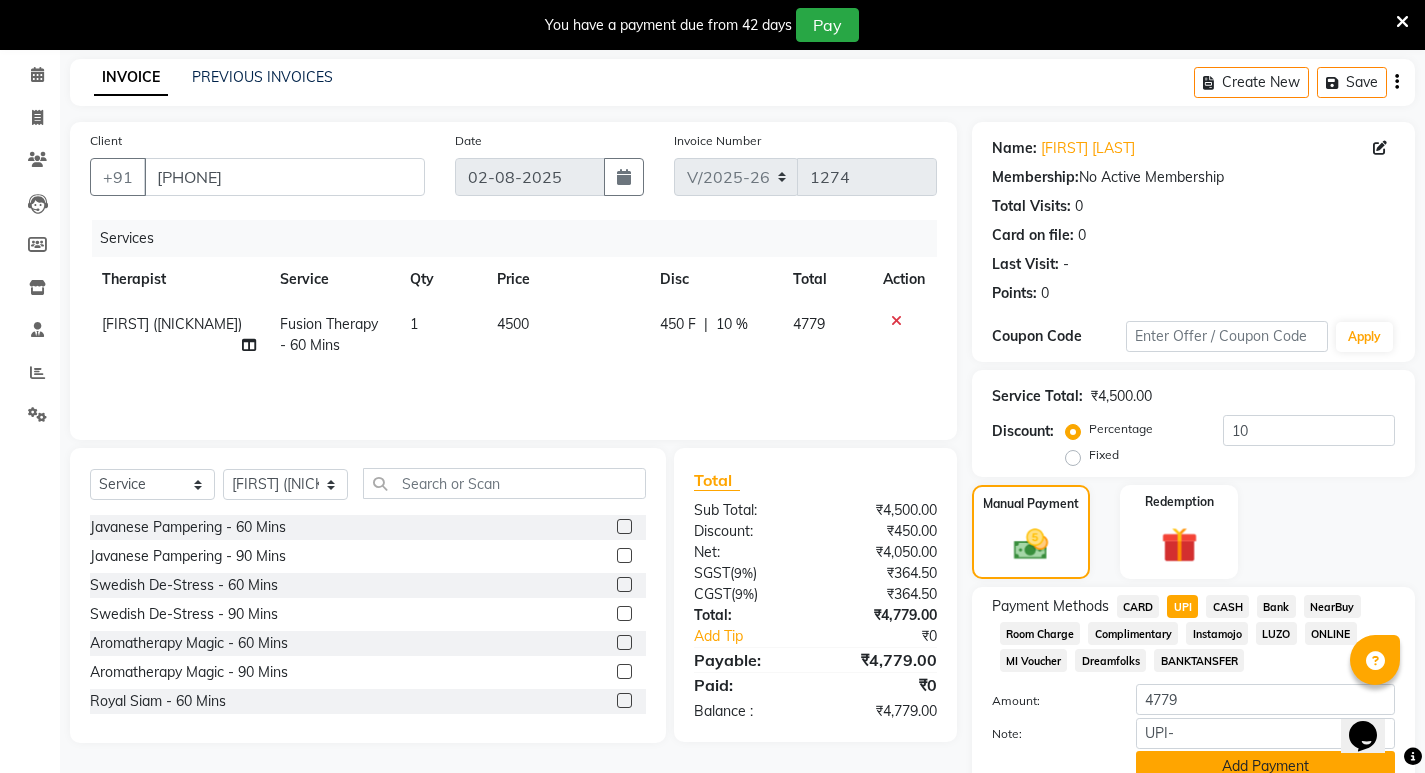 click on "Add Payment" 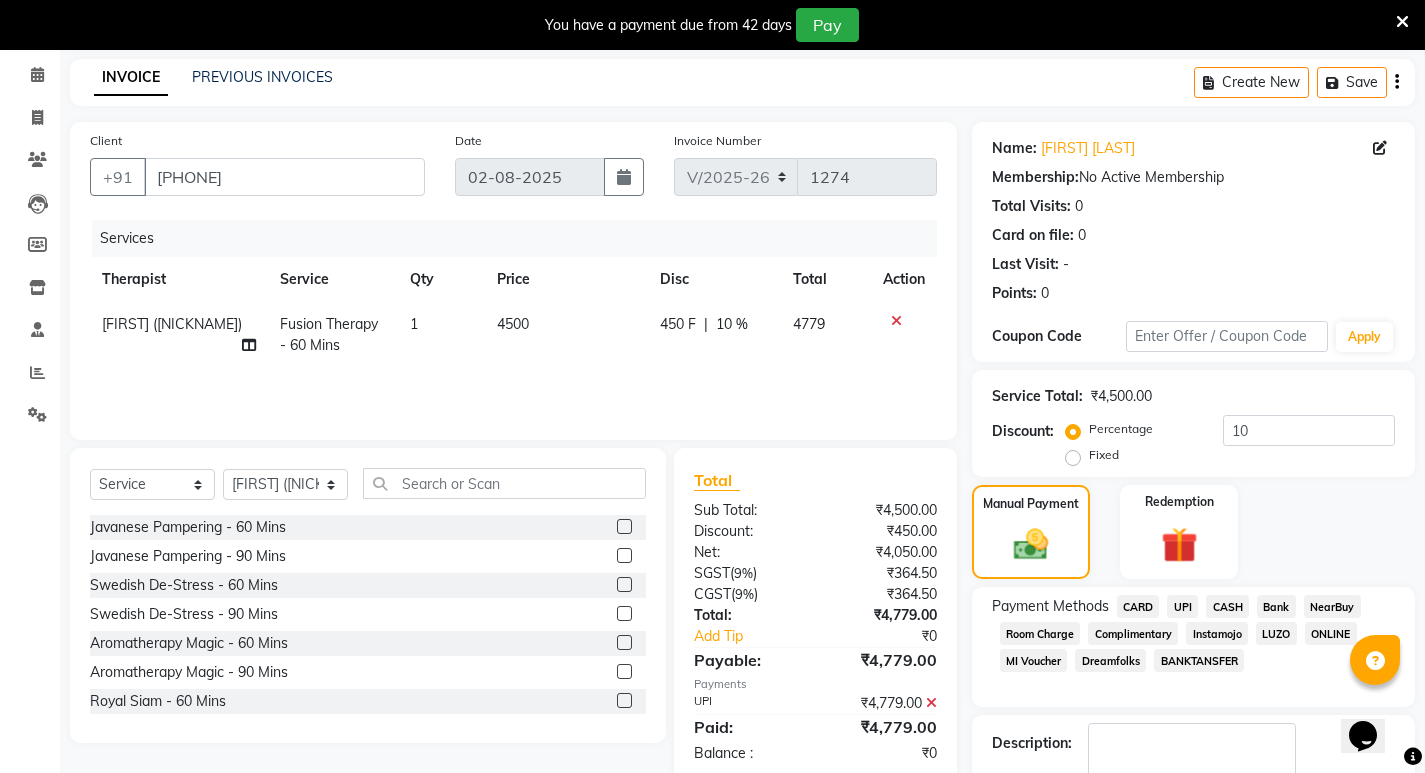 click on "Generate OTP" 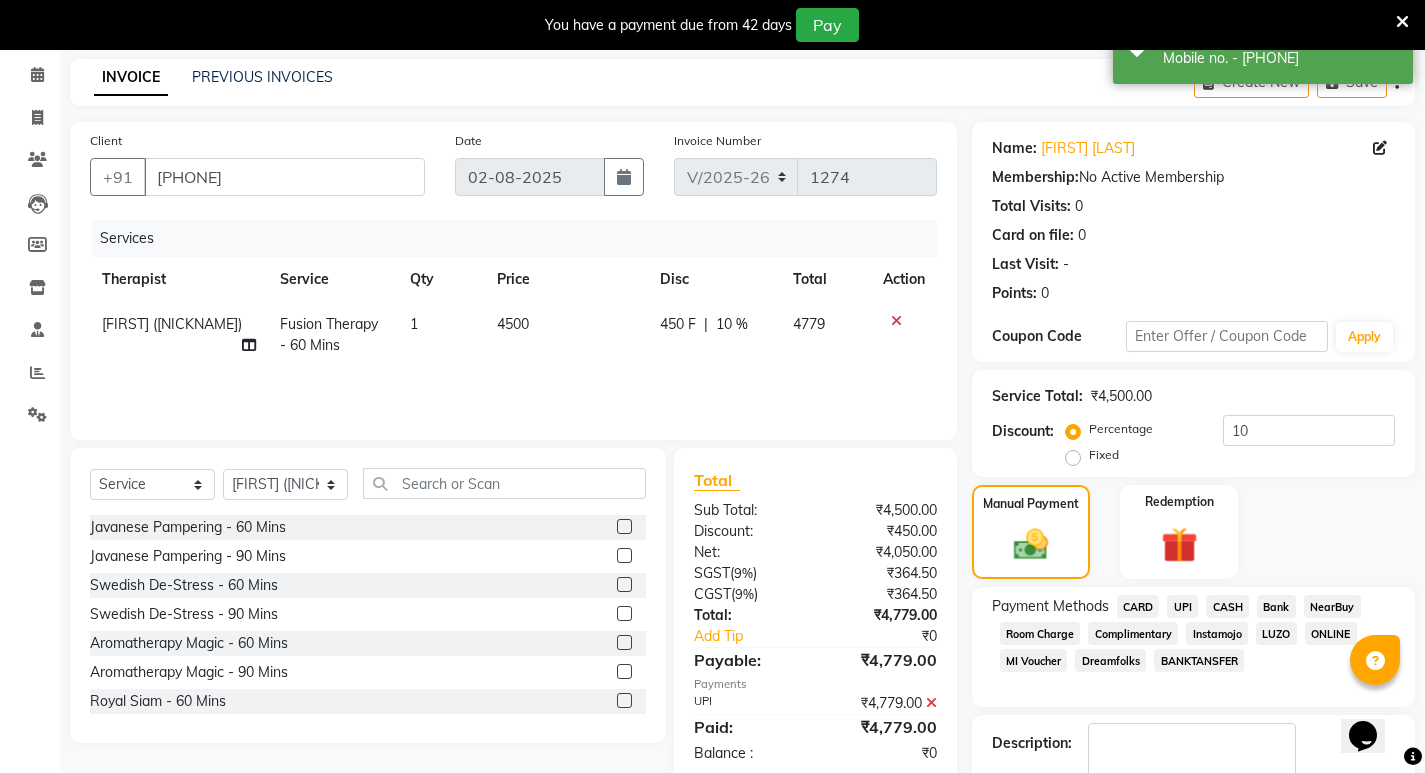 scroll, scrollTop: 235, scrollLeft: 0, axis: vertical 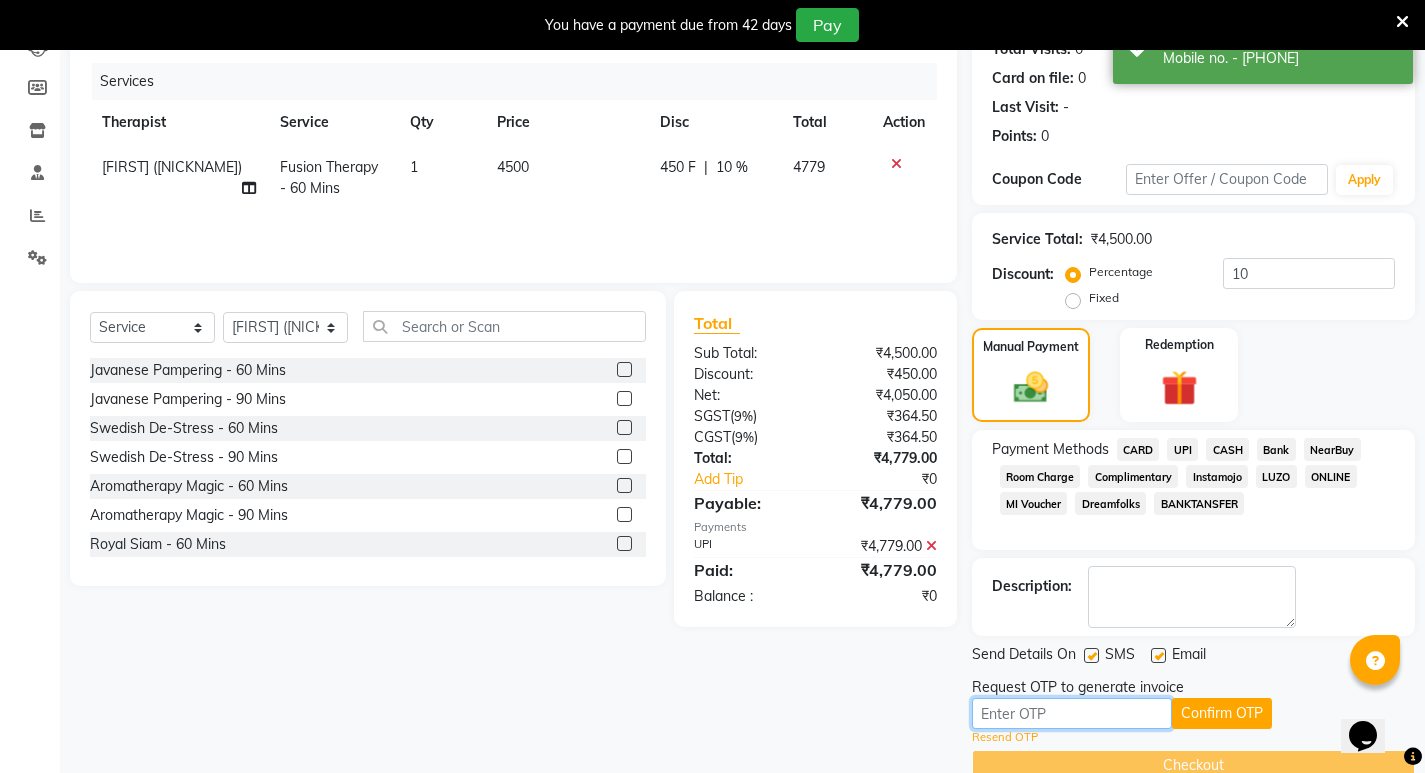 click at bounding box center (1072, 713) 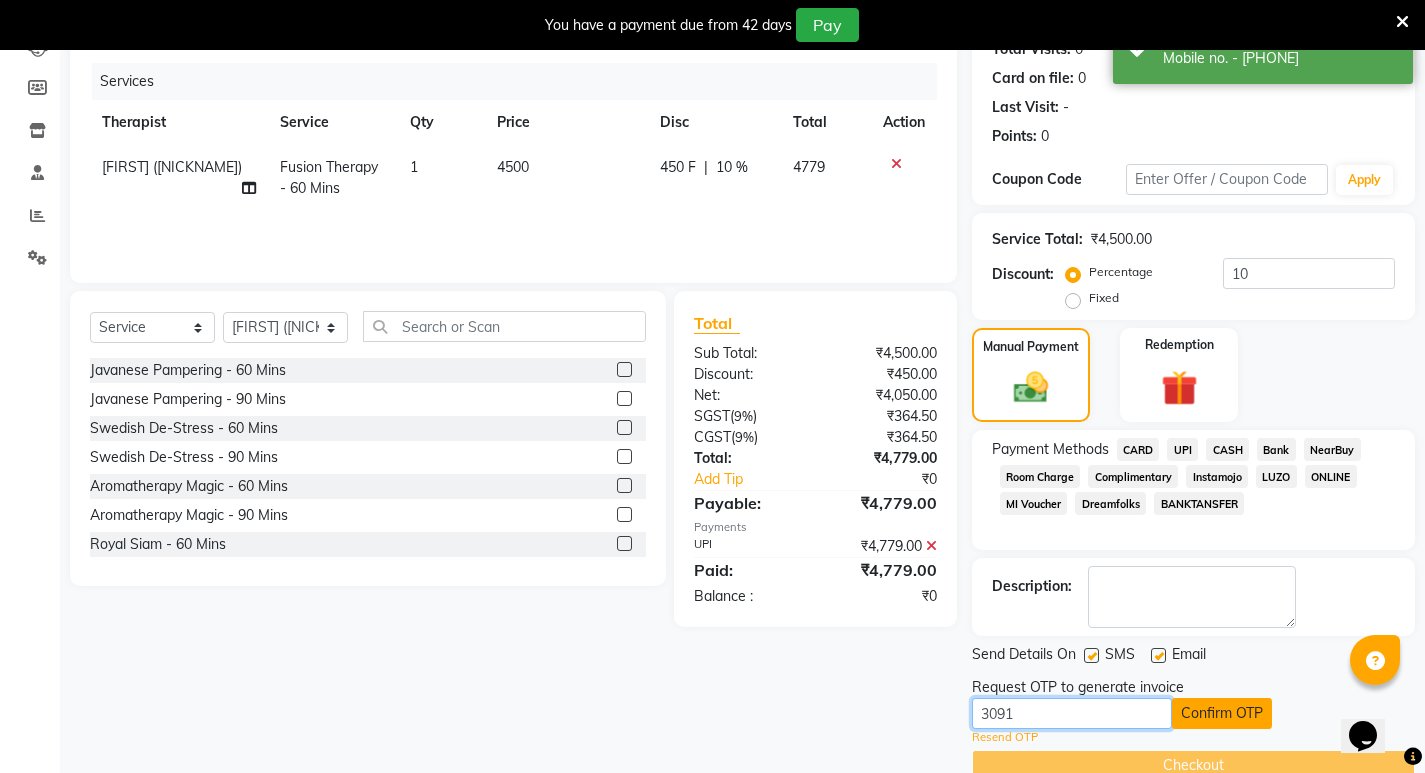 type on "3091" 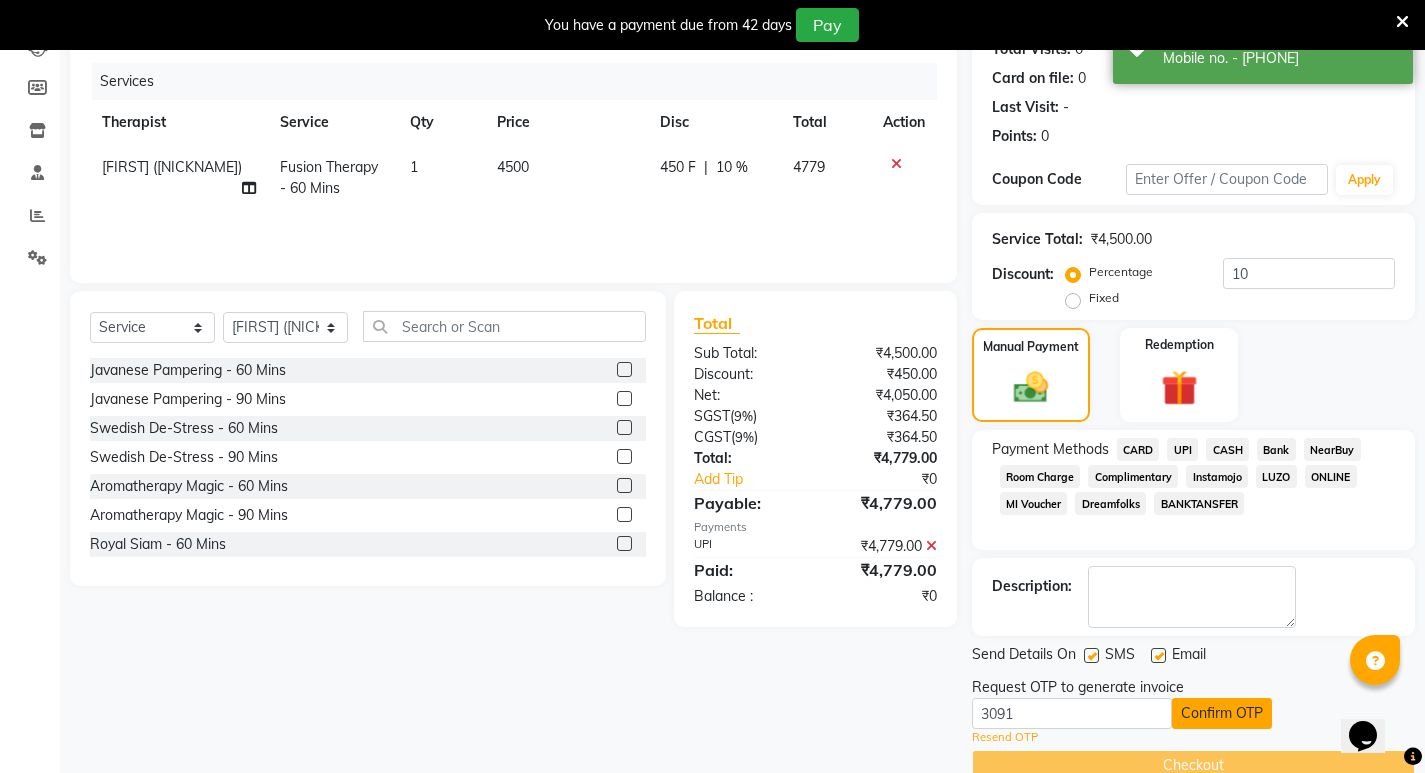 click on "Confirm OTP" 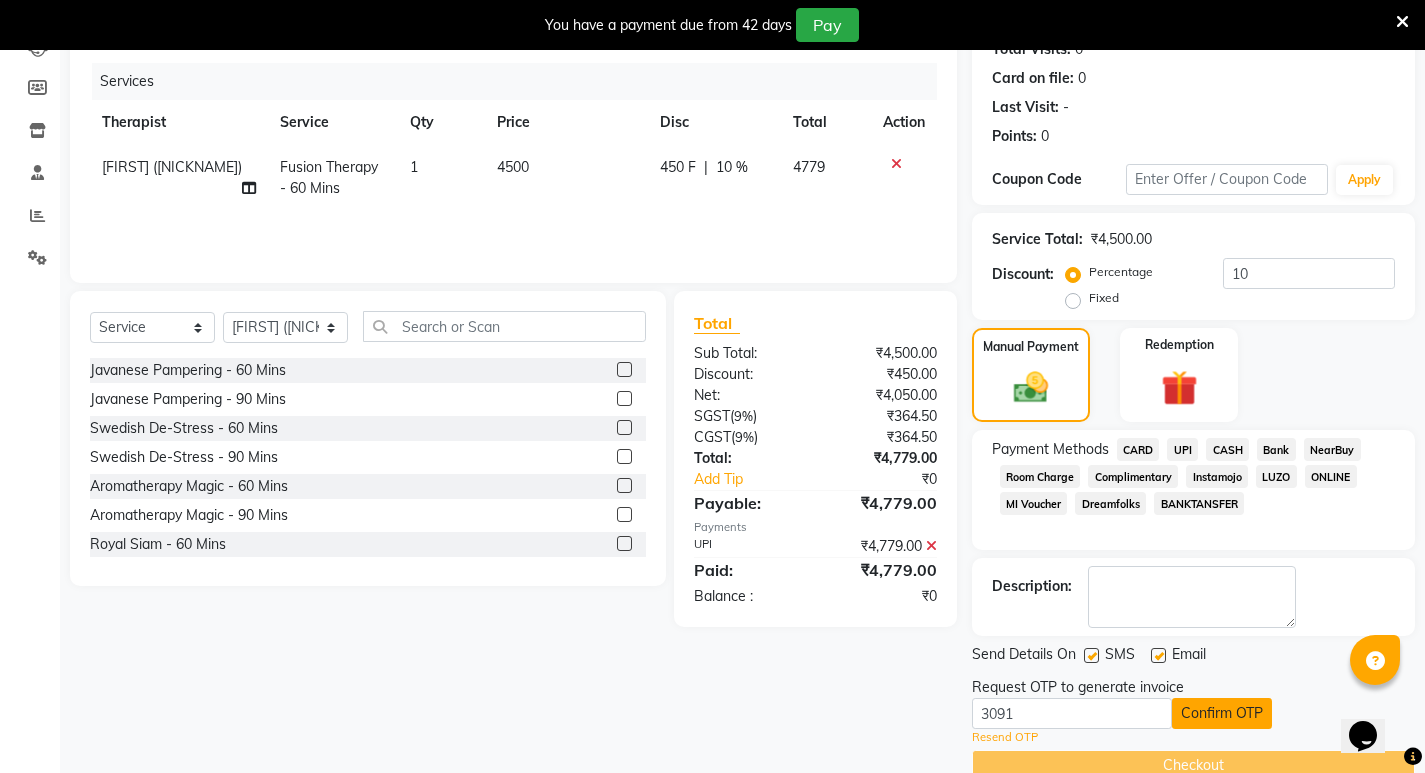 click on "Confirm OTP" 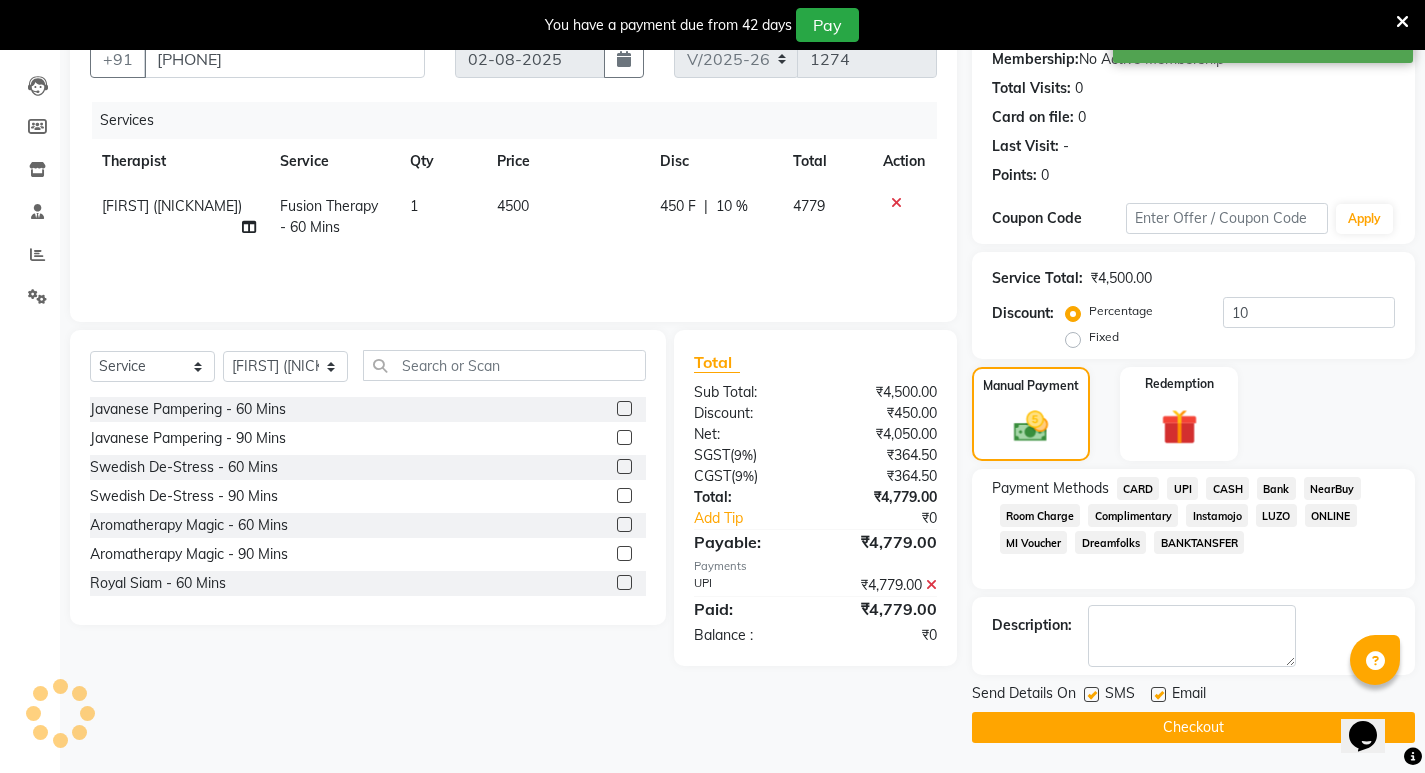 scroll, scrollTop: 196, scrollLeft: 0, axis: vertical 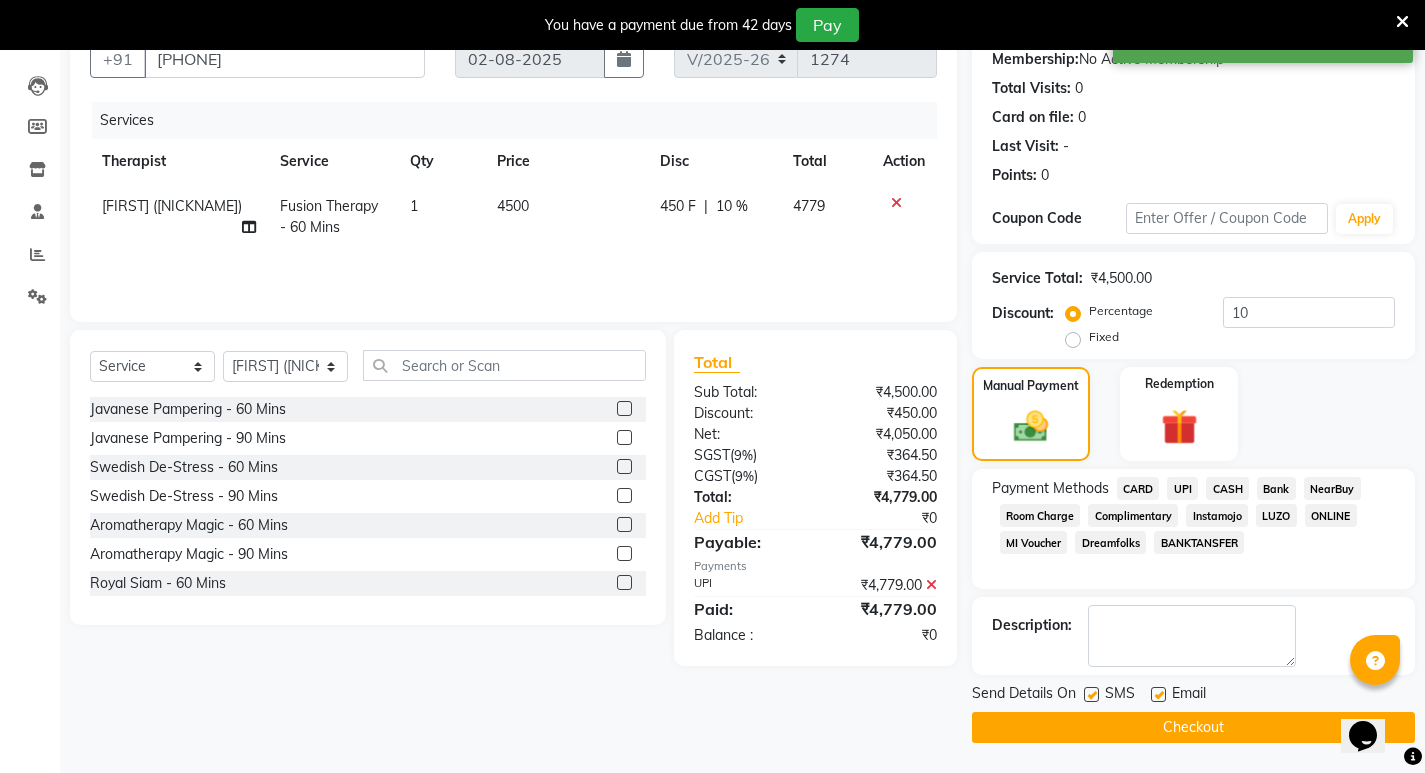 click on "Checkout" 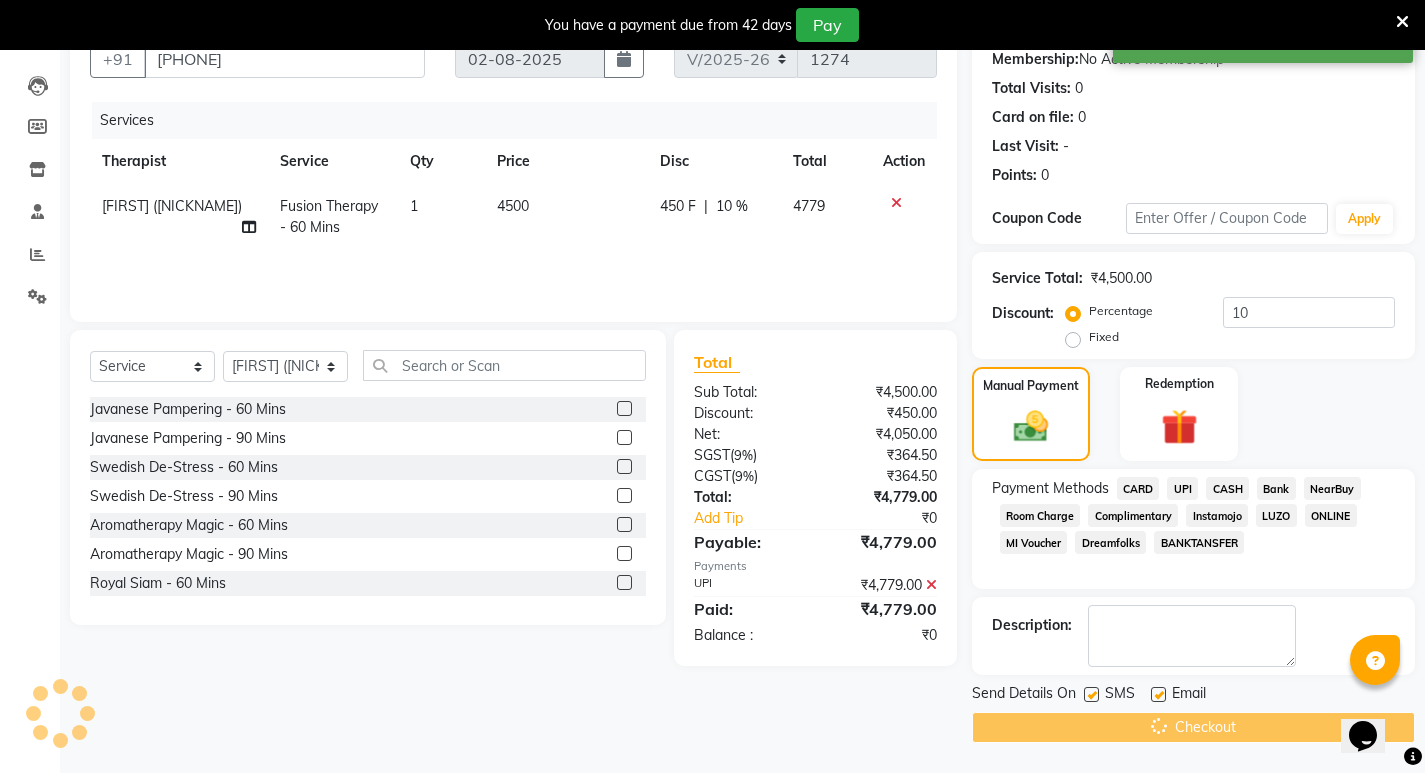 click 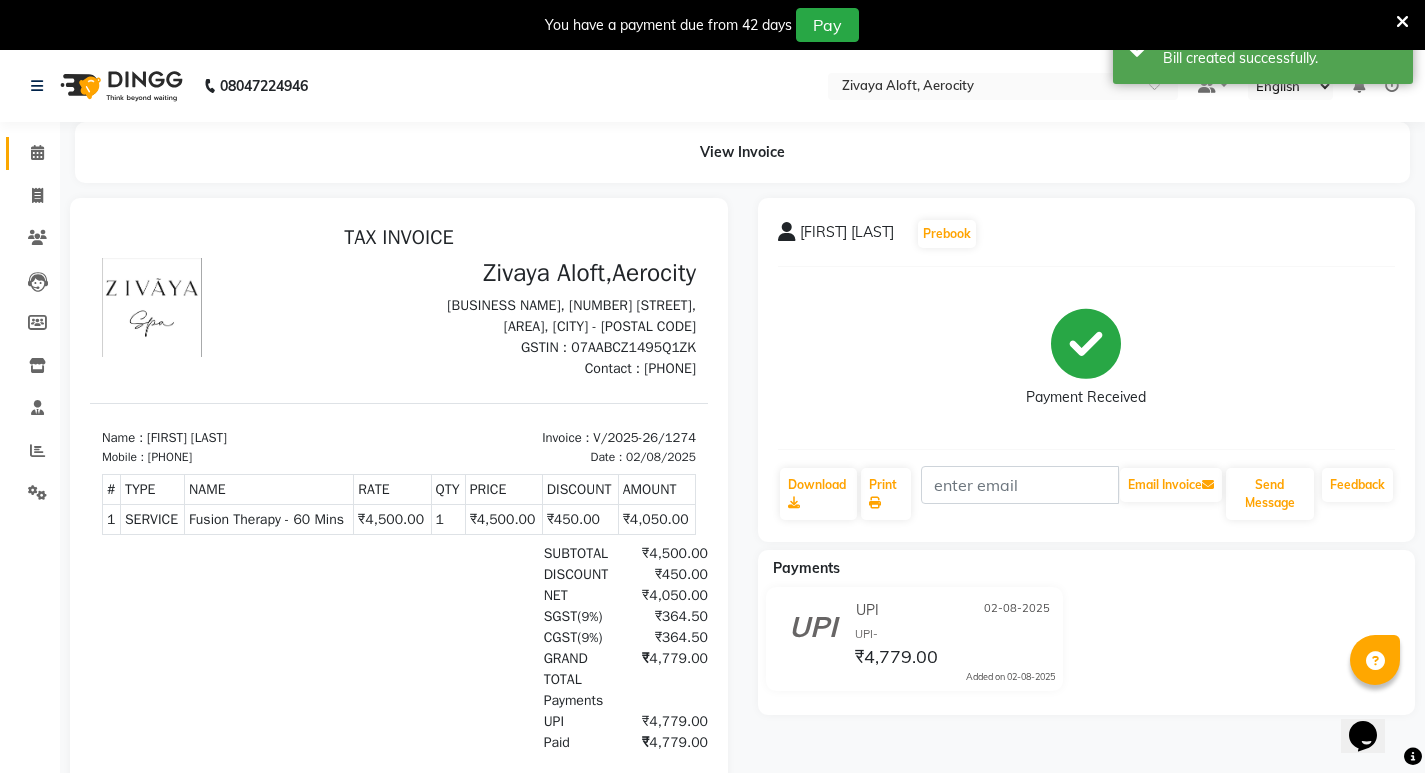 scroll, scrollTop: 0, scrollLeft: 0, axis: both 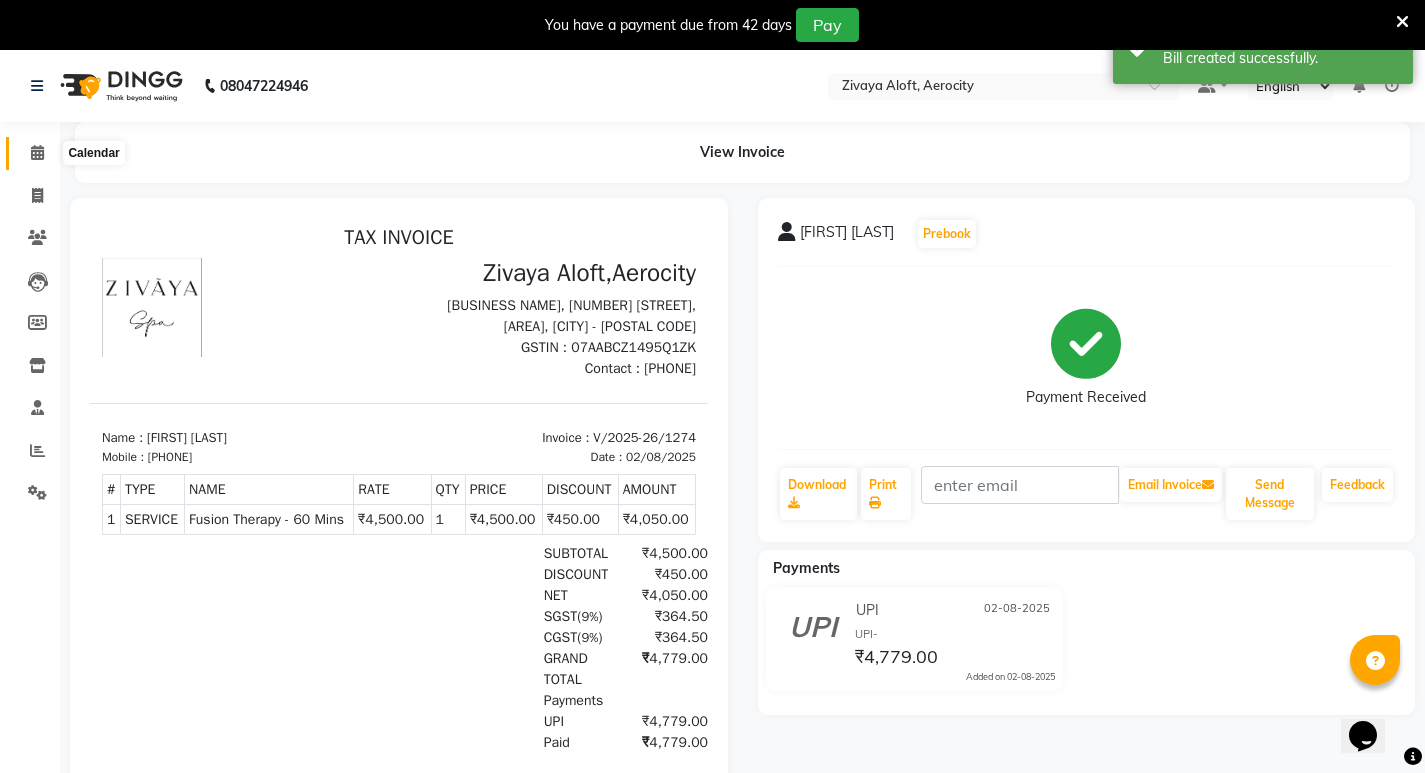 click 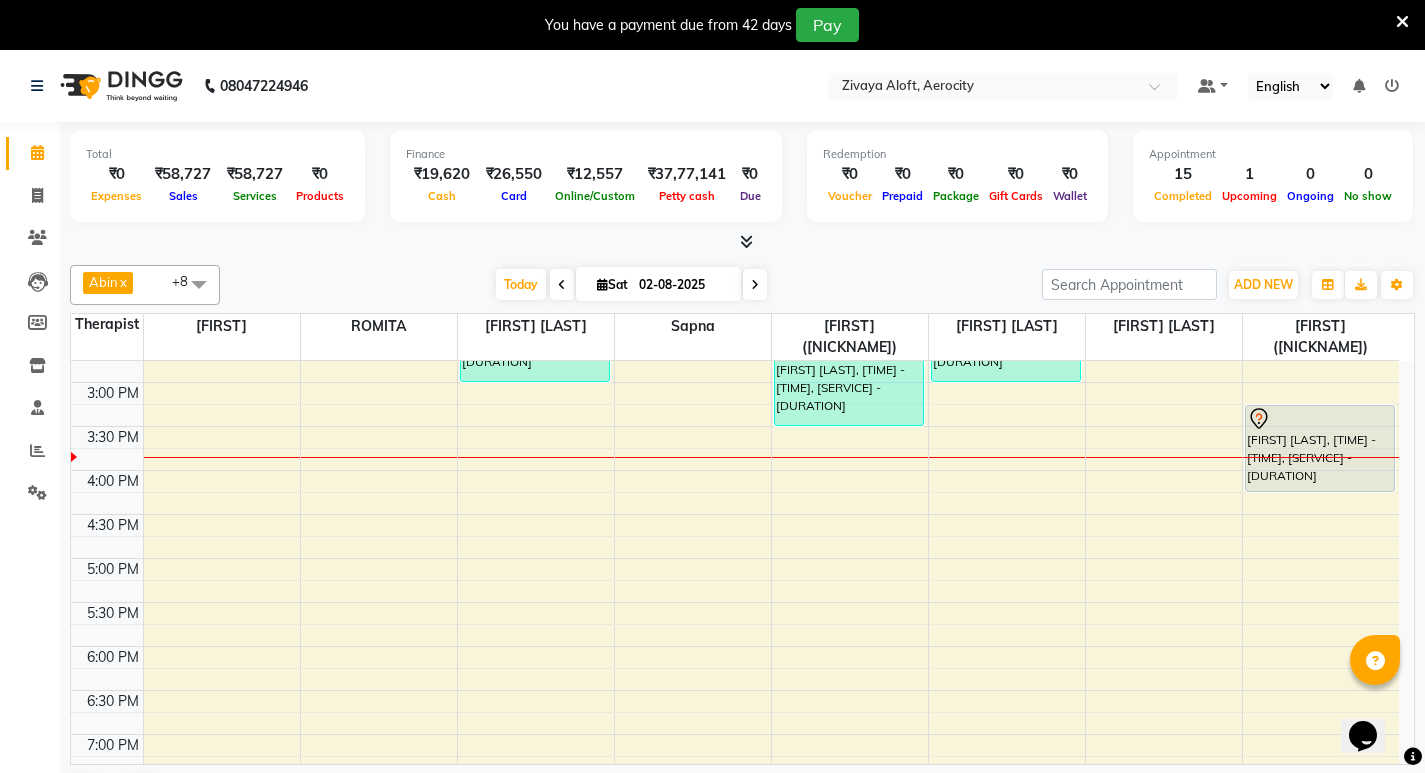 scroll, scrollTop: 700, scrollLeft: 0, axis: vertical 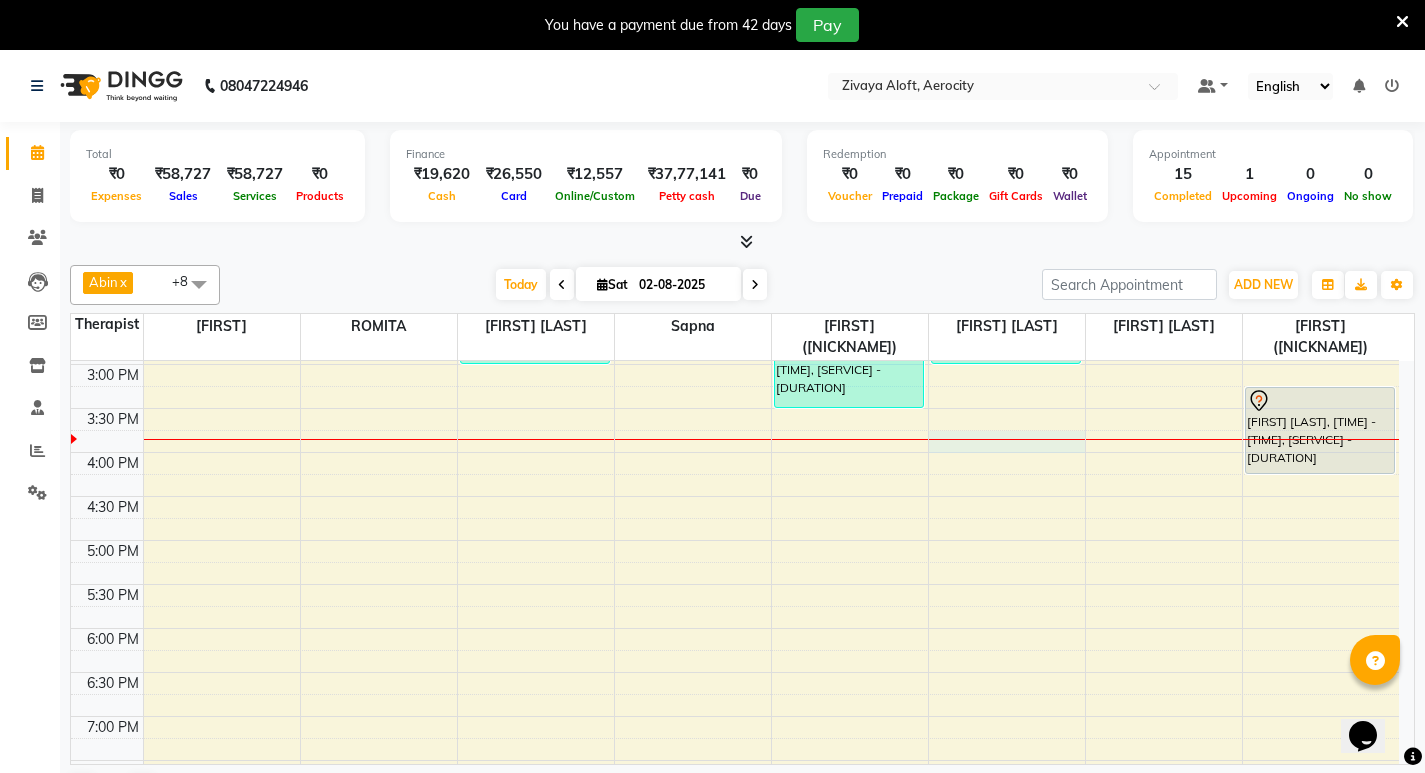 click on "7:00 AM 7:30 AM 8:00 AM 8:30 AM 9:00 AM 9:30 AM 10:00 AM 10:30 AM 11:00 AM 11:30 AM 12:00 PM 12:30 PM 1:00 PM 1:30 PM 2:00 PM 2:30 PM 3:00 PM 3:30 PM 4:00 PM 4:30 PM 5:00 PM 5:30 PM 6:00 PM 6:30 PM 7:00 PM 7:30 PM 8:00 PM 8:30 PM 9:00 PM 9:30 PM 10:00 PM 10:30 PM 11:00 PM 11:30 PM     Sumish Hyundaimedical, TK01, 08:15 AM-08:45 AM, Signature Foot Massage - 30 Mins     Sumish Hyundaimedical, TK01, 08:45 AM-09:15 AM, Signature Head Massage - 30 Mins     Neha Galhotra, TK03, 09:45 AM-10:45 AM, Swedish De-Stress - 60 Mins     M Raghav, TK04, 11:00 AM-12:00 PM, Fusion Therapy - 60 Mins     Suyash Dhar, TK08, 02:00 PM-03:00 PM, Fusion Therapy - 60 Mins     Amit Chodha, TK06, 12:30 PM-01:00 PM, De-Stress Back & Shoulder Massage - 30 Mins     Amit Chodha, TK06, 01:00 PM-01:30 PM, Signature Foot Massage - 30 Mins     Amit Chodha, TK06, 12:30 PM-01:00 PM, Signature Foot Massage - 30 Mins     Amit Chodha, TK06, 01:00 PM-01:30 PM, De-Stress Back & Shoulder Massage - 30 Mins" at bounding box center [735, 408] 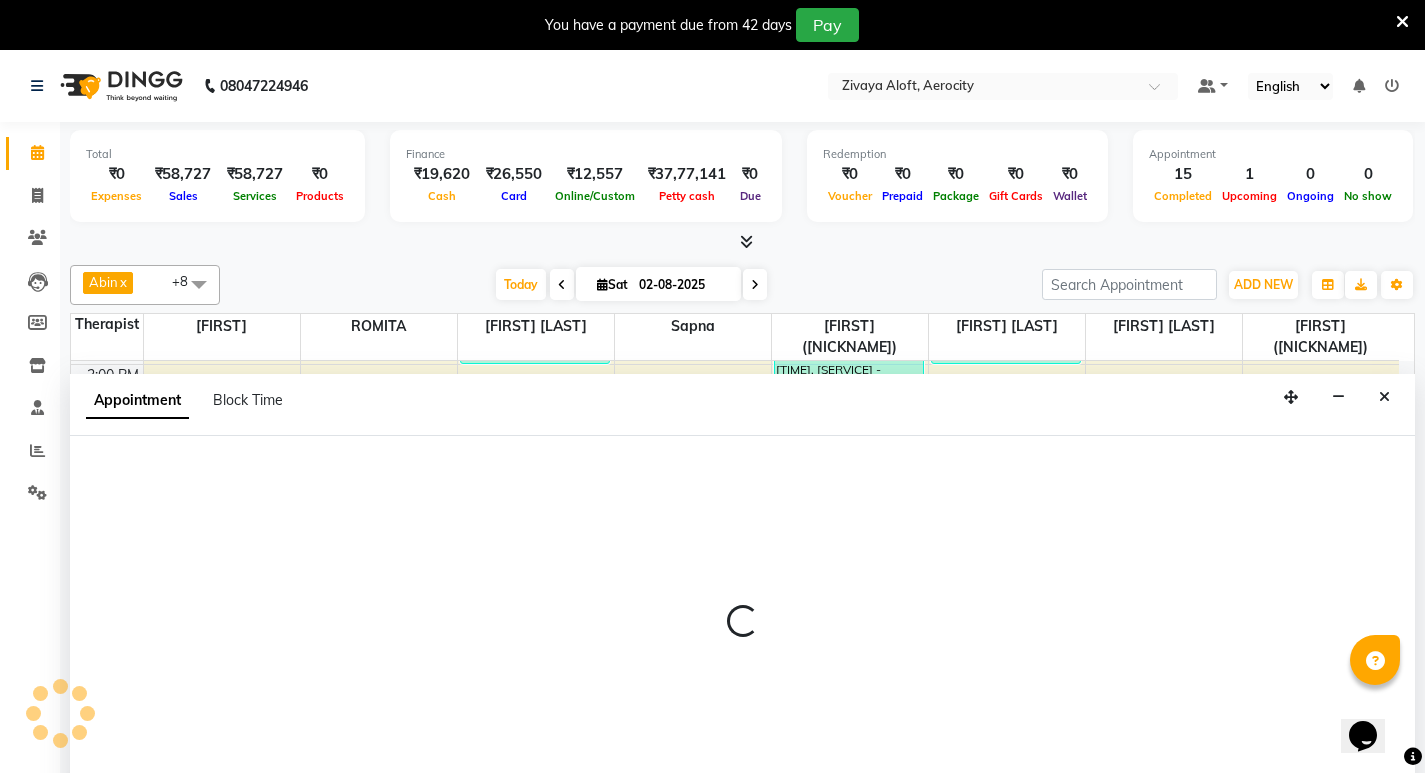 select on "48460" 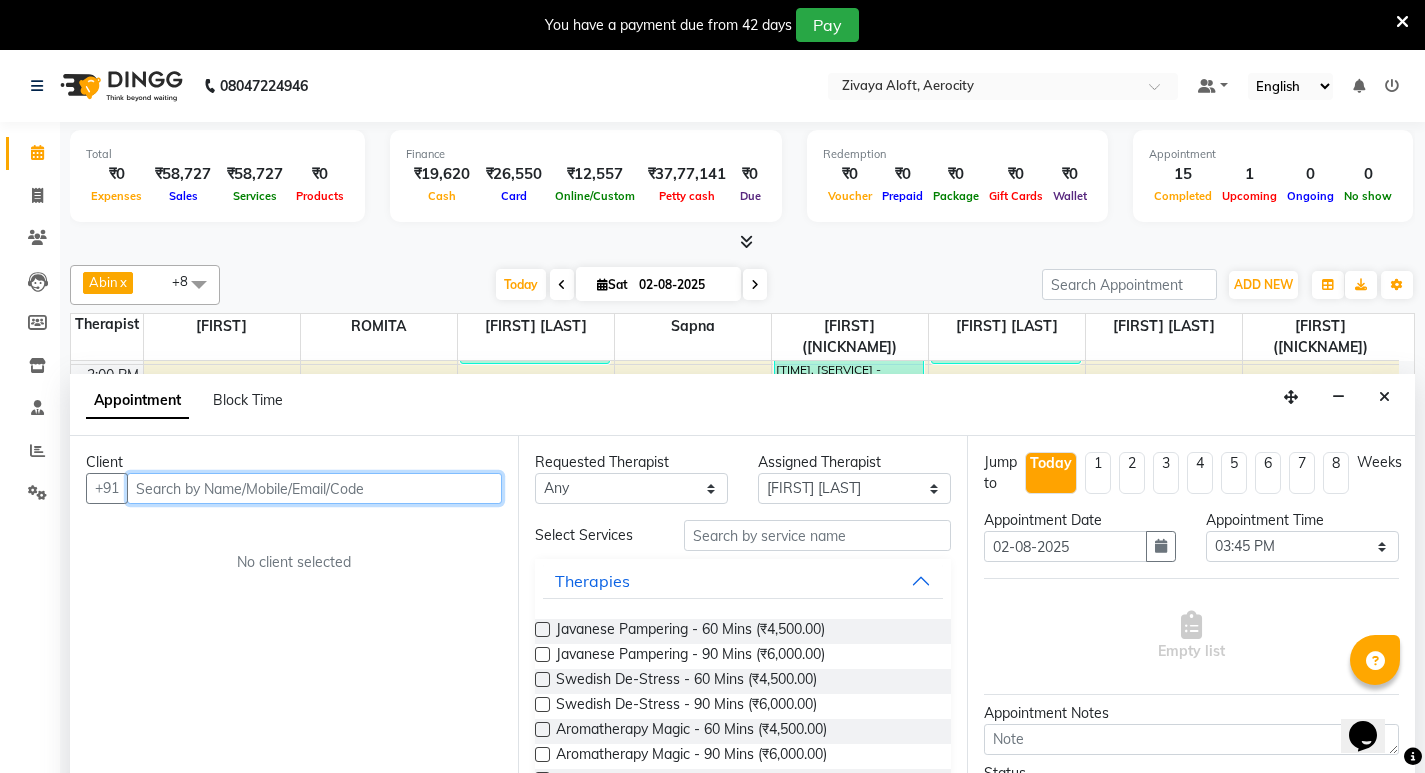 scroll, scrollTop: 51, scrollLeft: 0, axis: vertical 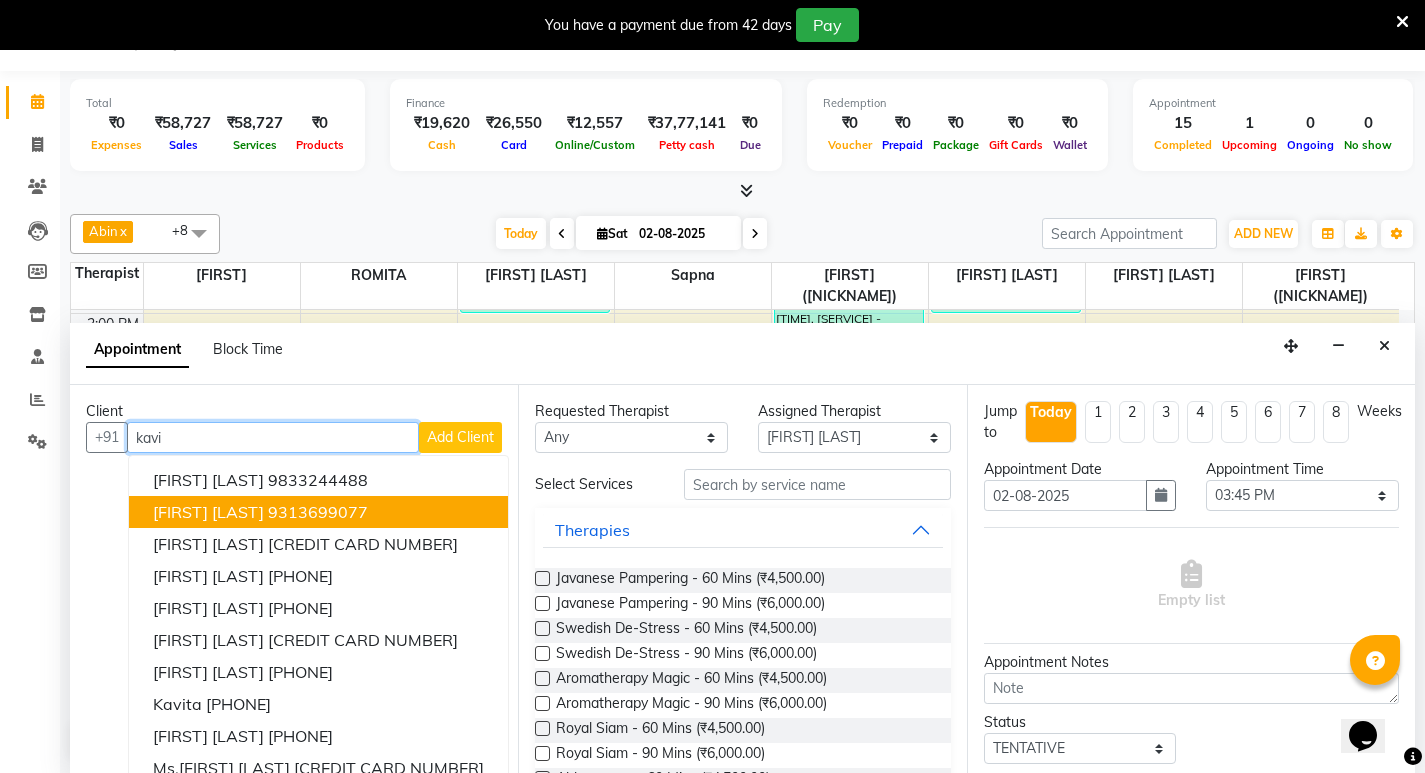 click on "9313699077" at bounding box center (318, 512) 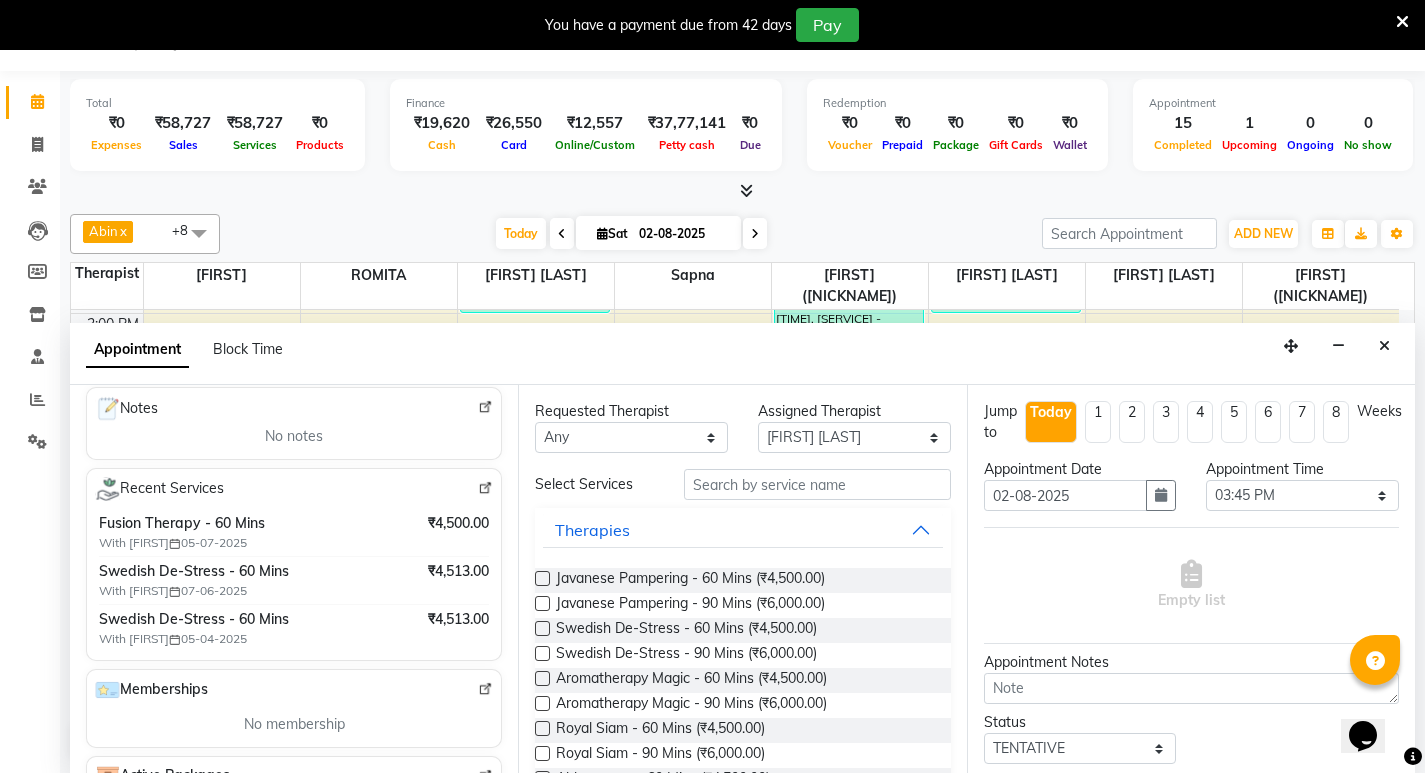 scroll, scrollTop: 300, scrollLeft: 0, axis: vertical 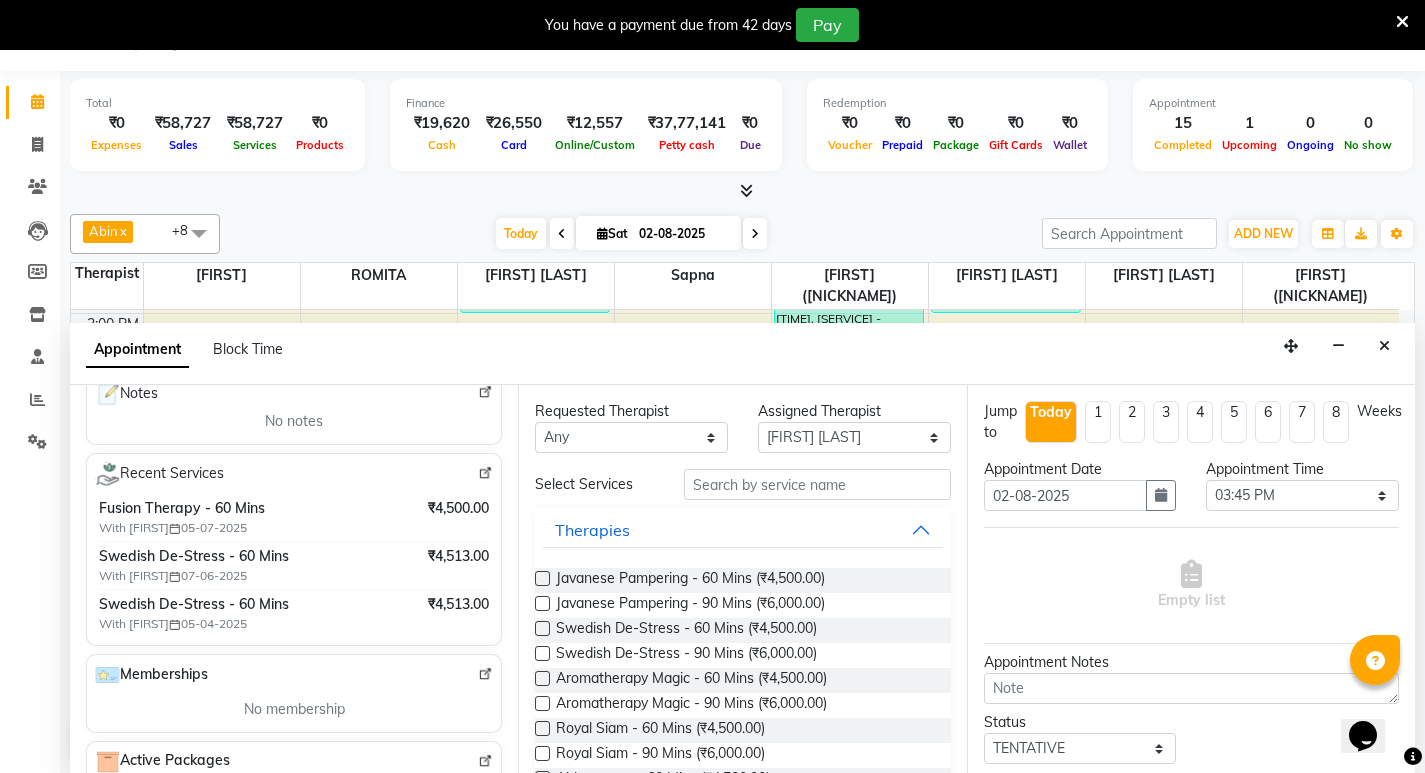 type on "9313699077" 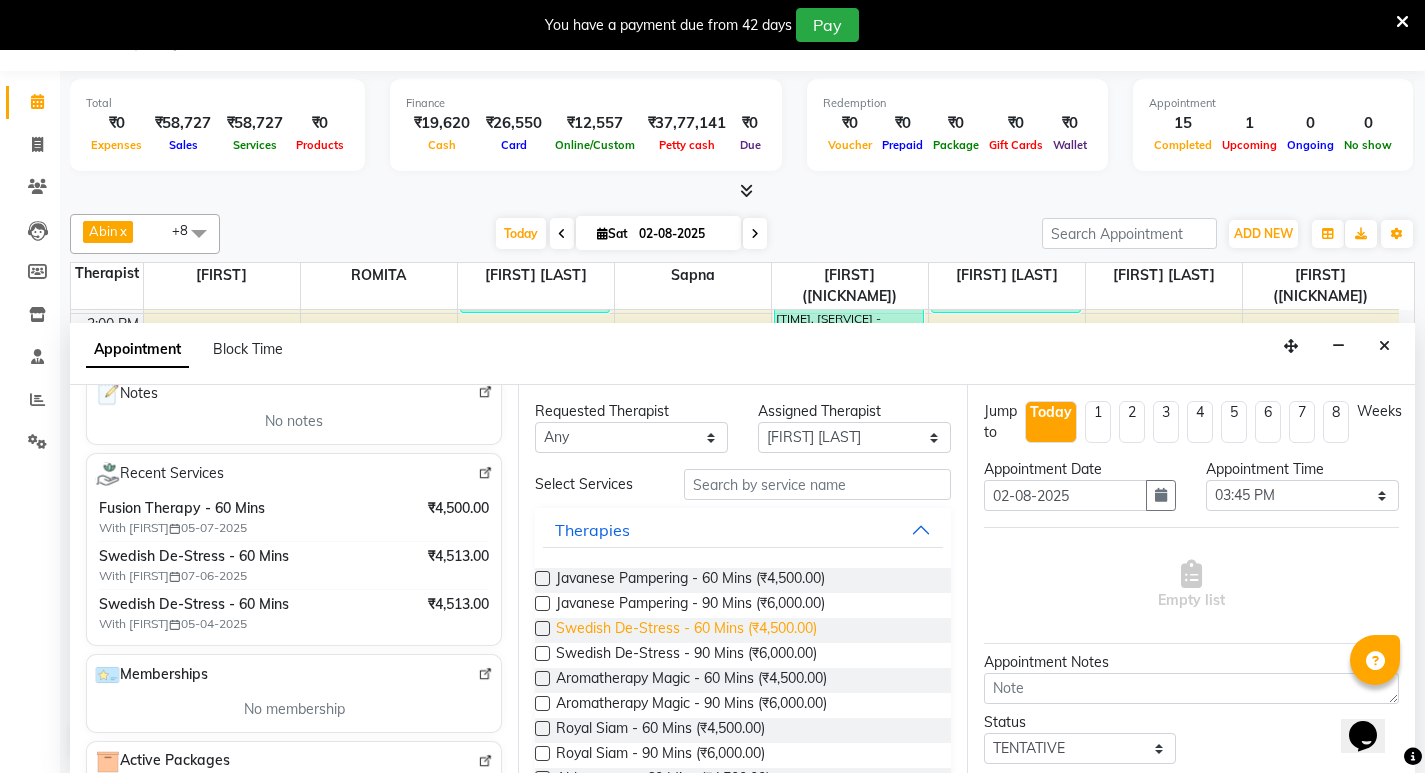 click on "Swedish De-Stress - 60 Mins (₹4,500.00)" at bounding box center (686, 630) 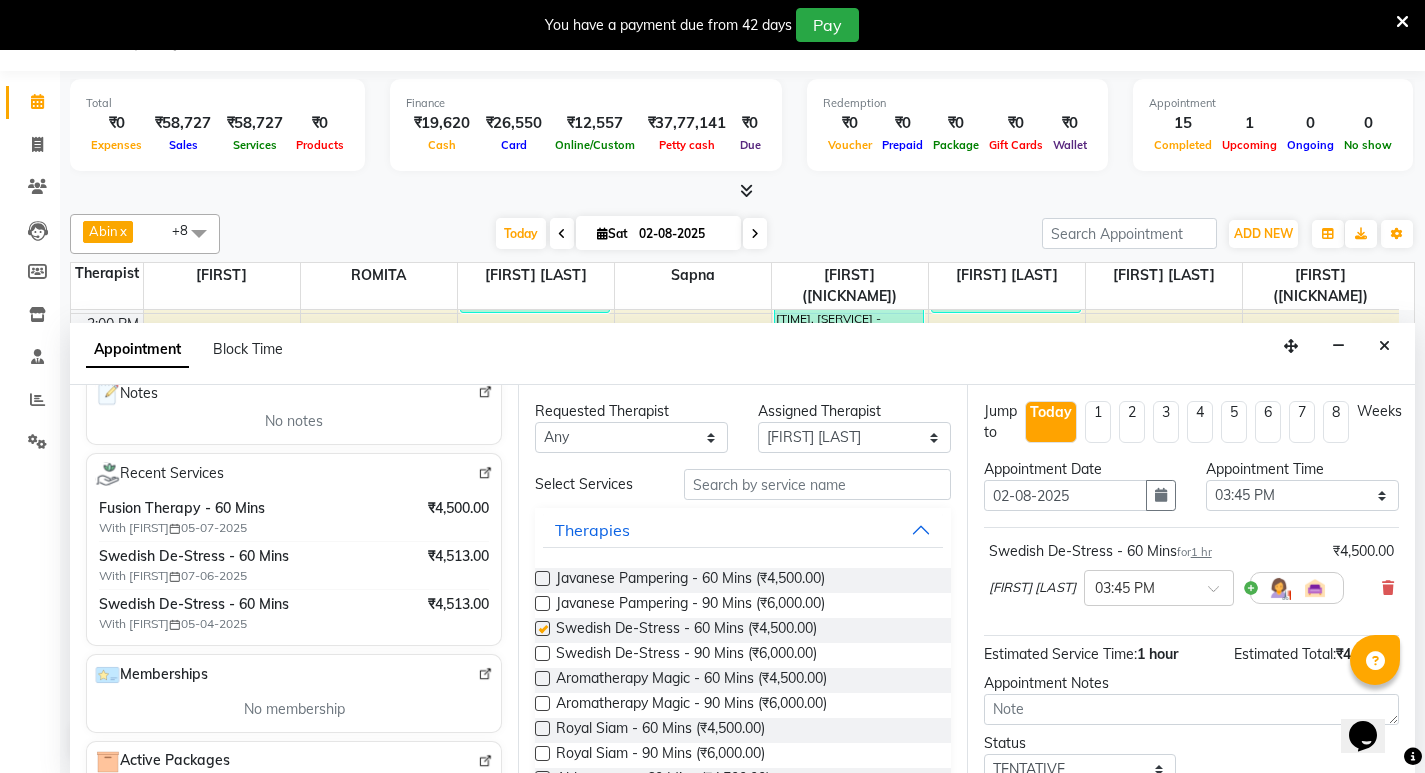checkbox on "false" 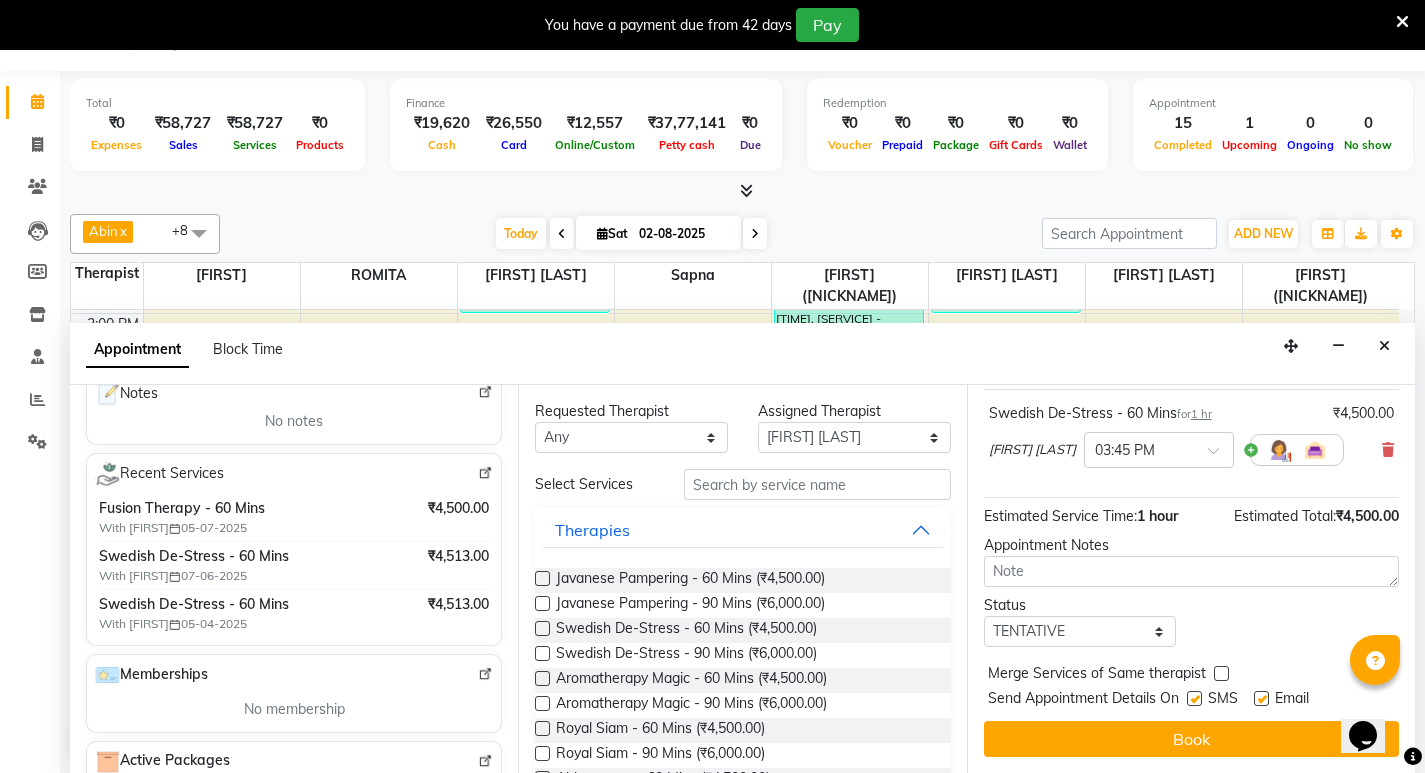 scroll, scrollTop: 141, scrollLeft: 0, axis: vertical 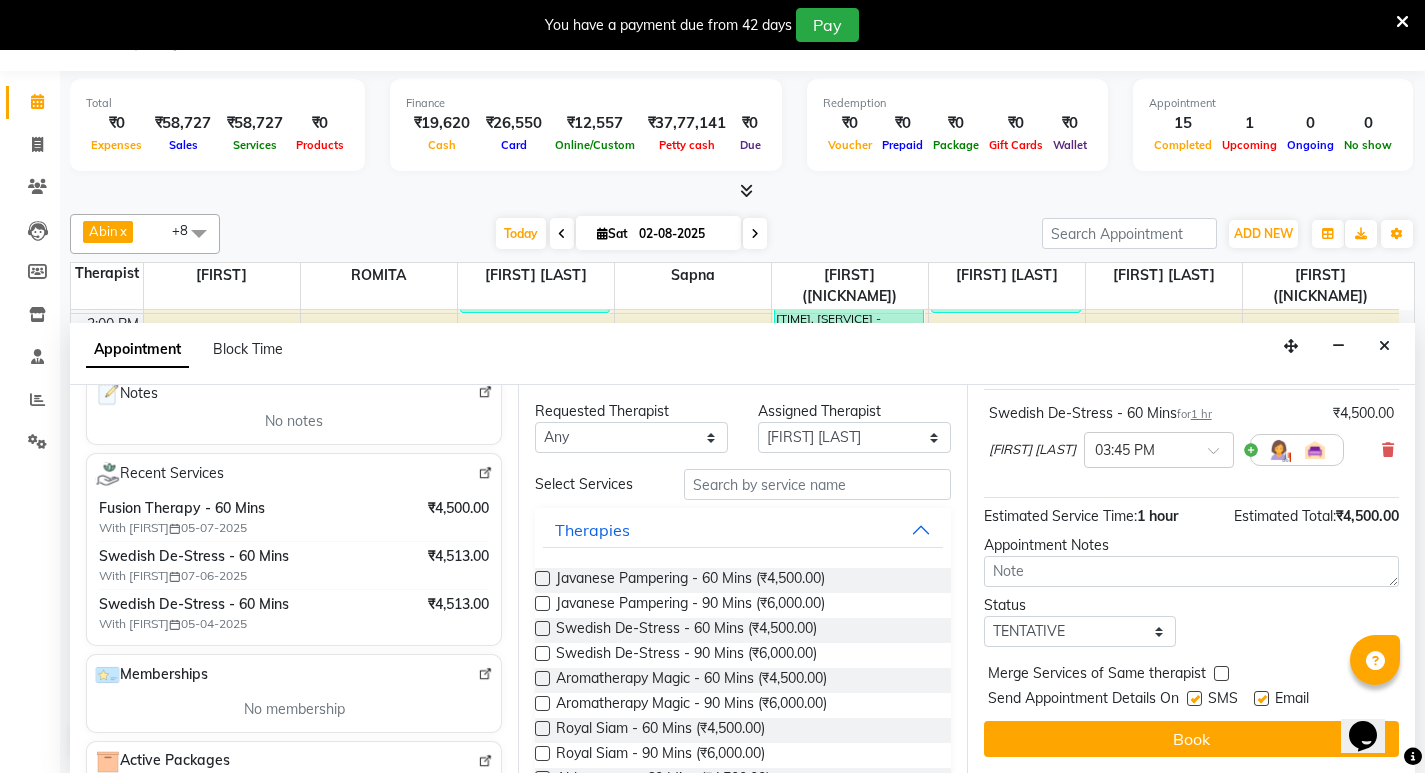 click on "Book" at bounding box center (1191, 739) 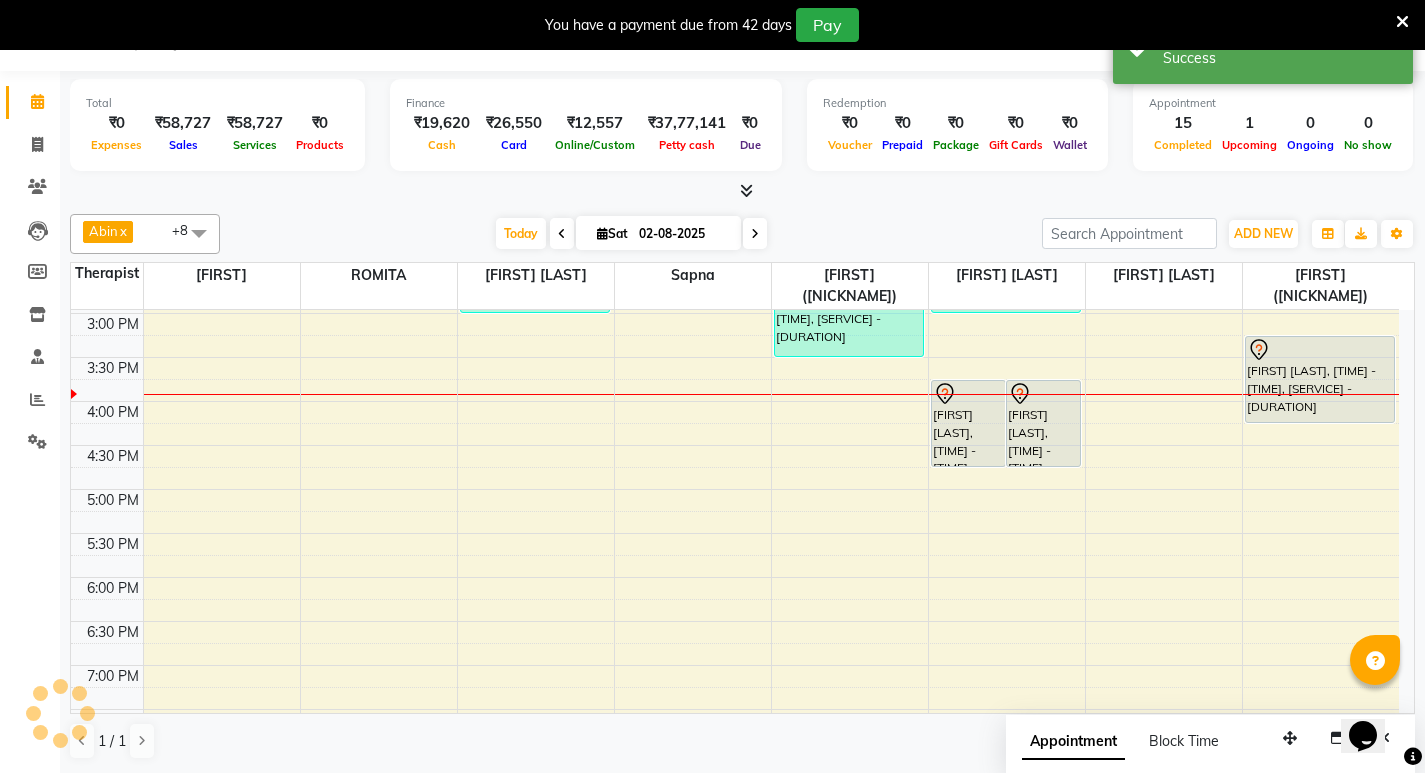 scroll, scrollTop: 0, scrollLeft: 0, axis: both 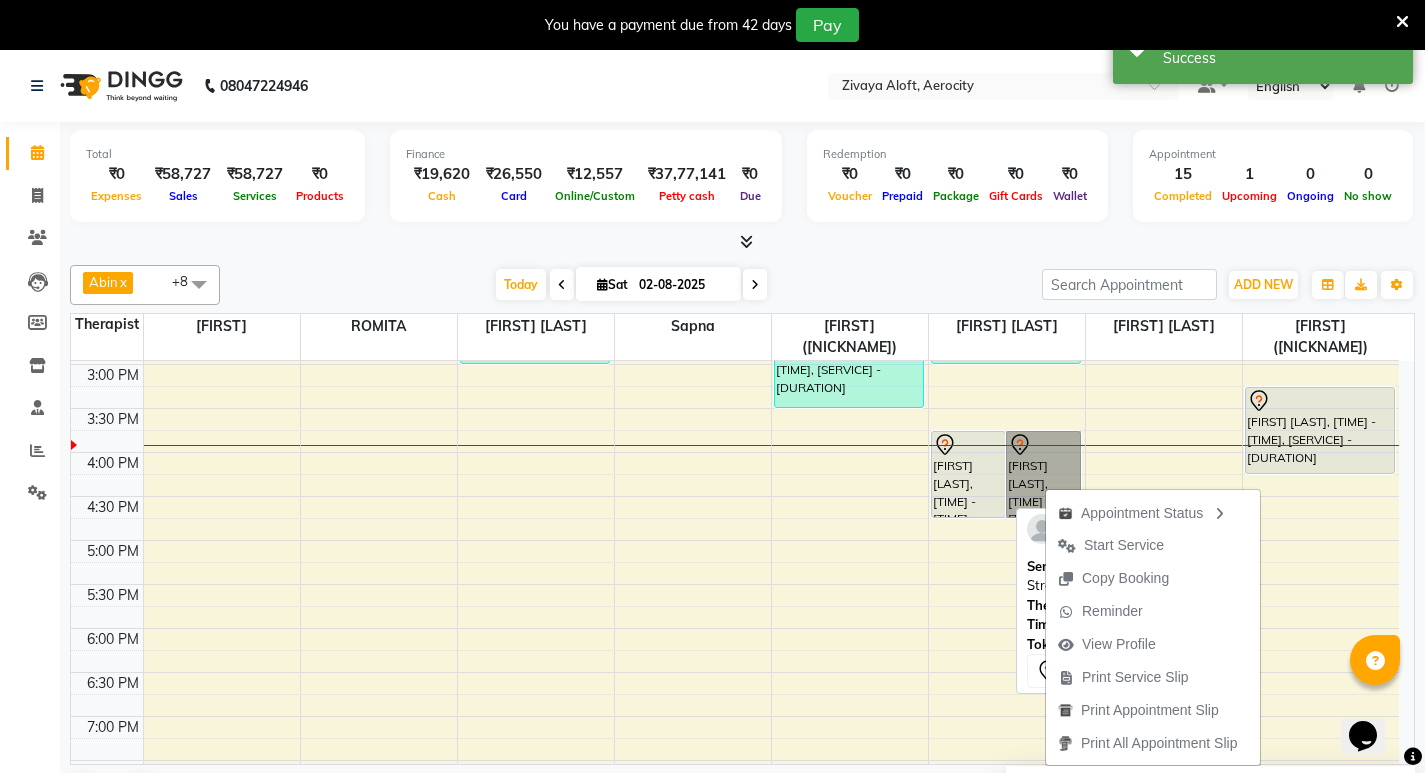 click on "[FIRST] [LAST], TK11, [TIME] - [TIME], Swedish De-Stress - 60 Mins" at bounding box center (968, 474) 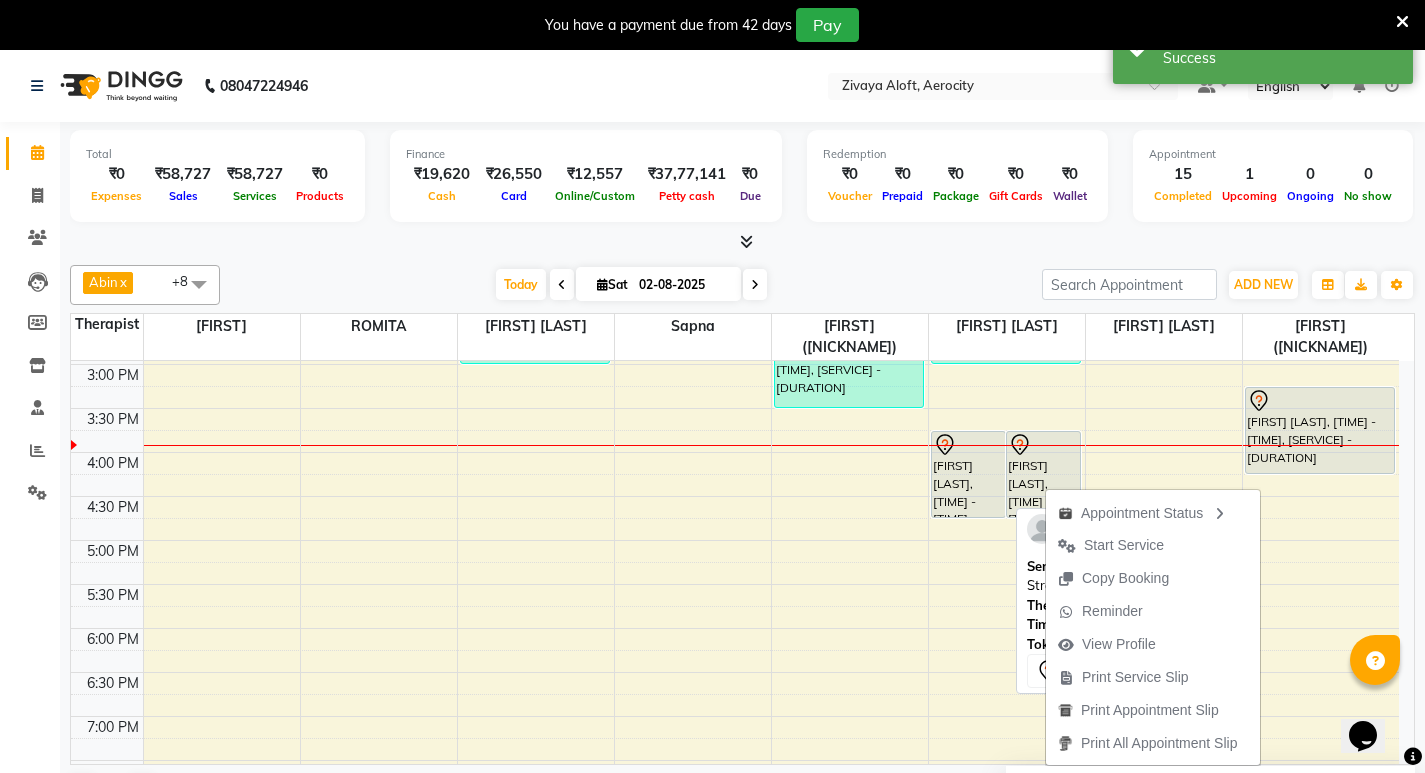 select on "7" 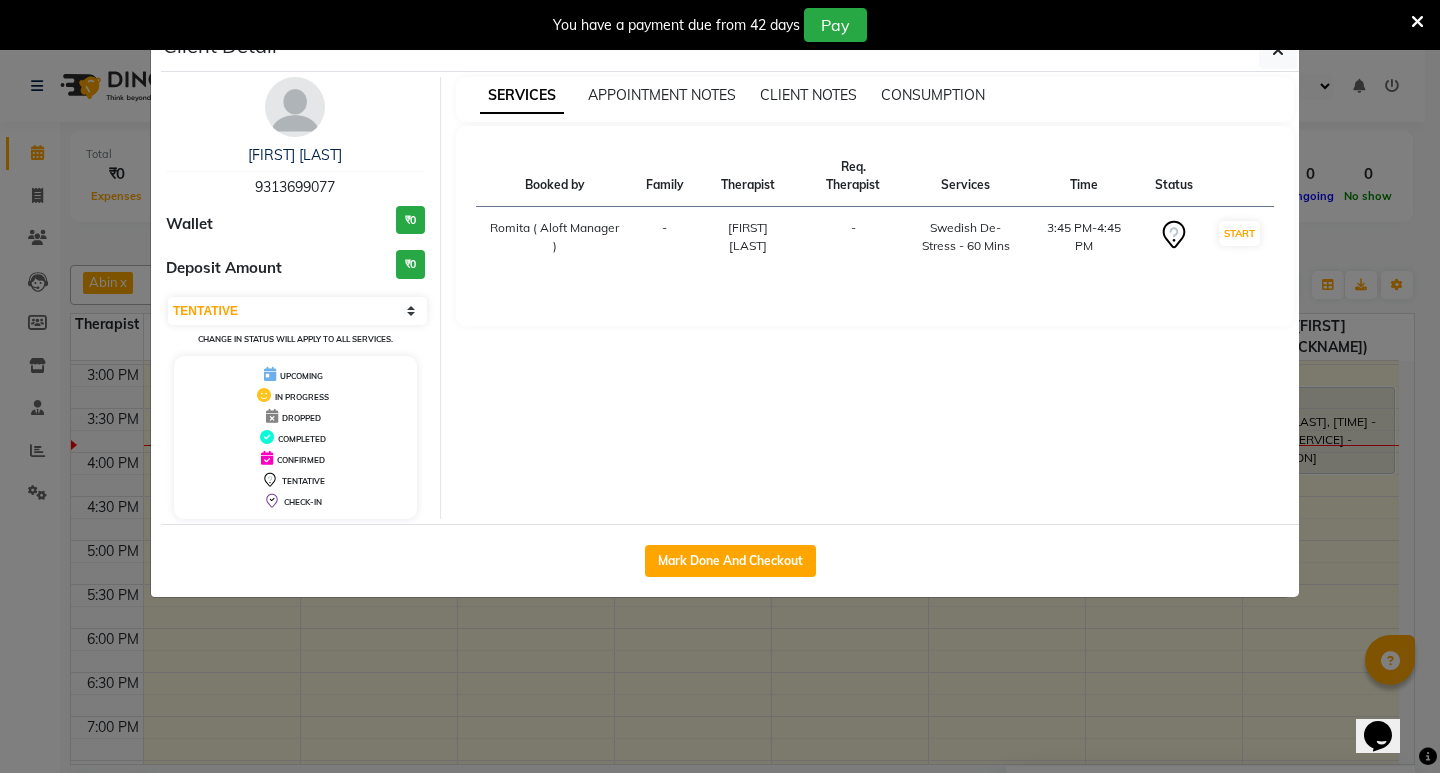 click on "You have a payment due from 42 days   Pay" at bounding box center (720, 25) 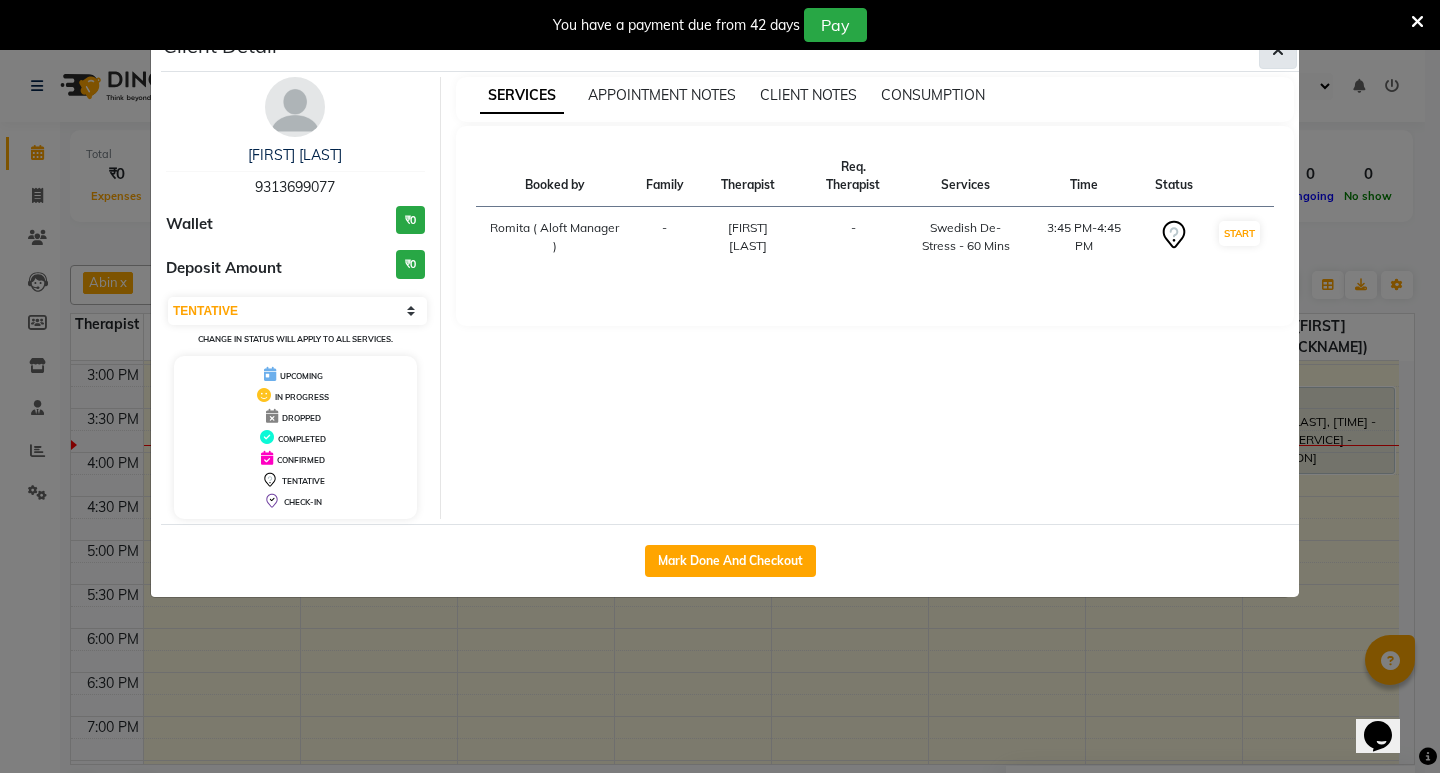 click 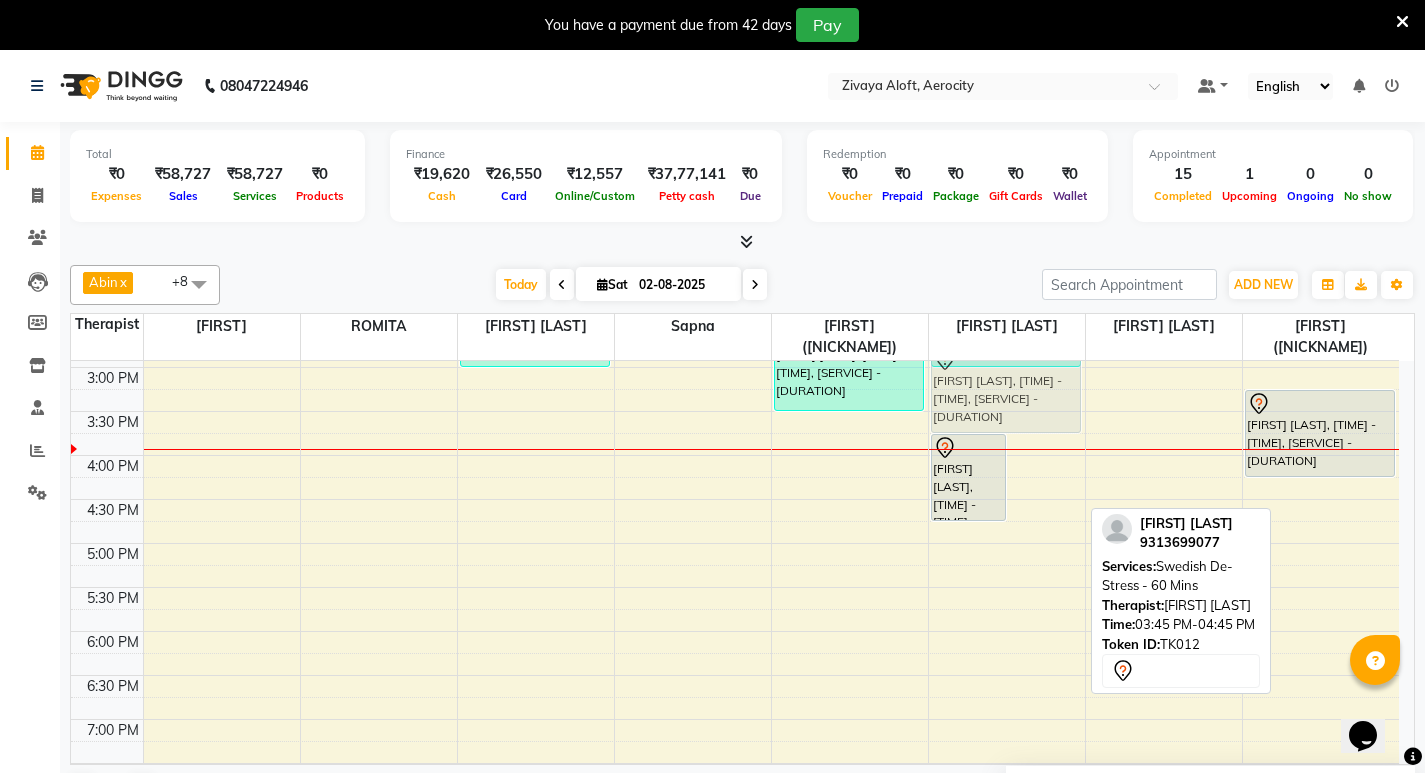 scroll, scrollTop: 696, scrollLeft: 0, axis: vertical 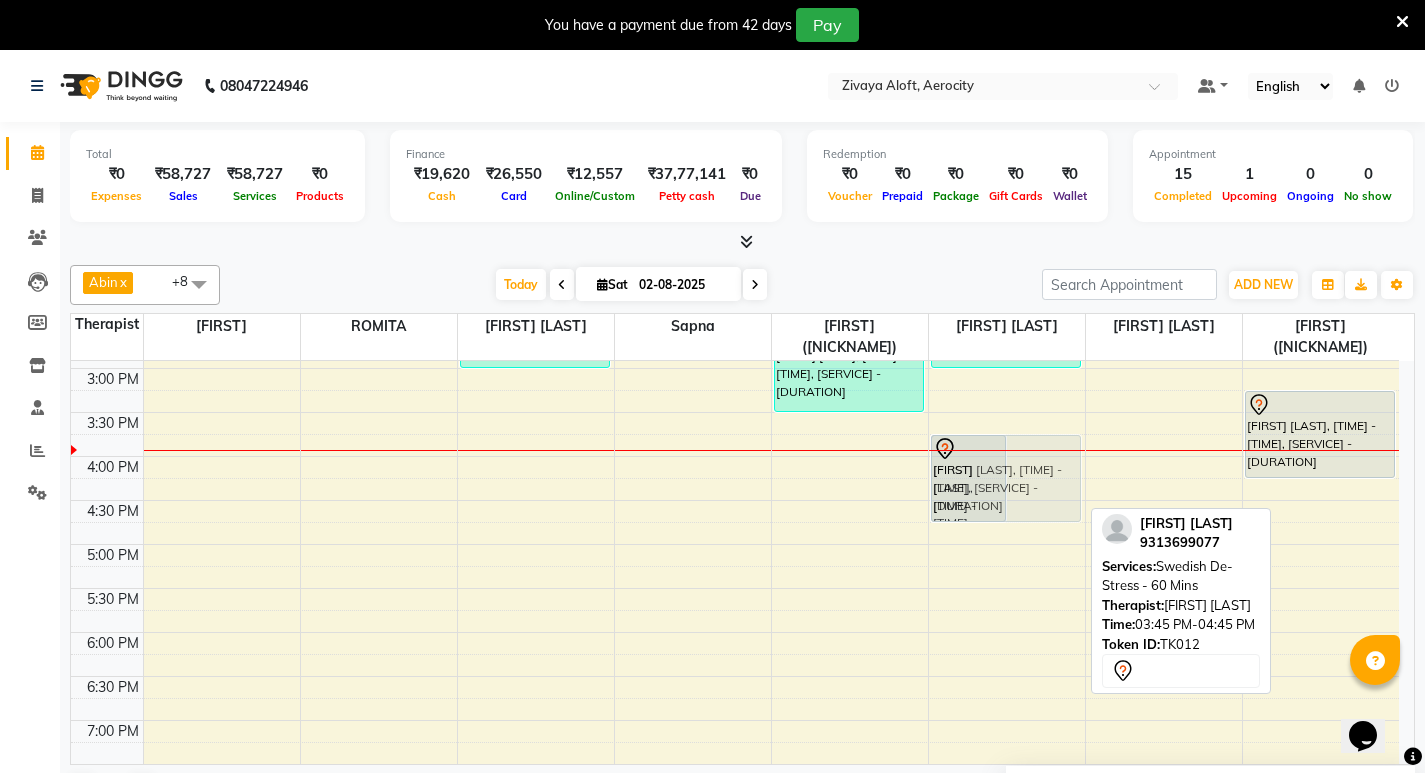 drag, startPoint x: 1038, startPoint y: 479, endPoint x: 1049, endPoint y: 488, distance: 14.21267 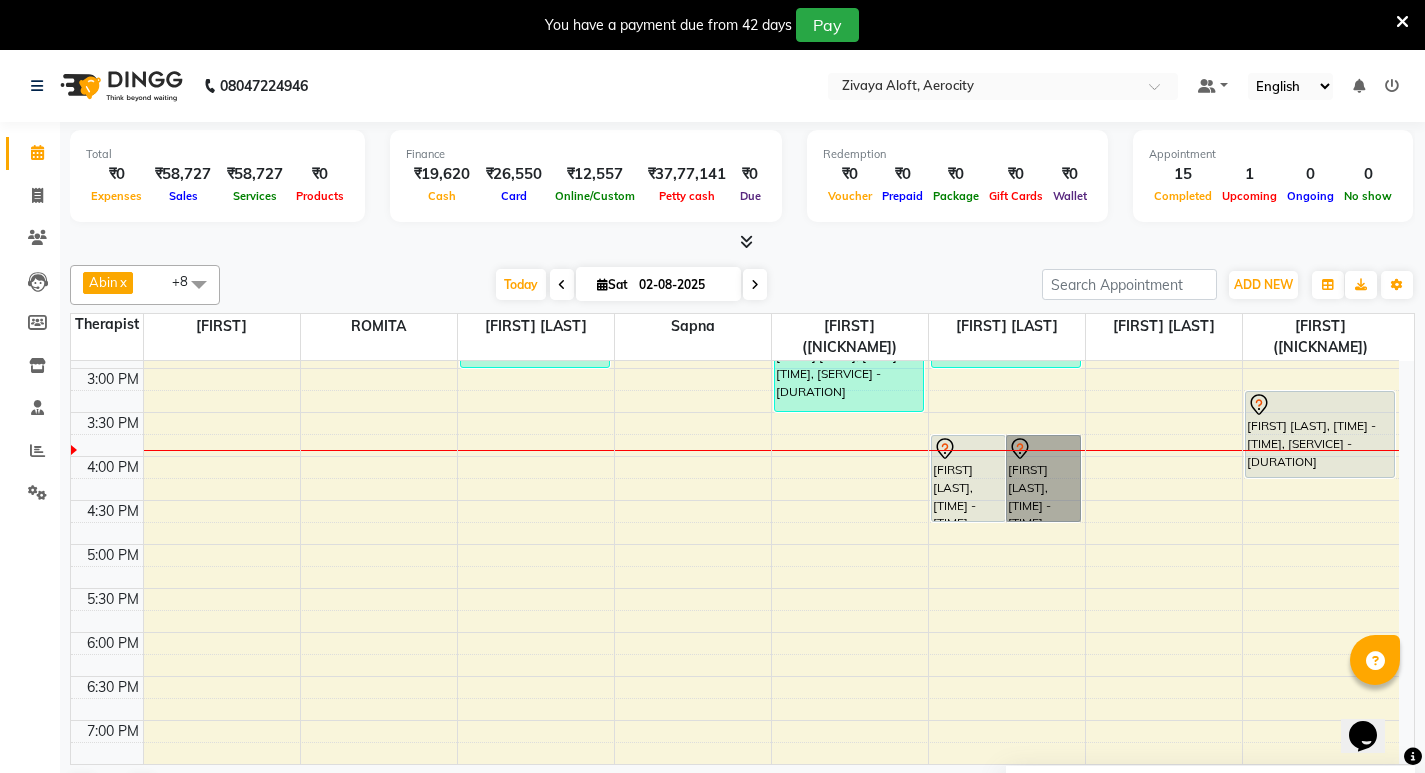 scroll, scrollTop: 51, scrollLeft: 0, axis: vertical 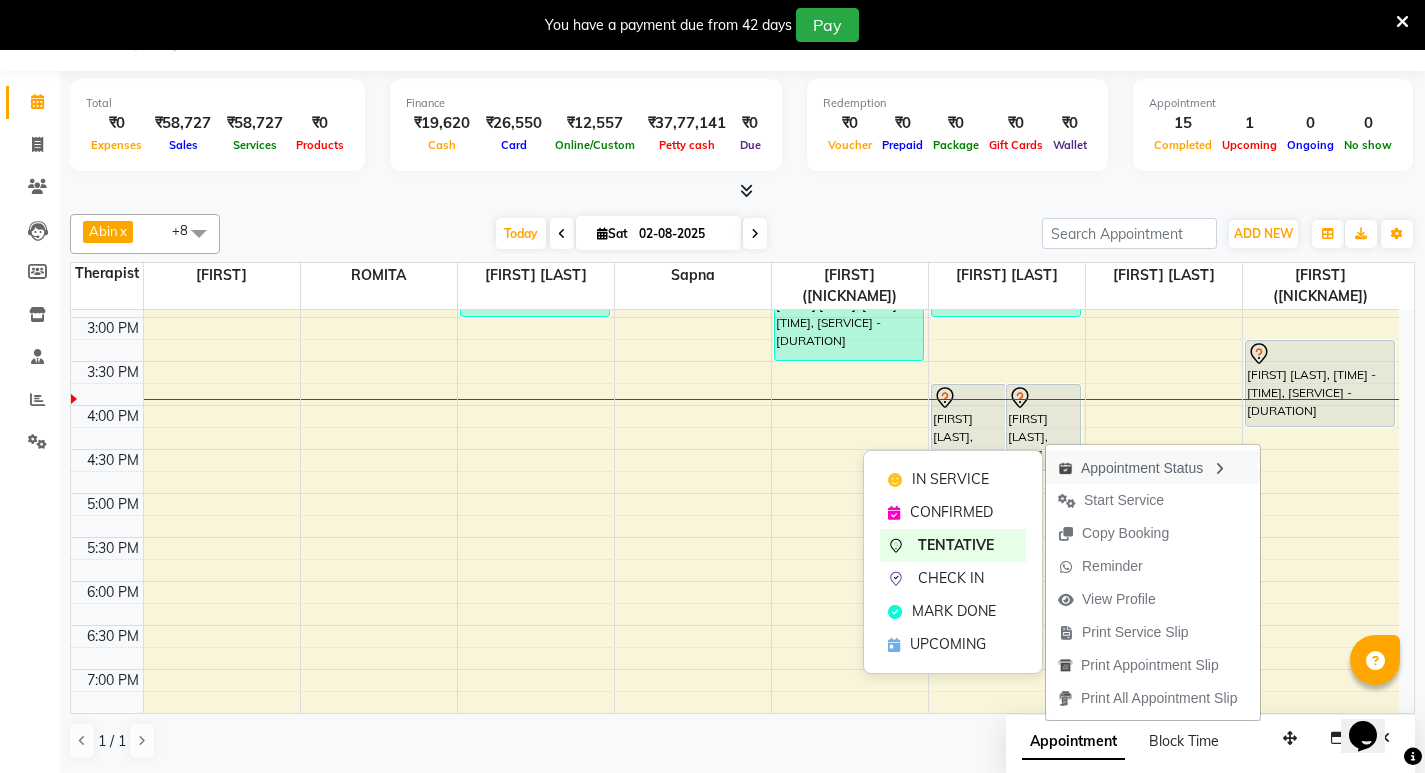 click at bounding box center [1219, 469] 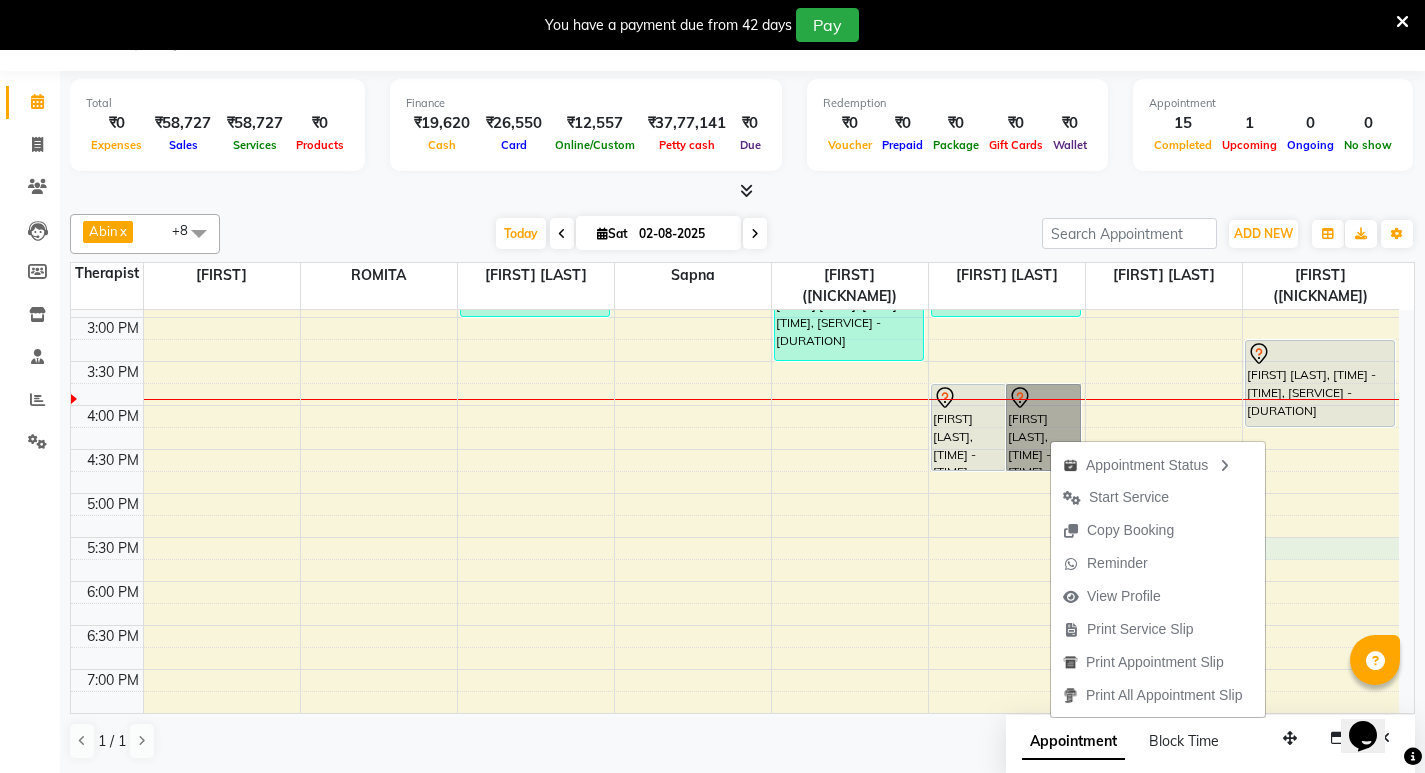 click on "7:00 AM 7:30 AM 8:00 AM 8:30 AM 9:00 AM 9:30 AM 10:00 AM 10:30 AM 11:00 AM 11:30 AM 12:00 PM 12:30 PM 1:00 PM 1:30 PM 2:00 PM 2:30 PM 3:00 PM 3:30 PM 4:00 PM 4:30 PM 5:00 PM 5:30 PM 6:00 PM 6:30 PM 7:00 PM 7:30 PM 8:00 PM 8:30 PM 9:00 PM 9:30 PM 10:00 PM 10:30 PM 11:00 PM 11:30 PM     Sumish Hyundaimedical, TK01, 08:15 AM-08:45 AM, Signature Foot Massage - 30 Mins     Sumish Hyundaimedical, TK01, 08:45 AM-09:15 AM, Signature Head Massage - 30 Mins     Neha Galhotra, TK03, 09:45 AM-10:45 AM, Swedish De-Stress - 60 Mins     M Raghav, TK04, 11:00 AM-12:00 PM, Fusion Therapy - 60 Mins     Suyash Dhar, TK08, 02:00 PM-03:00 PM, Fusion Therapy - 60 Mins     Amit Chodha, TK06, 12:30 PM-01:00 PM, De-Stress Back & Shoulder Massage - 30 Mins     Amit Chodha, TK06, 01:00 PM-01:30 PM, Signature Foot Massage - 30 Mins     Amit Chodha, TK06, 12:30 PM-01:00 PM, Signature Foot Massage - 30 Mins     Amit Chodha, TK06, 01:00 PM-01:30 PM, De-Stress Back & Shoulder Massage - 30 Mins" at bounding box center [735, 361] 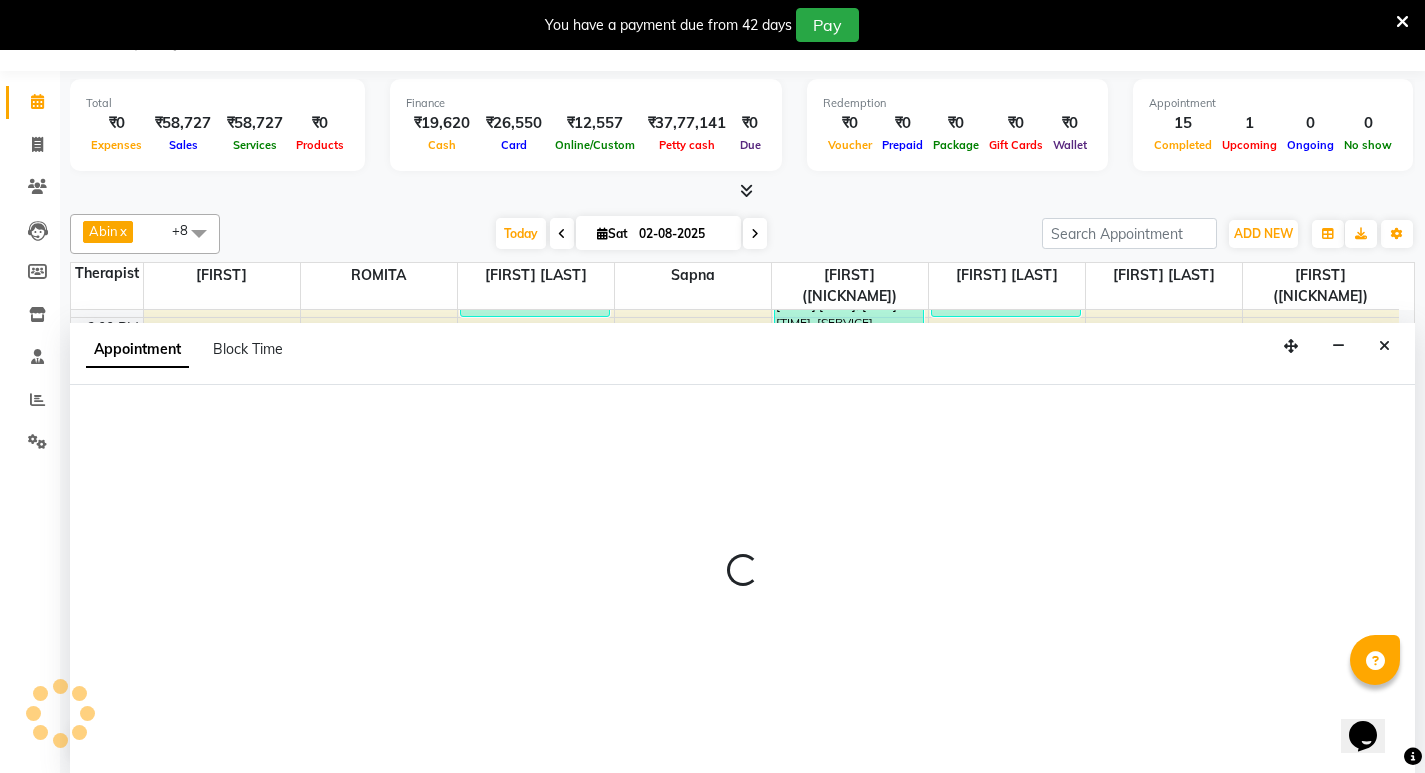 select on "48462" 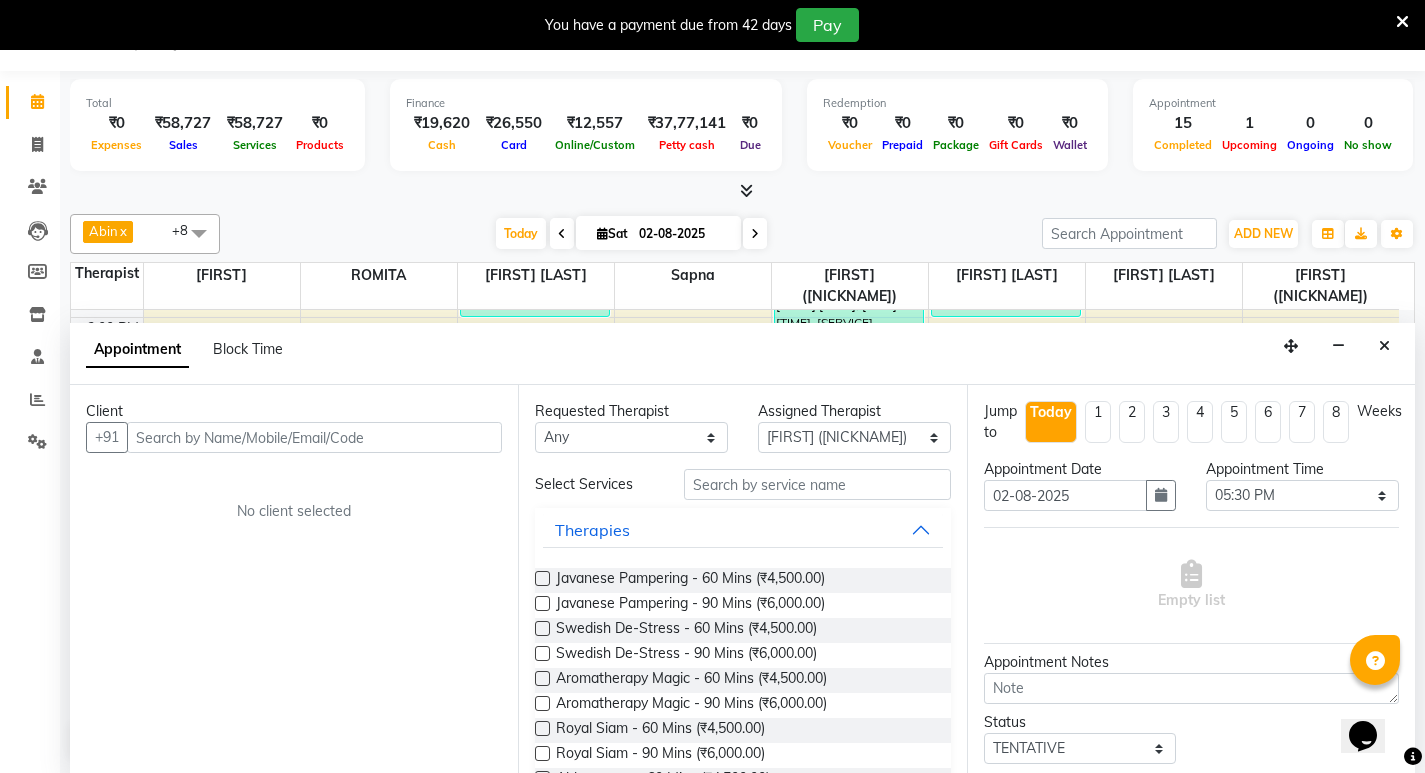 drag, startPoint x: 1391, startPoint y: 346, endPoint x: 1340, endPoint y: 390, distance: 67.357254 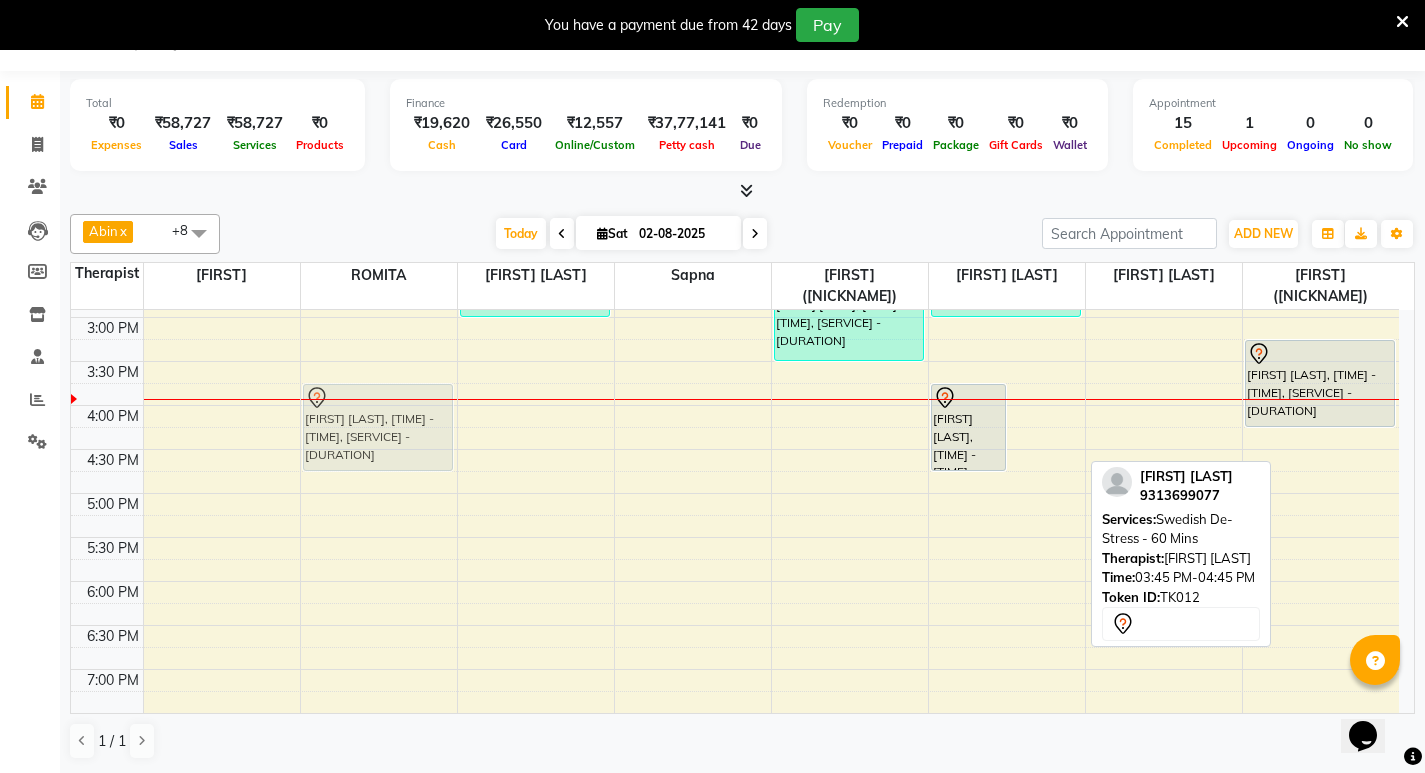 drag, startPoint x: 1062, startPoint y: 443, endPoint x: 371, endPoint y: 446, distance: 691.00653 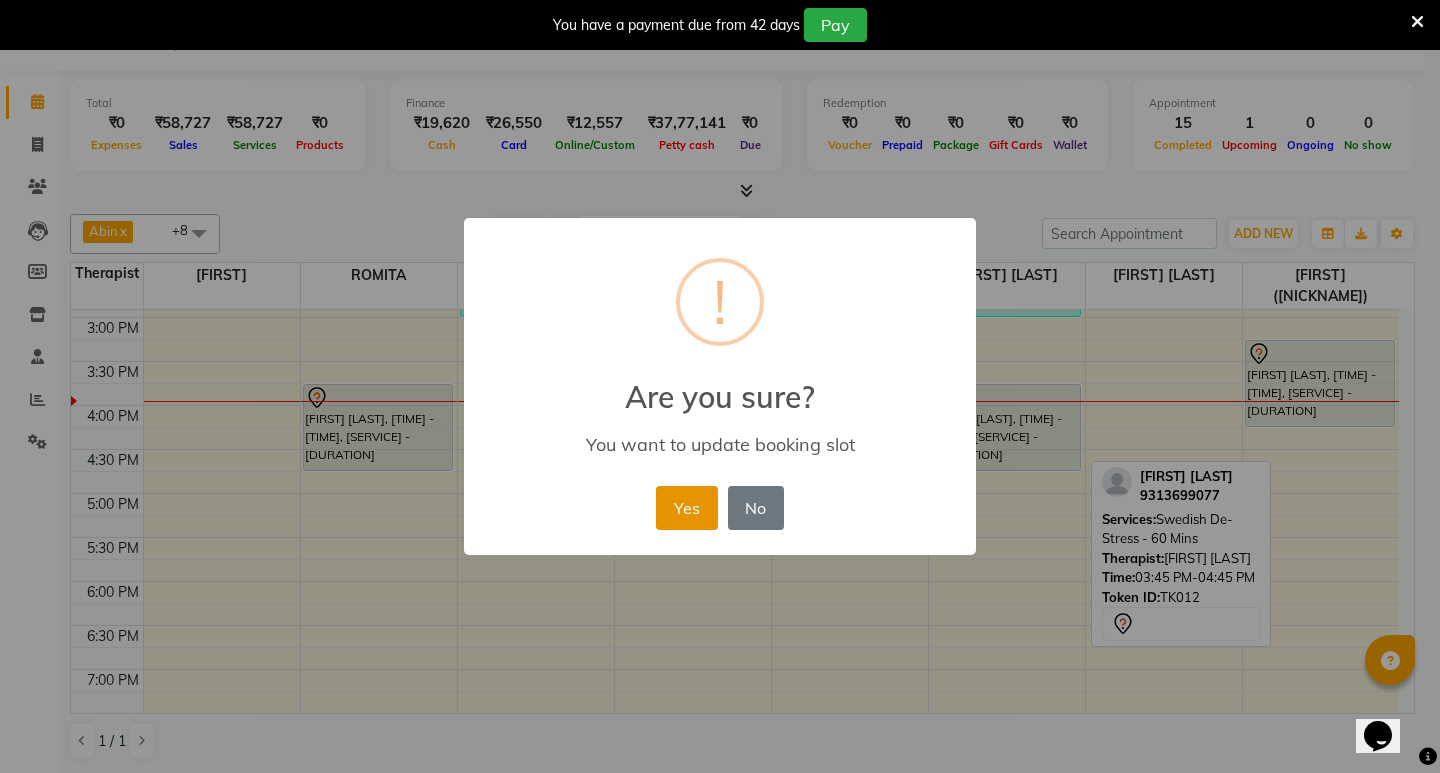 click on "Yes" at bounding box center (686, 508) 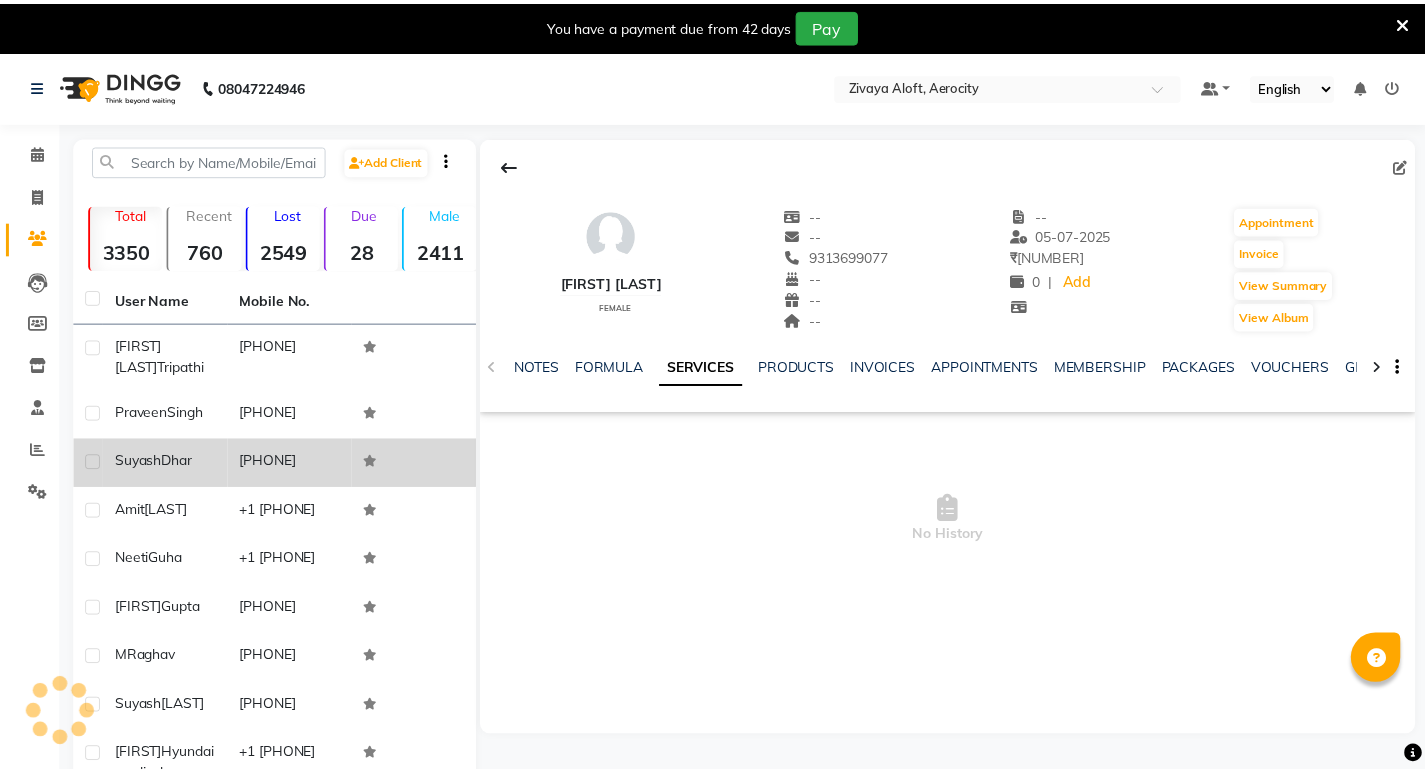 scroll, scrollTop: 0, scrollLeft: 0, axis: both 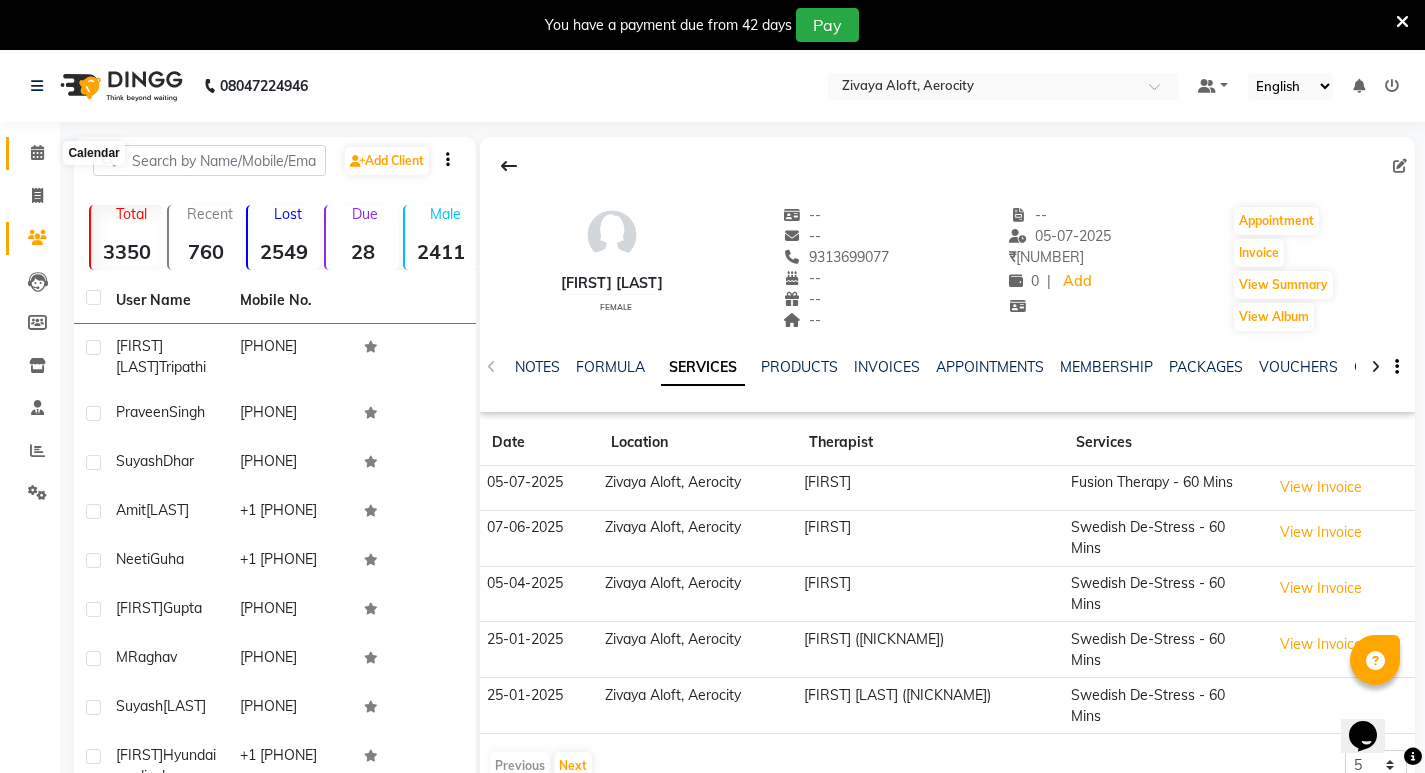 click 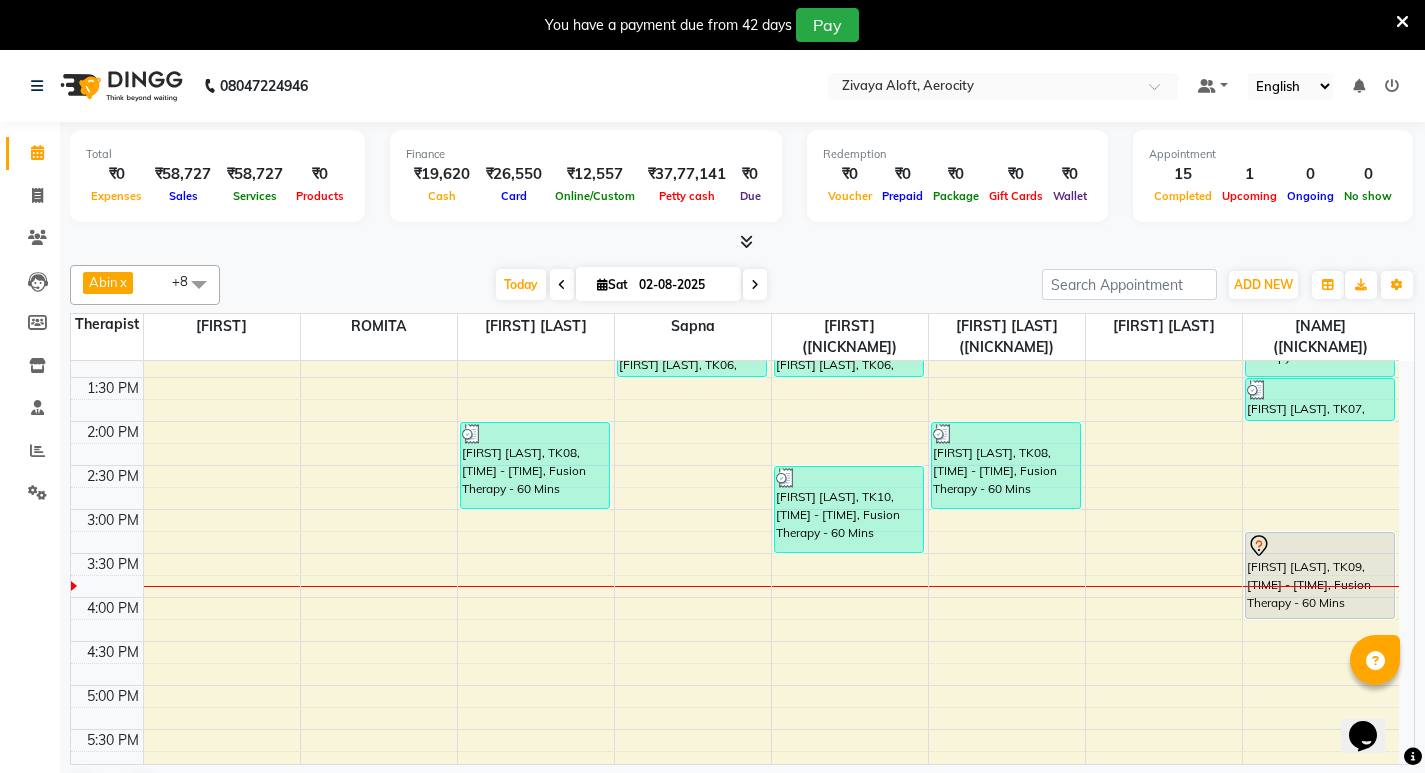 scroll, scrollTop: 500, scrollLeft: 0, axis: vertical 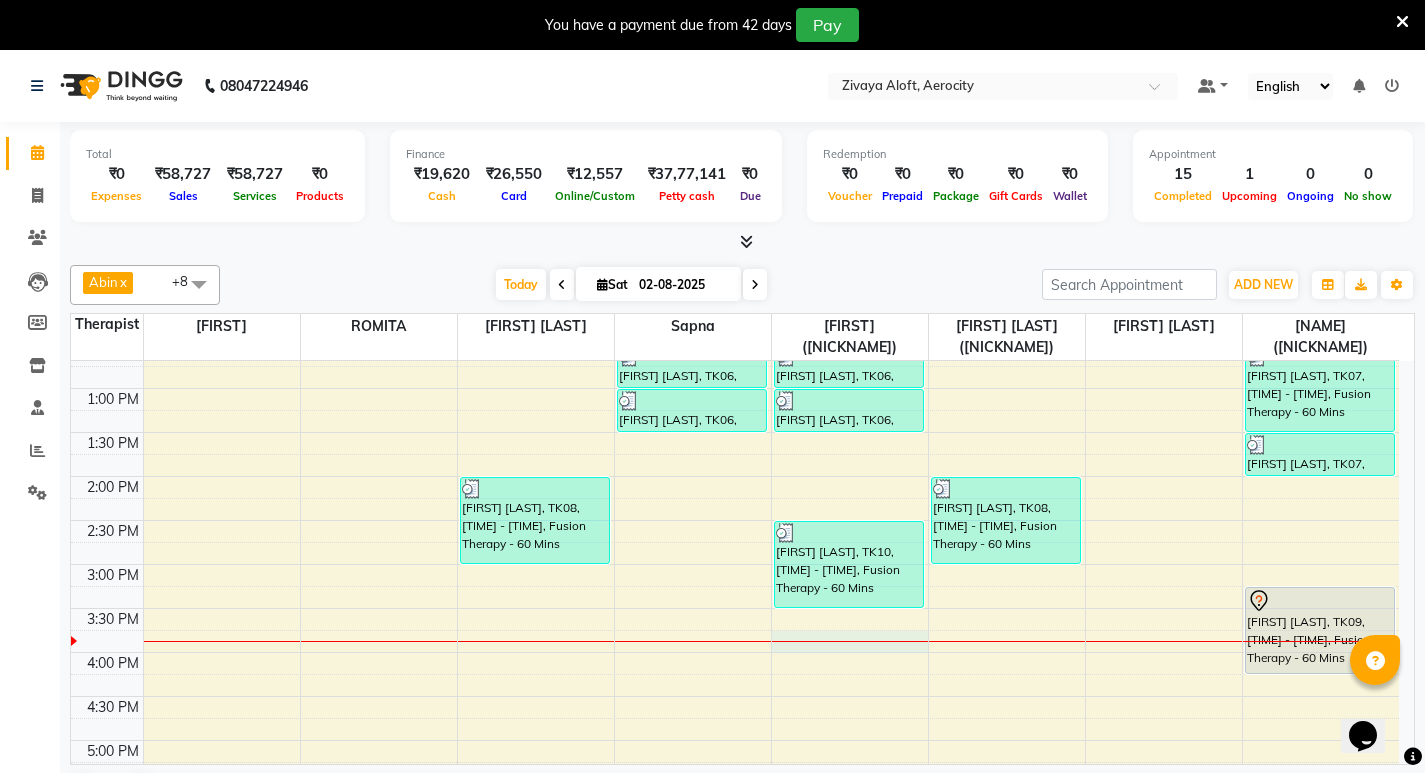 click on "7:00 AM 7:30 AM 8:00 AM 8:30 AM 9:00 AM 9:30 AM 10:00 AM 10:30 AM 11:00 AM 11:30 AM 12:00 PM 12:30 PM 1:00 PM 1:30 PM 2:00 PM 2:30 PM 3:00 PM 3:30 PM 4:00 PM 4:30 PM 5:00 PM 5:30 PM 6:00 PM 6:30 PM 7:00 PM 7:30 PM 8:00 PM 8:30 PM 9:00 PM 9:30 PM 10:00 PM 10:30 PM 11:00 PM 11:30 PM     Sumish Hyundaimedical, TK01, 08:15 AM-08:45 AM, Signature Foot Massage - 30 Mins     Sumish Hyundaimedical, TK01, 08:45 AM-09:15 AM, Signature Head Massage - 30 Mins     Neha Galhotra, TK03, 09:45 AM-10:45 AM, Swedish De-Stress - 60 Mins     M Raghav, TK04, 11:00 AM-12:00 PM, Fusion Therapy - 60 Mins     Suyash Dhar, TK08, 02:00 PM-03:00 PM, Fusion Therapy - 60 Mins     Amit Chodha, TK06, 12:30 PM-01:00 PM, De-Stress Back & Shoulder Massage - 30 Mins     Amit Chodha, TK06, 01:00 PM-01:30 PM, Signature Foot Massage - 30 Mins     Amit Chodha, TK06, 12:30 PM-01:00 PM, Signature Foot Massage - 30 Mins     Amit Chodha, TK06, 01:00 PM-01:30 PM, De-Stress Back & Shoulder Massage - 30 Mins" at bounding box center [735, 608] 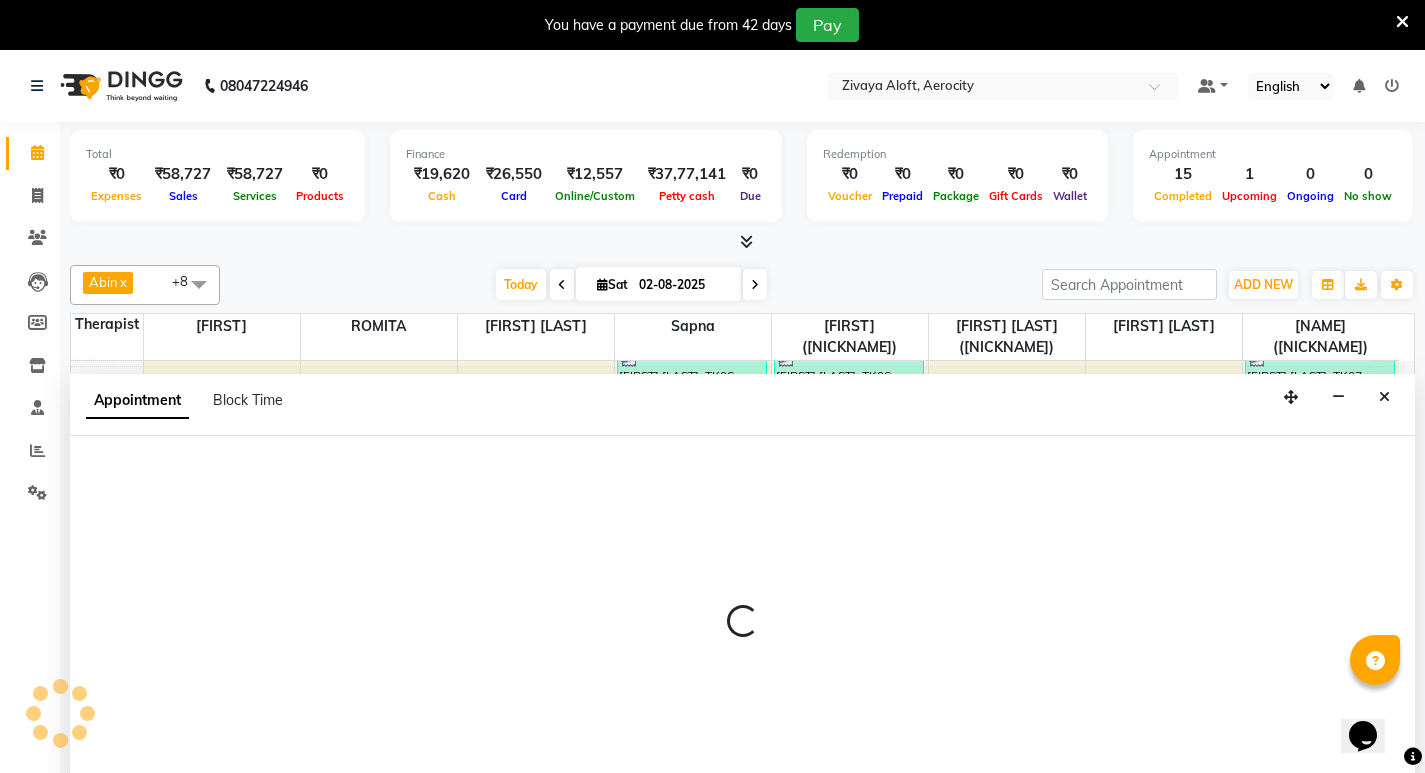 select on "48459" 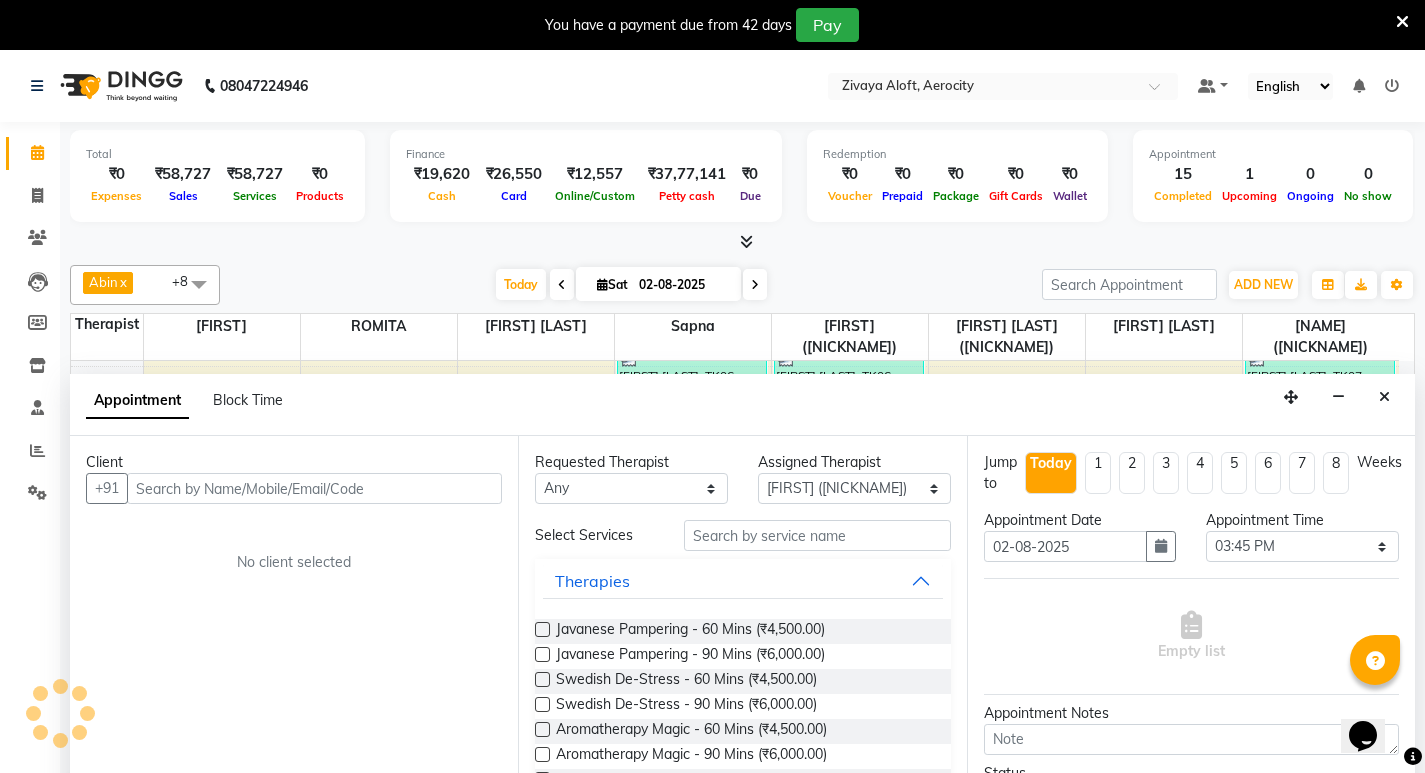 scroll, scrollTop: 51, scrollLeft: 0, axis: vertical 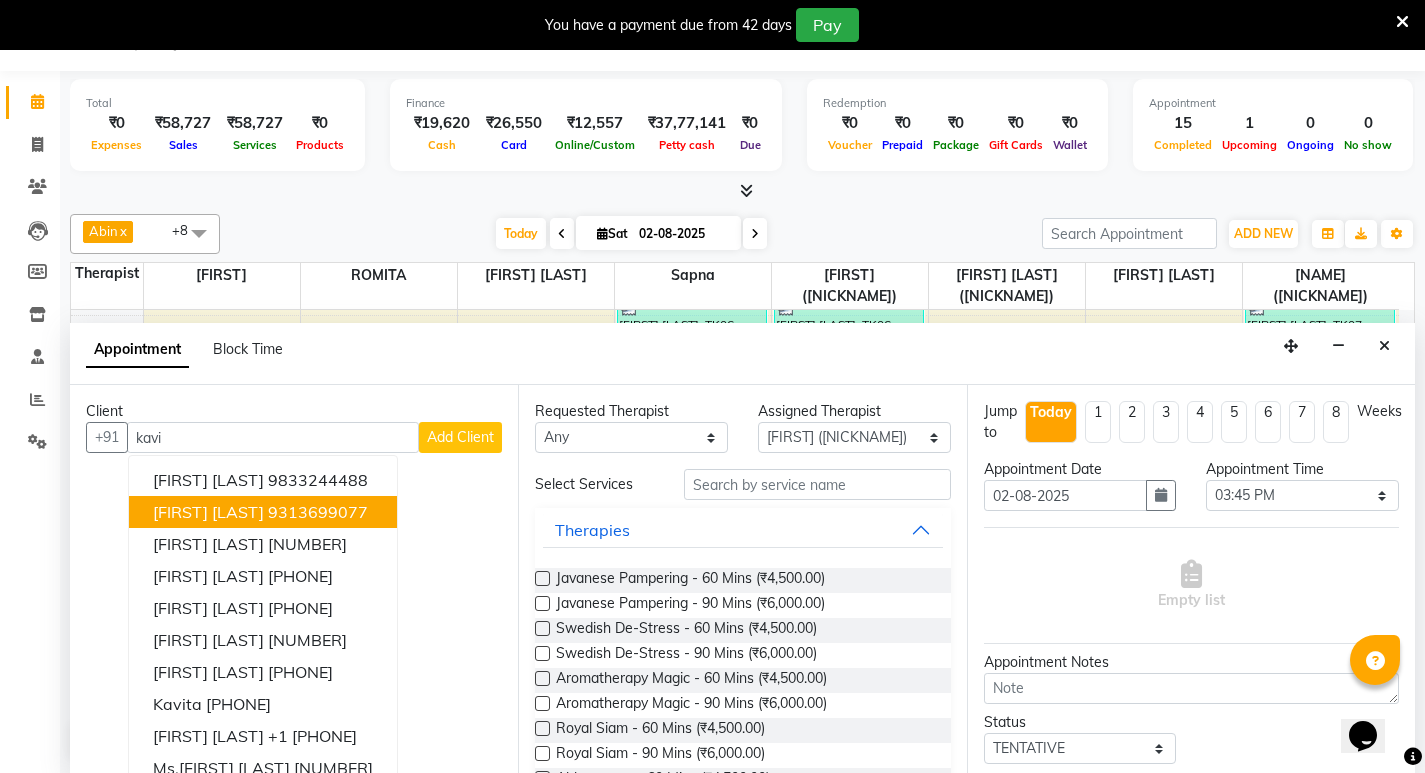 click on "9313699077" at bounding box center [318, 512] 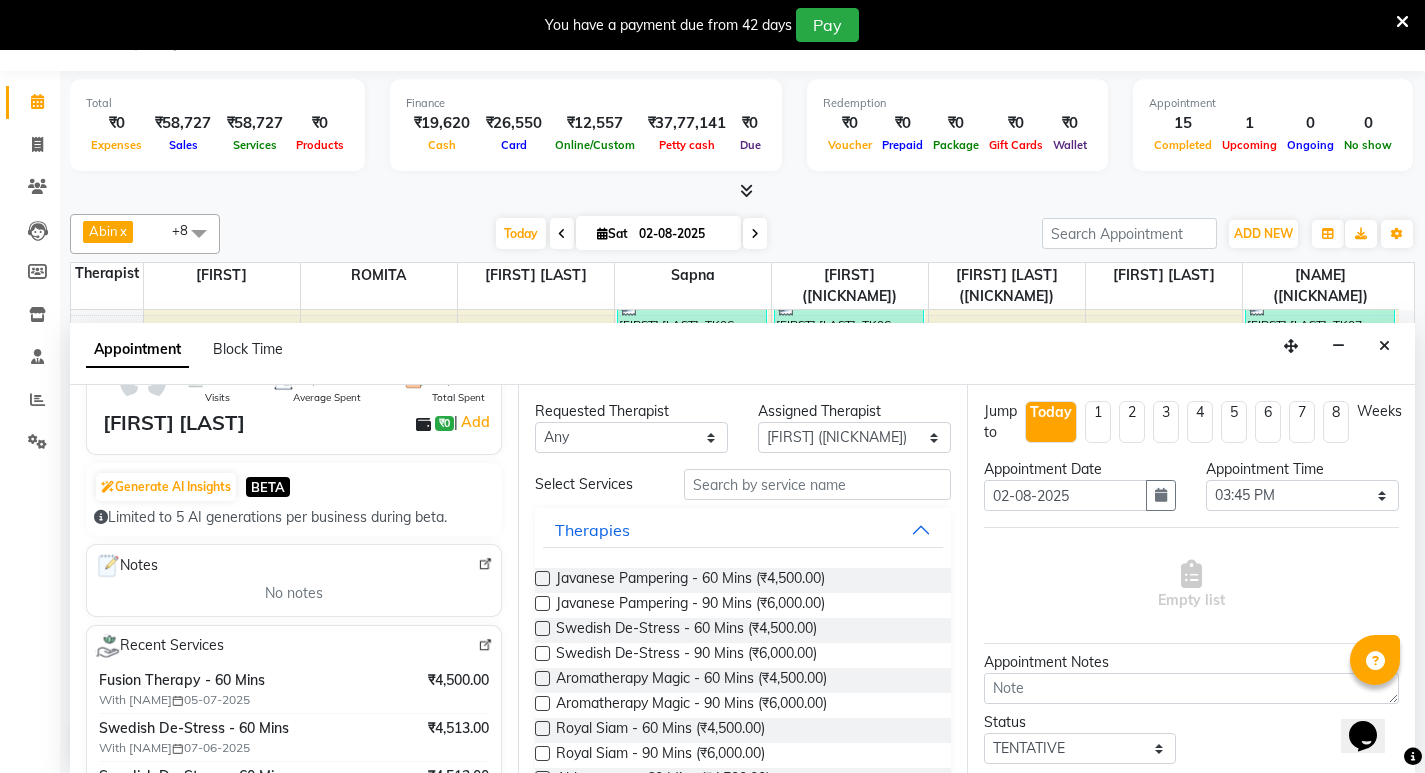 scroll, scrollTop: 50, scrollLeft: 0, axis: vertical 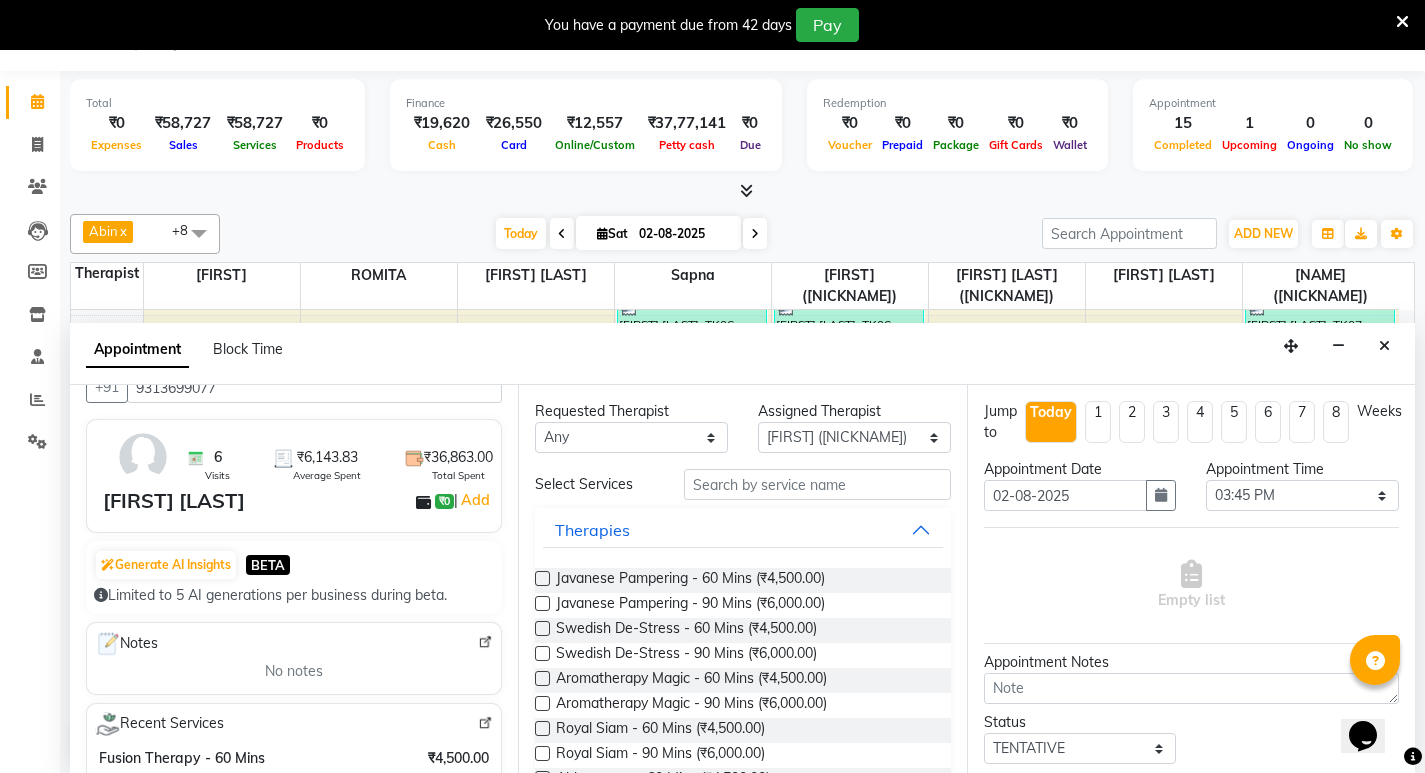 type on "9313699077" 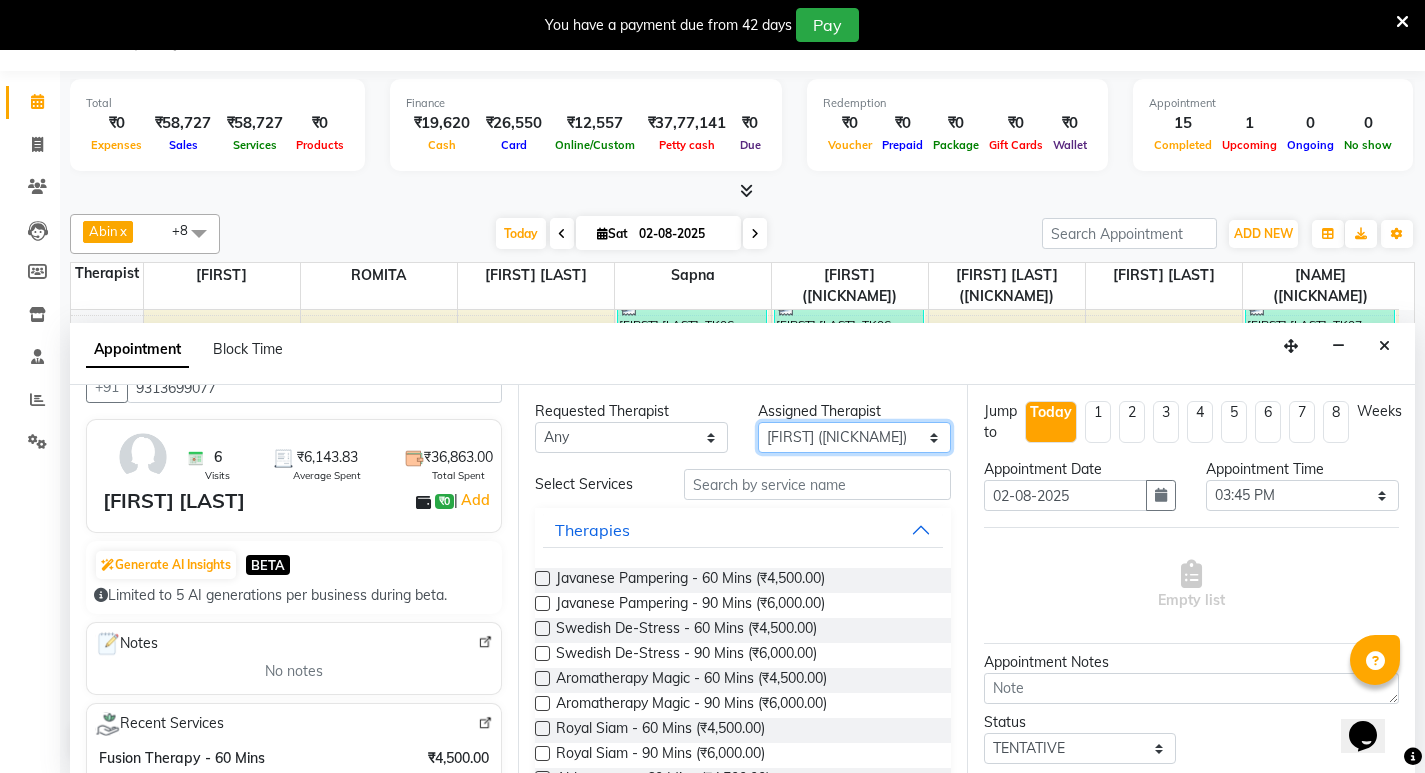 click on "Select Anoli Hmingthansangi (Shirley)  Lalramhluni (Jojo)  Litsabila Sangtam (Lisa) Lynda Kimthiennieng  ROMITA Sapna Yohenba Ngashepam" at bounding box center [854, 437] 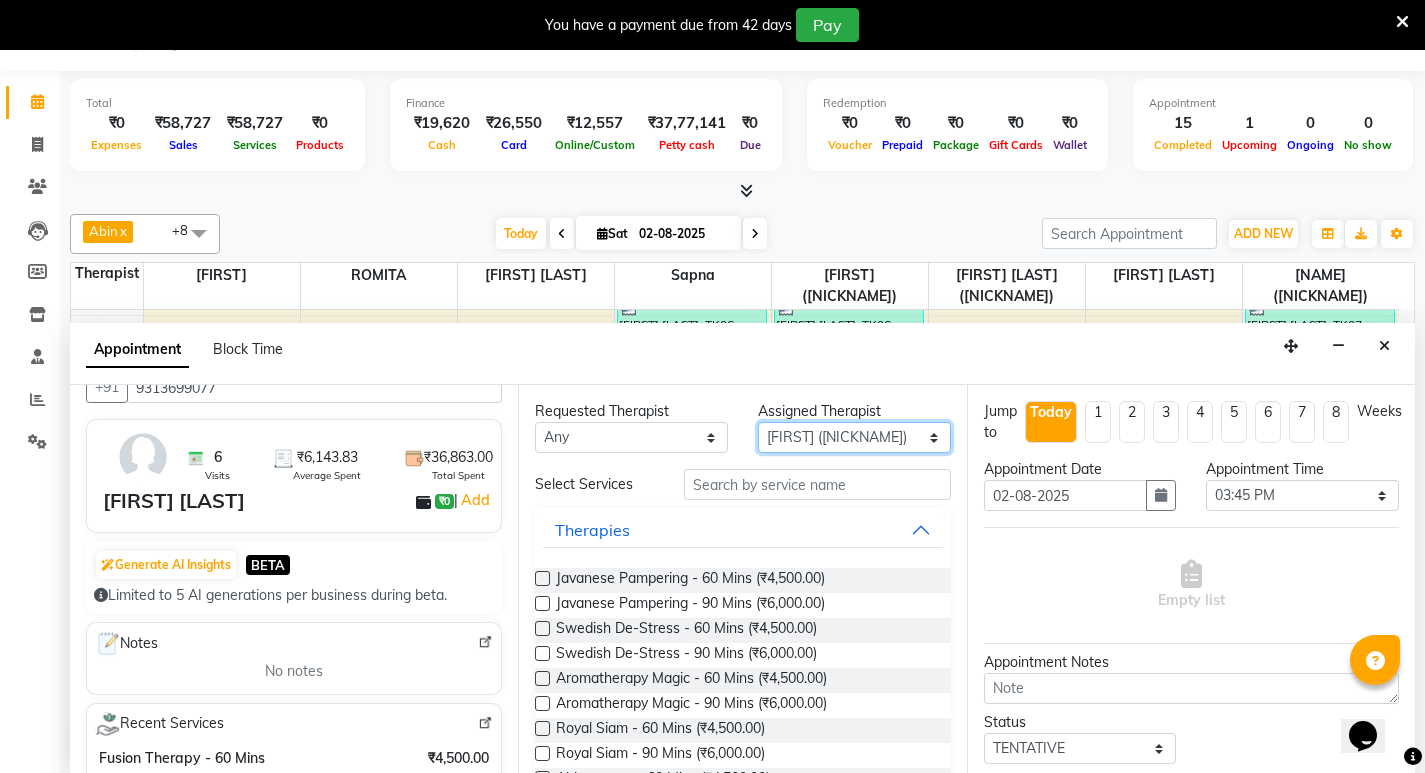 select on "48460" 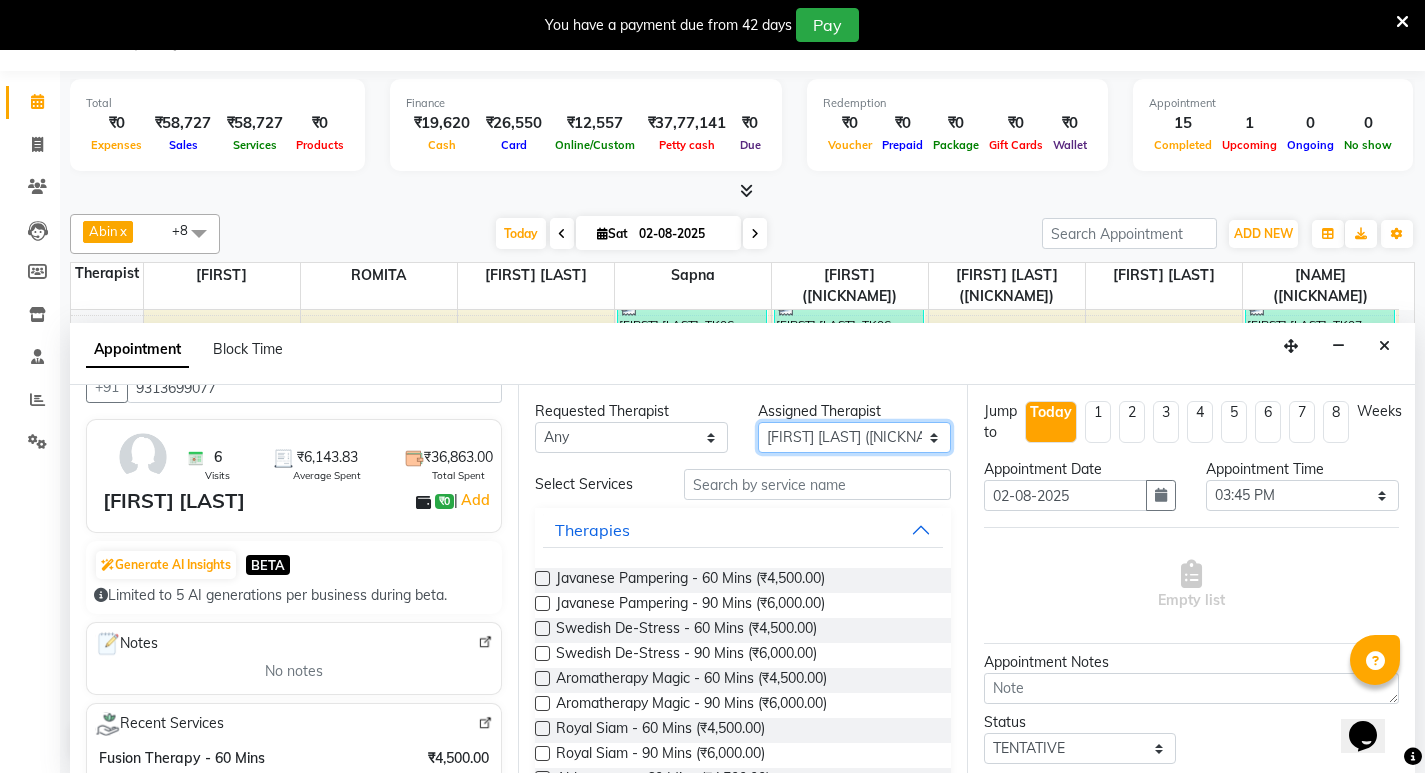 click on "Select Anoli Hmingthansangi (Shirley)  Lalramhluni (Jojo)  Litsabila Sangtam (Lisa) Lynda Kimthiennieng  ROMITA Sapna Yohenba Ngashepam" at bounding box center (854, 437) 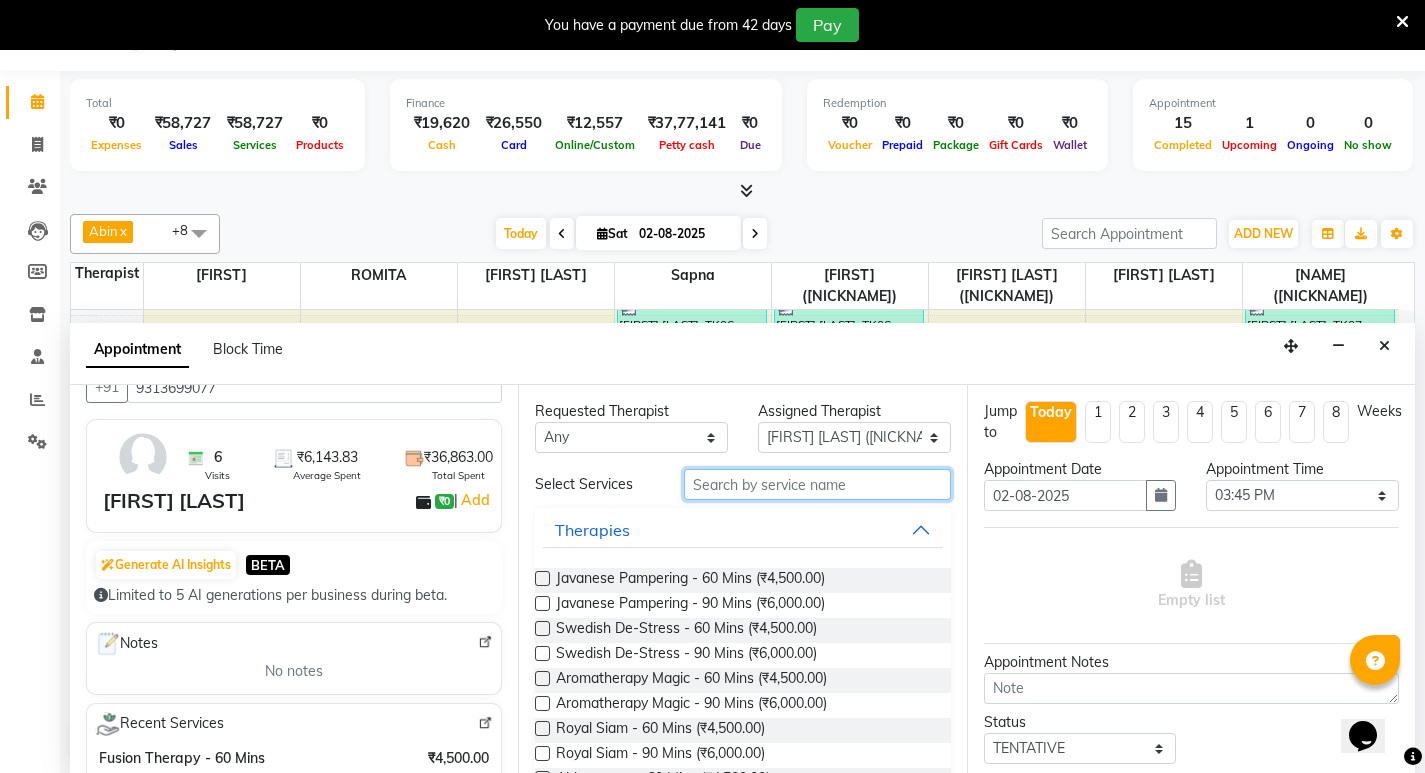 click at bounding box center [817, 484] 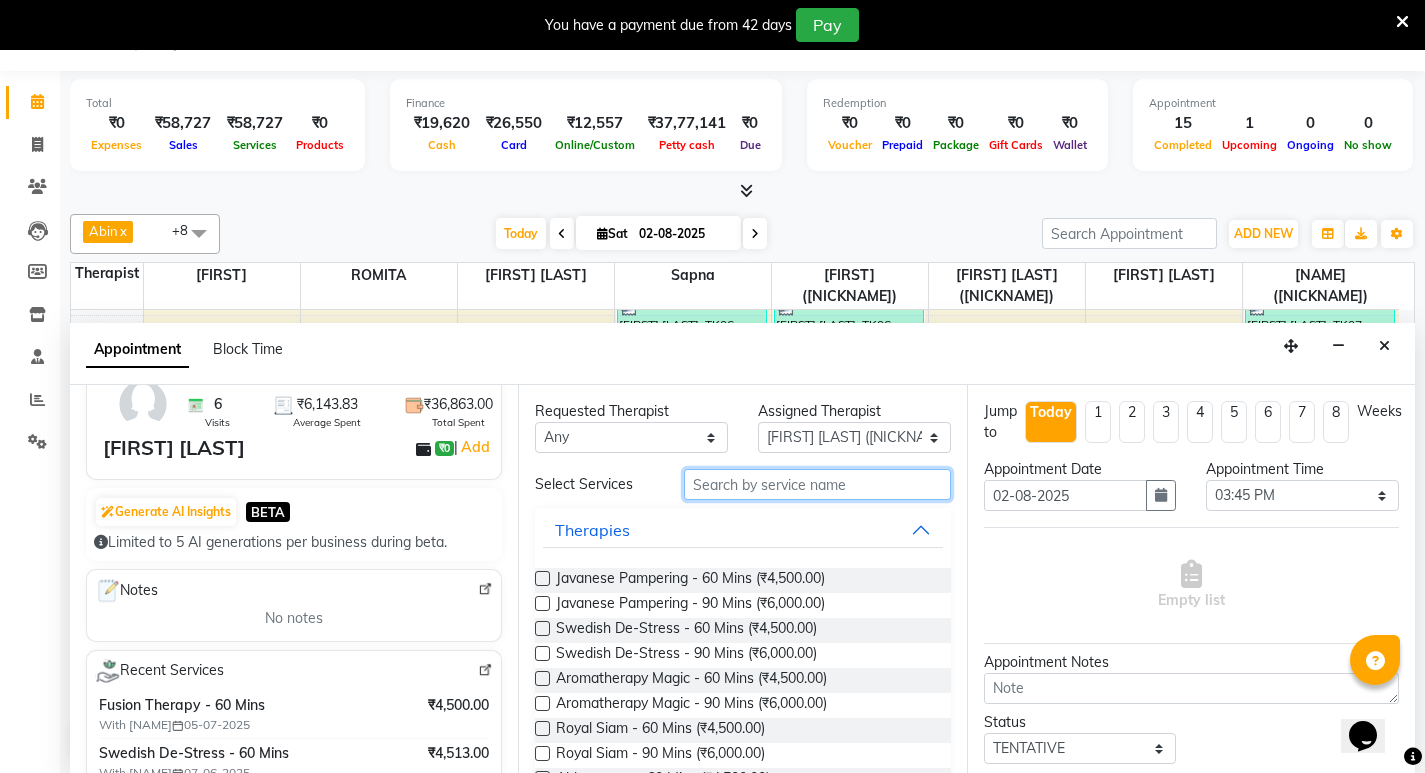 scroll, scrollTop: 150, scrollLeft: 0, axis: vertical 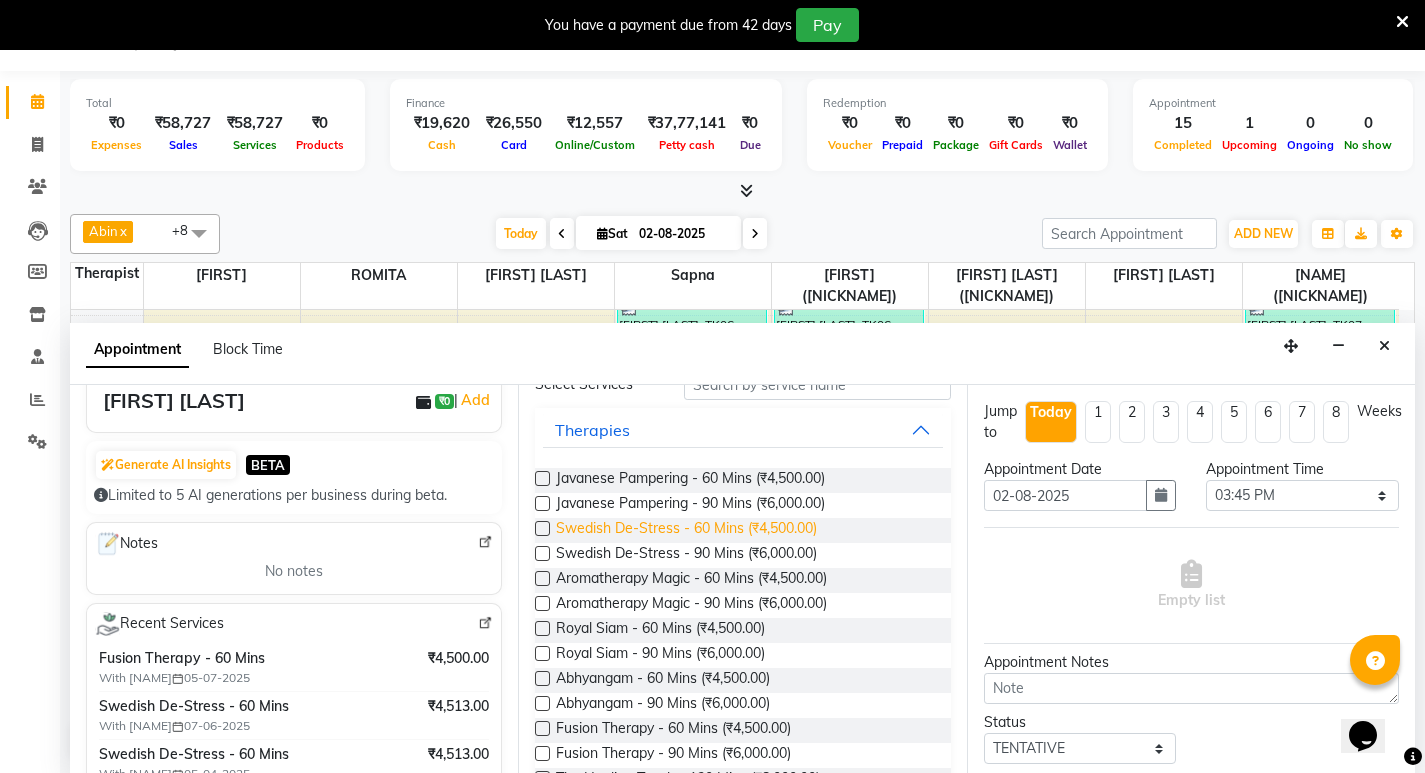 click on "Swedish De-Stress - 60 Mins (₹4,500.00)" at bounding box center [686, 530] 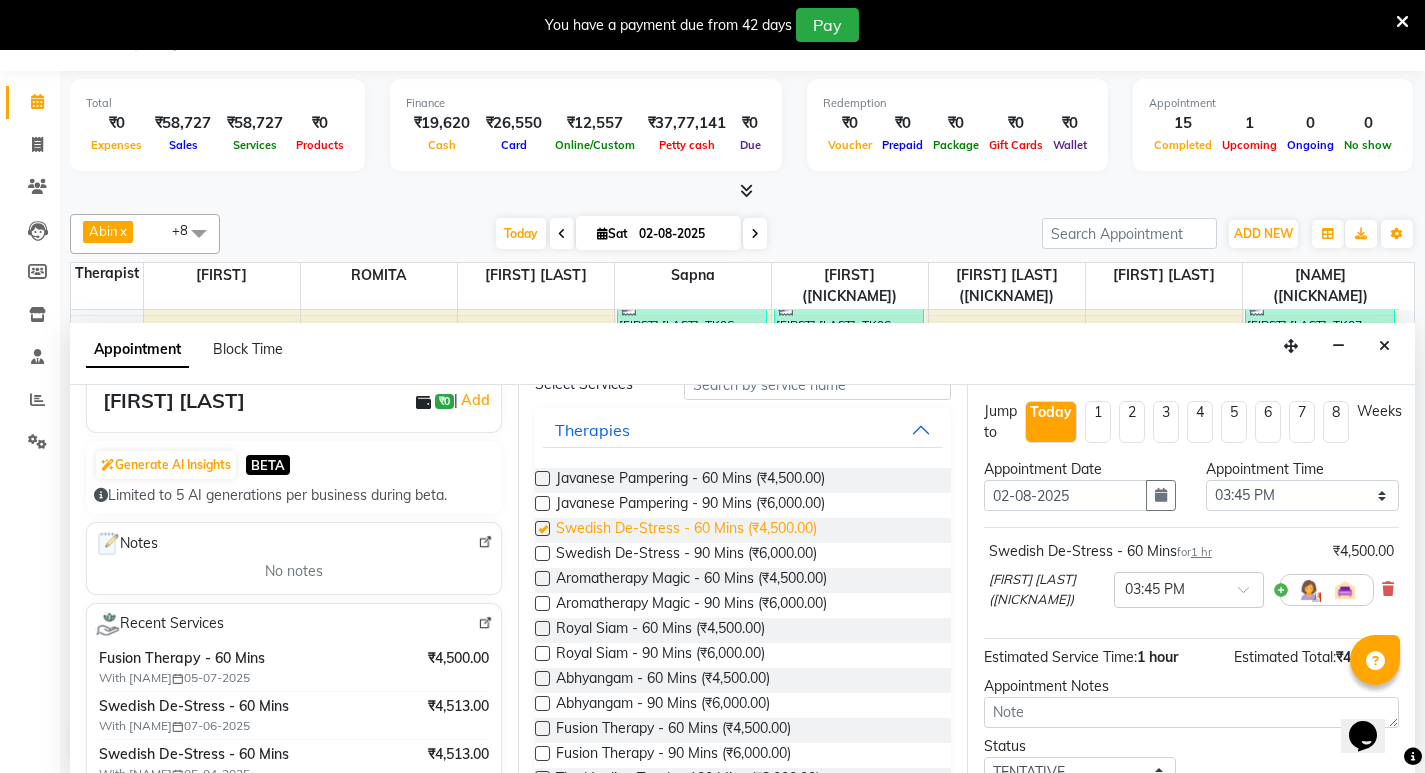 checkbox on "false" 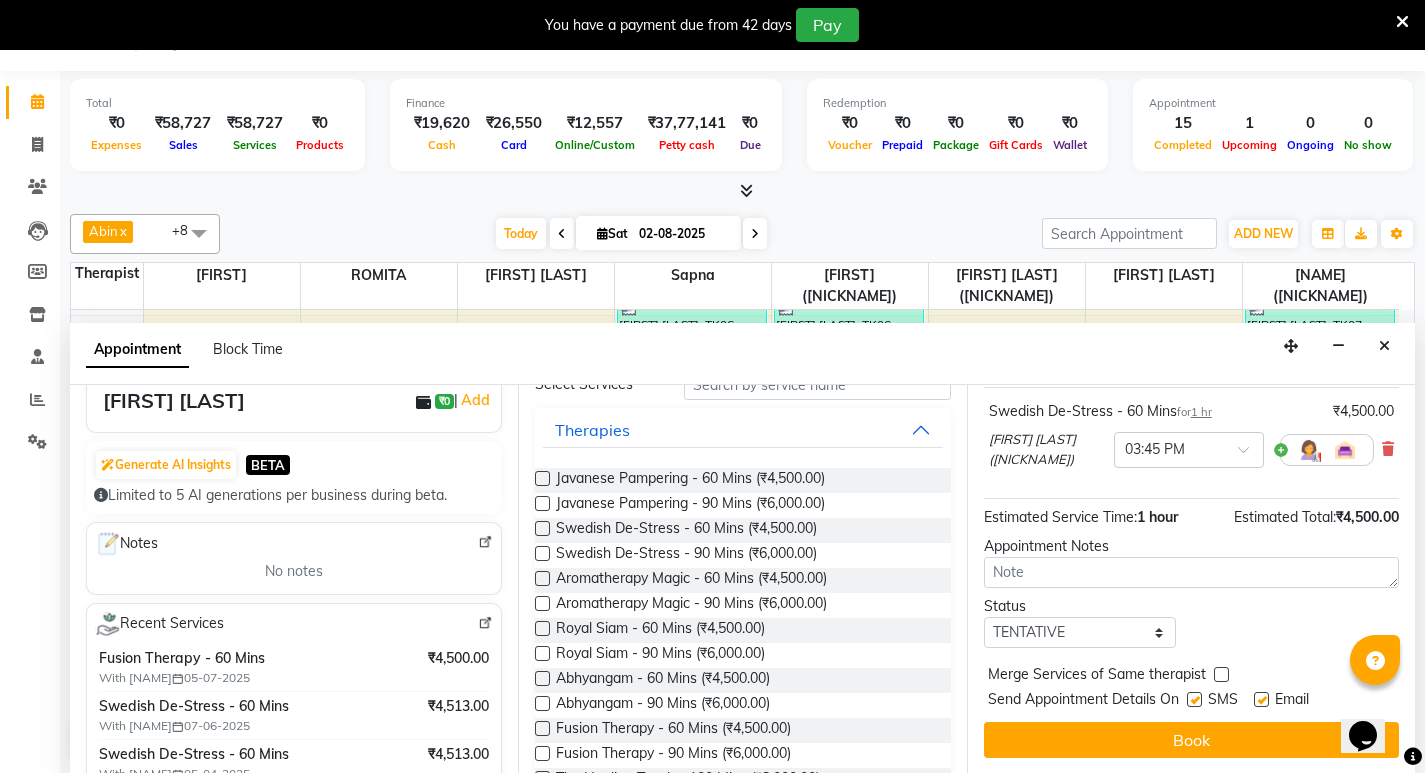 scroll, scrollTop: 141, scrollLeft: 0, axis: vertical 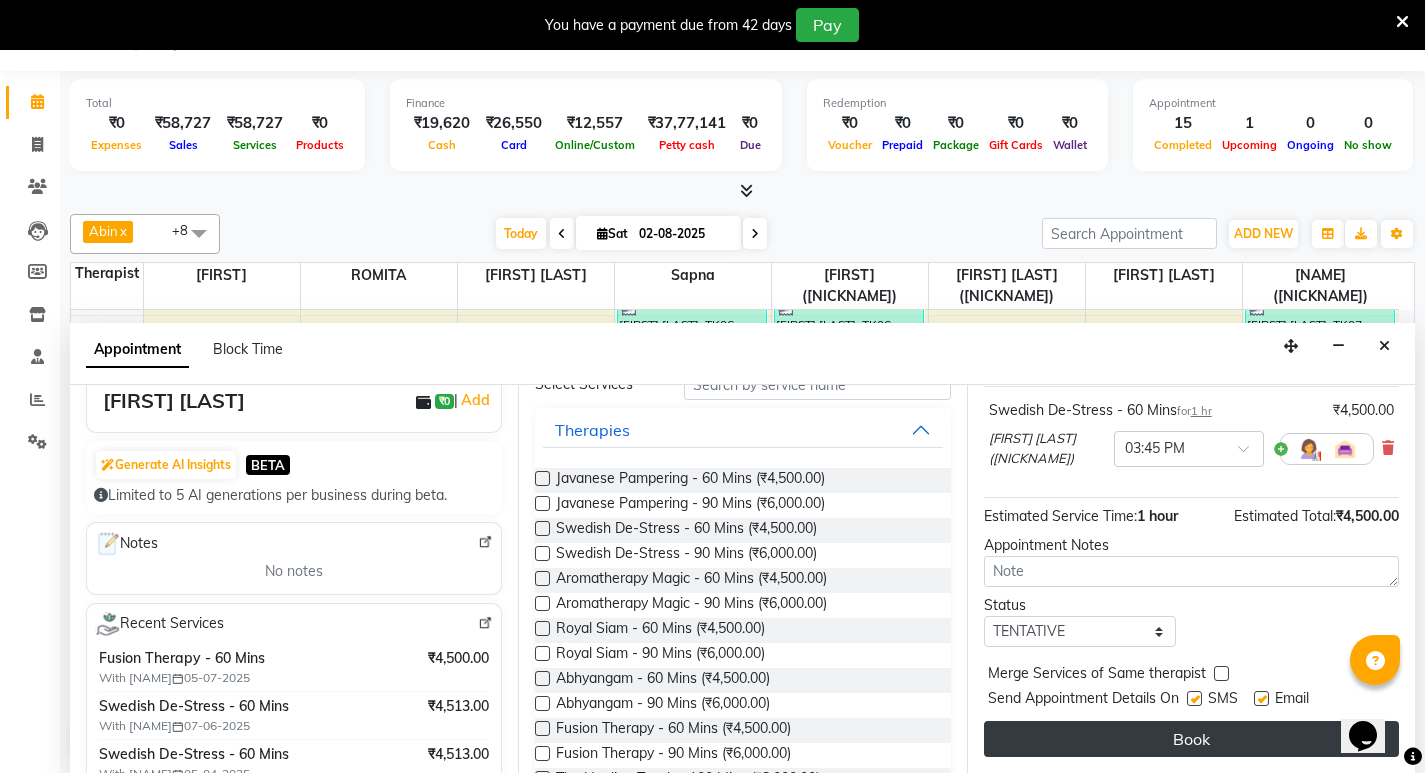 click on "Book" at bounding box center (1191, 739) 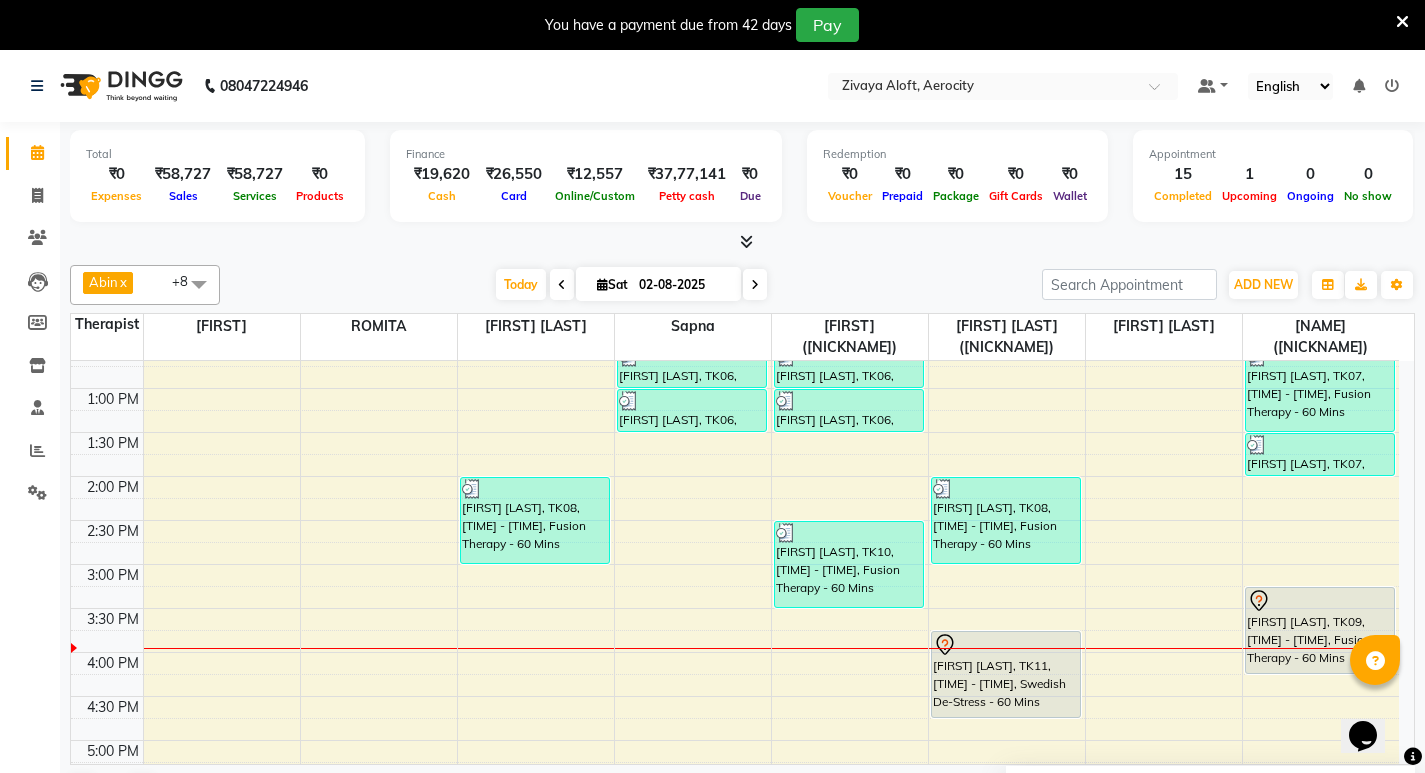 scroll, scrollTop: 51, scrollLeft: 0, axis: vertical 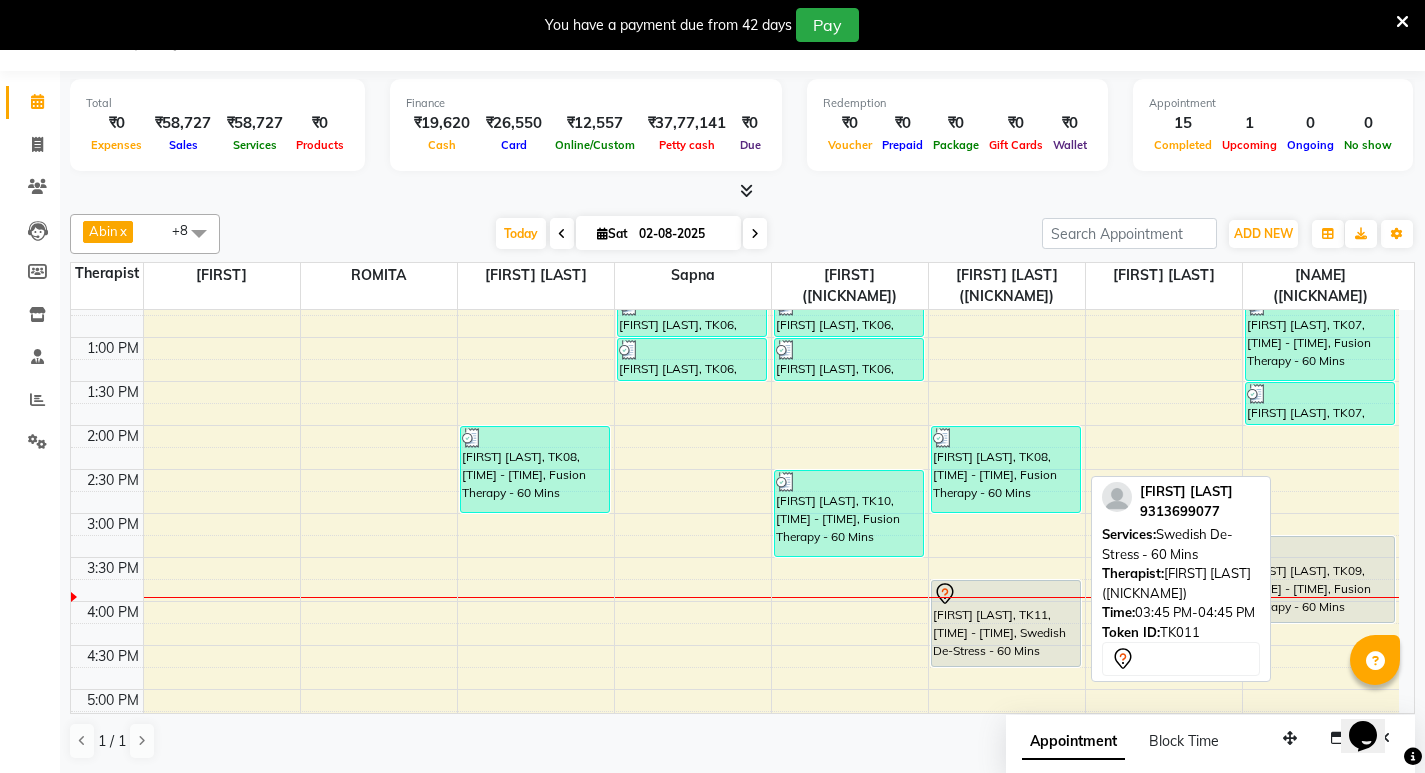 click on "[FIRST] [LAST], TK11, [TIME] - [TIME], Swedish De-Stress - 60 Mins" at bounding box center [1006, 623] 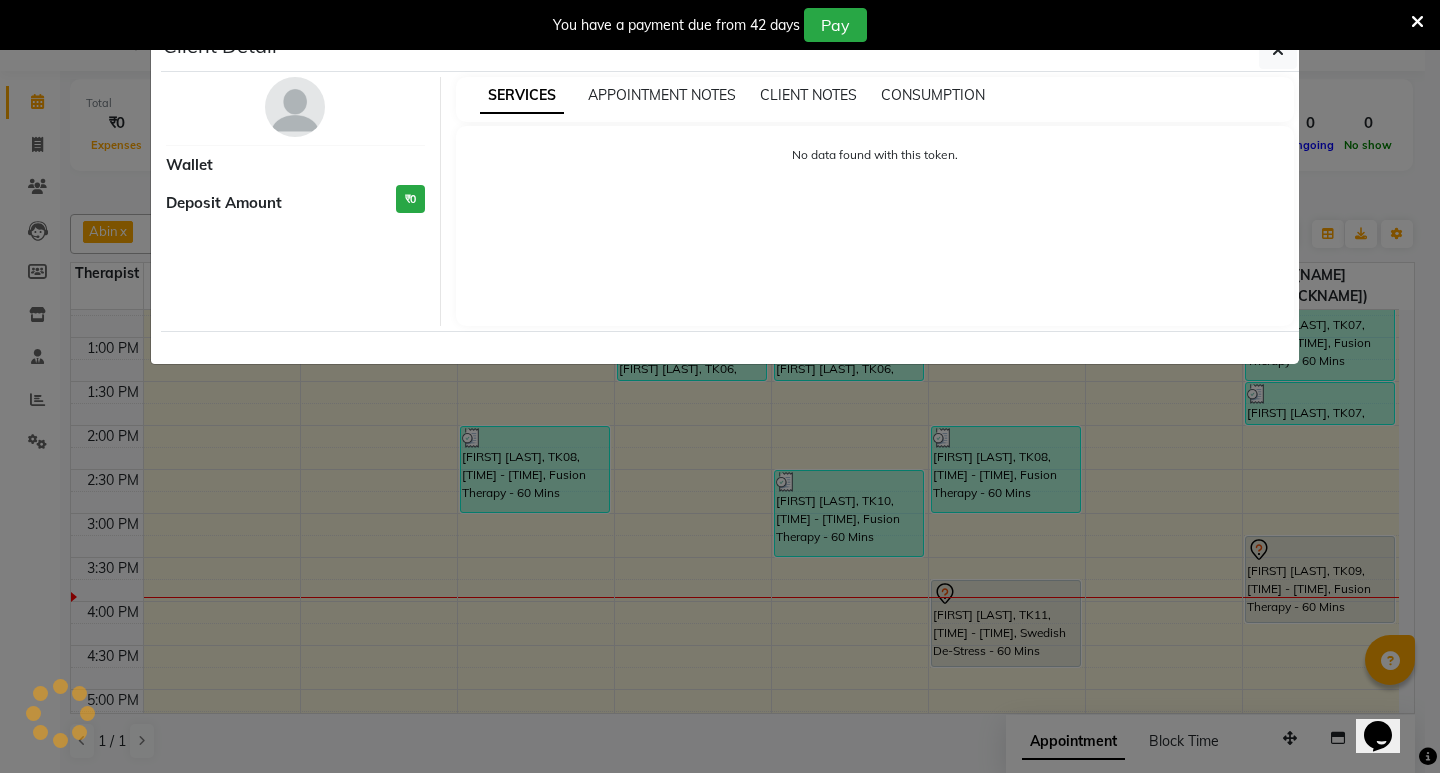 select on "7" 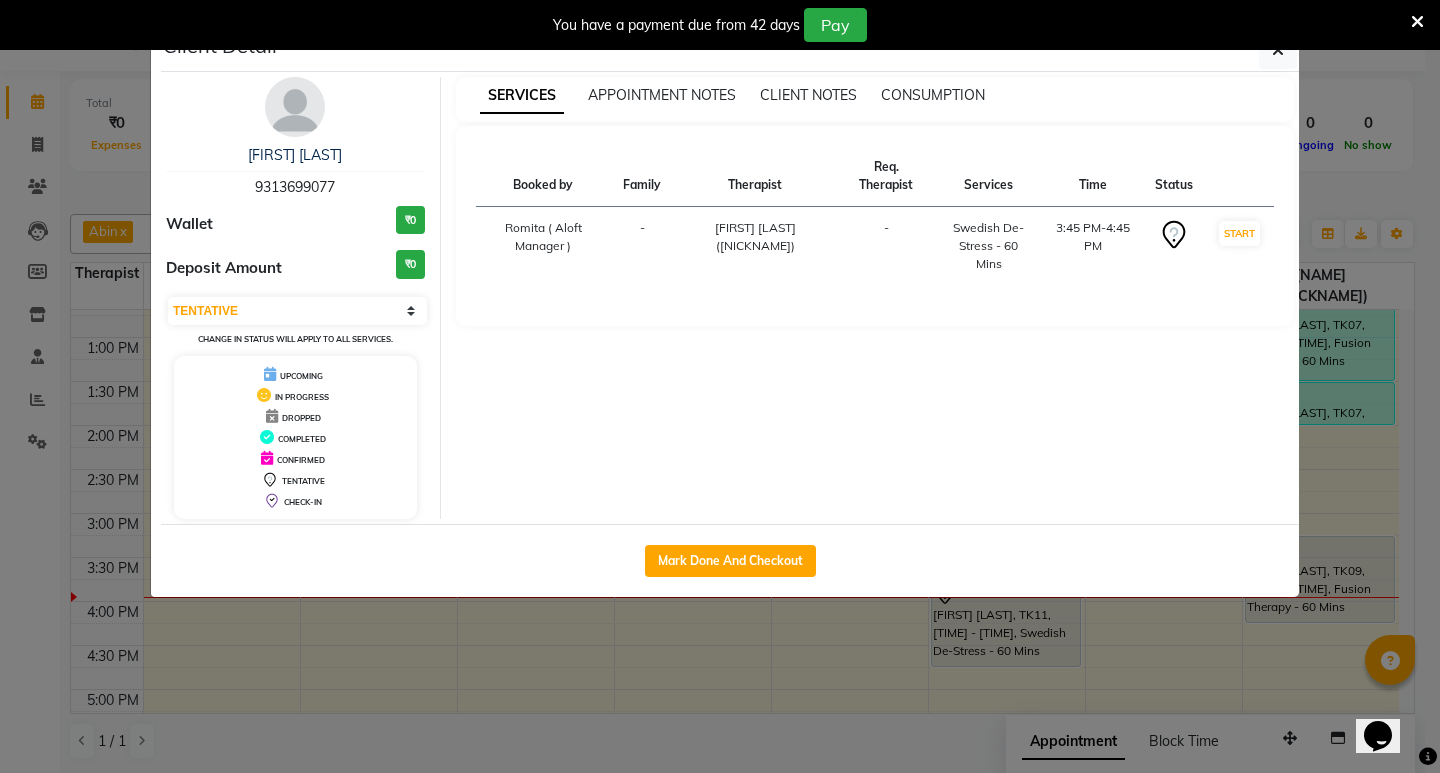 drag, startPoint x: 1283, startPoint y: 54, endPoint x: 1267, endPoint y: 75, distance: 26.400757 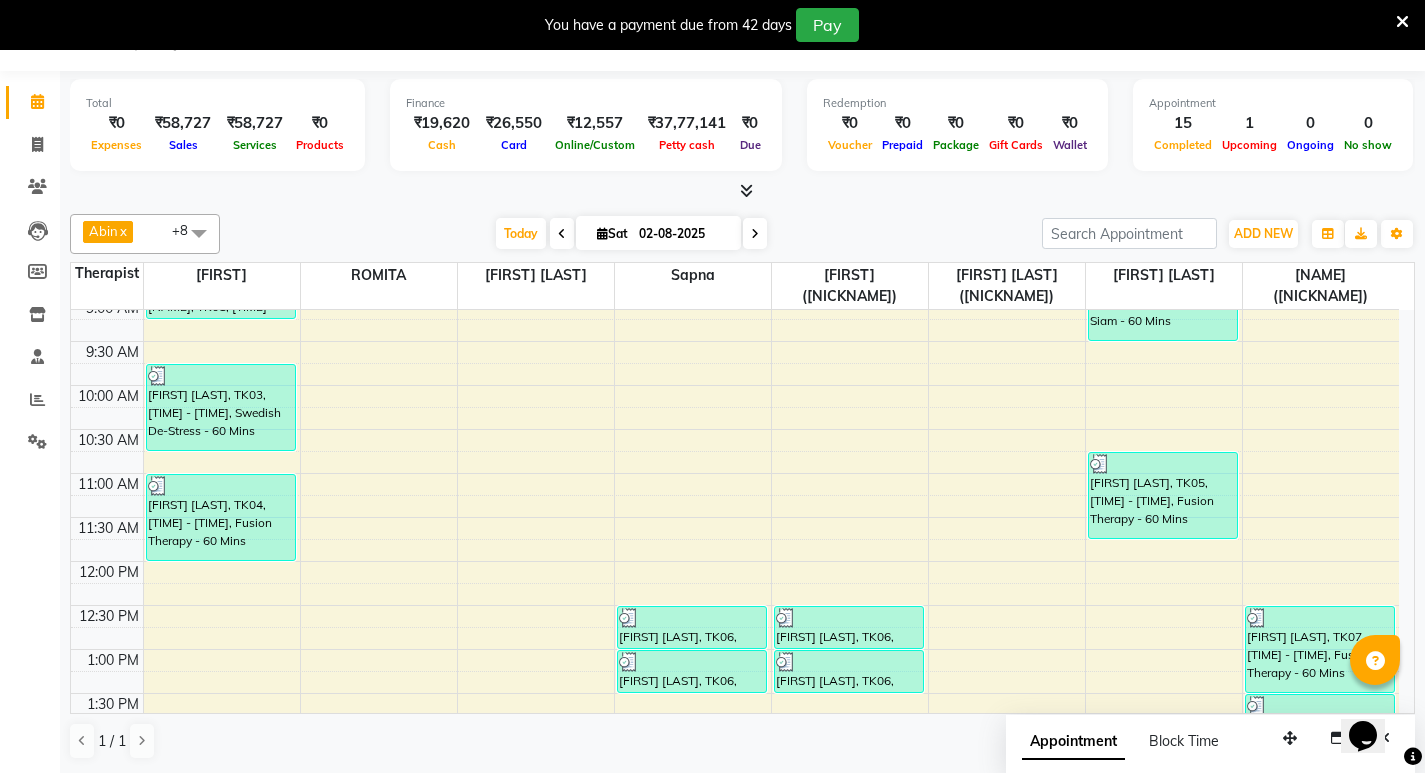 scroll, scrollTop: 400, scrollLeft: 0, axis: vertical 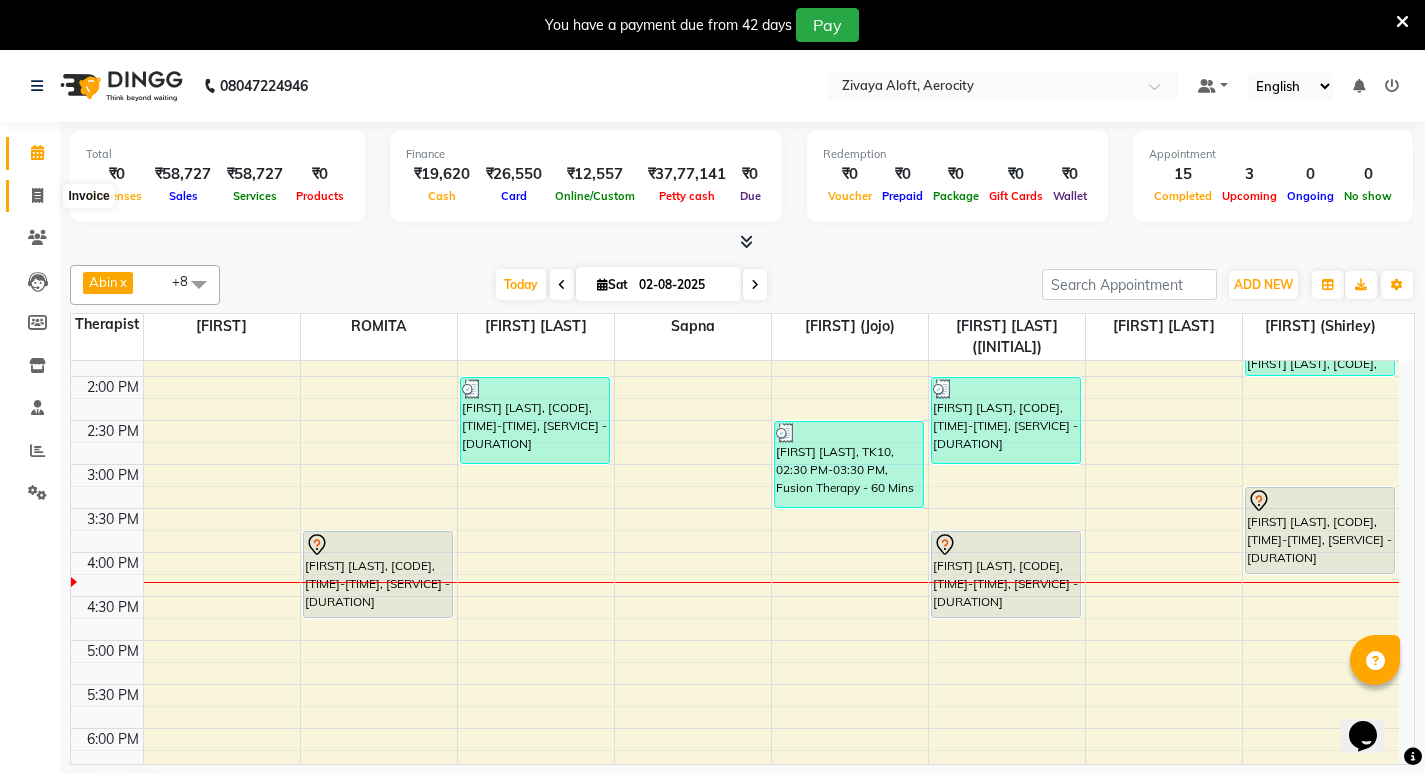 click 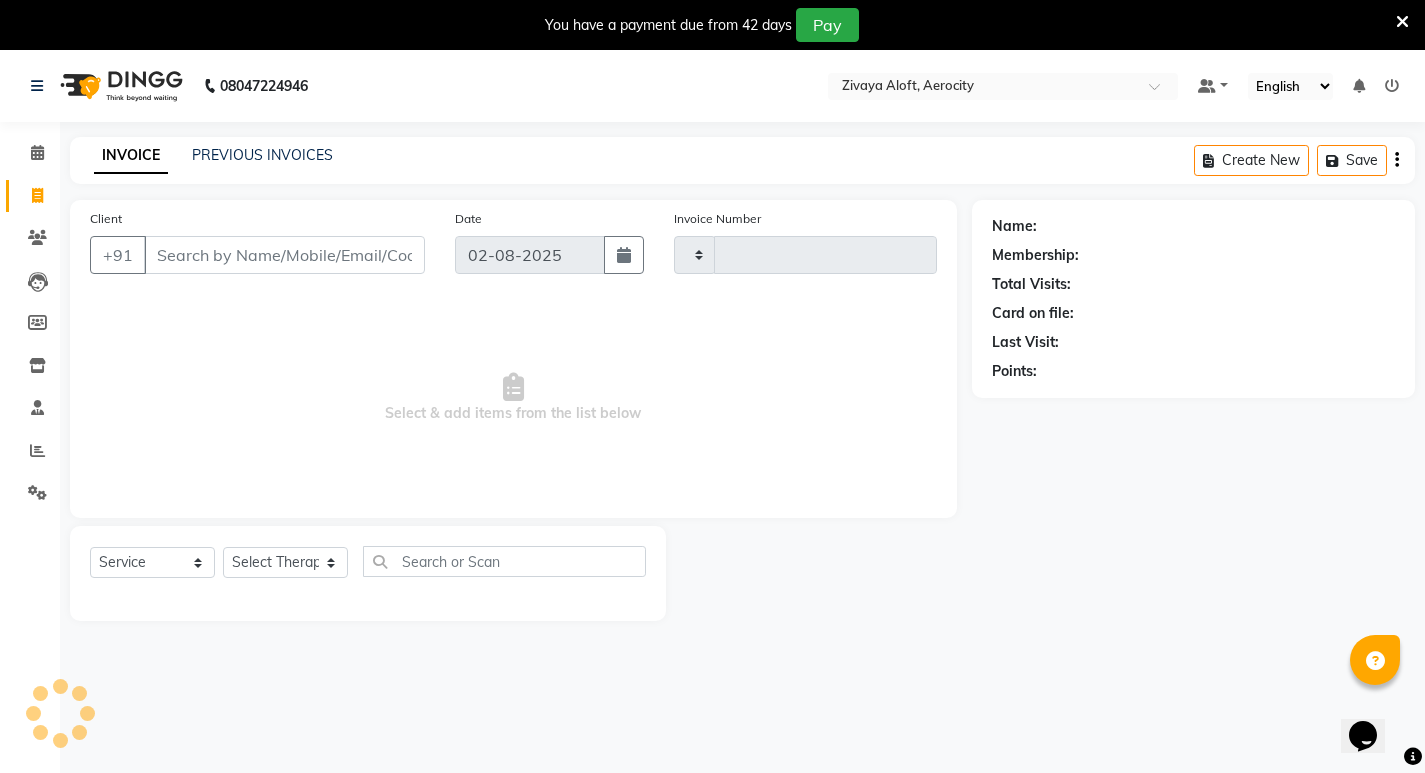 type on "1275" 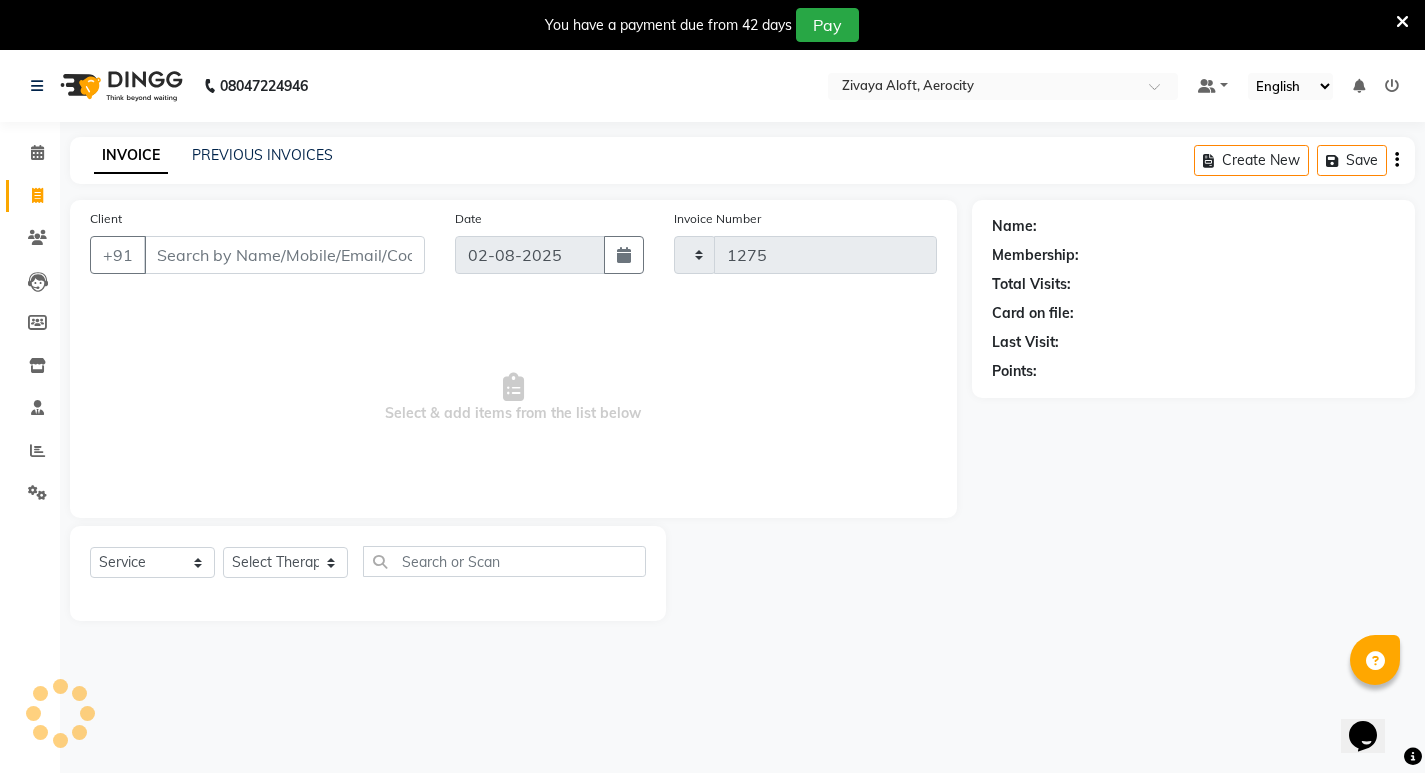 select on "6403" 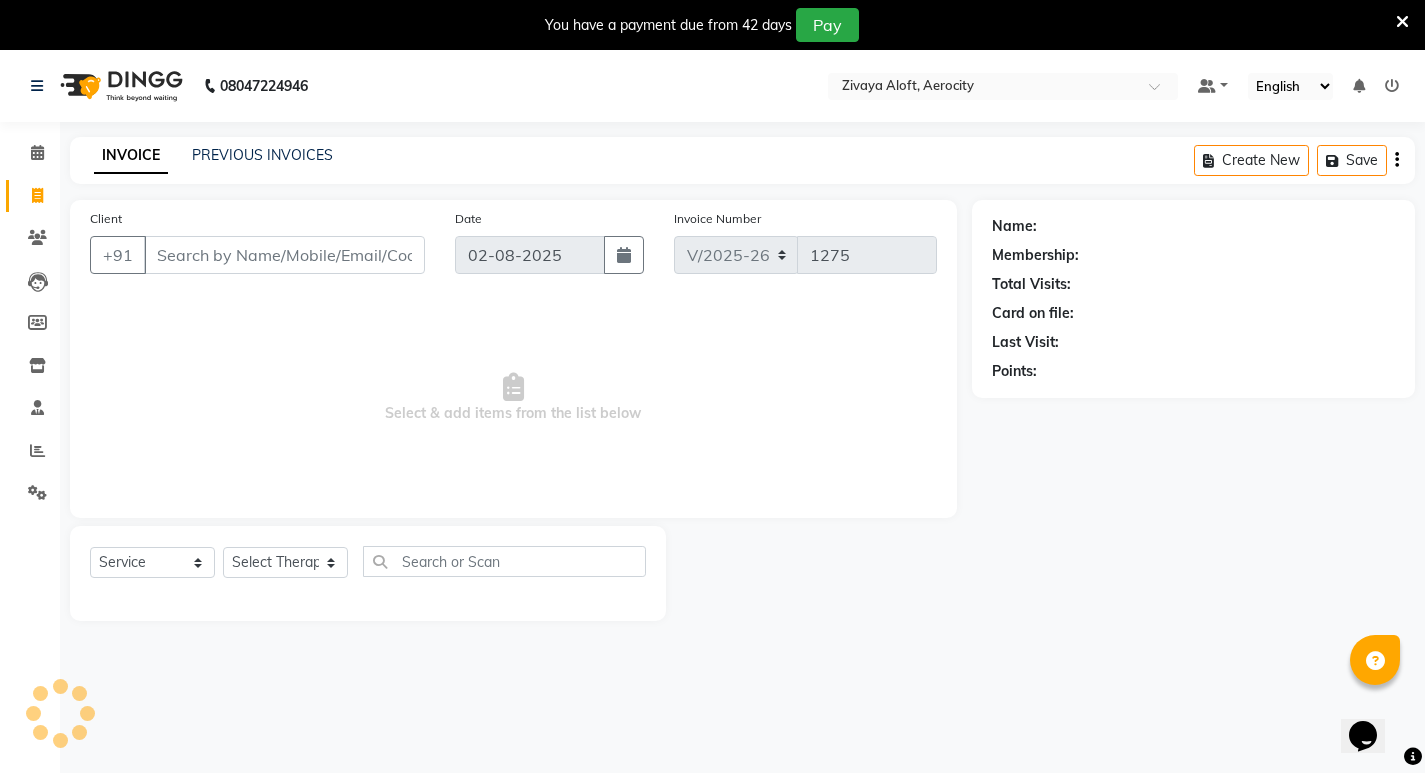 click on "Client" at bounding box center [284, 255] 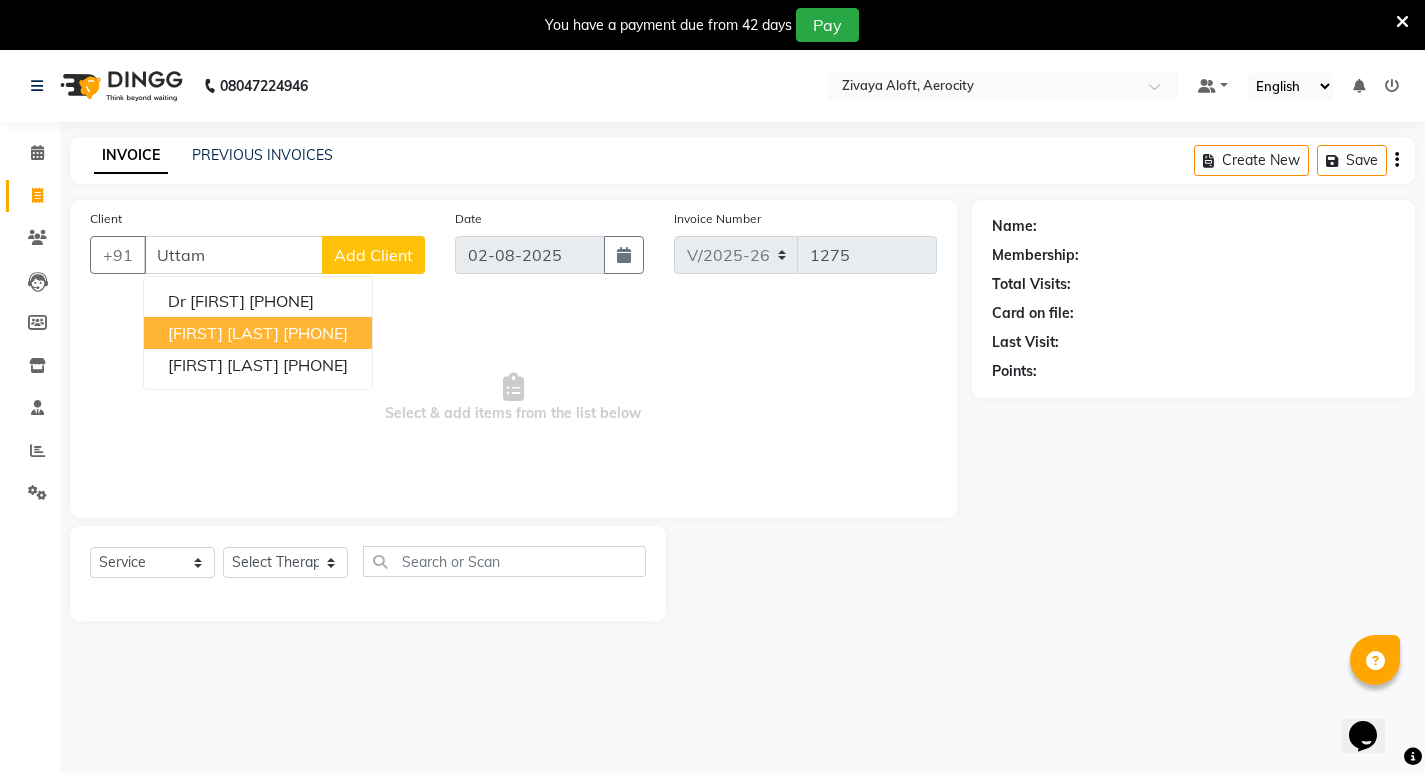 click on "[FIRST] [LAST]" at bounding box center (223, 333) 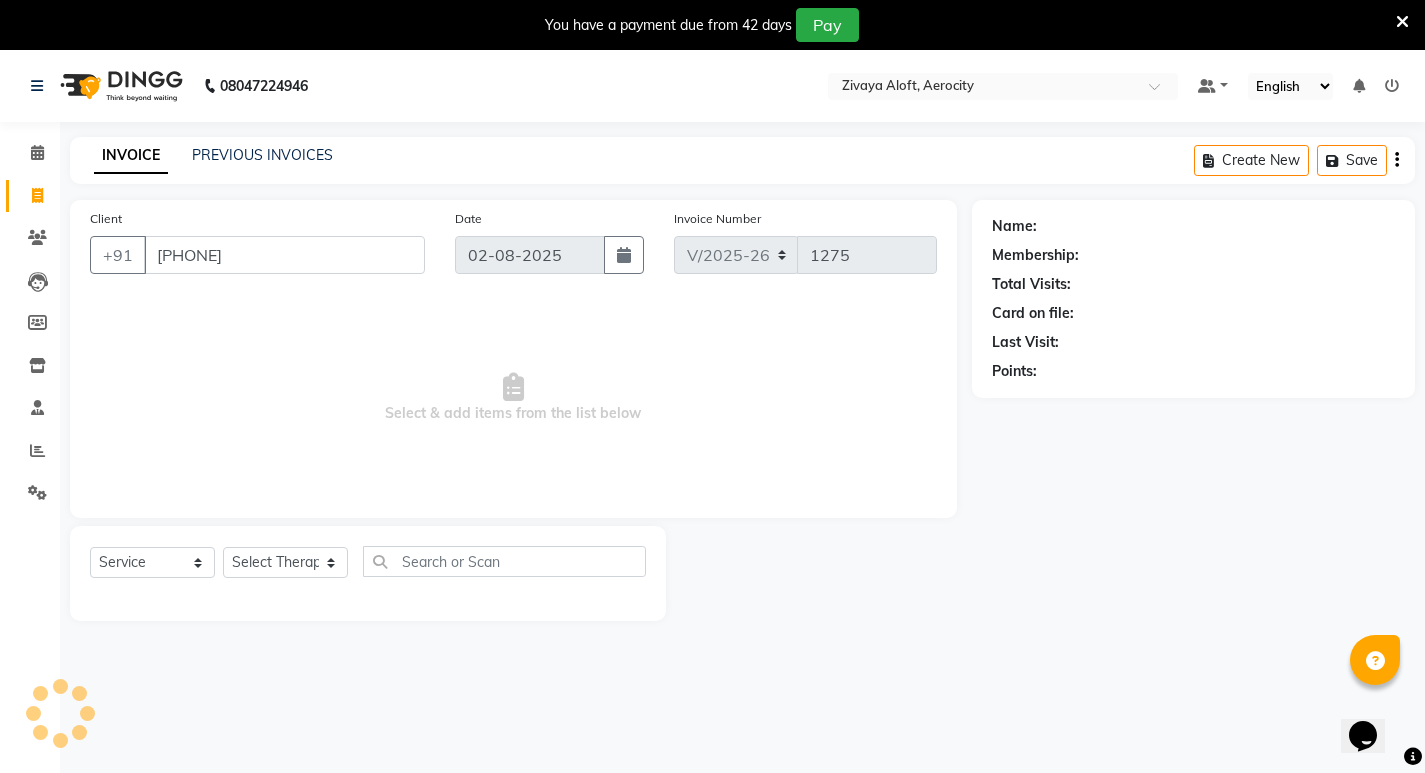 type on "[PHONE]" 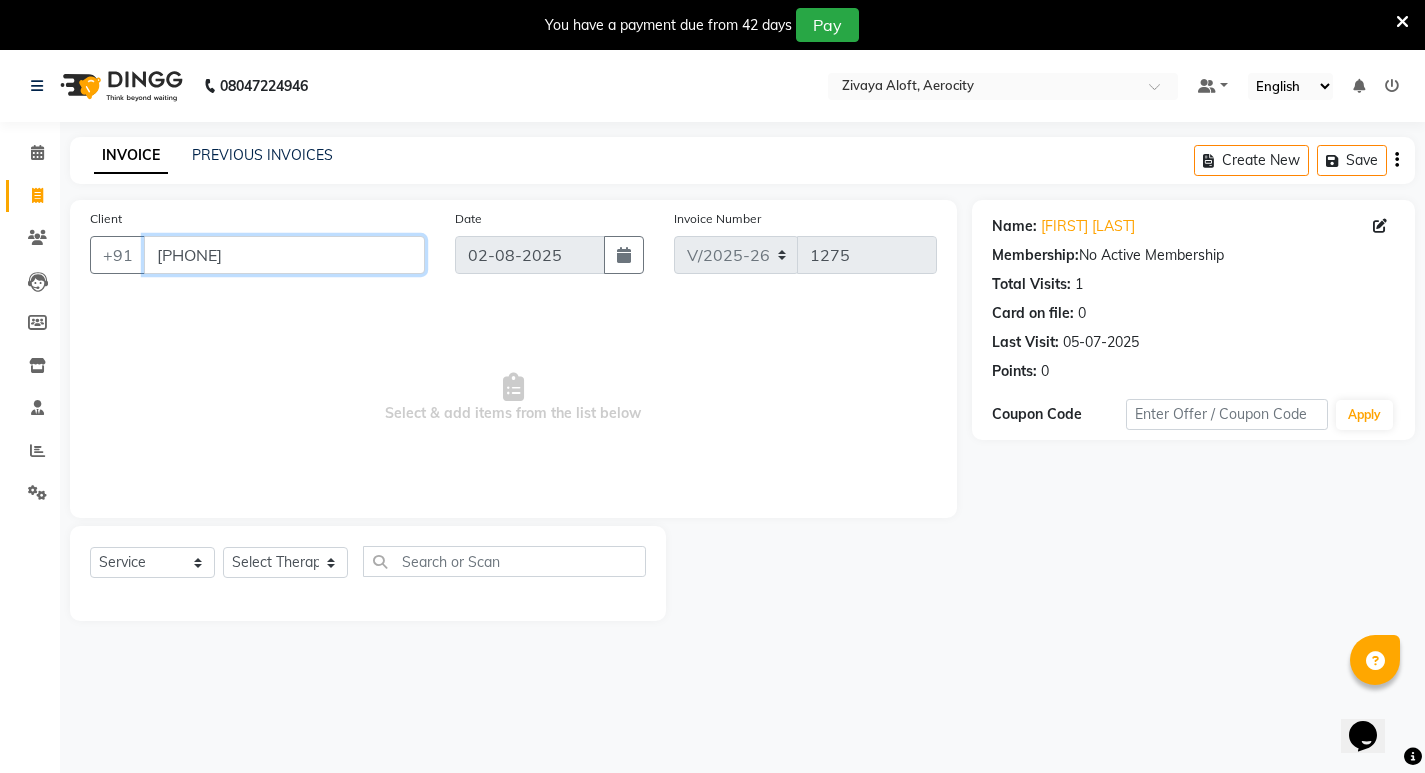drag, startPoint x: 275, startPoint y: 252, endPoint x: 152, endPoint y: 251, distance: 123.00407 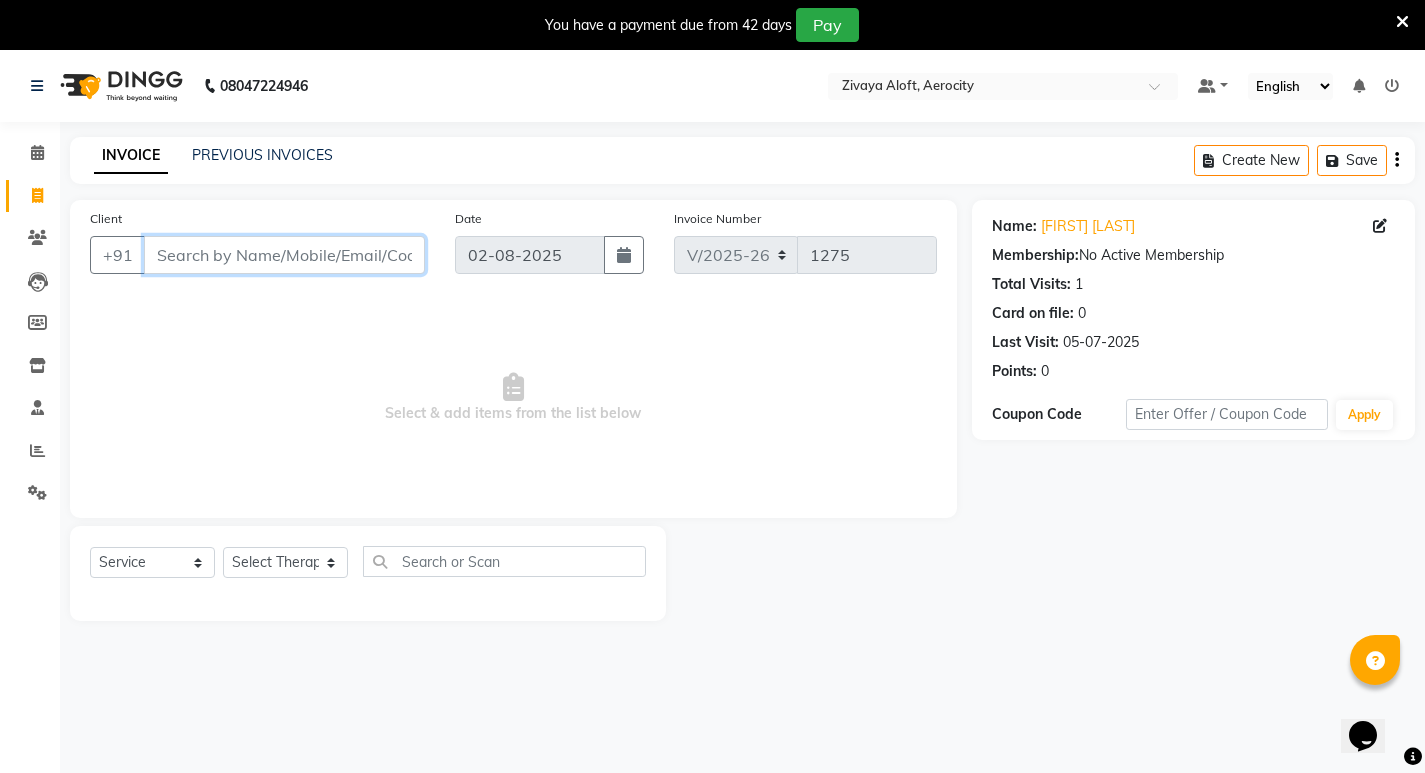 type 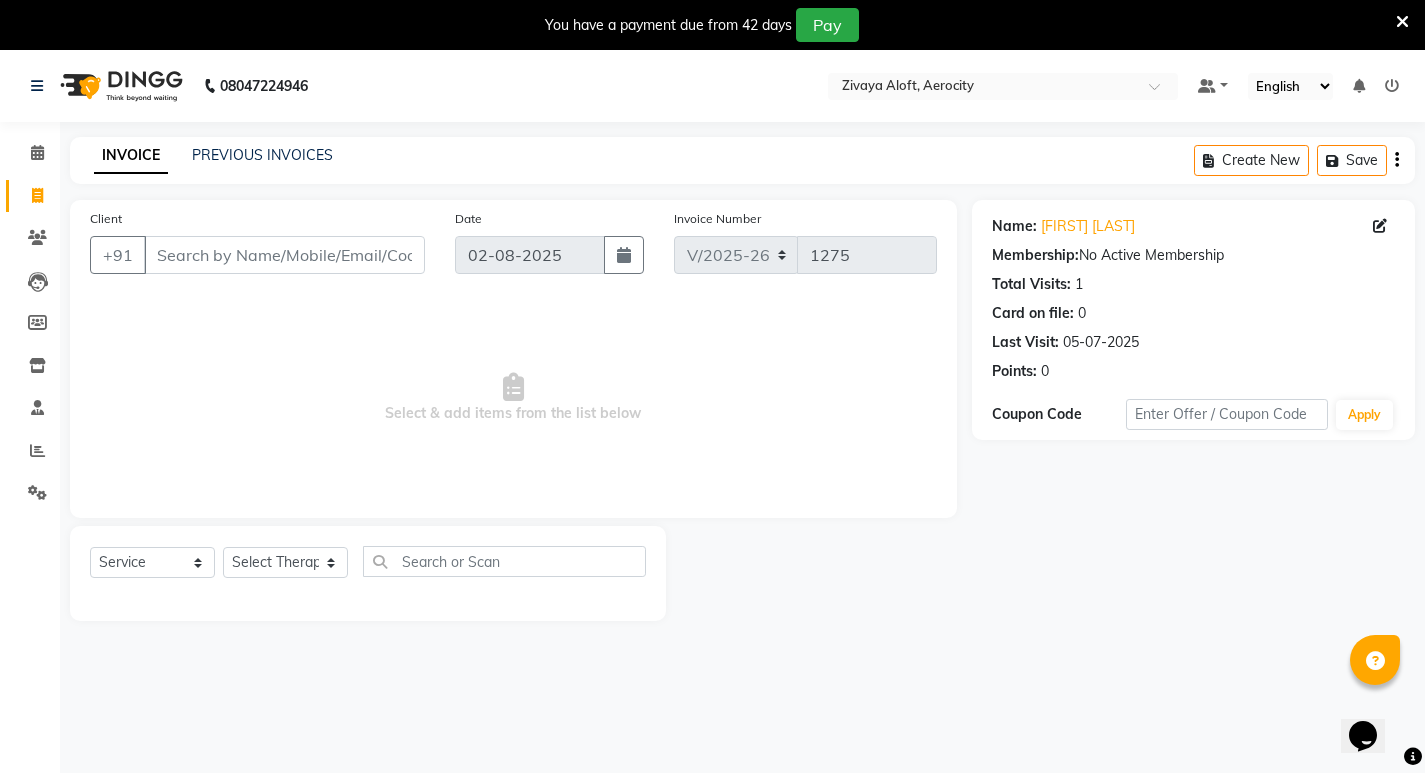 click at bounding box center (1402, 21) 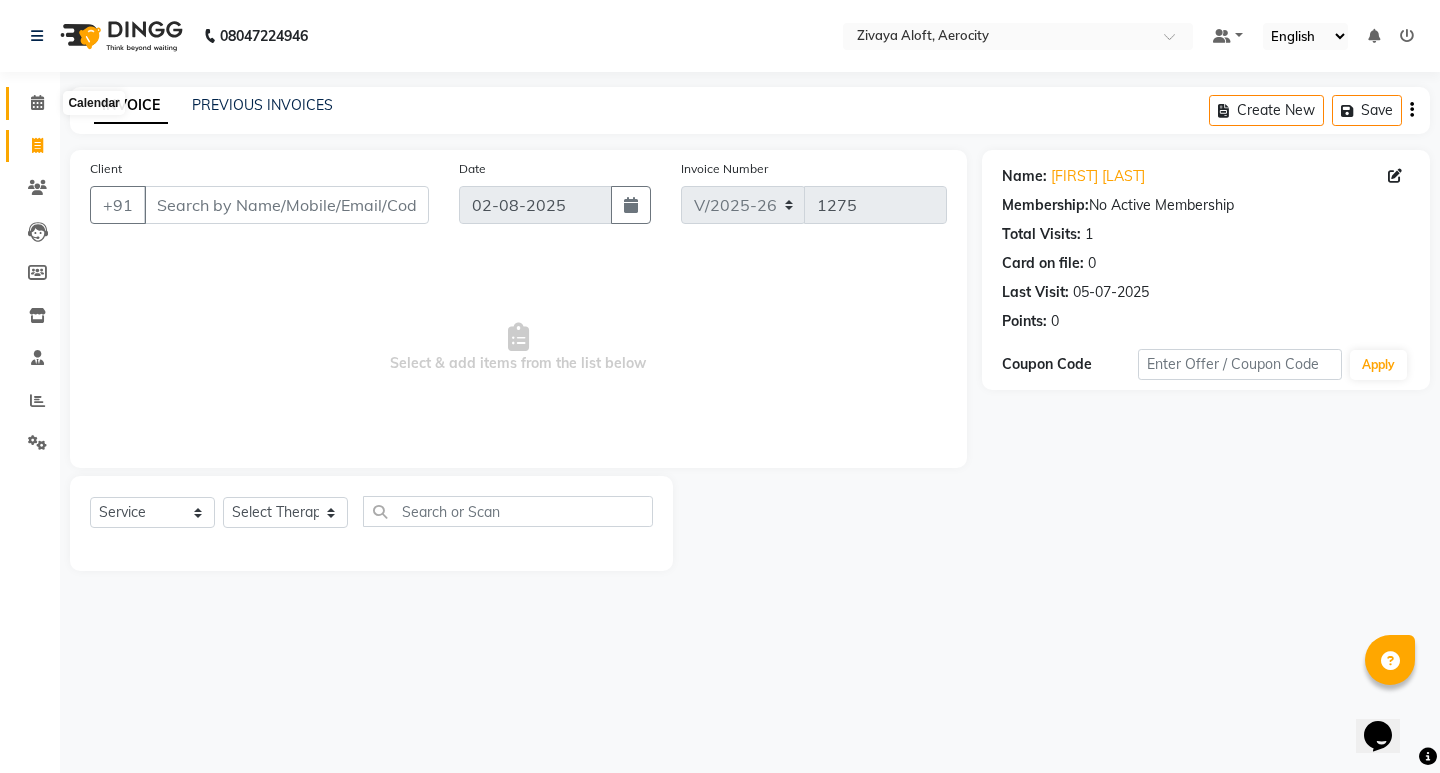 click 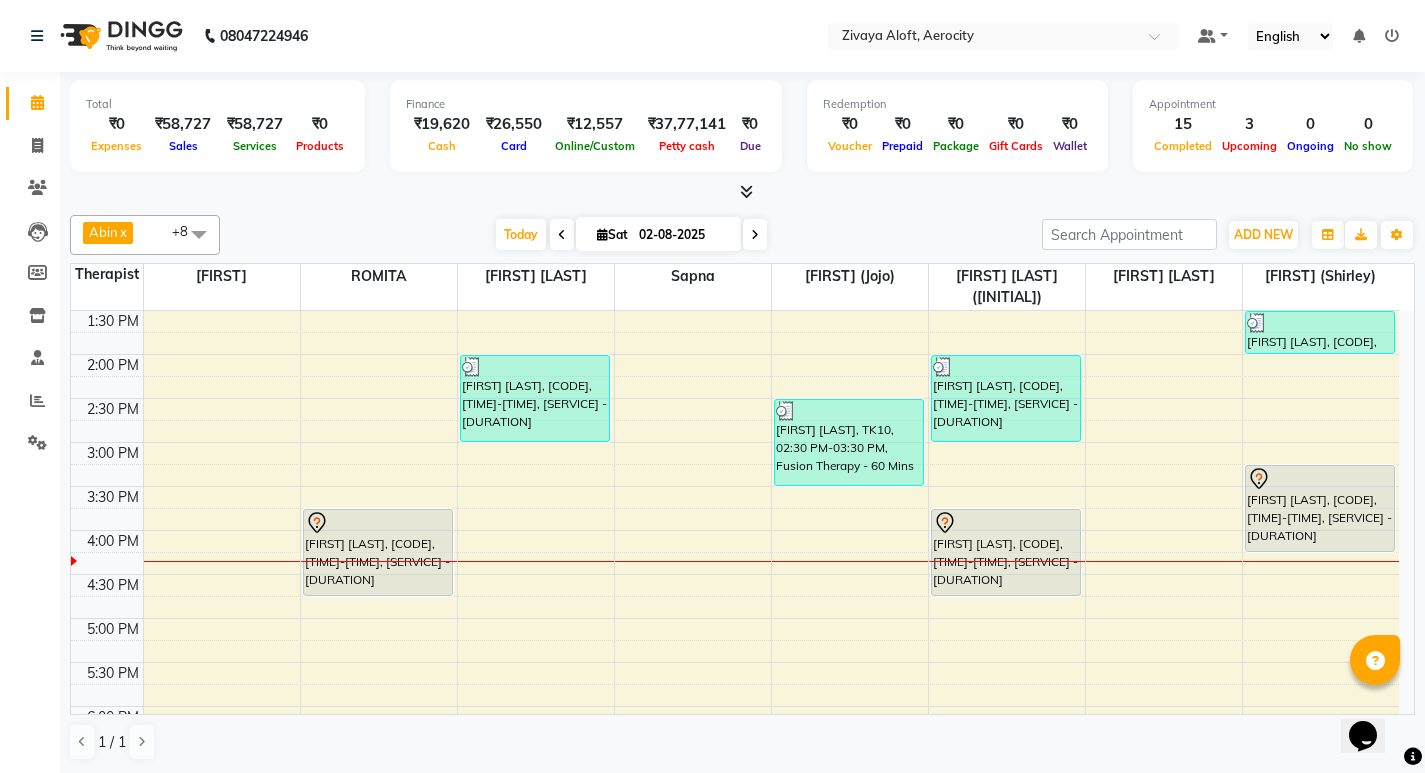 scroll, scrollTop: 600, scrollLeft: 0, axis: vertical 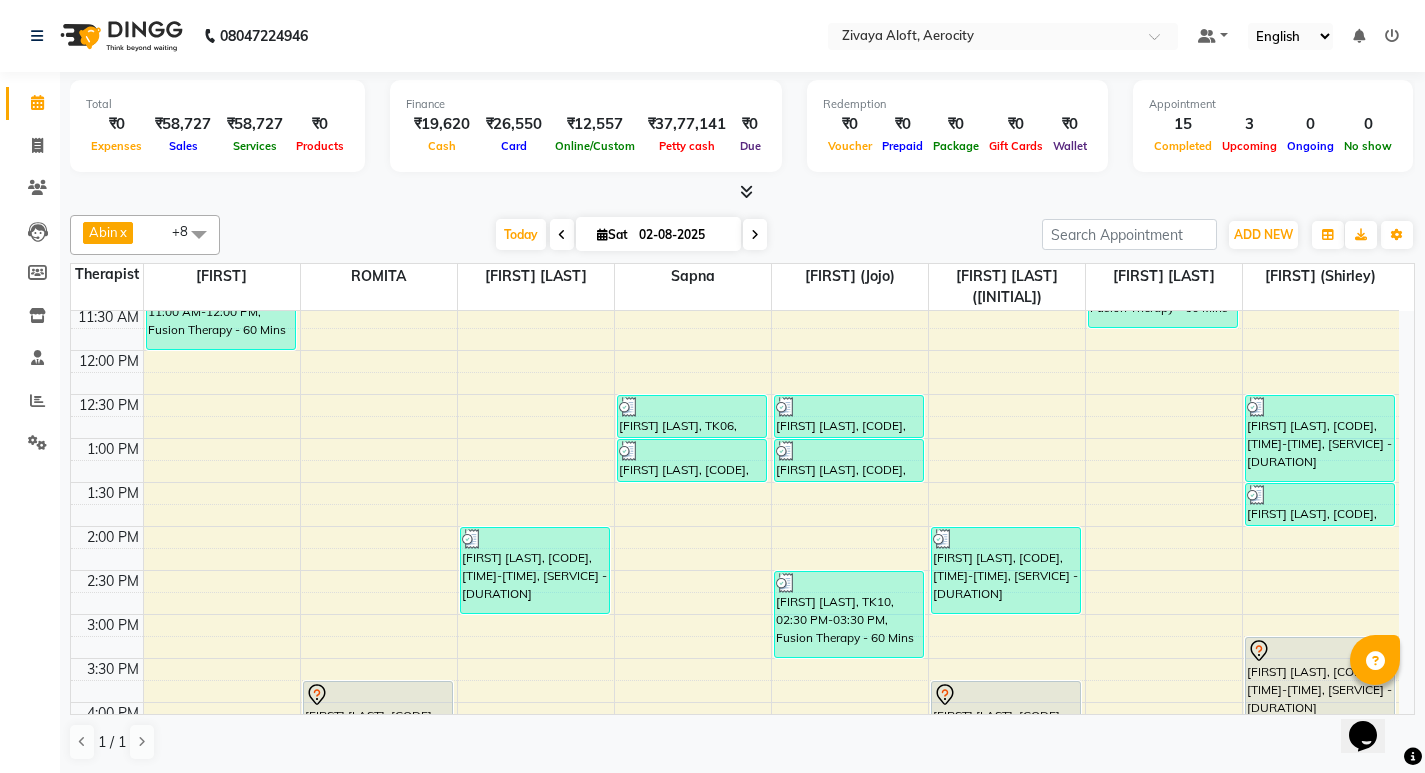 click at bounding box center [602, 234] 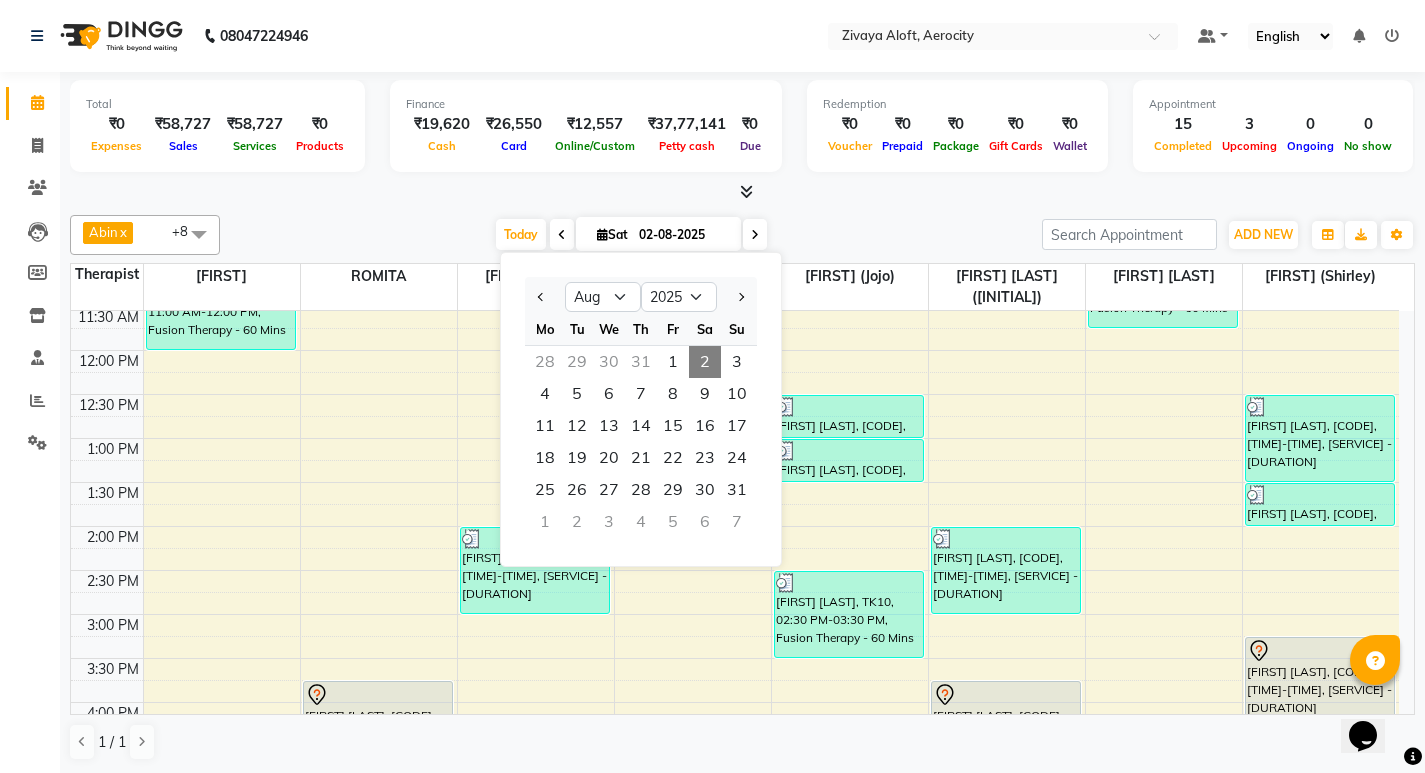 click on "31" at bounding box center (641, 362) 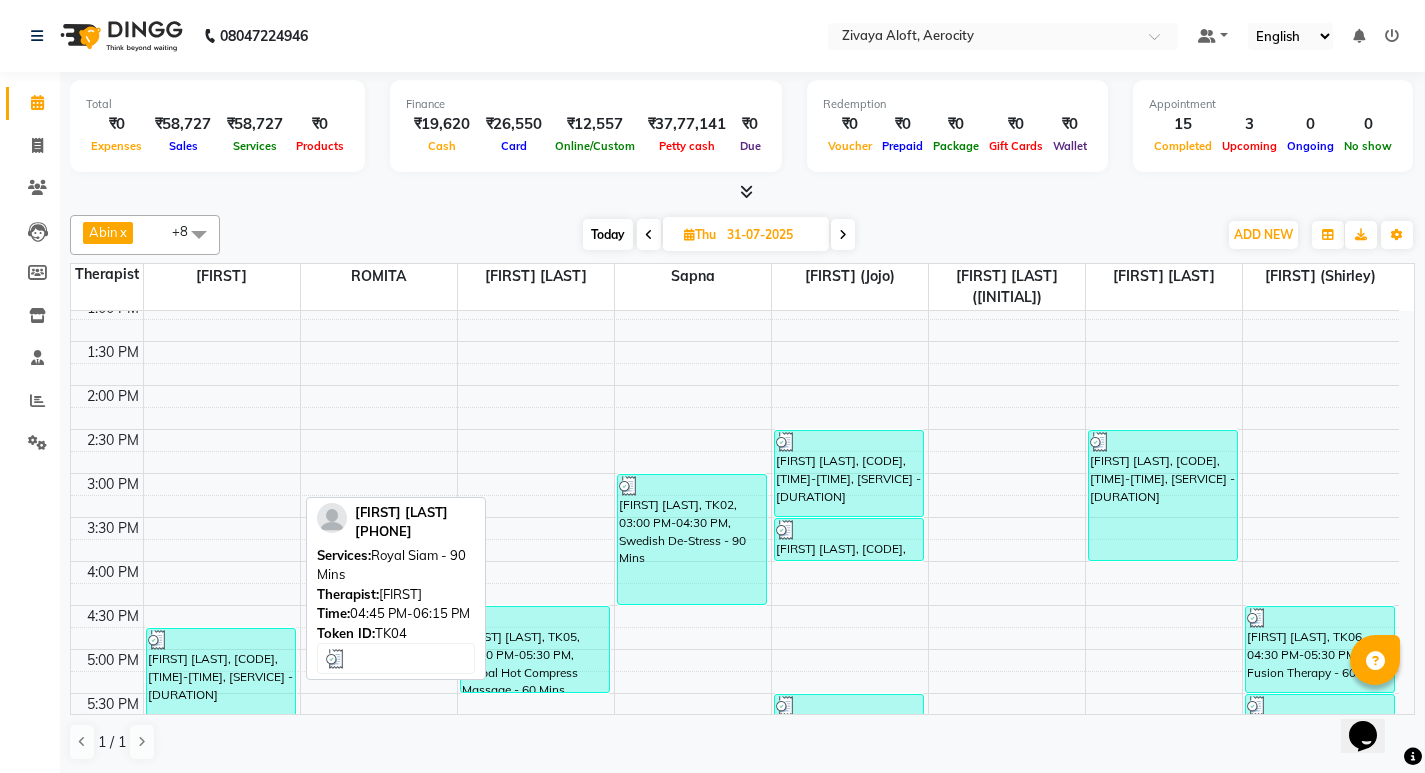 scroll, scrollTop: 493, scrollLeft: 0, axis: vertical 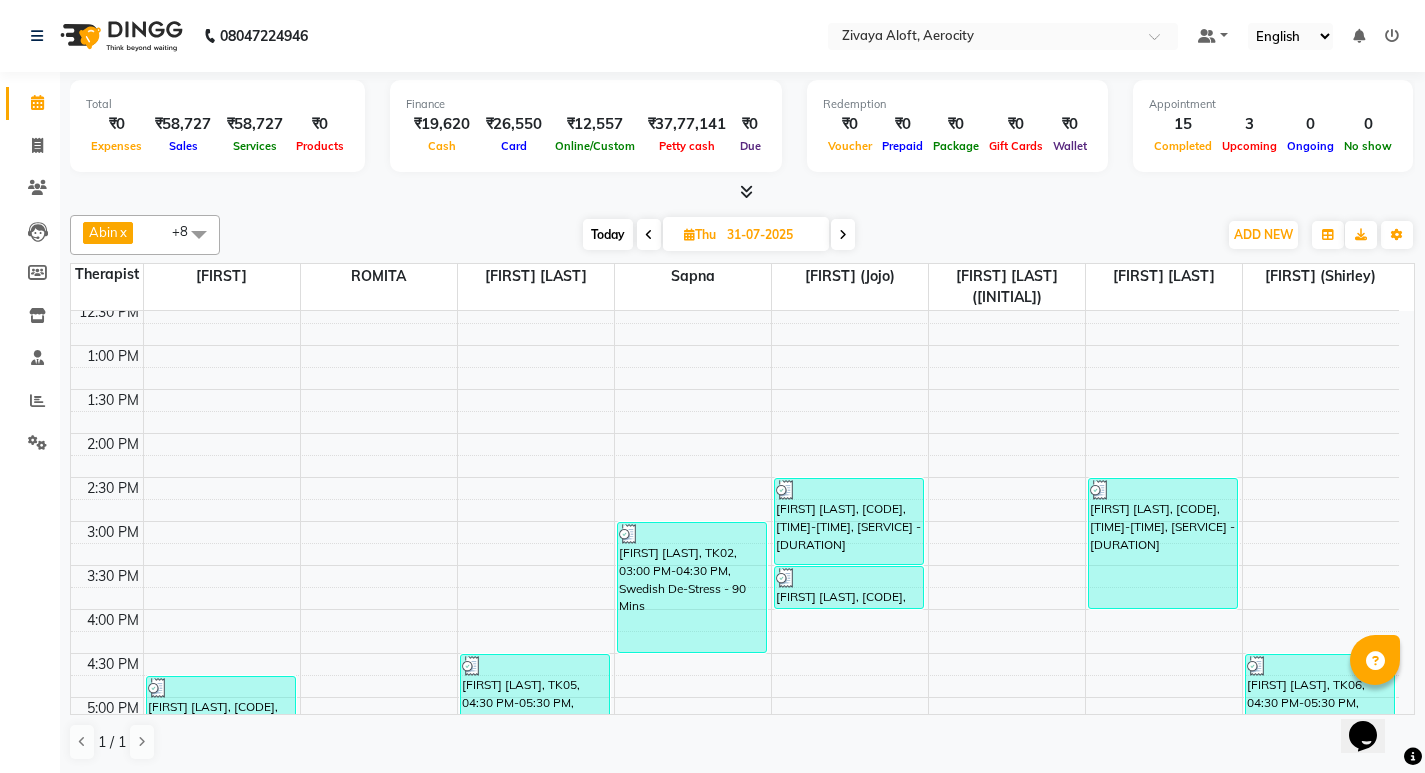 click at bounding box center (649, 235) 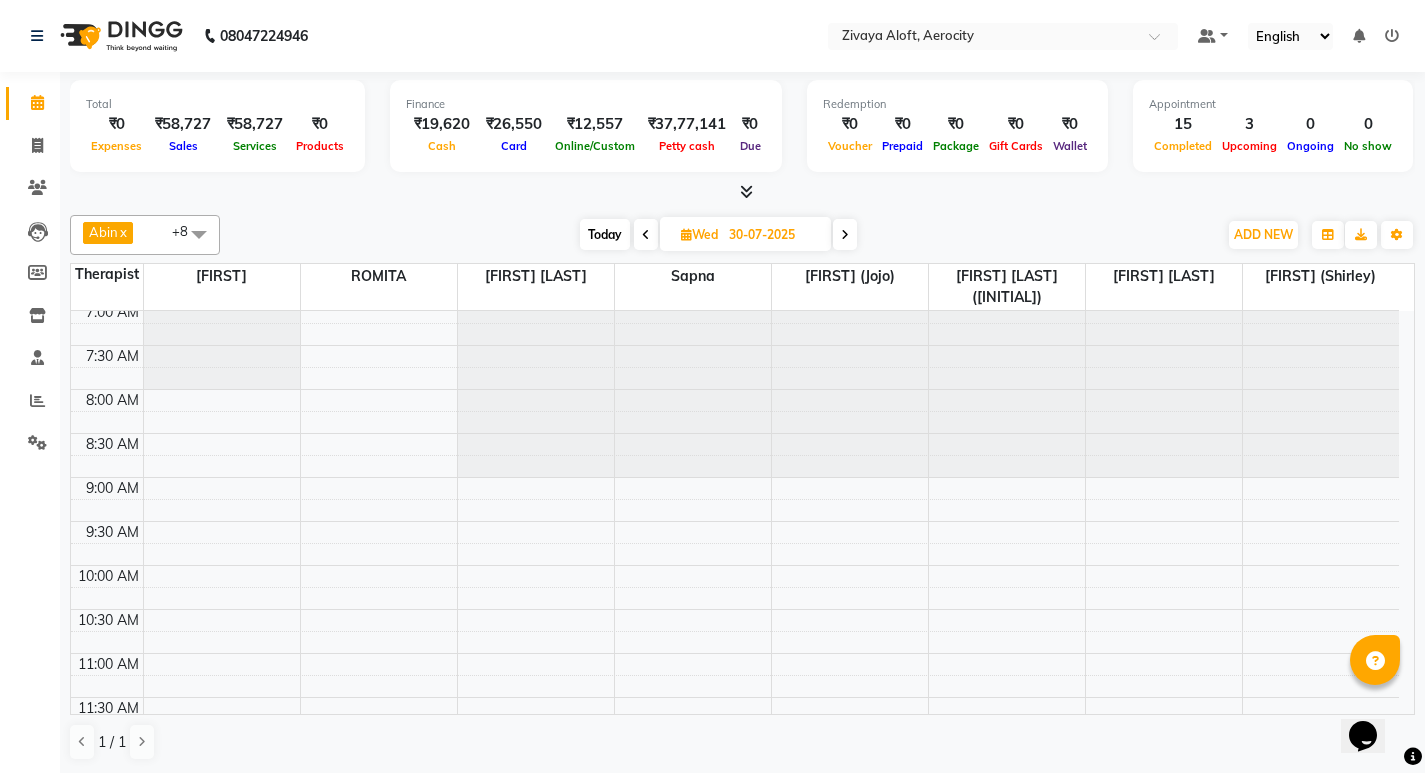 scroll, scrollTop: 0, scrollLeft: 0, axis: both 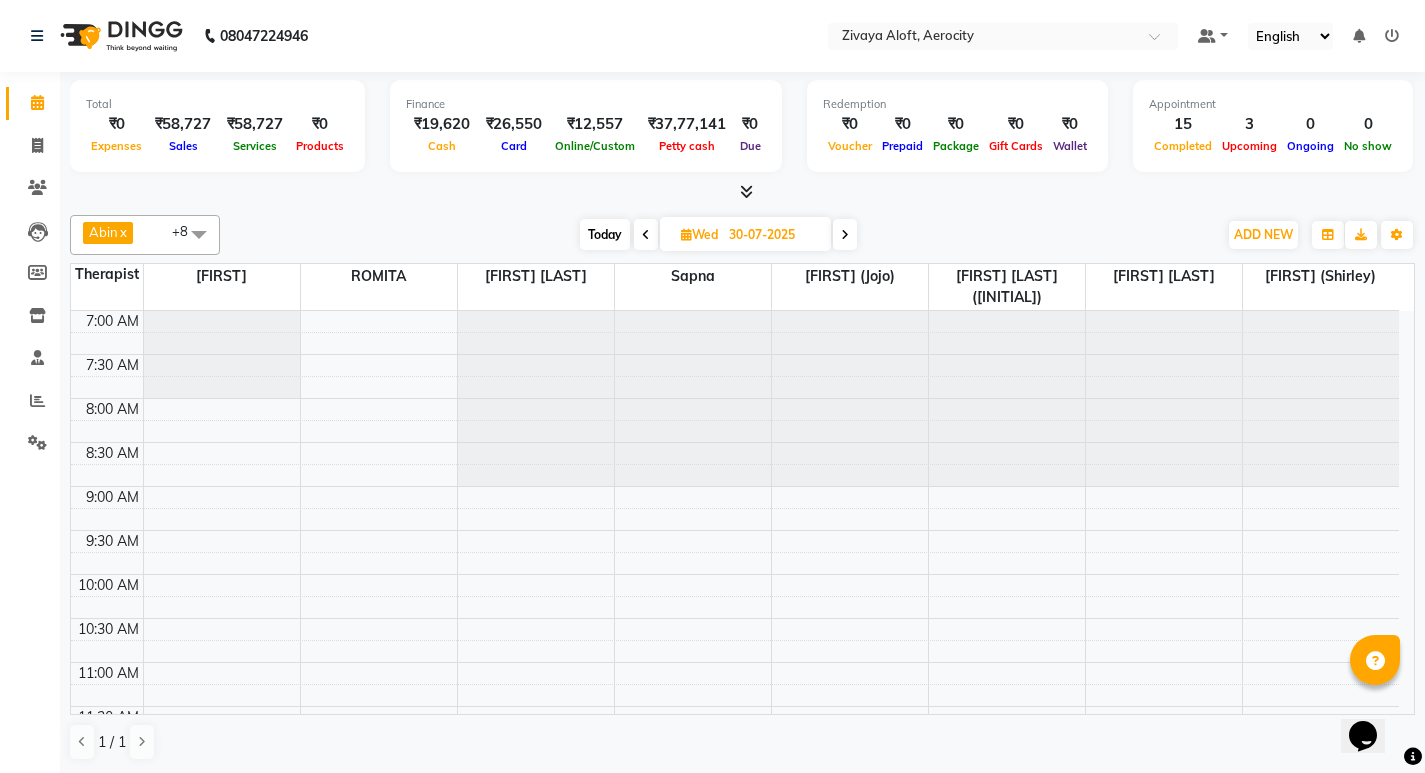 click at bounding box center (646, 235) 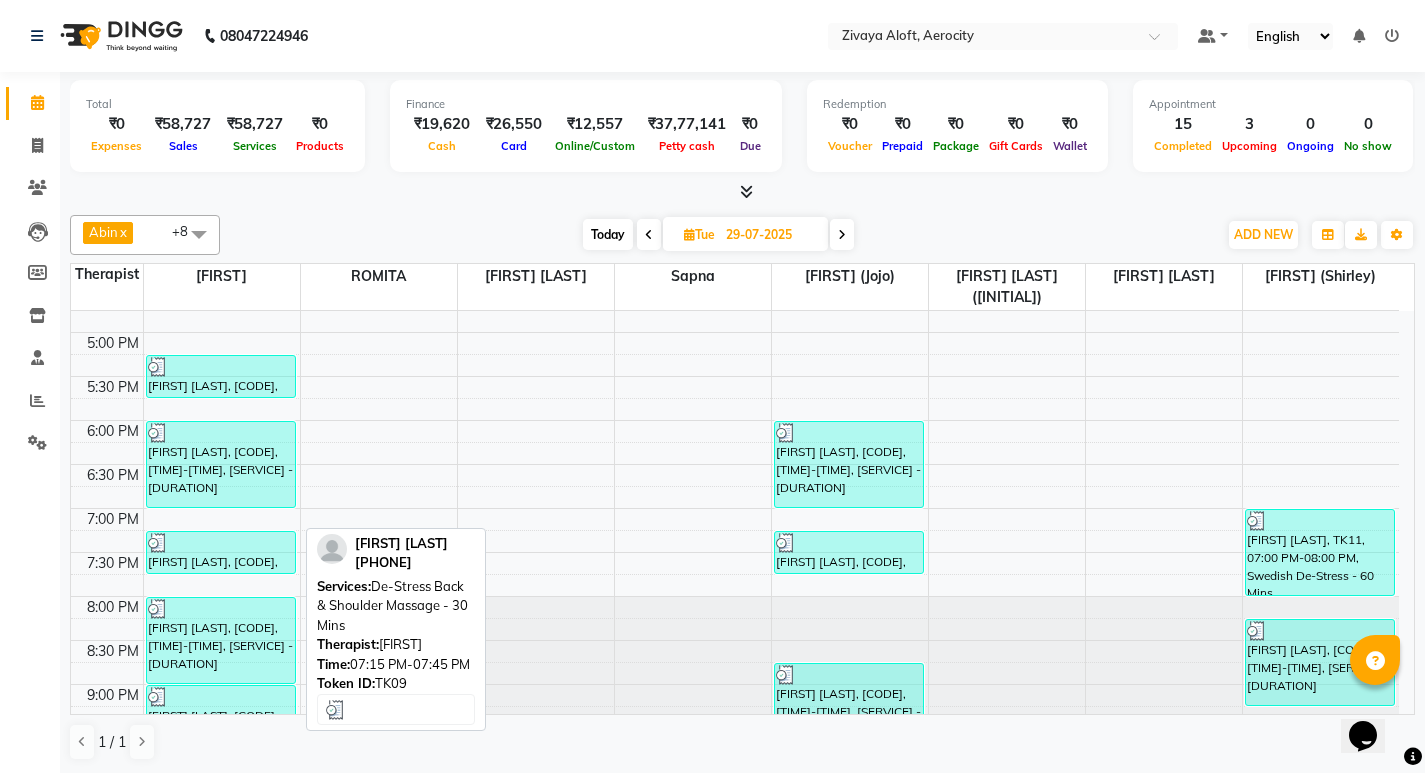 scroll, scrollTop: 893, scrollLeft: 0, axis: vertical 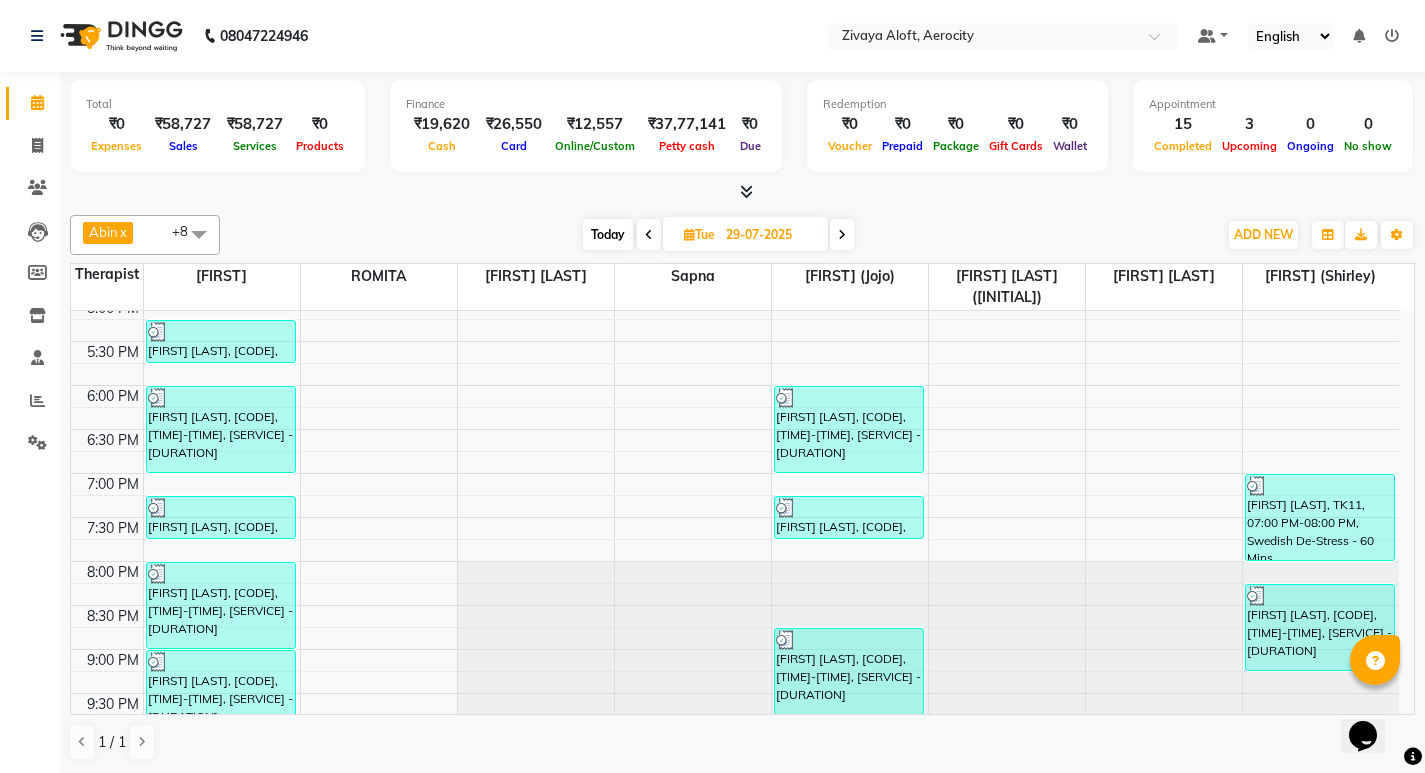 click at bounding box center (649, 234) 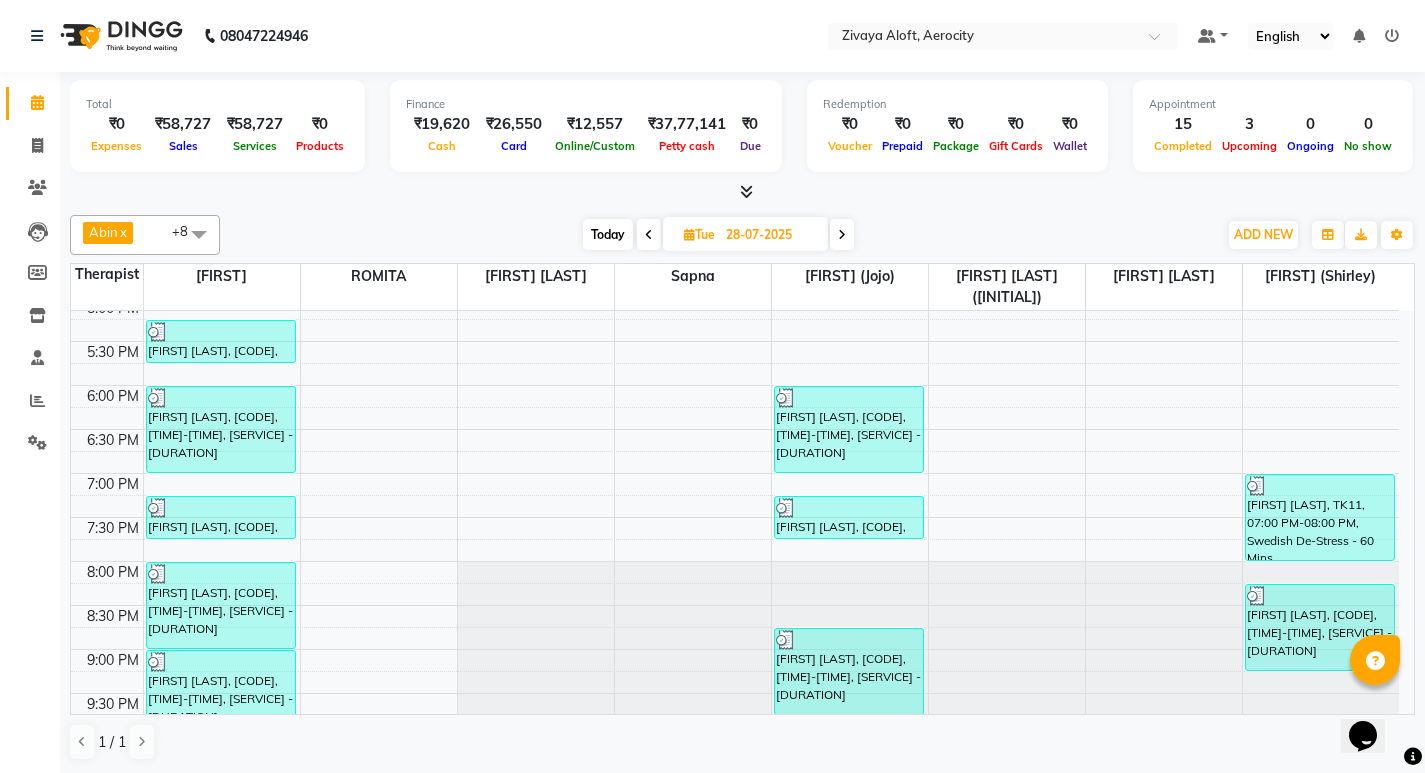 scroll, scrollTop: 0, scrollLeft: 0, axis: both 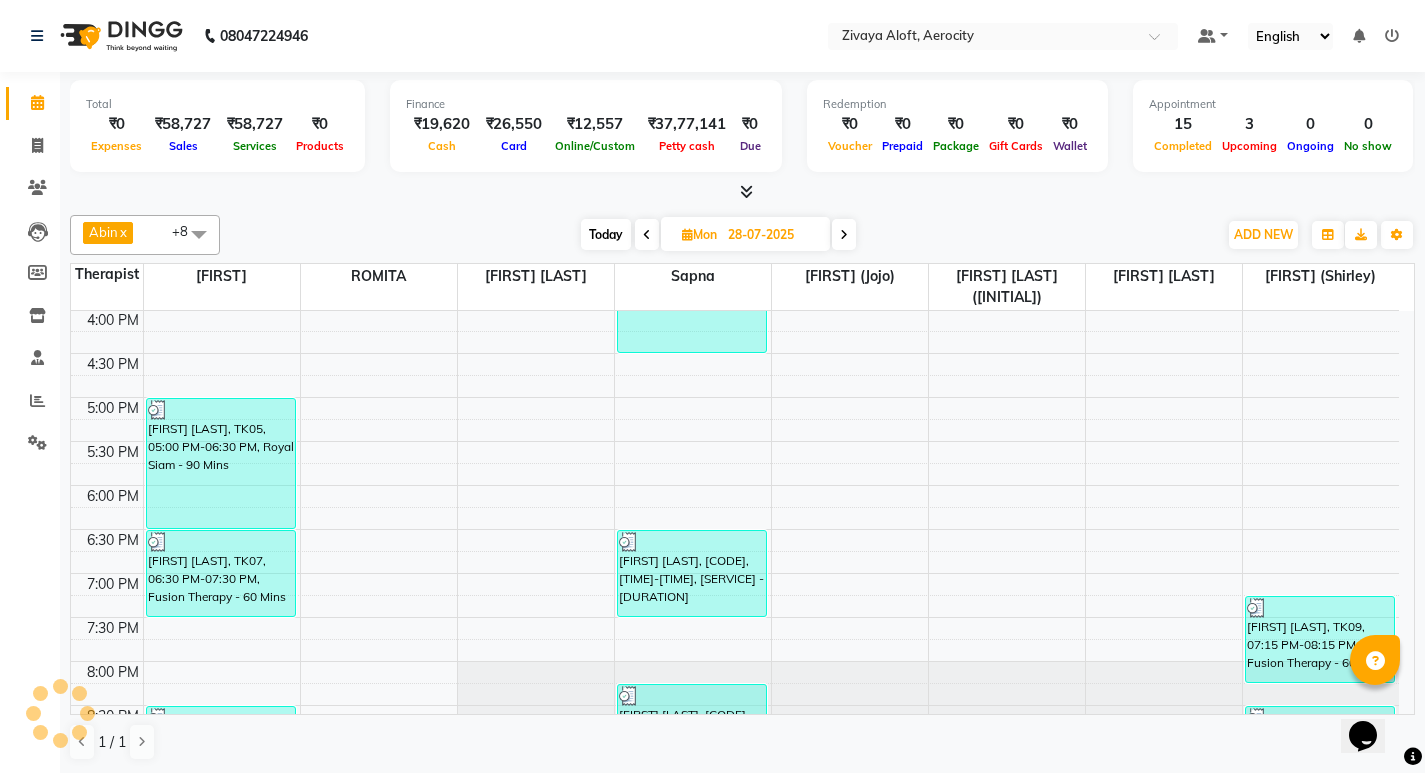 click at bounding box center [647, 235] 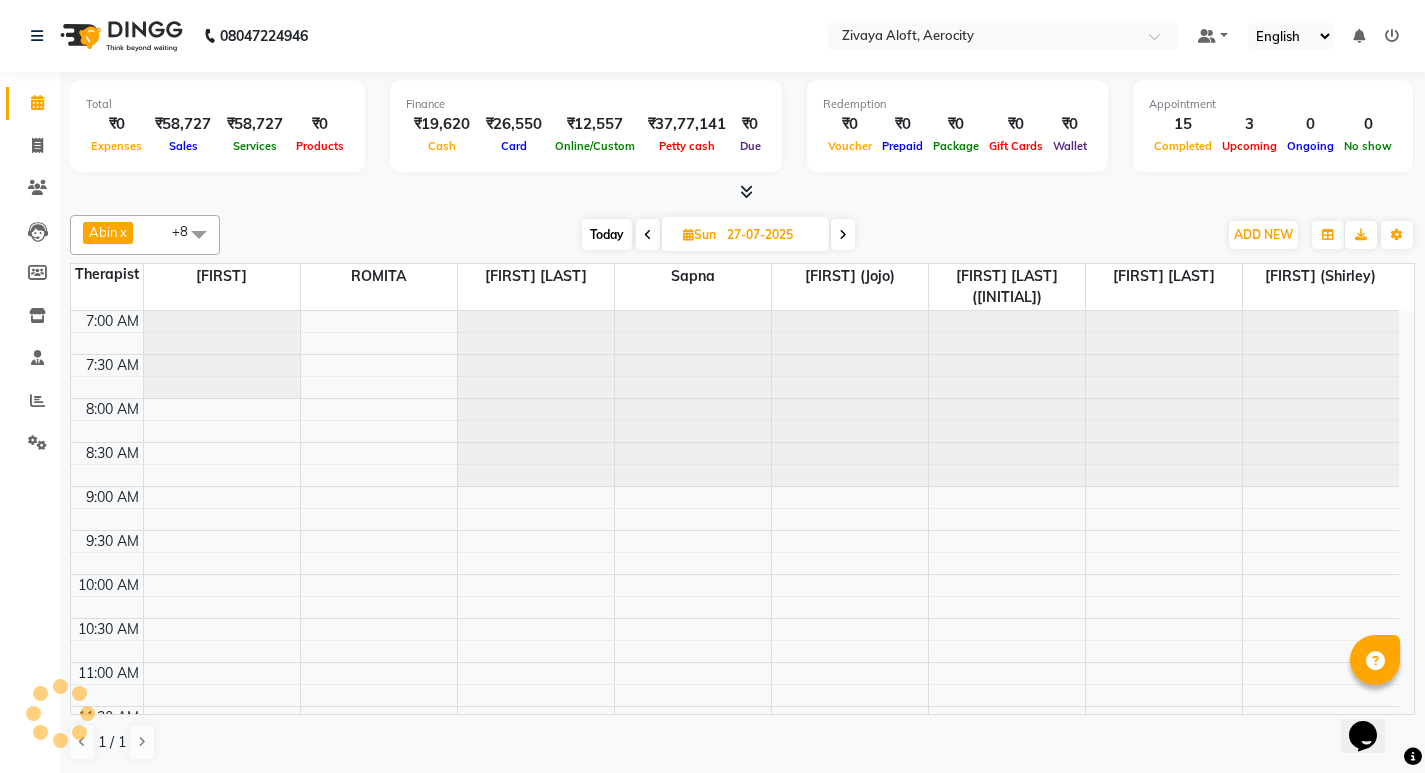 scroll, scrollTop: 793, scrollLeft: 0, axis: vertical 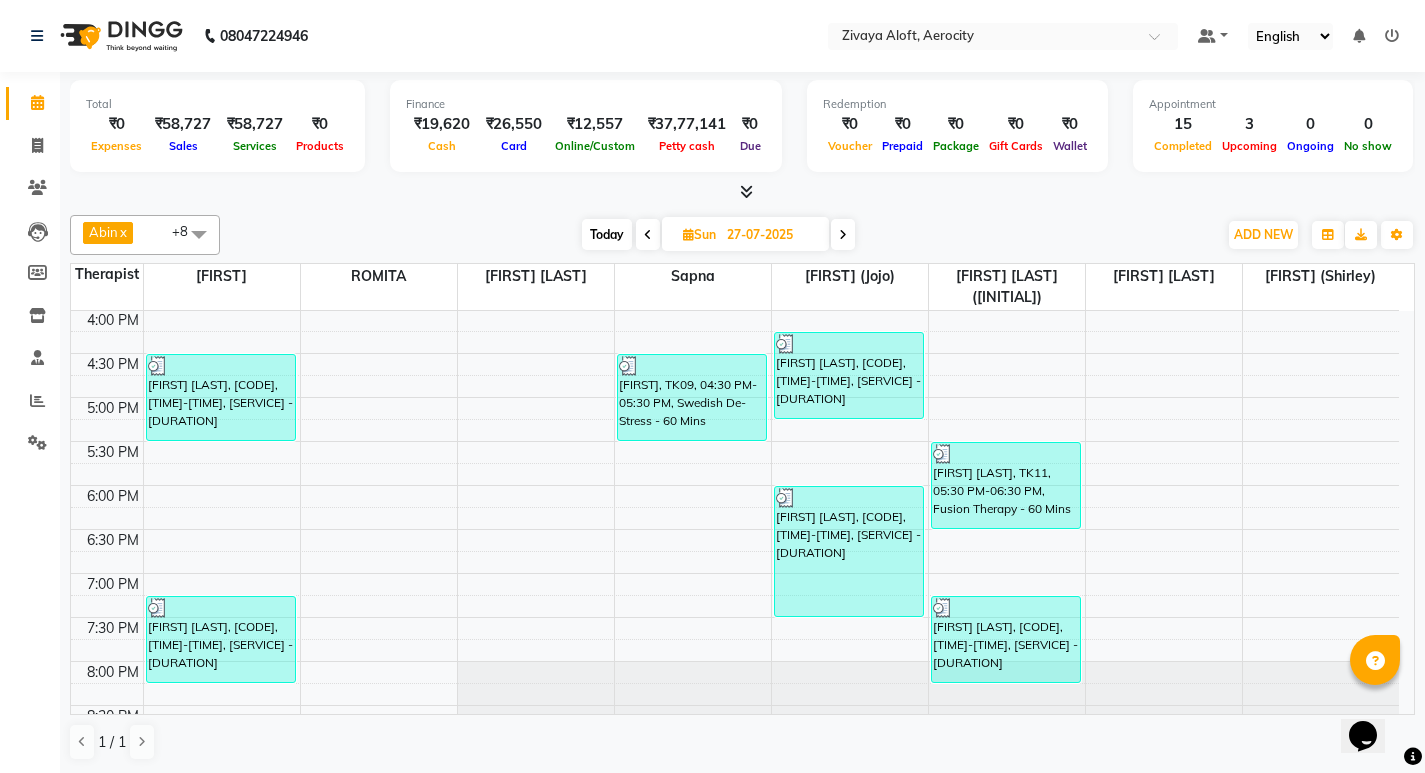 click at bounding box center (648, 235) 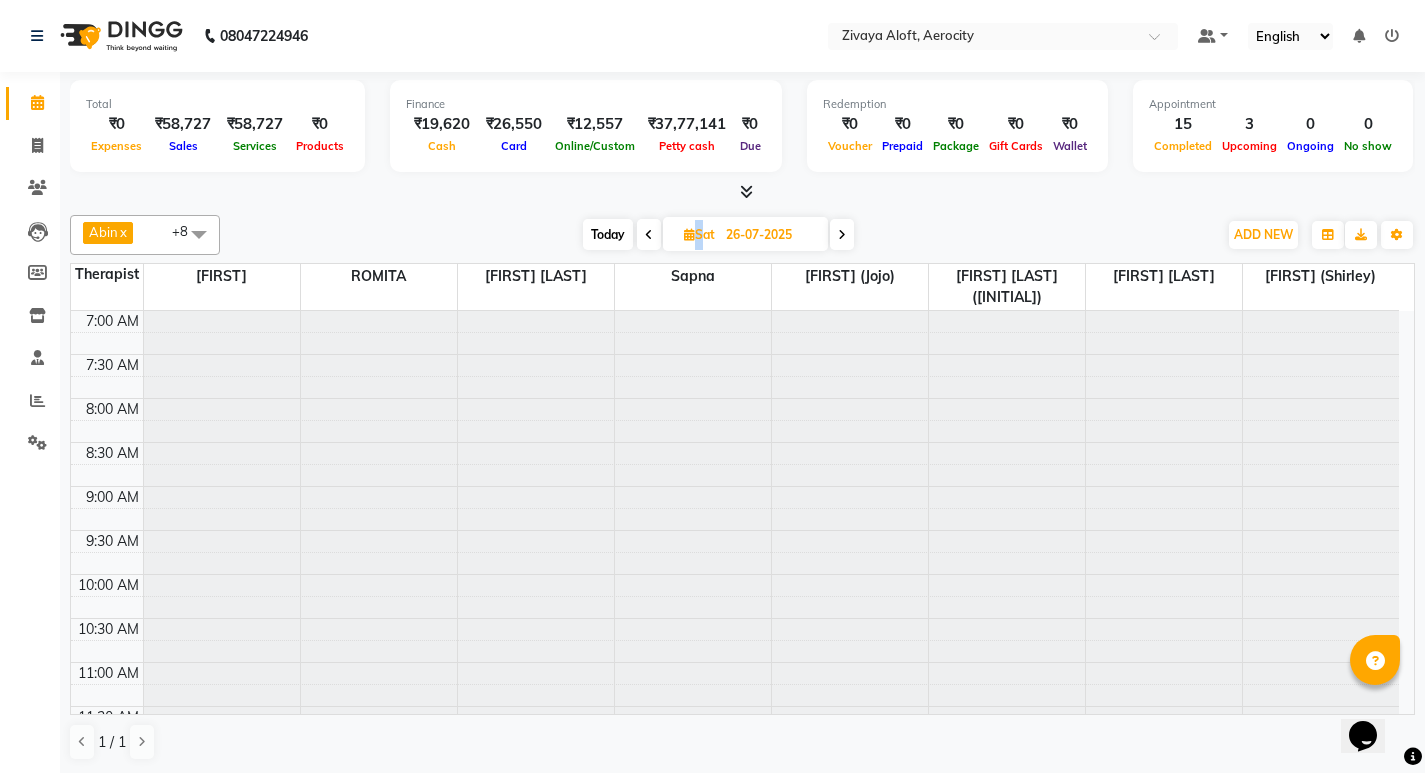 click at bounding box center [649, 235] 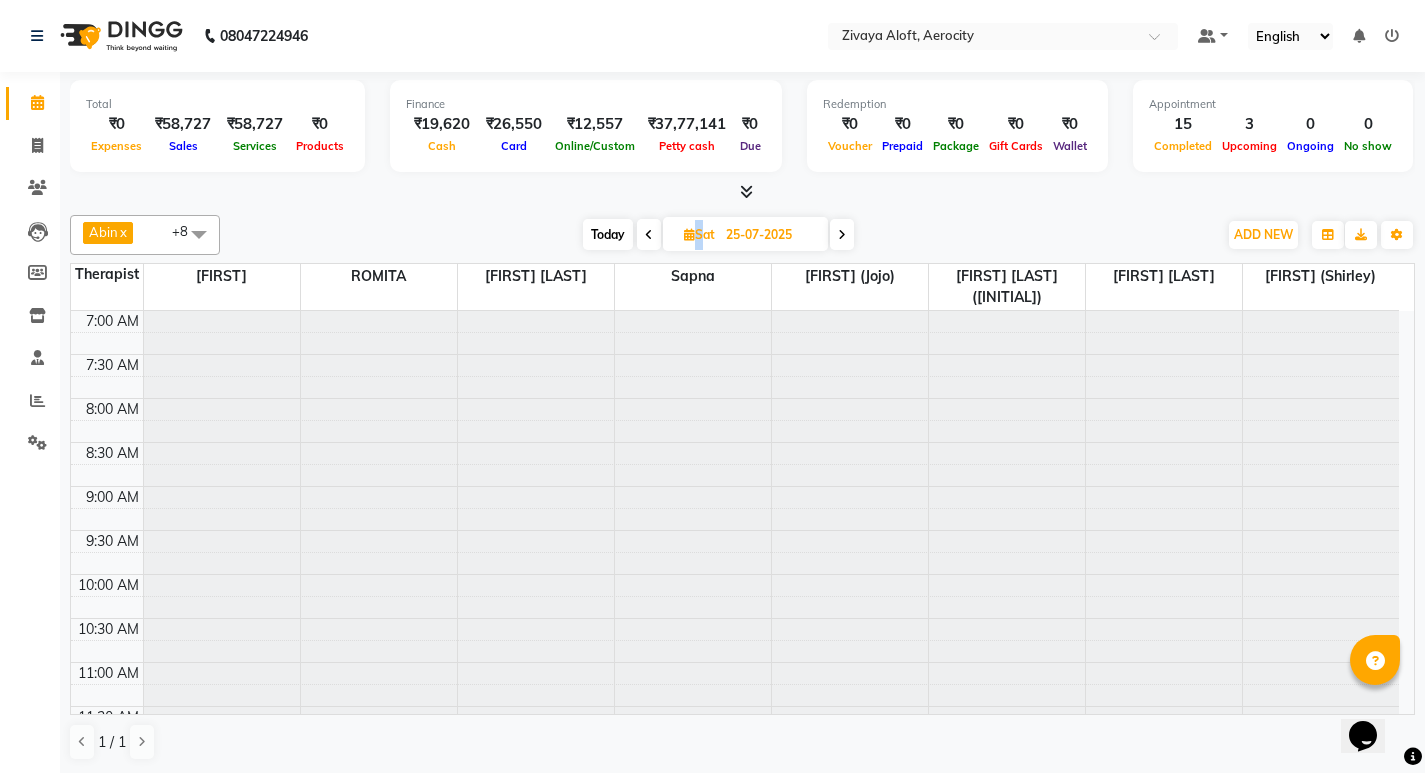 scroll, scrollTop: 0, scrollLeft: 0, axis: both 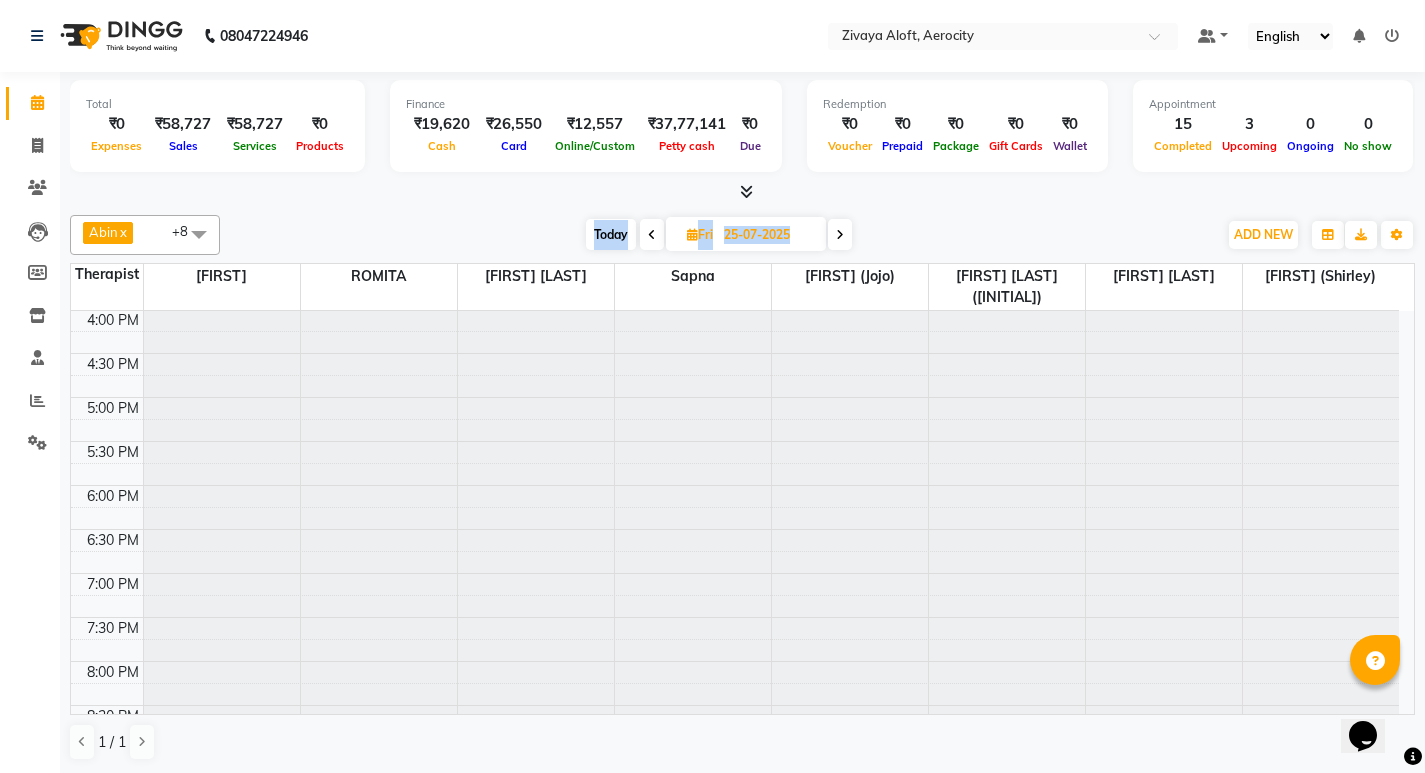click at bounding box center [652, 234] 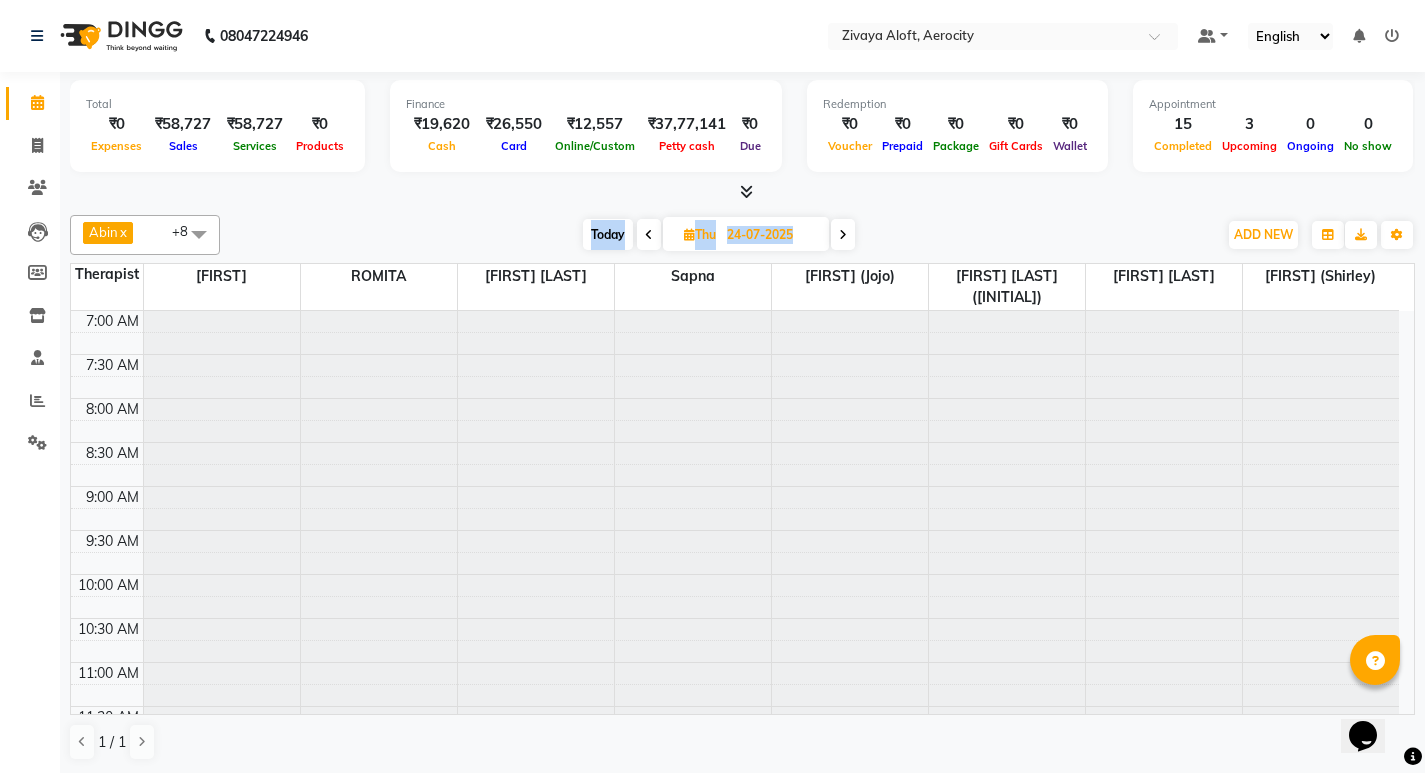 scroll, scrollTop: 793, scrollLeft: 0, axis: vertical 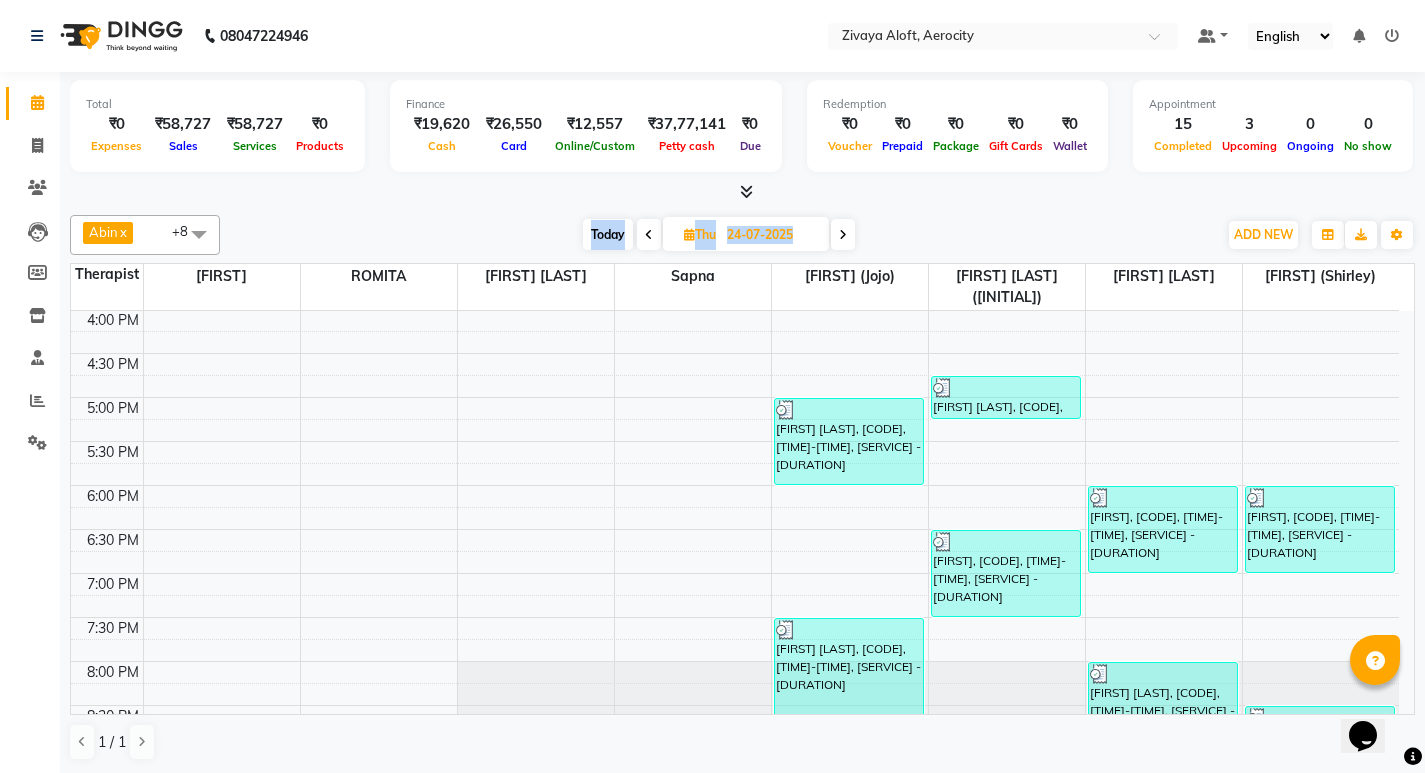 click at bounding box center [843, 235] 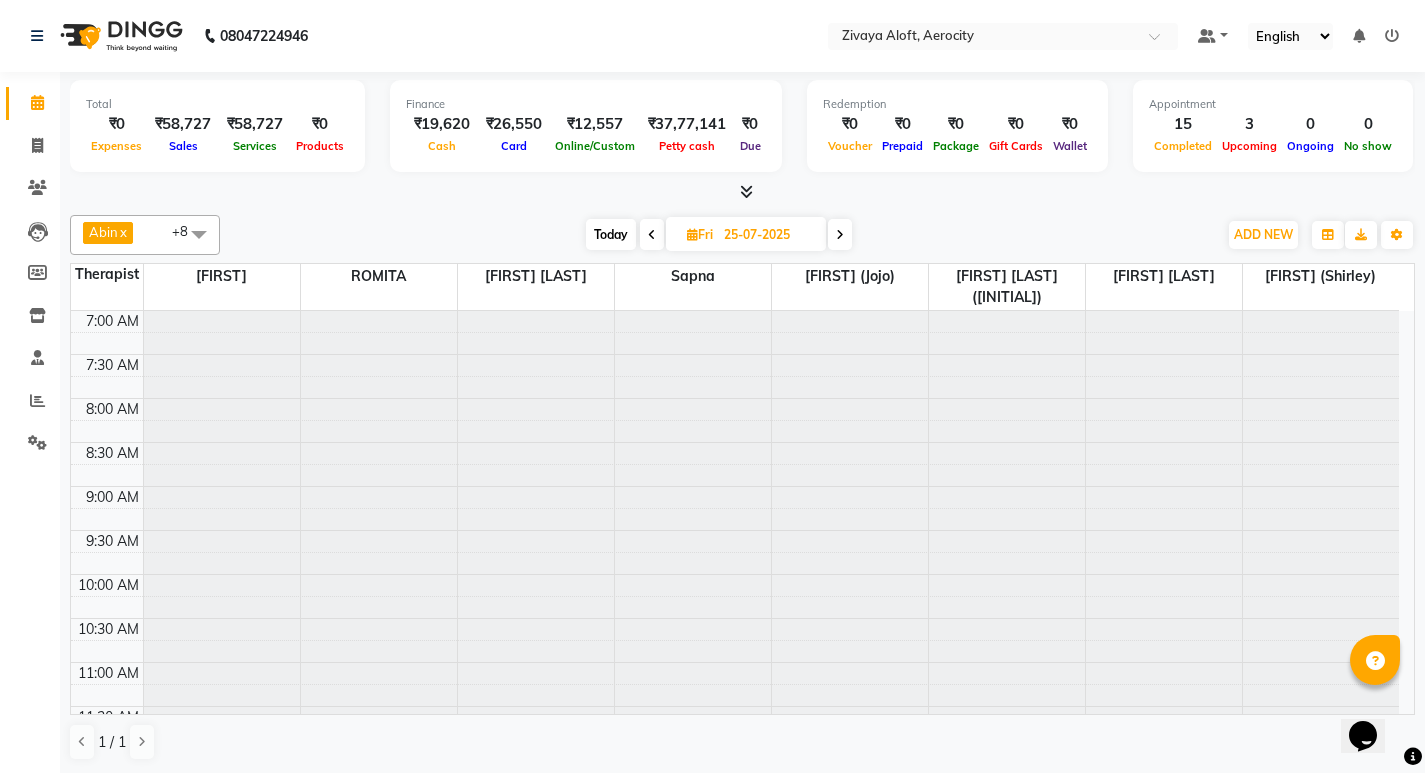 click at bounding box center (840, 234) 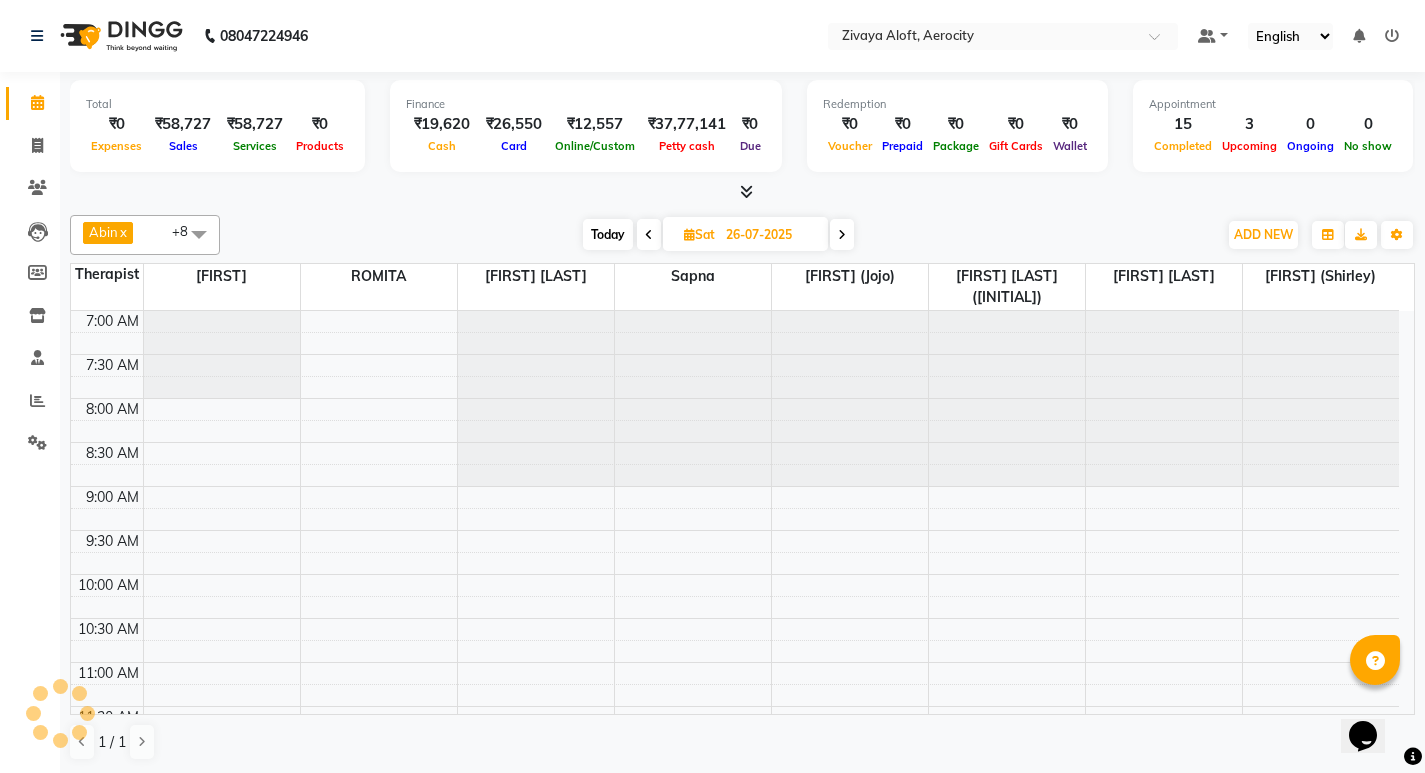 scroll, scrollTop: 793, scrollLeft: 0, axis: vertical 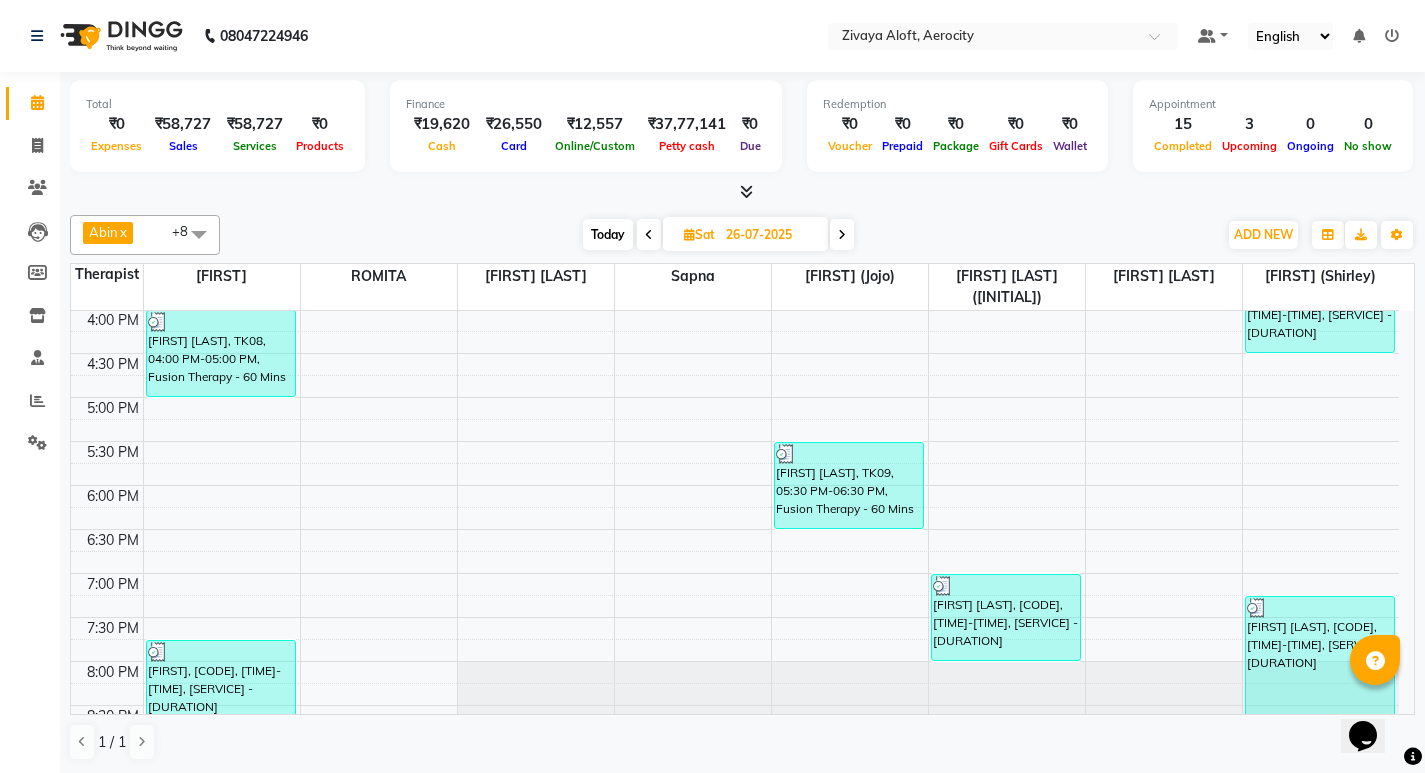 click at bounding box center (689, 234) 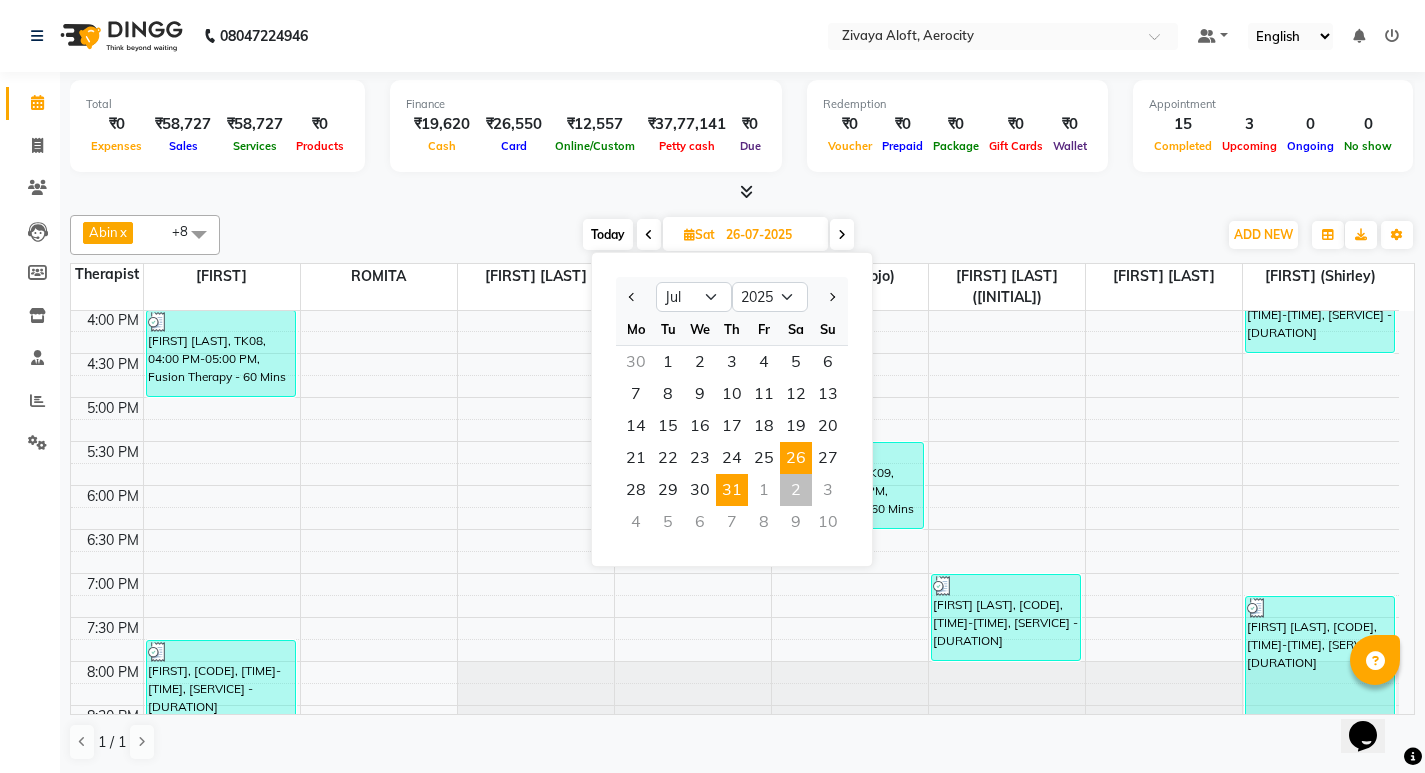 click on "31" at bounding box center [732, 490] 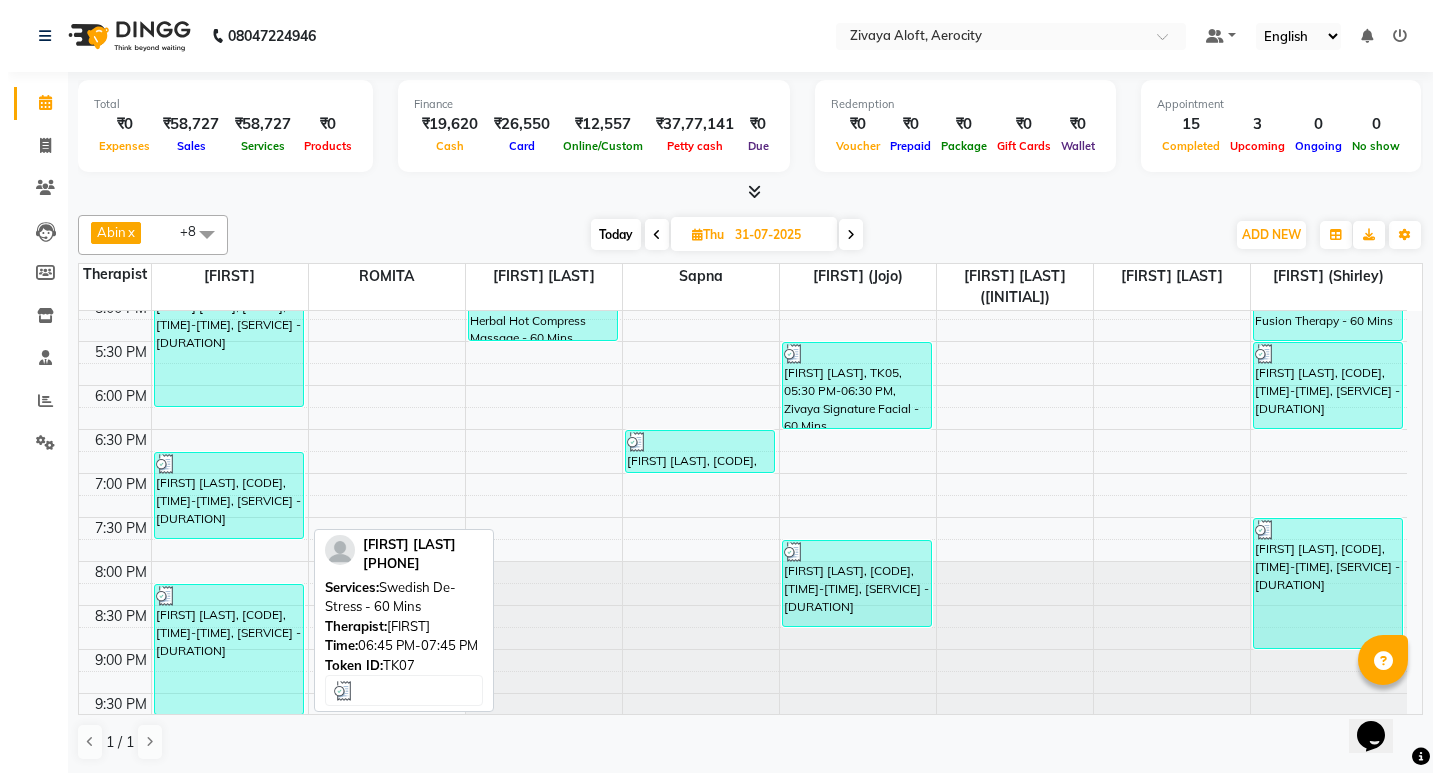 scroll, scrollTop: 793, scrollLeft: 0, axis: vertical 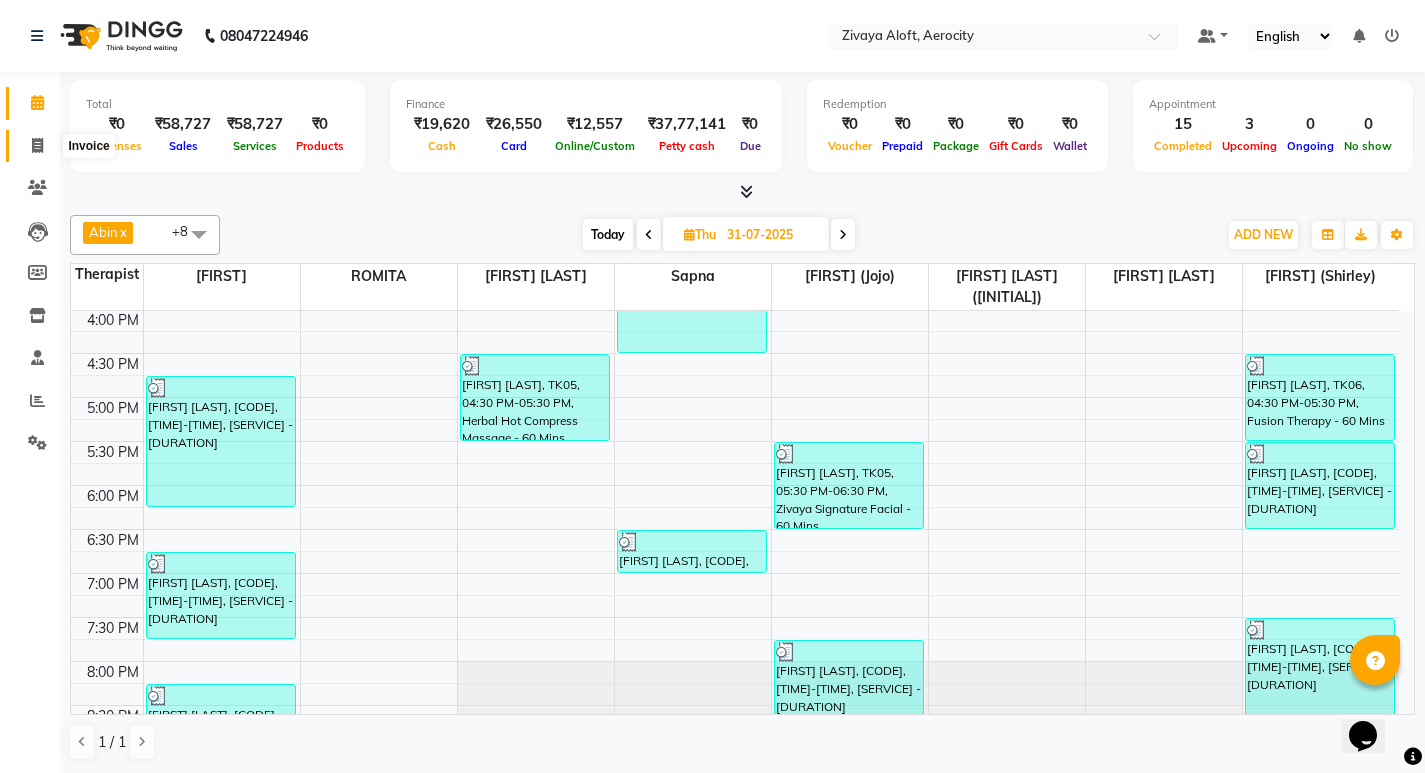click 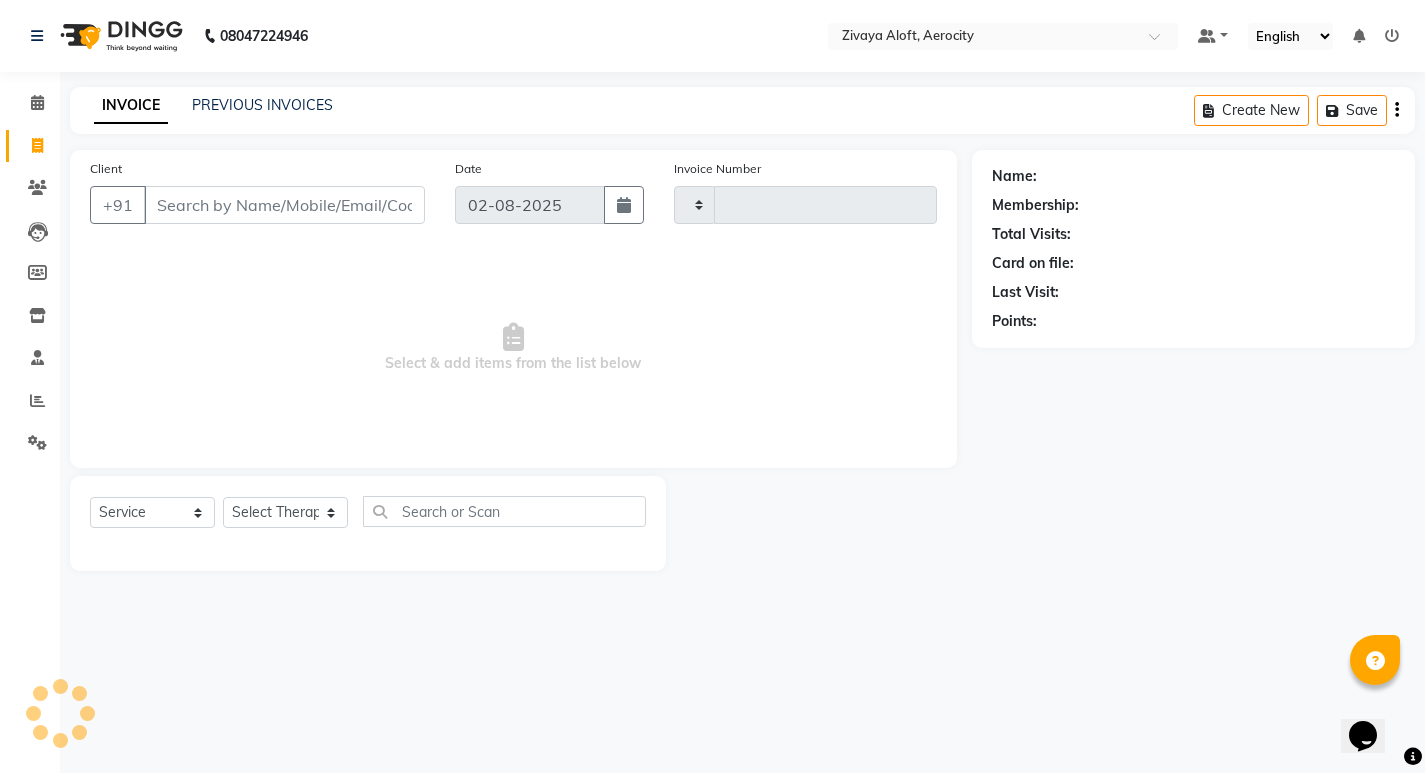 type on "1275" 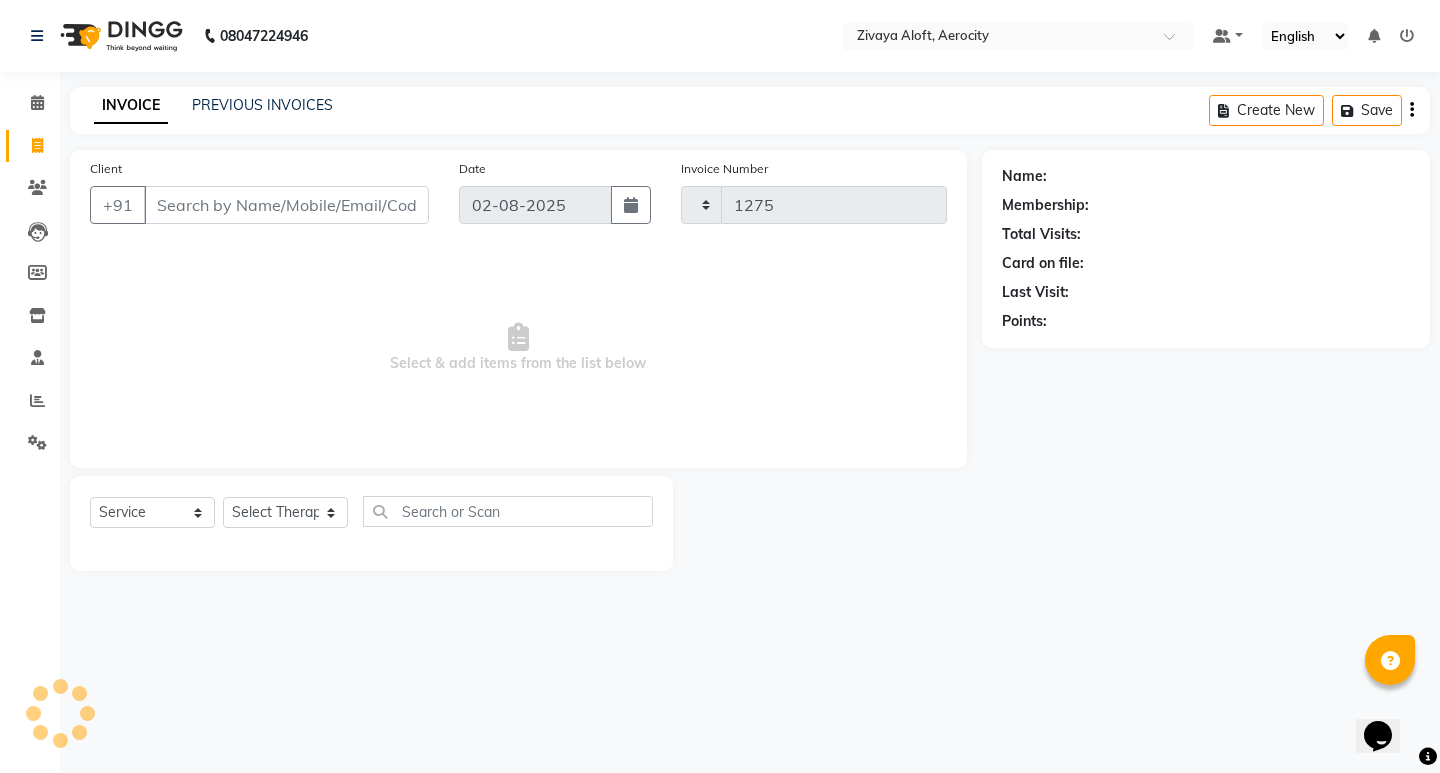select on "6403" 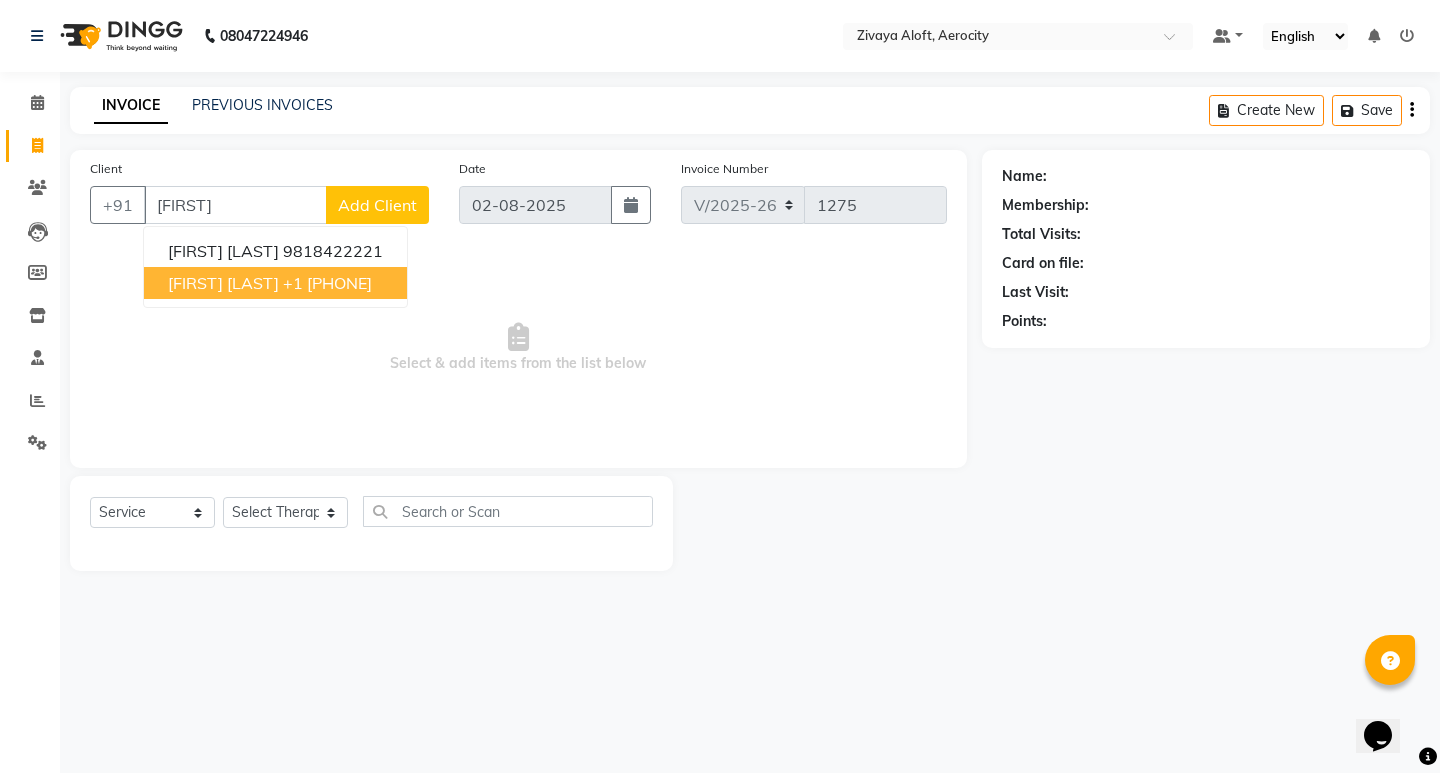 click on "Haksha Vedi" at bounding box center [223, 283] 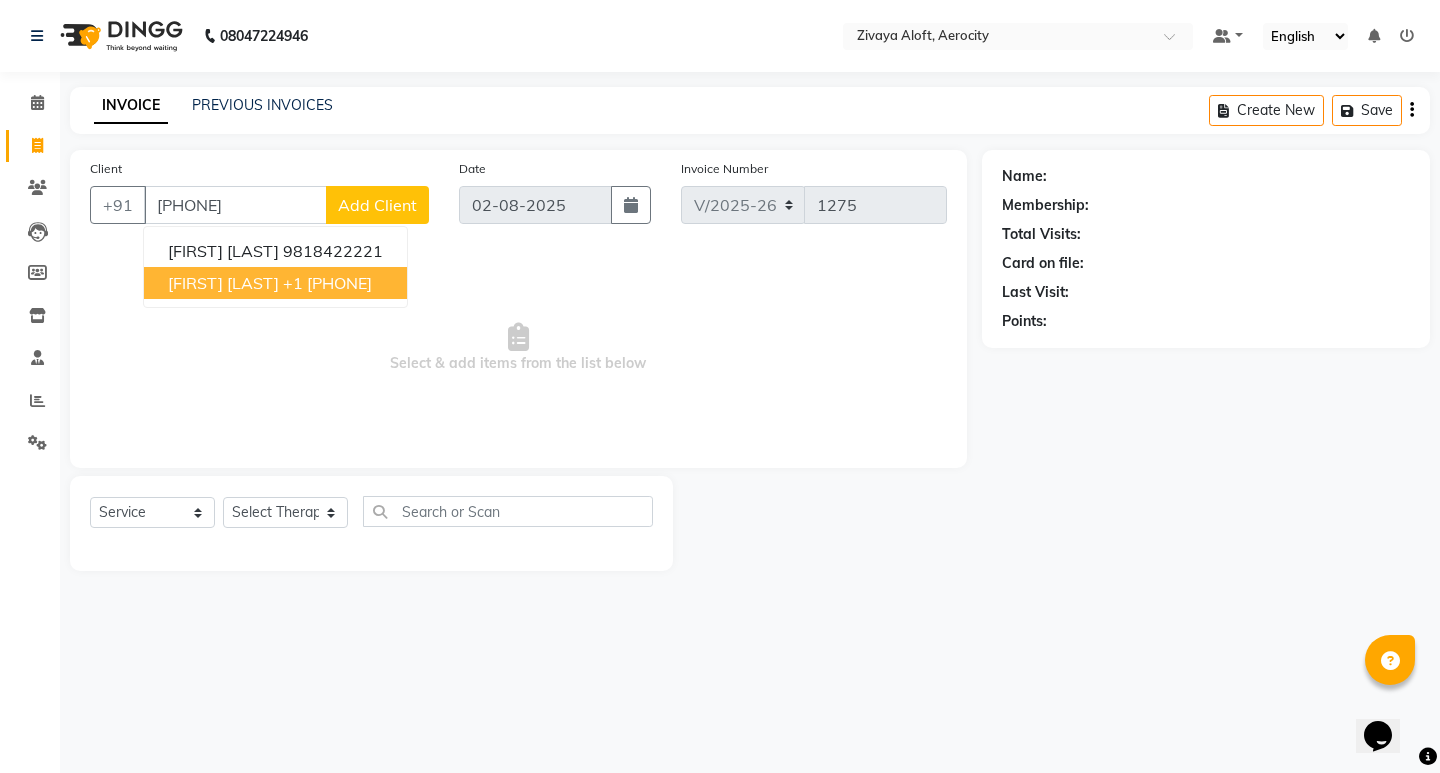 type on "2122241211" 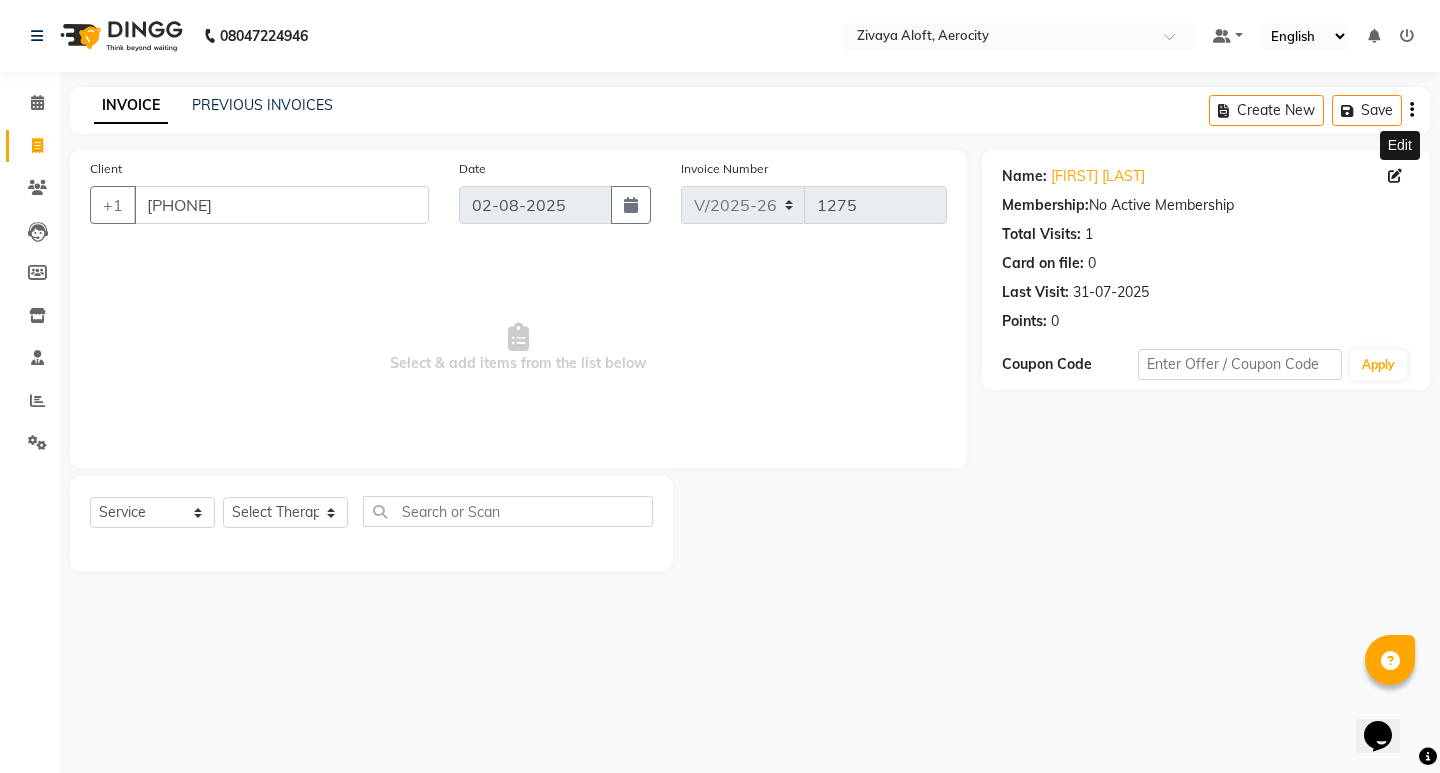 click 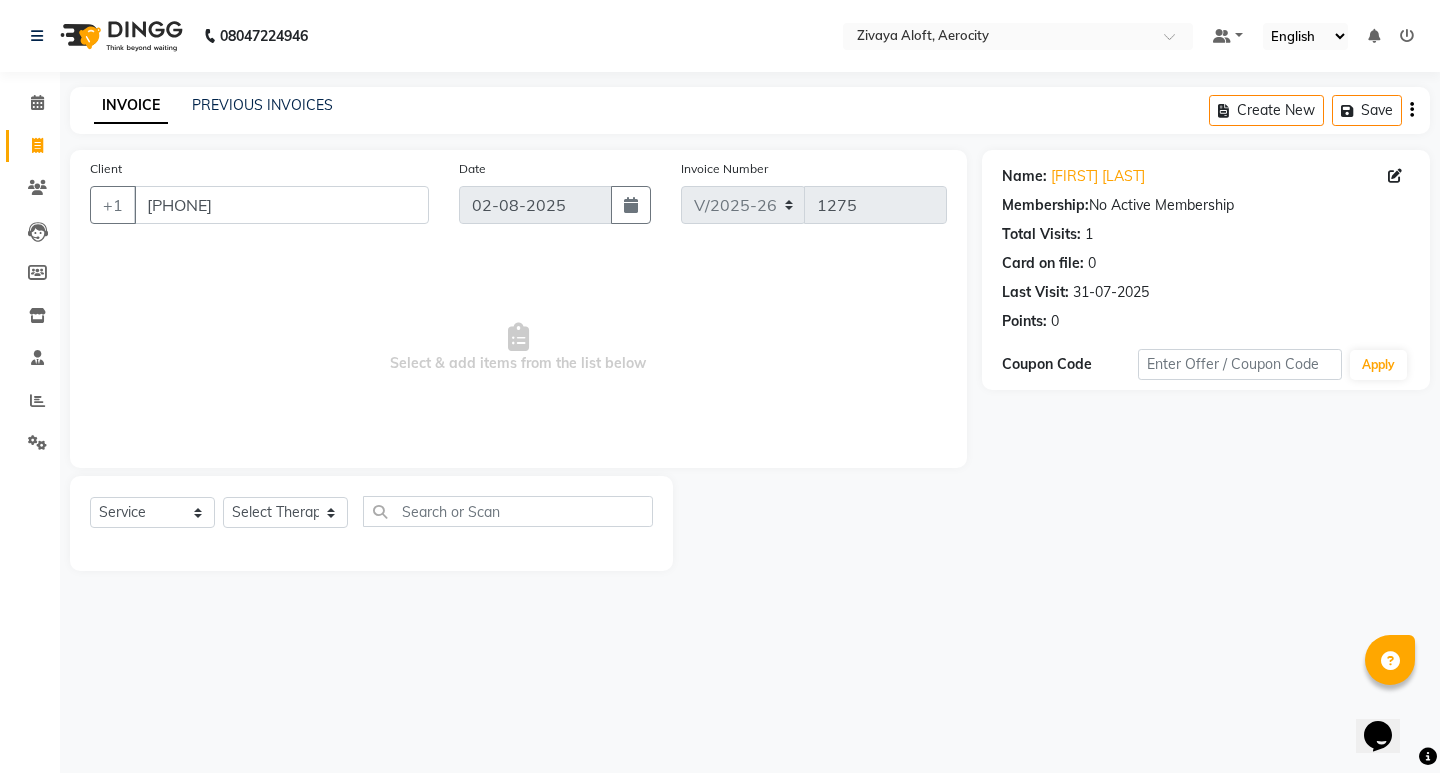 select on "male" 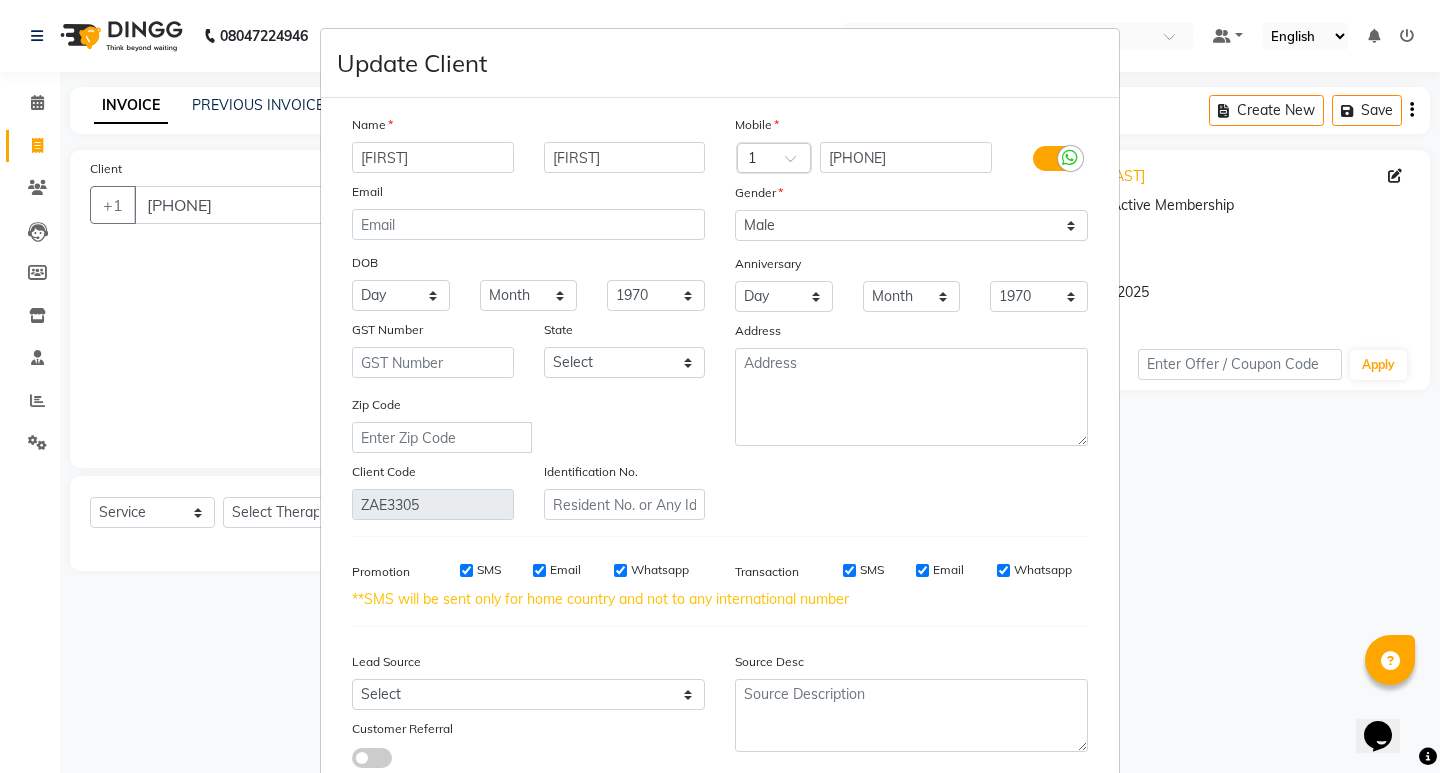 click on "Haksha" at bounding box center [433, 157] 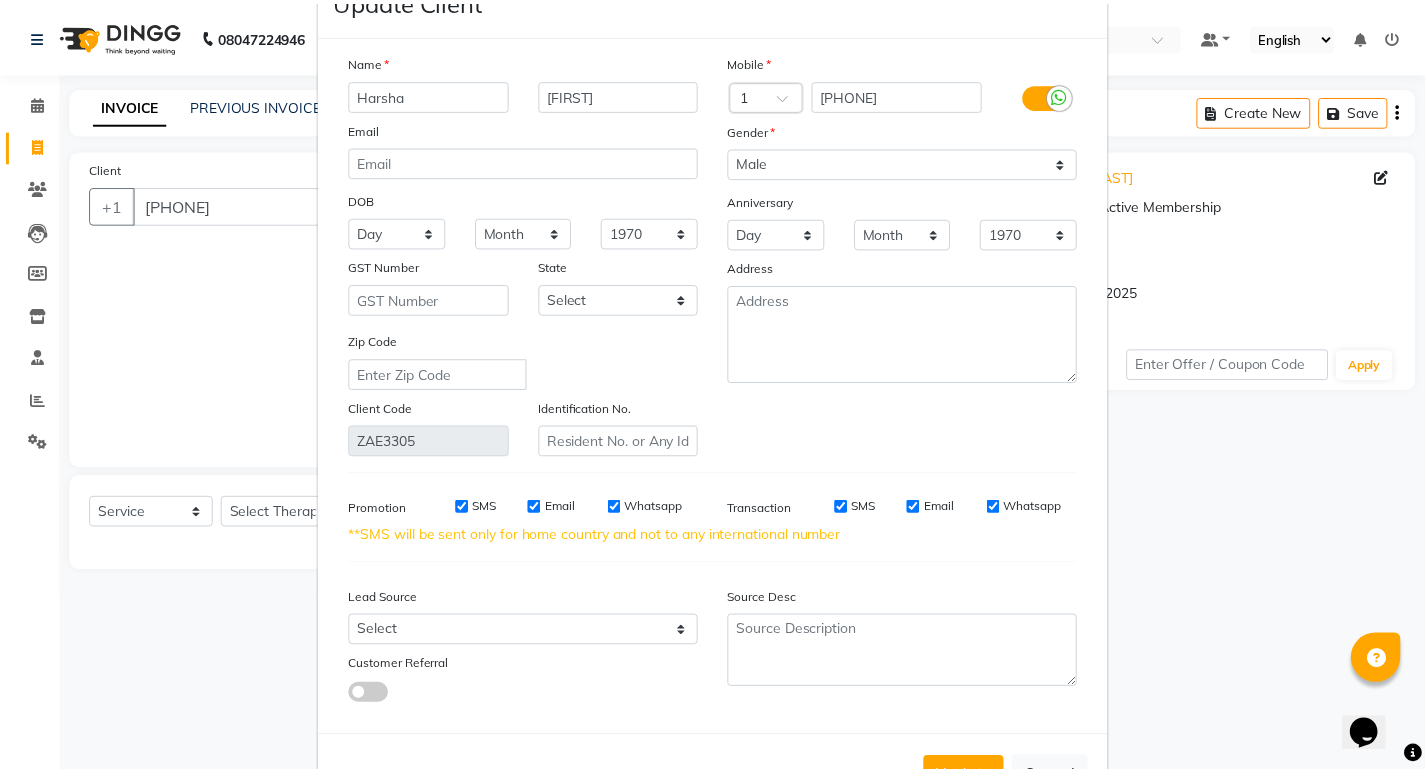 scroll, scrollTop: 135, scrollLeft: 0, axis: vertical 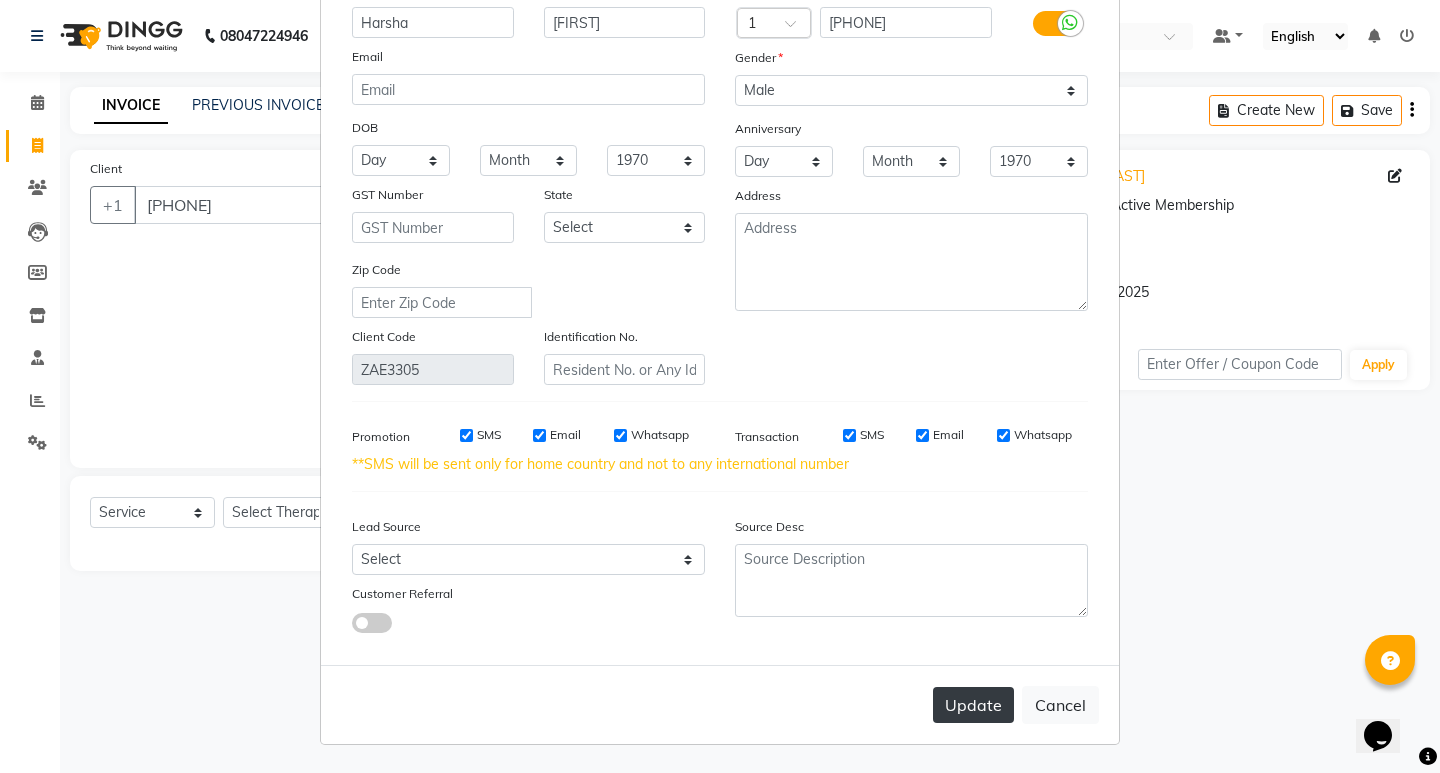 type on "Harsha" 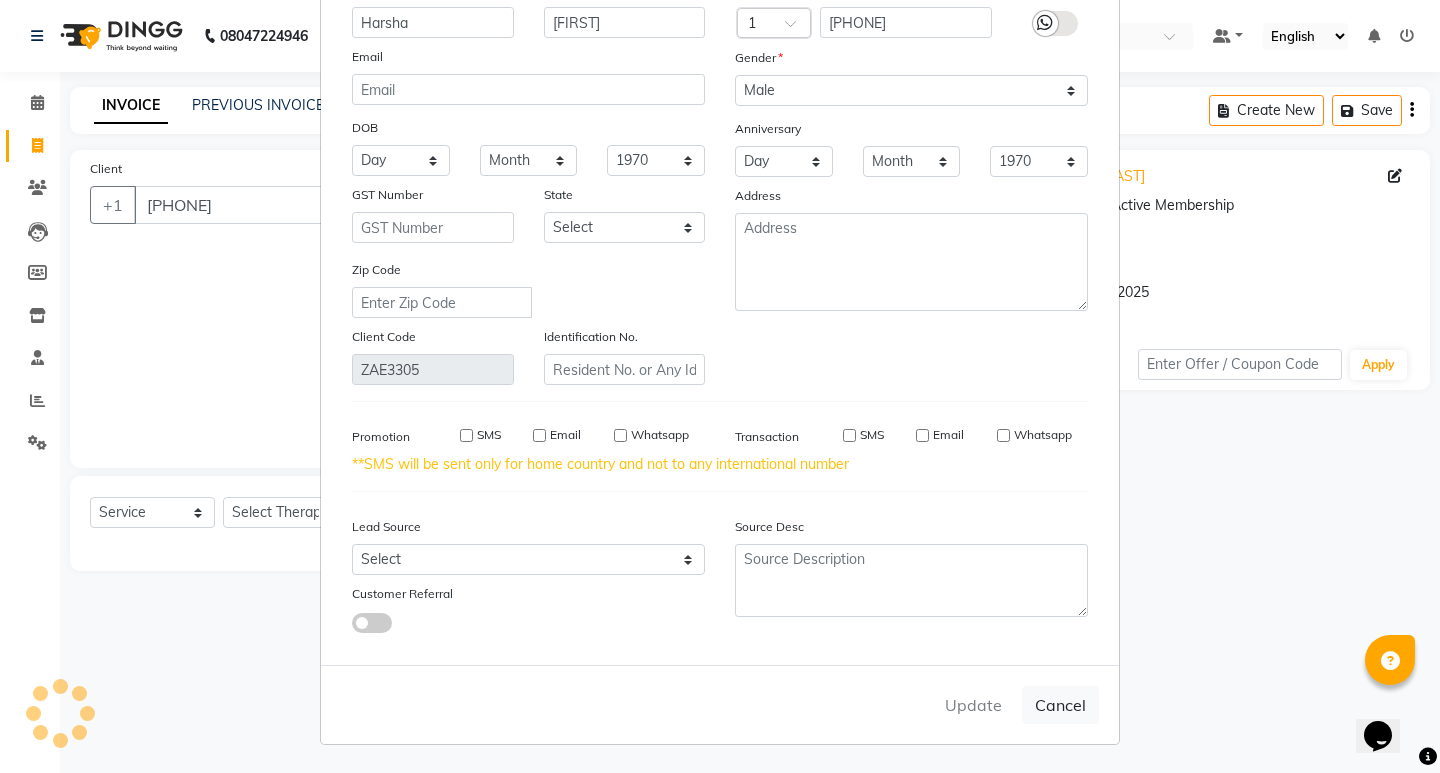 type 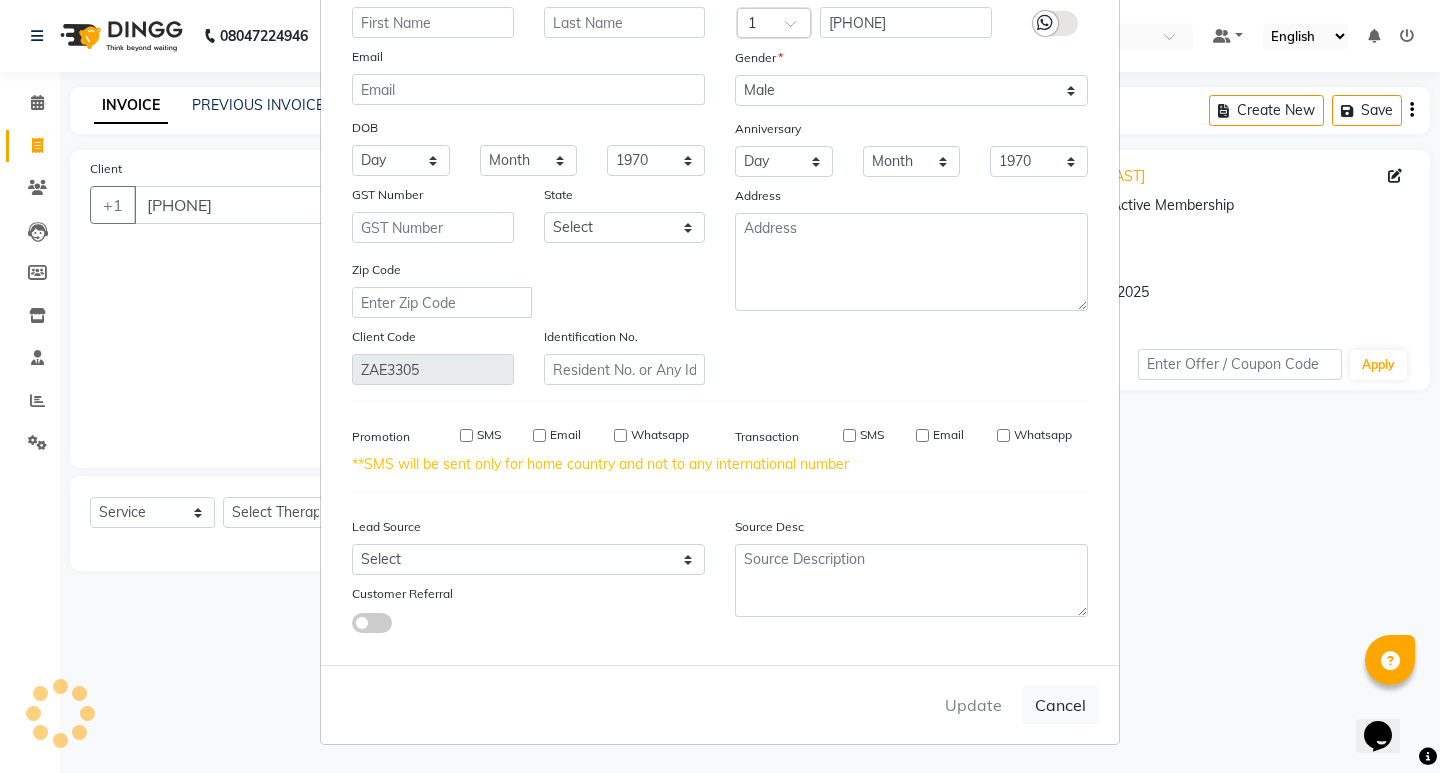 select 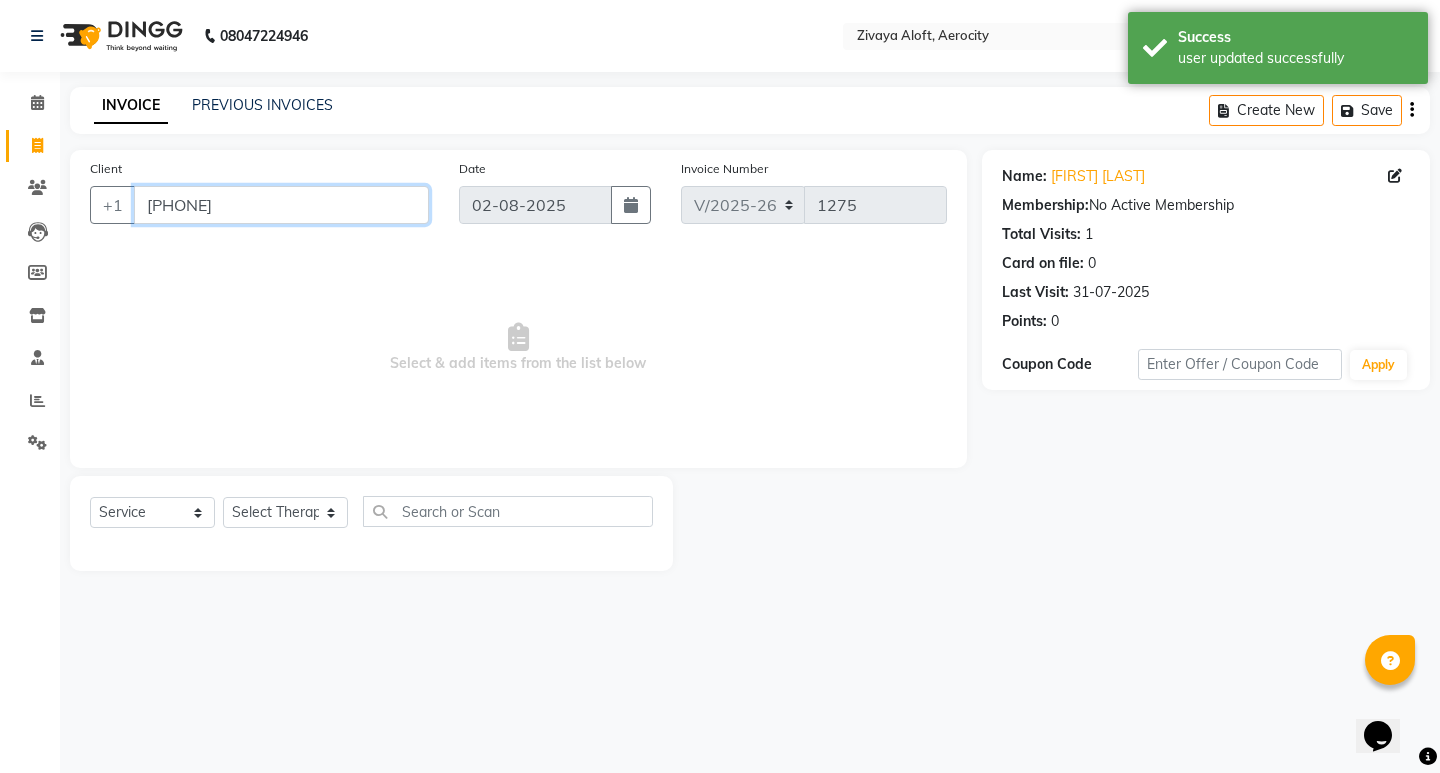drag, startPoint x: 141, startPoint y: 199, endPoint x: 279, endPoint y: 202, distance: 138.03261 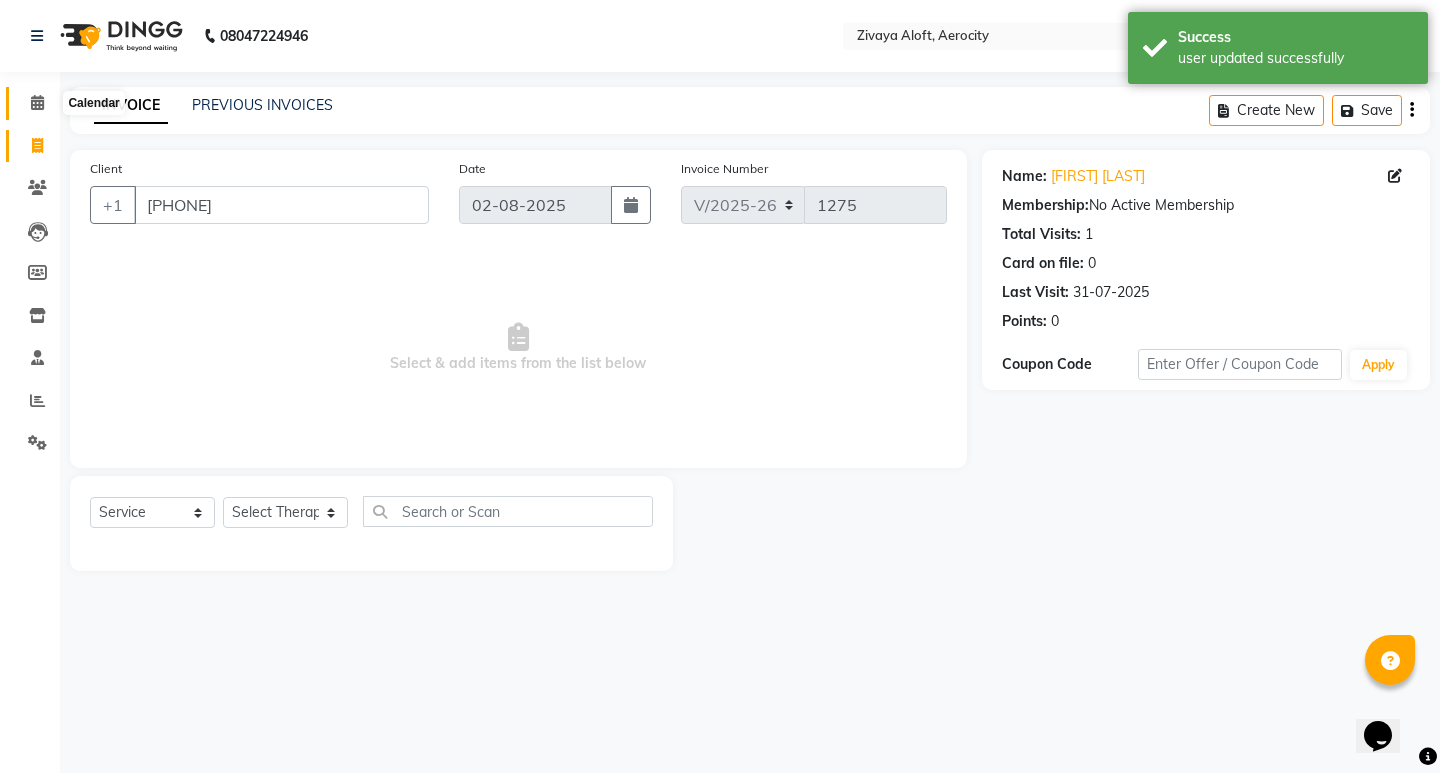 click 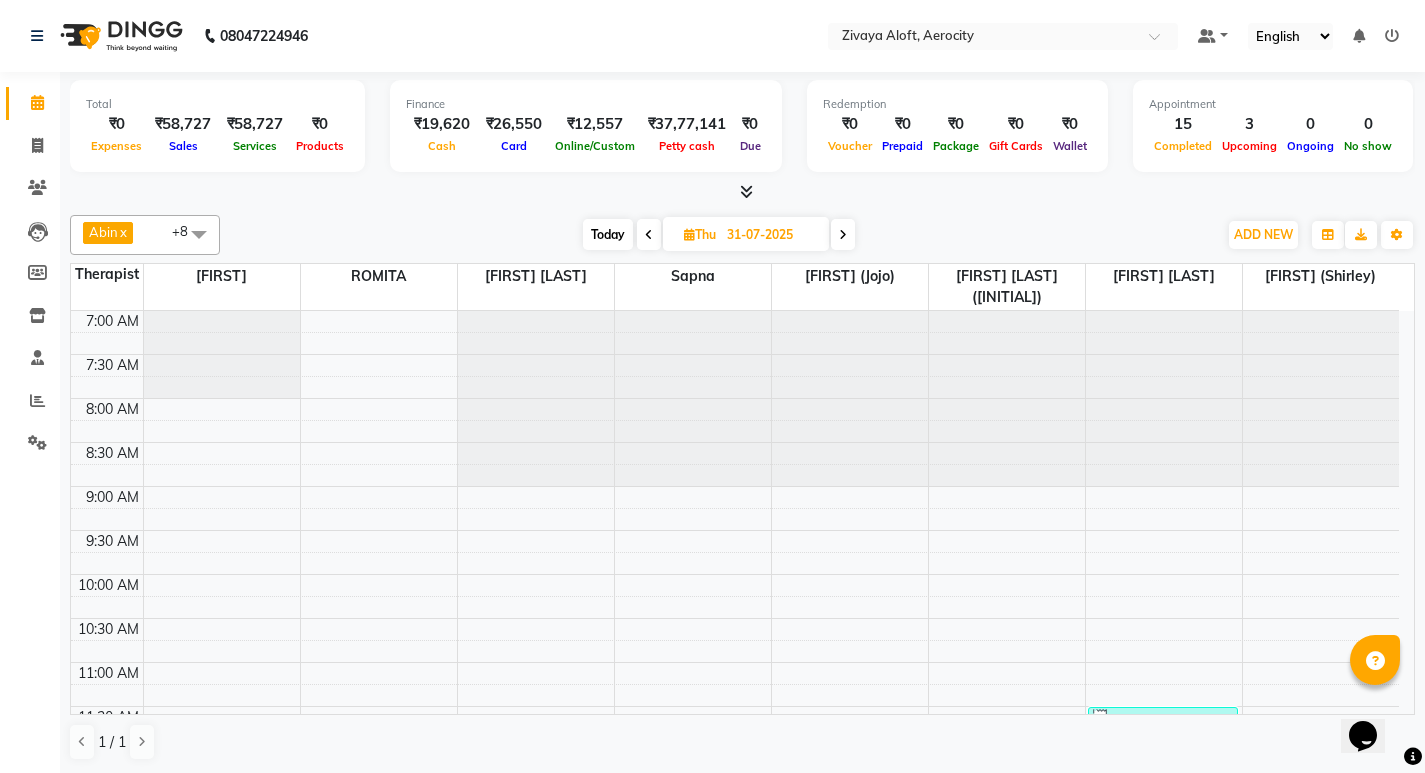 scroll, scrollTop: 100, scrollLeft: 0, axis: vertical 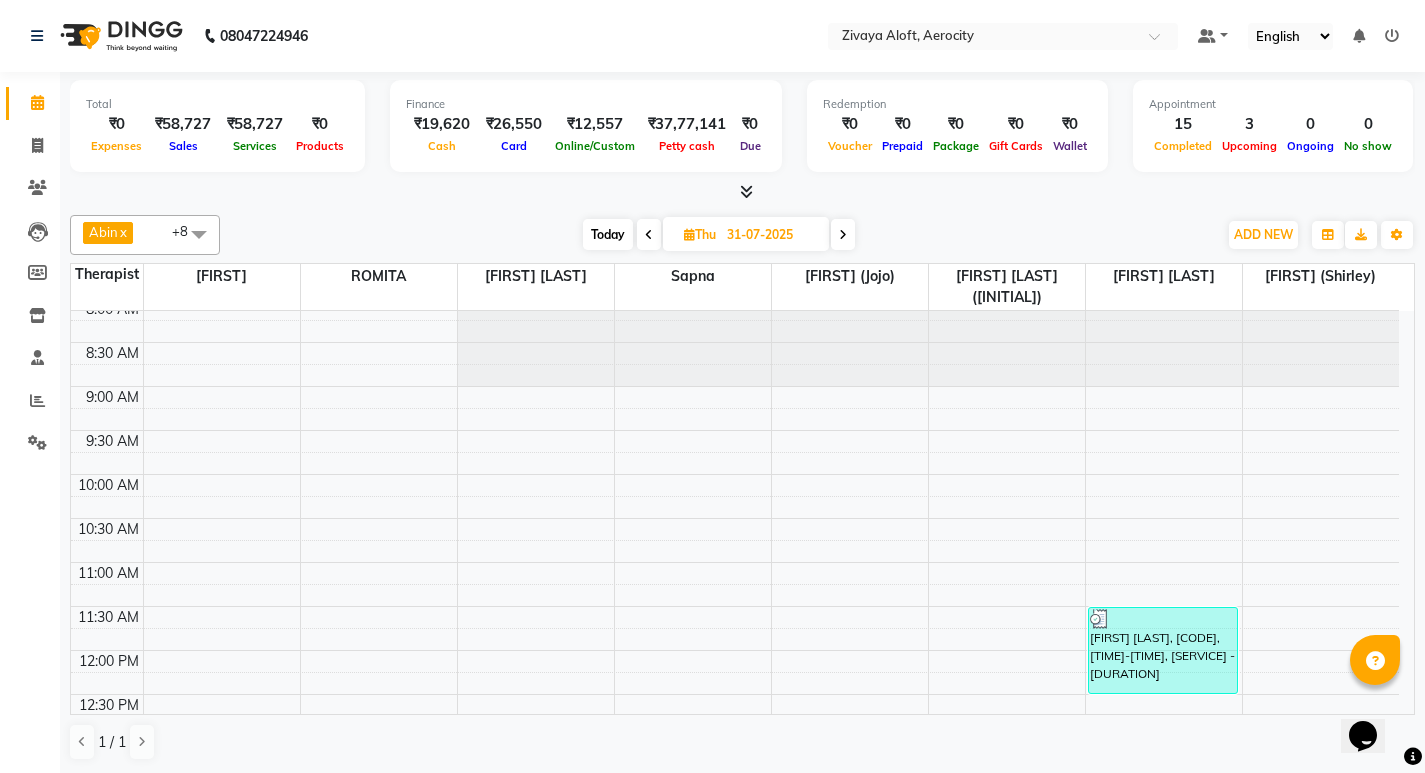 click at bounding box center (843, 234) 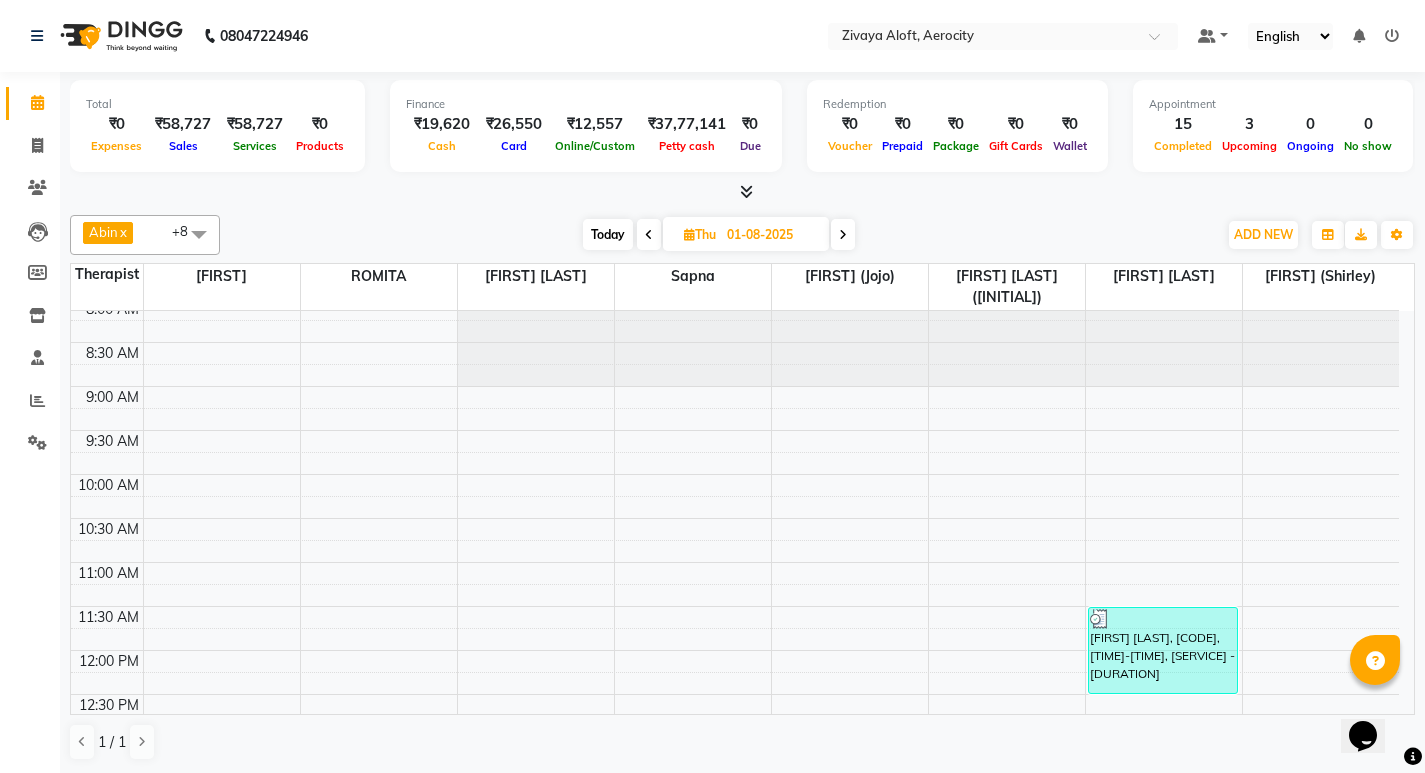 scroll, scrollTop: 0, scrollLeft: 0, axis: both 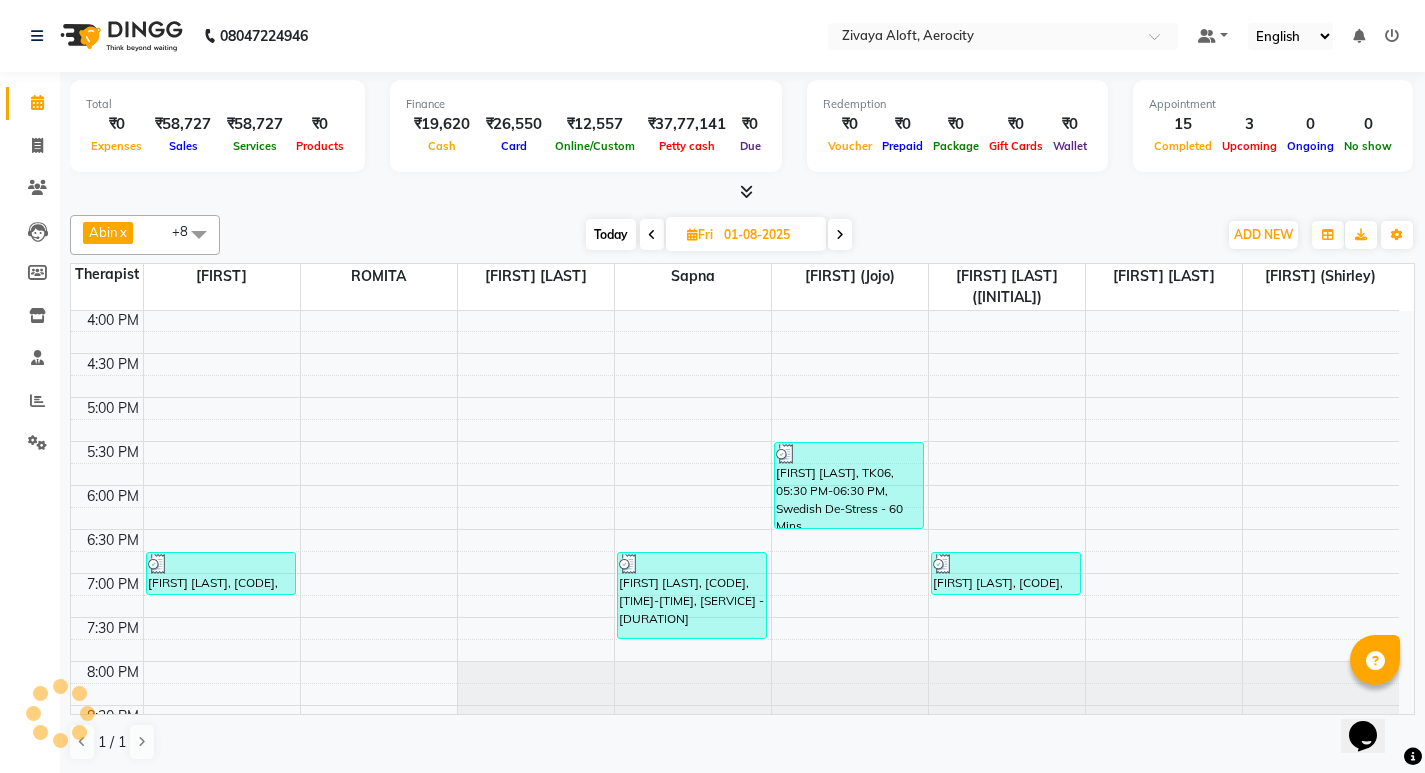 click at bounding box center (840, 234) 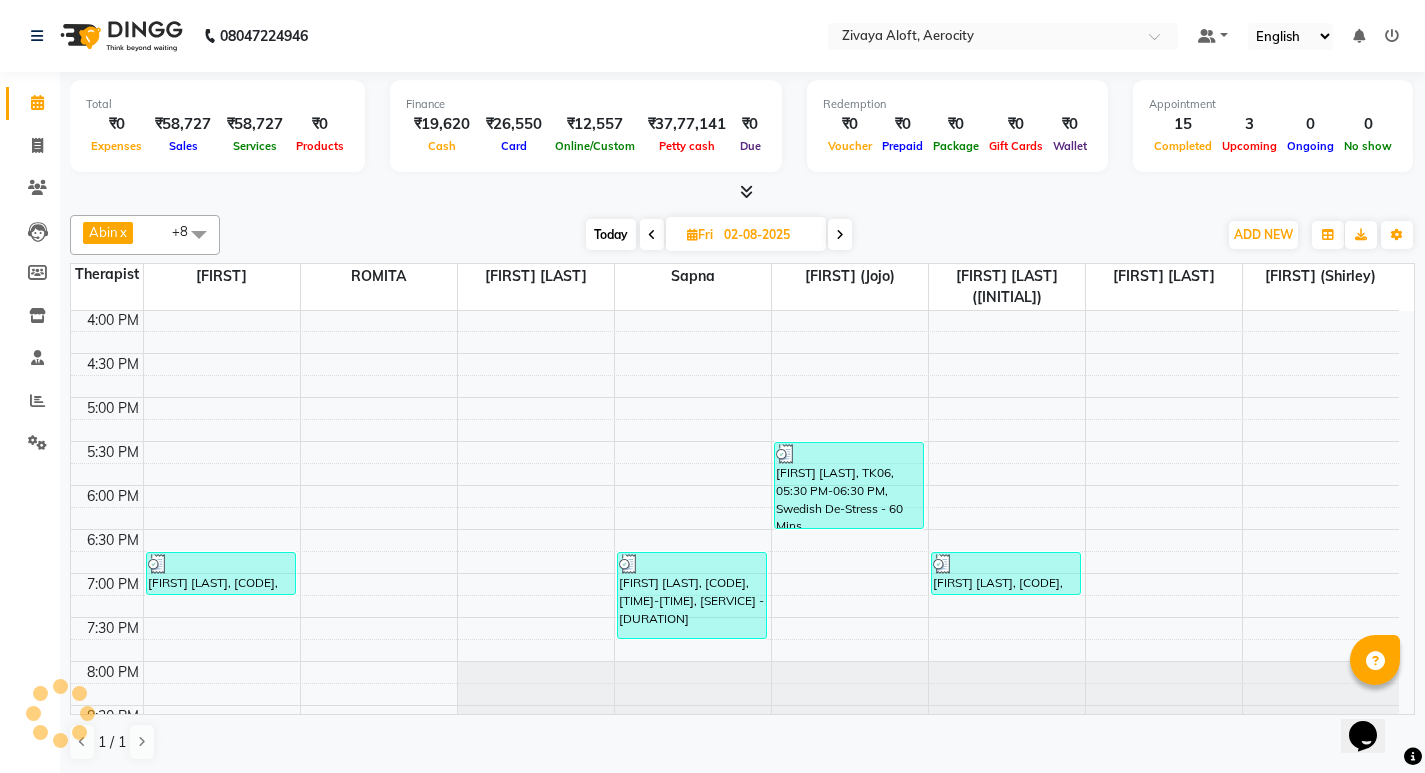 scroll, scrollTop: 793, scrollLeft: 0, axis: vertical 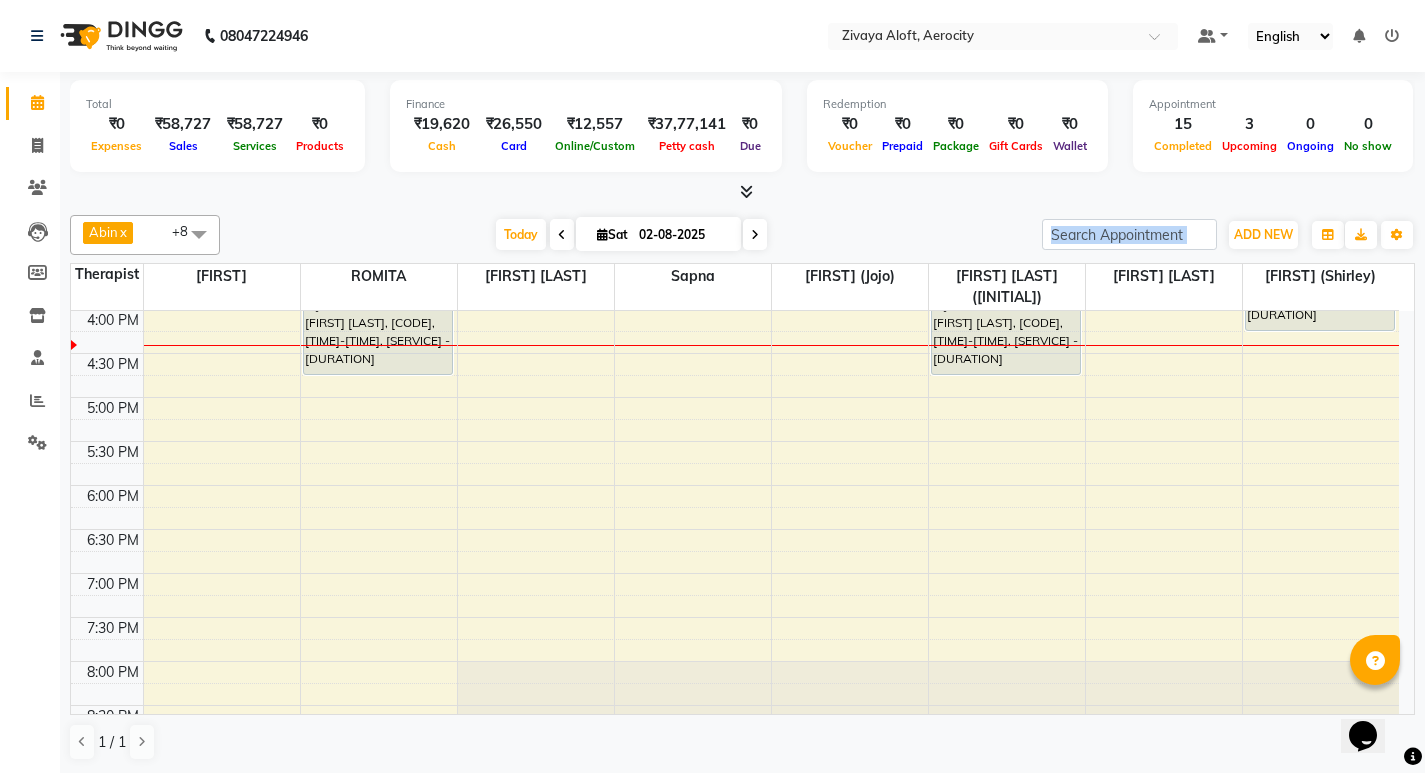 click on "Total  ₹0  Expenses ₹58,727  Sales ₹58,727  Services ₹0  Products Finance  ₹19,620  Cash ₹26,550  Card ₹12,557  Online/Custom ₹37,77,141 Petty cash ₹0 Due  Redemption  ₹0 Voucher ₹0 Prepaid ₹0 Package ₹0  Gift Cards ₹0  Wallet  Appointment  15 Completed 3 Upcoming 0 Ongoing 0 No show  Other sales  ₹0  Packages ₹0  Memberships ₹0  Vouchers ₹0  Prepaids ₹0  Gift Cards Abin  x Anoli  x Hmingthansangi (Shirley)   x Lalramhluni (Jojo)   x Litsabila Sangtam (Lisa)  x Lynda Kimthiennieng   x ROMITA  x Sapna  x Yohenba Ngashepam  x +8 Select All Anoli Hmingthansangi (Shirley)  Lalramhluni (Jojo)  Litsabila Sangtam (Lisa) Lynda Kimthiennieng  ROMITA Sapna Yohenba Ngashepam Today  Sat 02-08-2025 Toggle Dropdown Add Appointment Add Invoice Add Client Toggle Dropdown Add Appointment Add Invoice Add Client ADD NEW Toggle Dropdown Add Appointment Add Invoice Add Client Abin  x Anoli  x Hmingthansangi (Shirley)   x Lalramhluni (Jojo)   x Litsabila Sangtam (Lisa)  x x x x x" 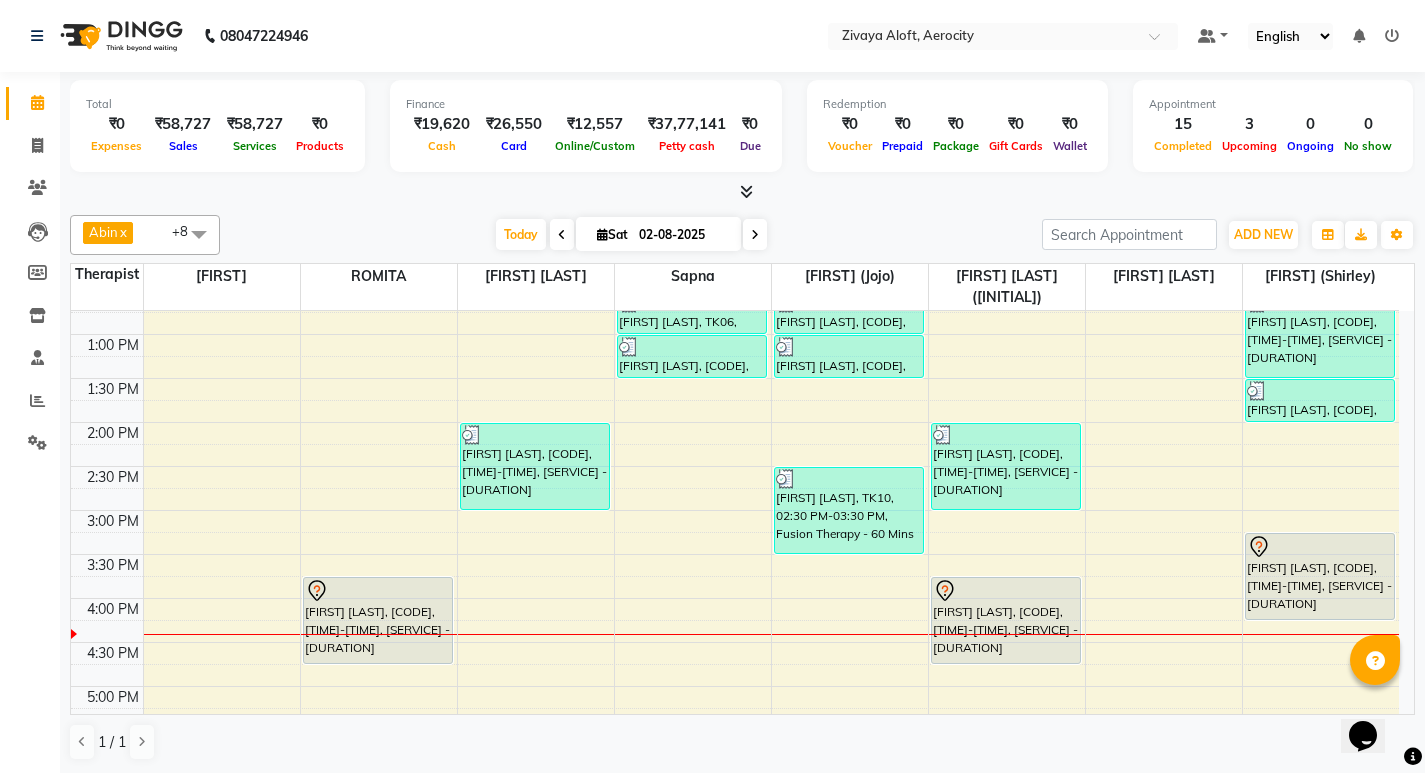 scroll, scrollTop: 493, scrollLeft: 0, axis: vertical 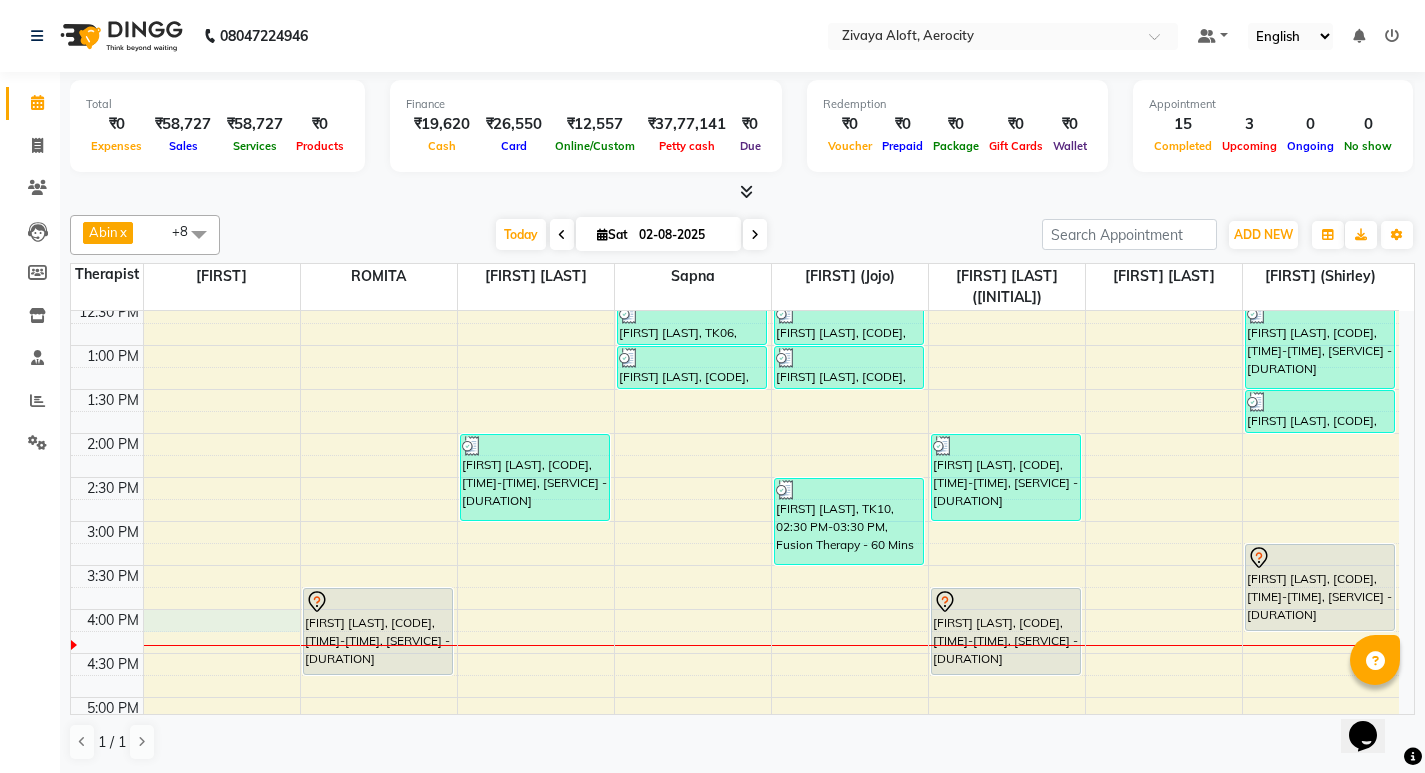 click on "7:00 AM 7:30 AM 8:00 AM 8:30 AM 9:00 AM 9:30 AM 10:00 AM 10:30 AM 11:00 AM 11:30 AM 12:00 PM 12:30 PM 1:00 PM 1:30 PM 2:00 PM 2:30 PM 3:00 PM 3:30 PM 4:00 PM 4:30 PM 5:00 PM 5:30 PM 6:00 PM 6:30 PM 7:00 PM 7:30 PM 8:00 PM 8:30 PM 9:00 PM 9:30 PM 10:00 PM 10:30 PM 11:00 PM 11:30 PM     Sumish Hyundaimedical, TK01, 08:15 AM-08:45 AM, Signature Foot Massage - 30 Mins     Sumish Hyundaimedical, TK01, 08:45 AM-09:15 AM, Signature Head Massage - 30 Mins     Neha Galhotra, TK03, 09:45 AM-10:45 AM, Swedish De-Stress - 60 Mins     M Raghav, TK04, 11:00 AM-12:00 PM, Fusion Therapy - 60 Mins             Kavitha Dinesh, TK12, 03:45 PM-04:45 PM, Swedish De-Stress - 60 Mins     Suyash Dhar, TK08, 02:00 PM-03:00 PM, Fusion Therapy - 60 Mins     Amit Chodha, TK06, 12:30 PM-01:00 PM, De-Stress Back & Shoulder Massage - 30 Mins     Amit Chodha, TK06, 01:00 PM-01:30 PM, Signature Foot Massage - 30 Mins     Amit Chodha, TK06, 12:30 PM-01:00 PM, Signature Foot Massage - 30 Mins" at bounding box center (735, 565) 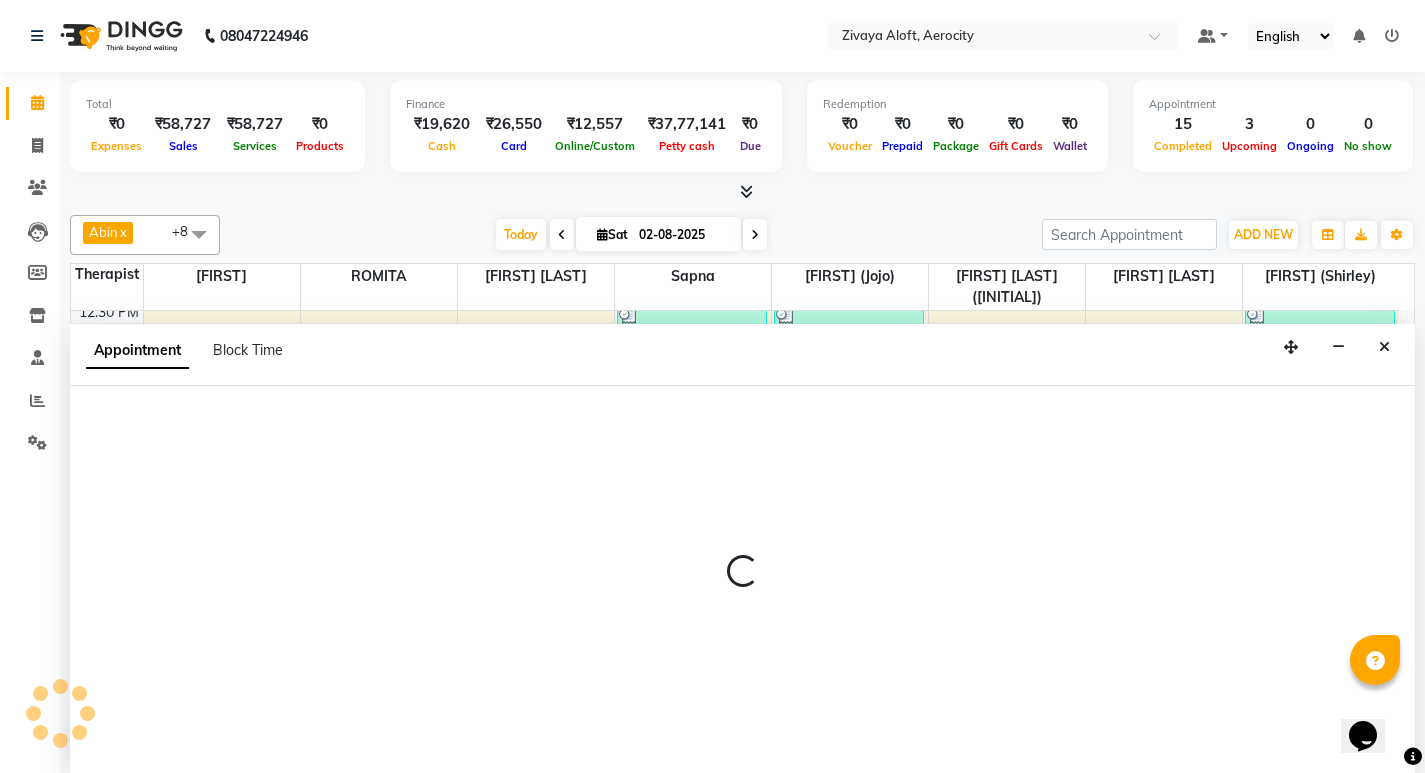 select on "48454" 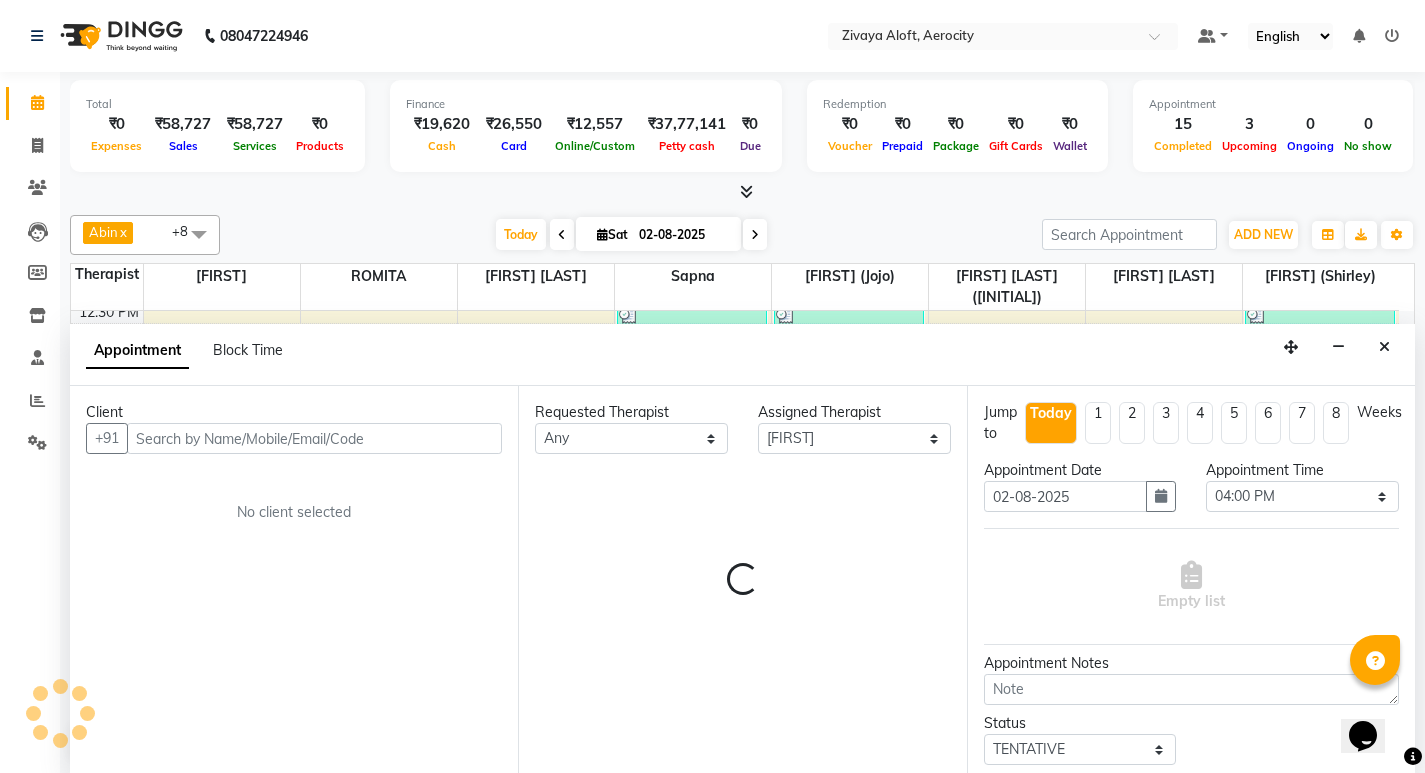 scroll, scrollTop: 1, scrollLeft: 0, axis: vertical 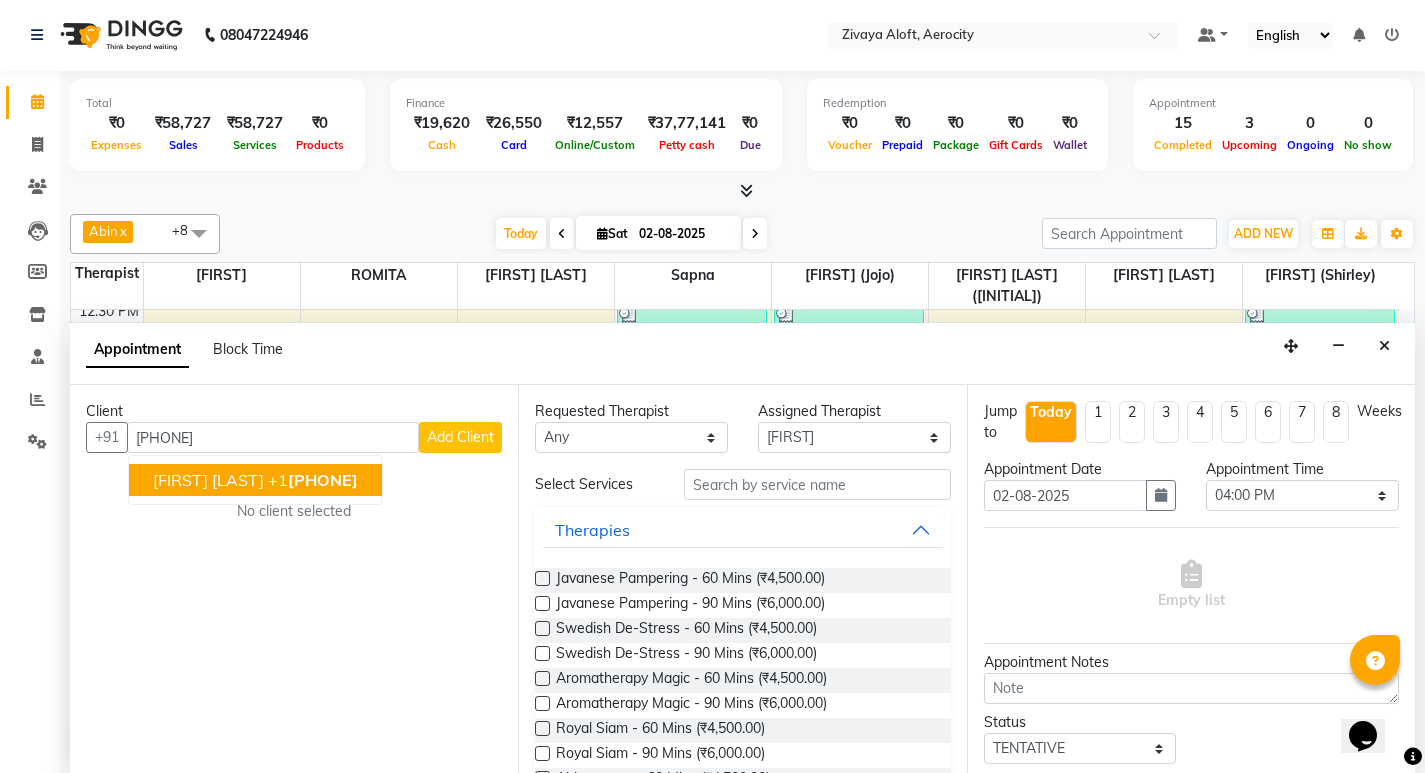 click on "2122241211" at bounding box center (323, 480) 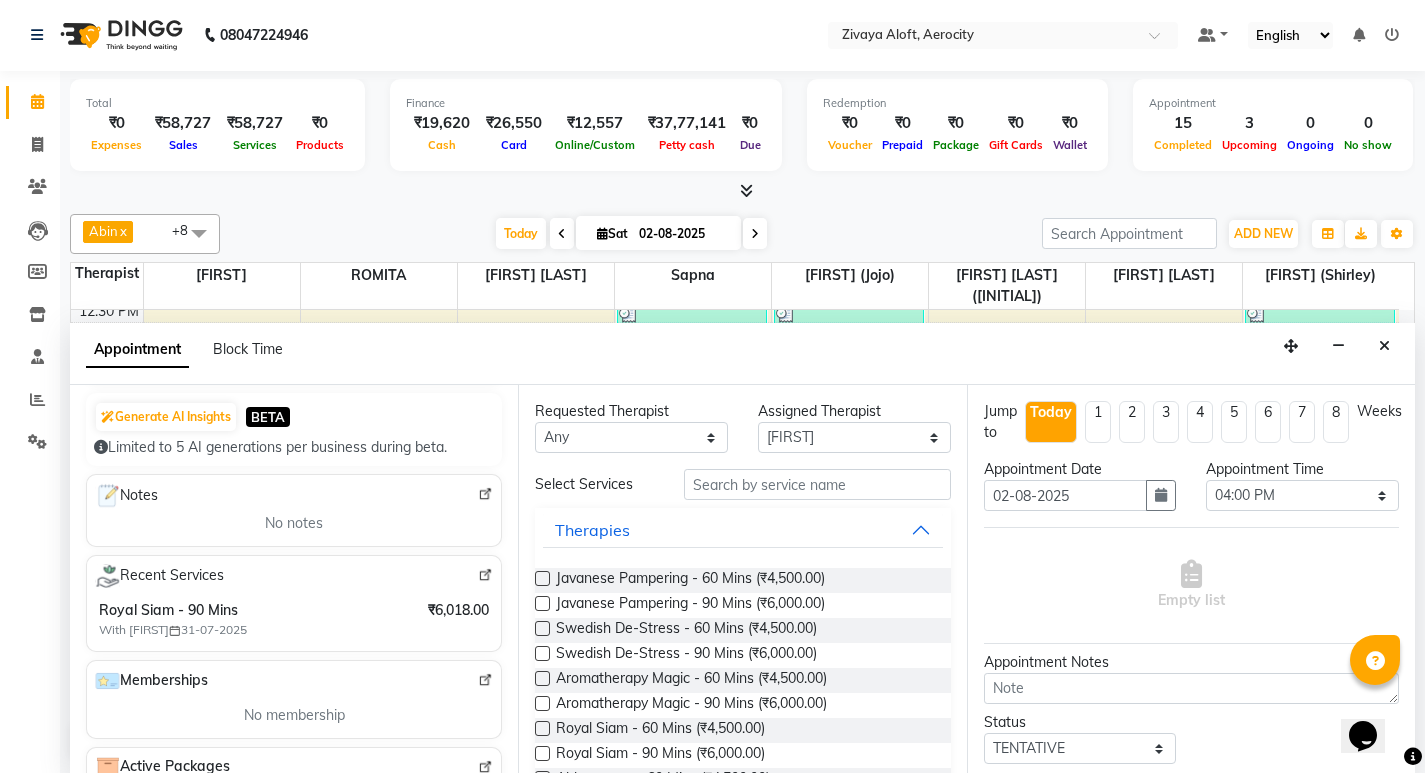 scroll, scrollTop: 200, scrollLeft: 0, axis: vertical 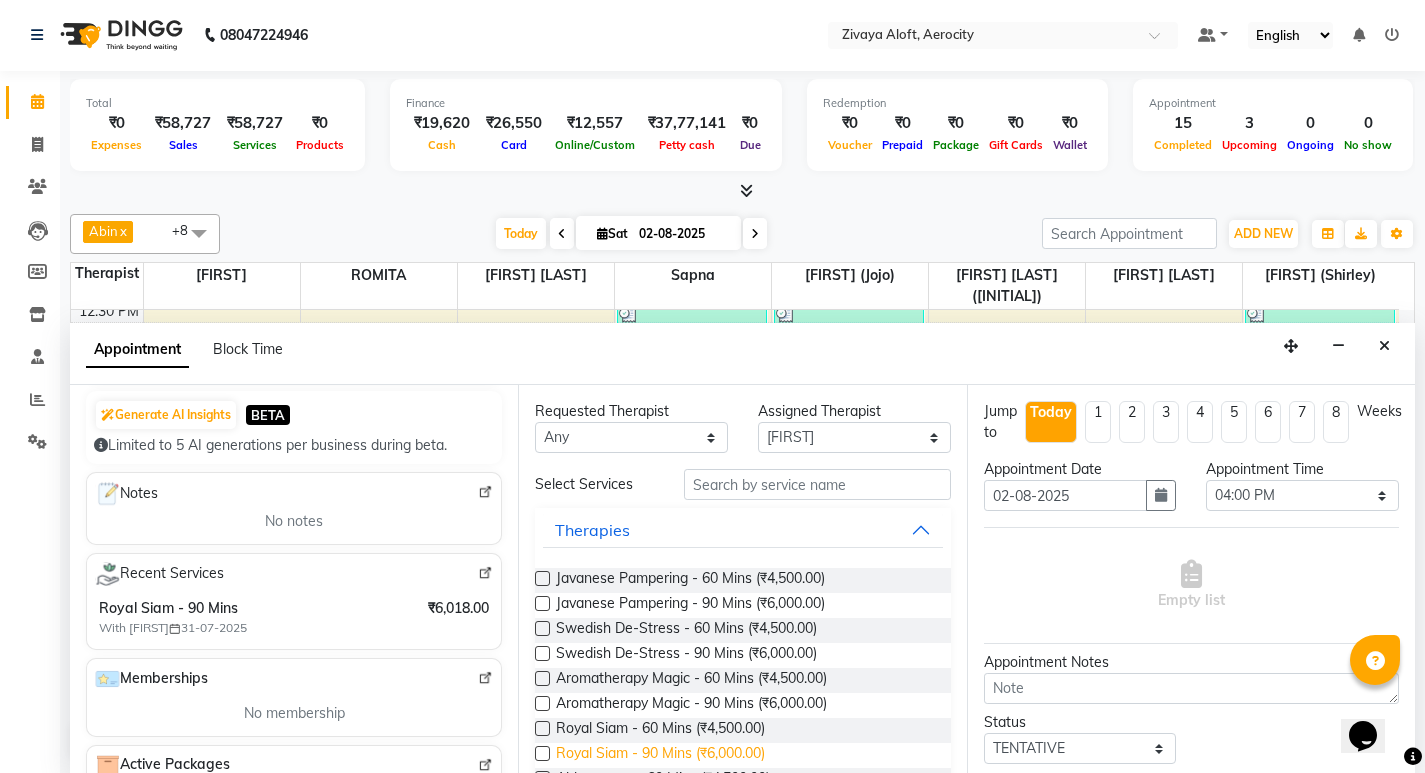 type on "2122241211" 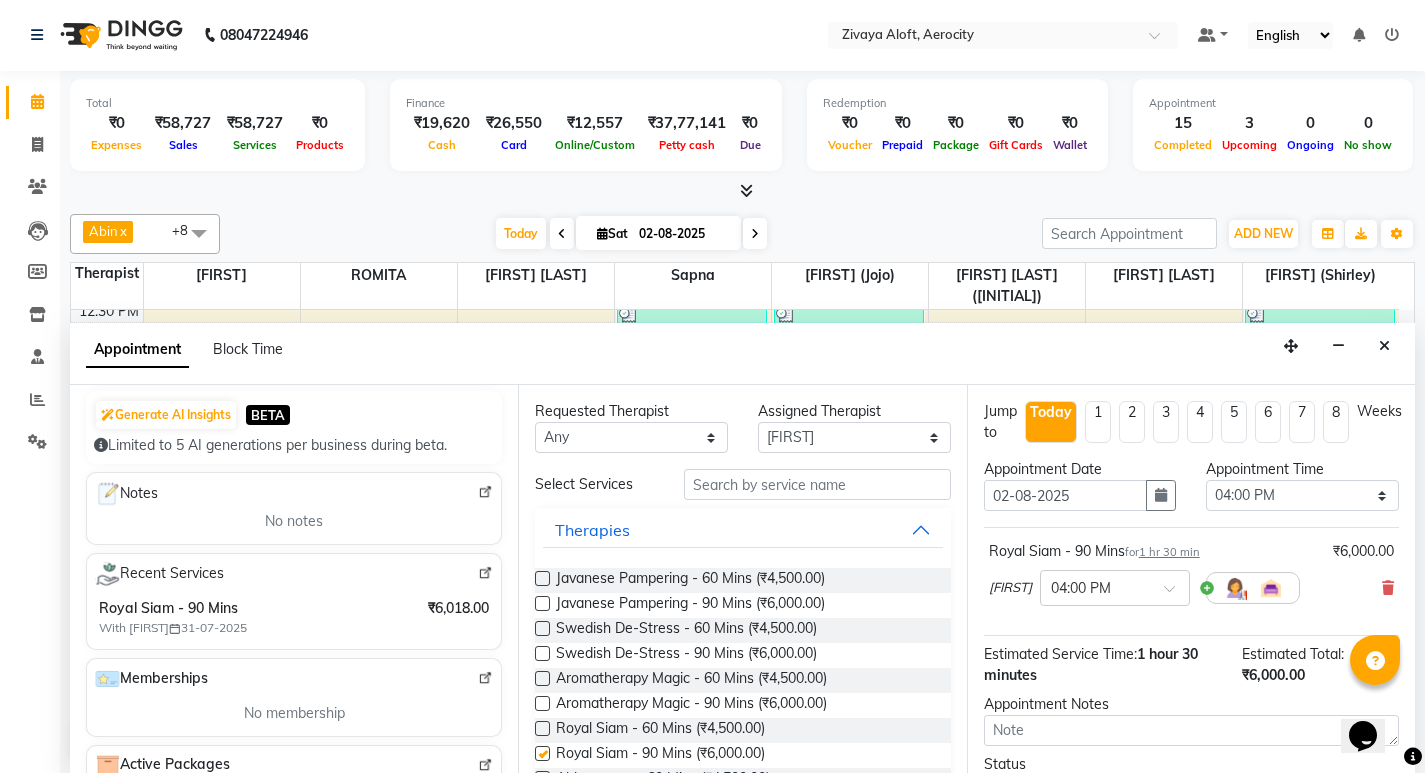 checkbox on "false" 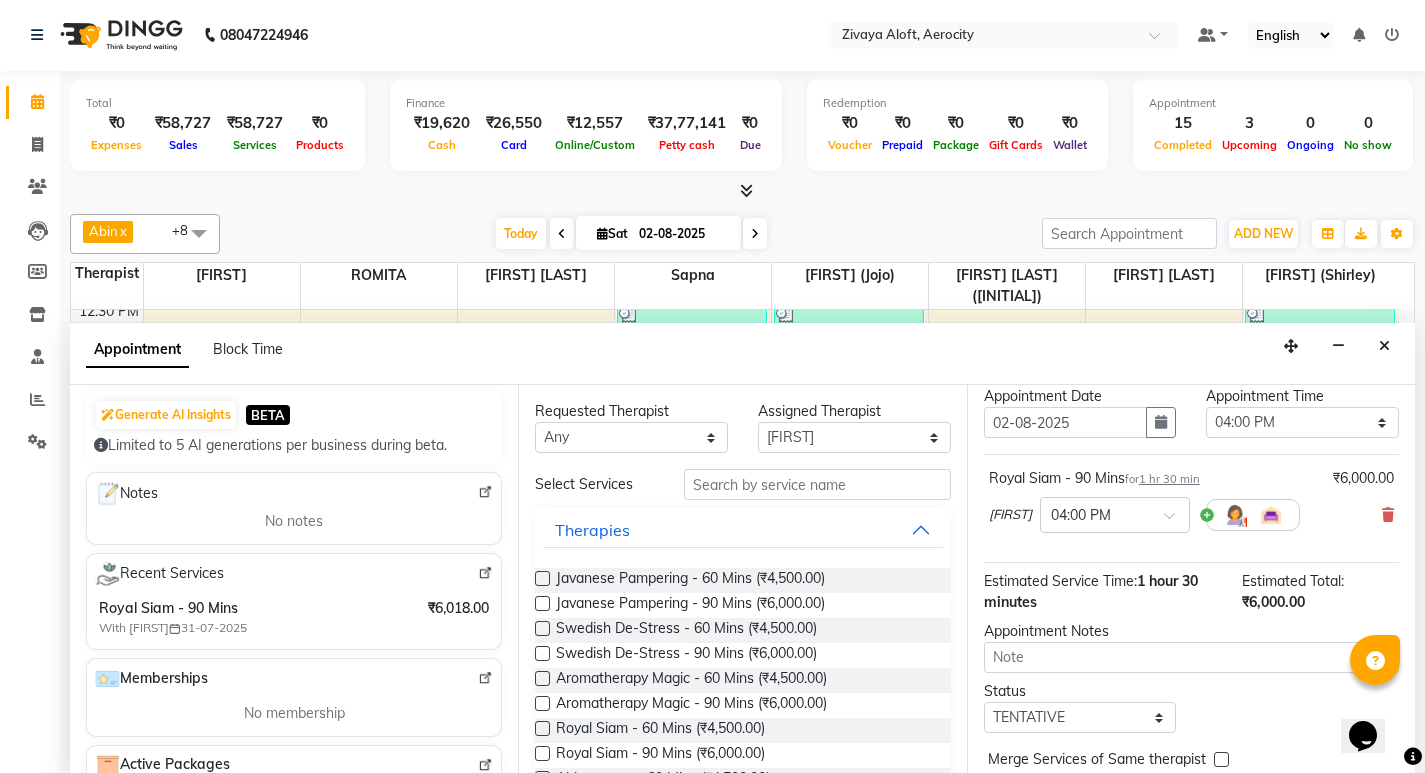 scroll, scrollTop: 159, scrollLeft: 0, axis: vertical 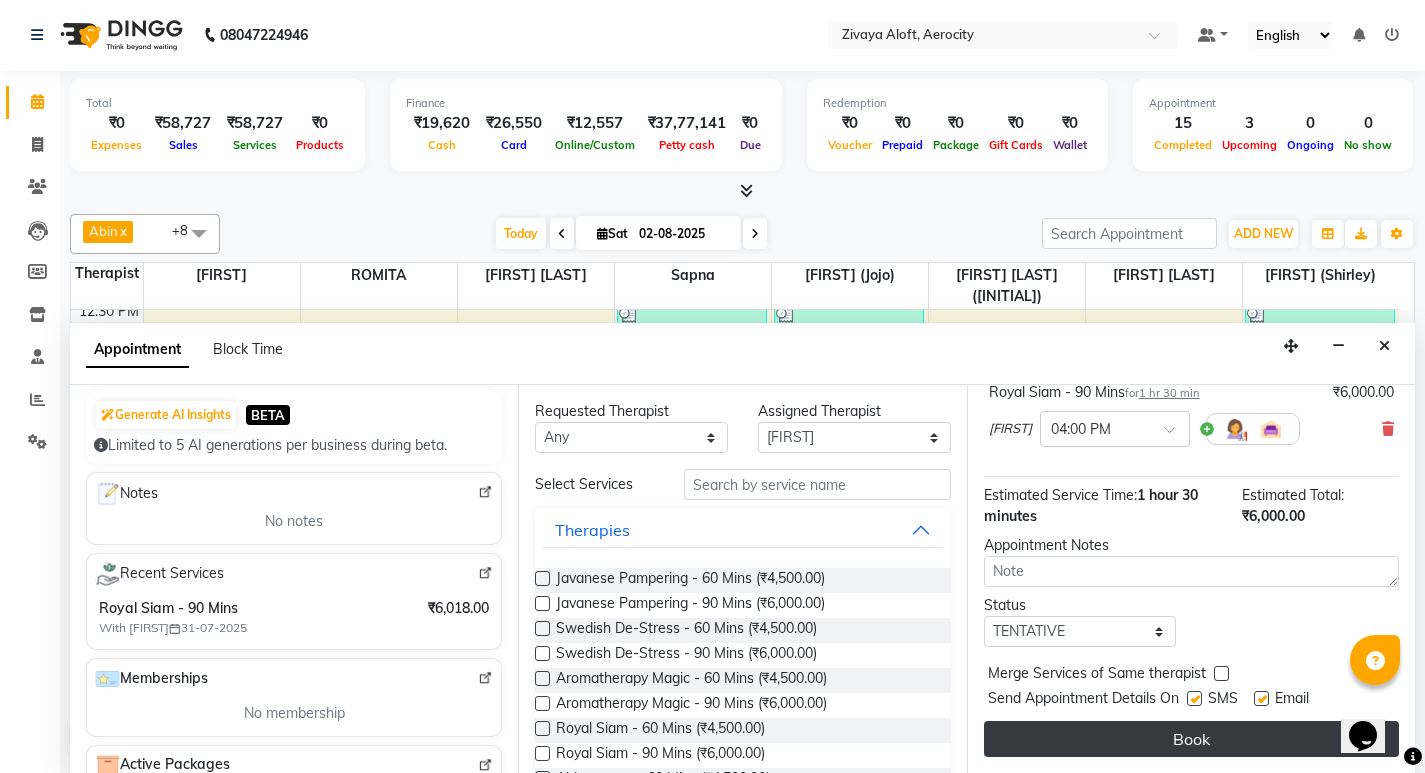 click on "Book" at bounding box center [1191, 739] 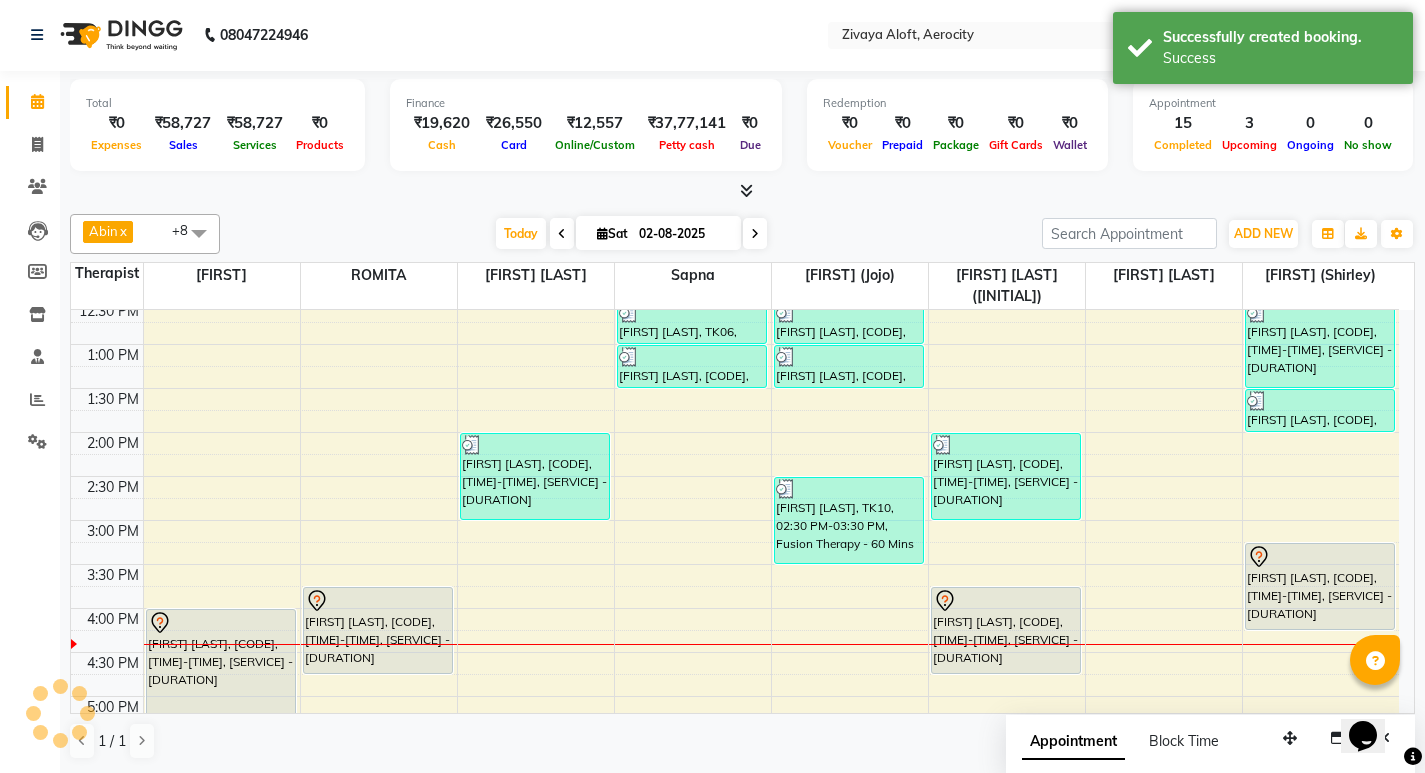 scroll, scrollTop: 0, scrollLeft: 0, axis: both 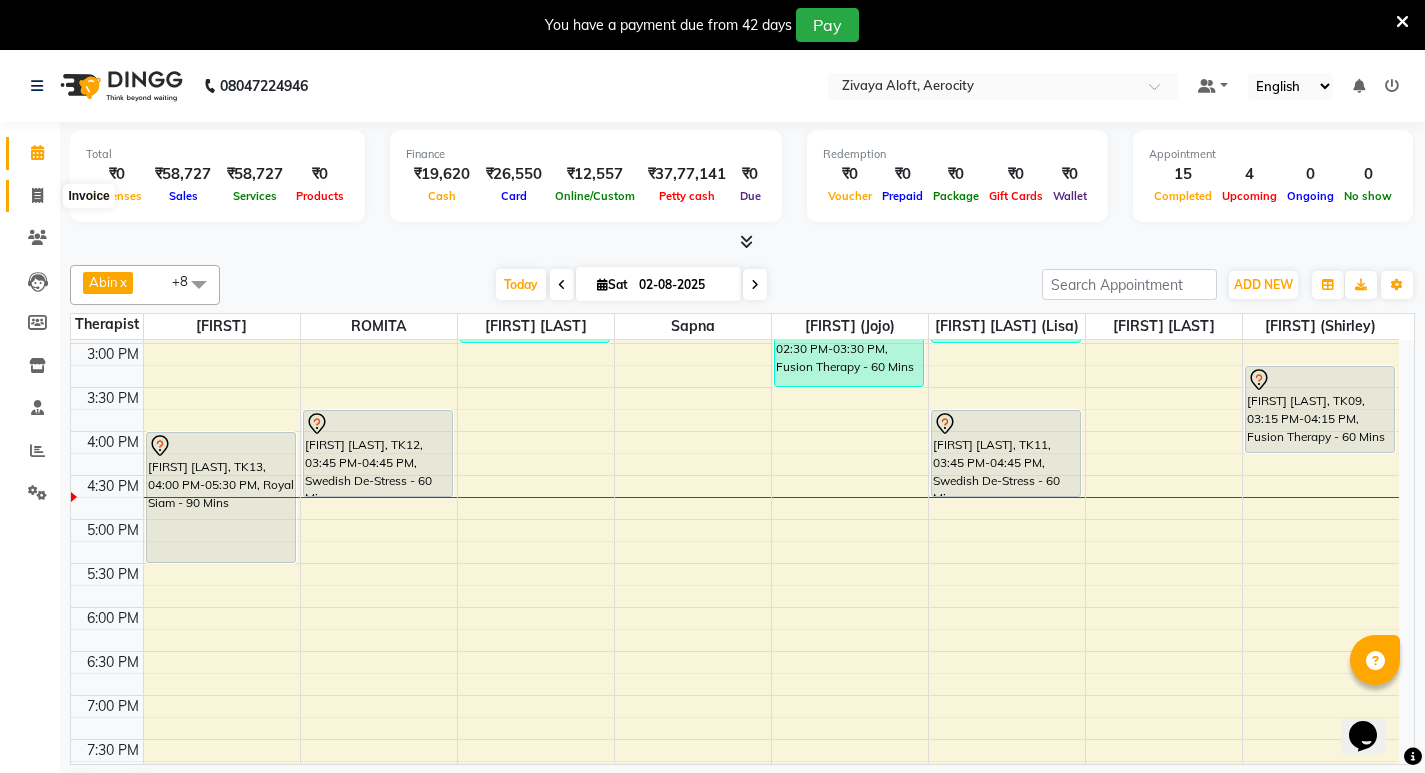 click 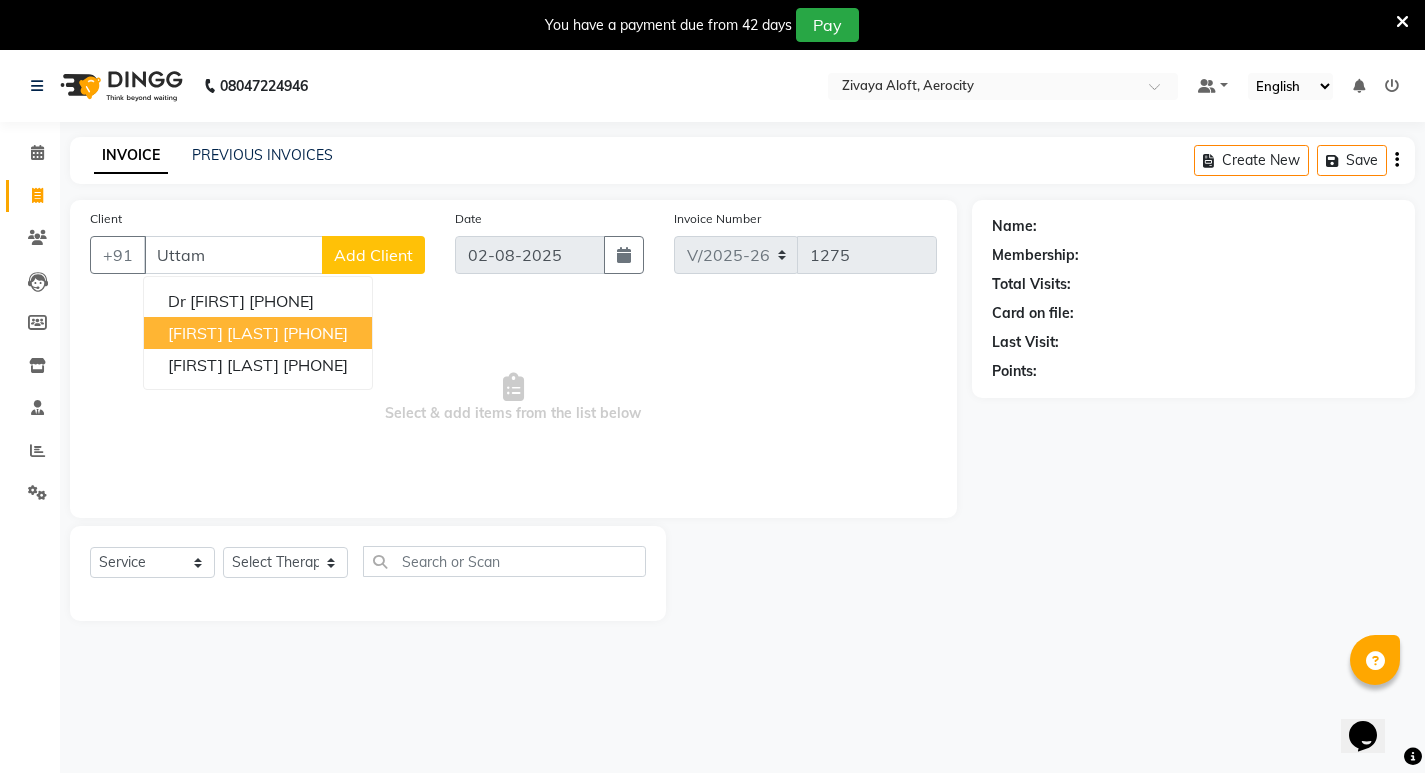 click on "[PHONE]" at bounding box center [315, 333] 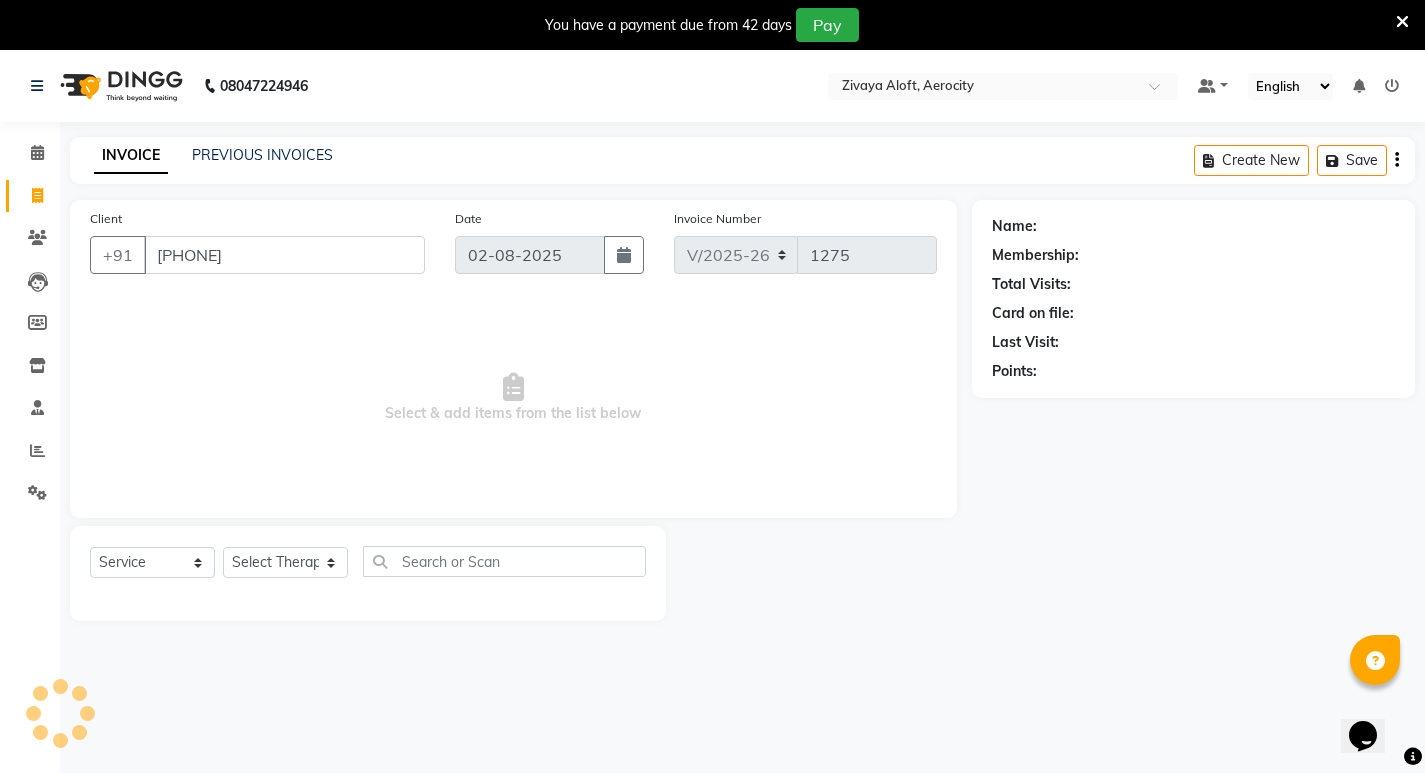 type on "[PHONE]" 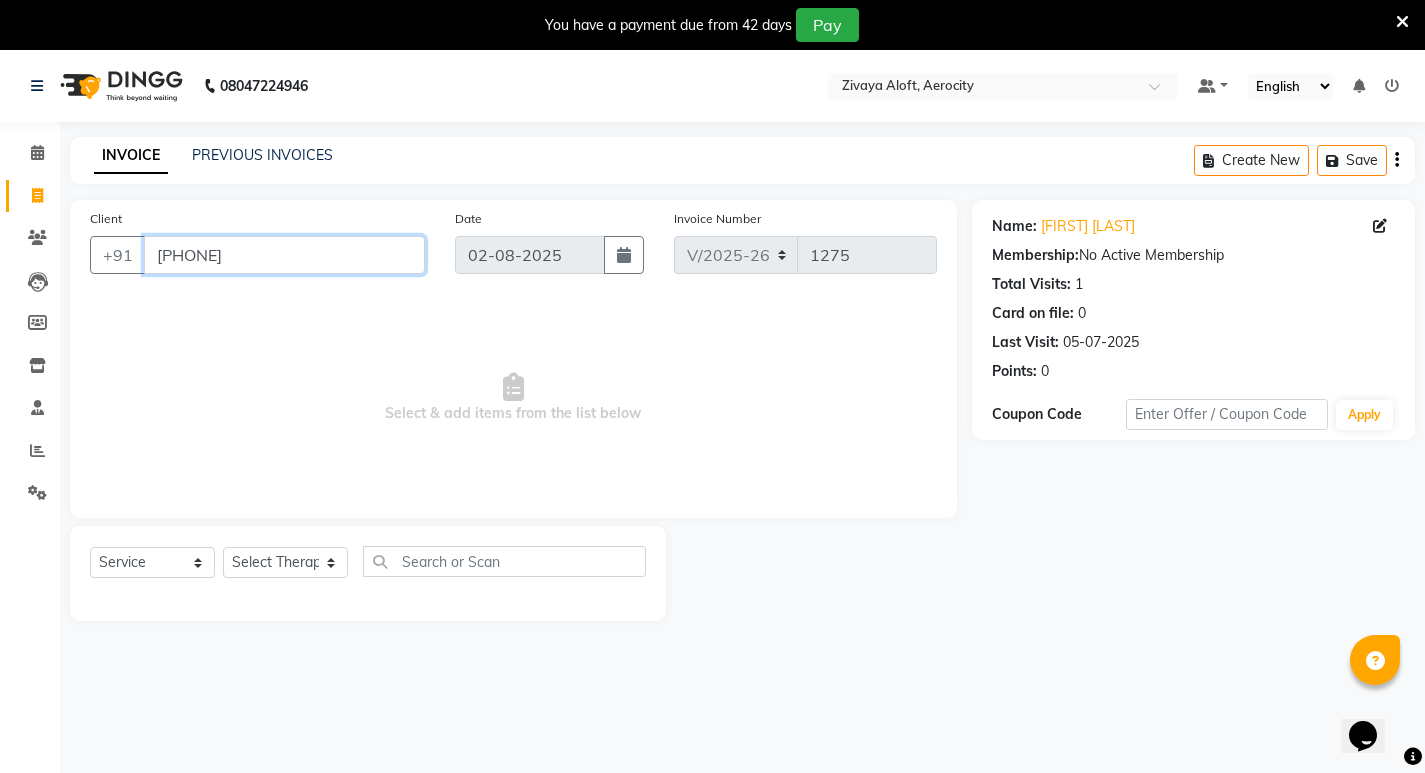 drag, startPoint x: 272, startPoint y: 260, endPoint x: 152, endPoint y: 261, distance: 120.004166 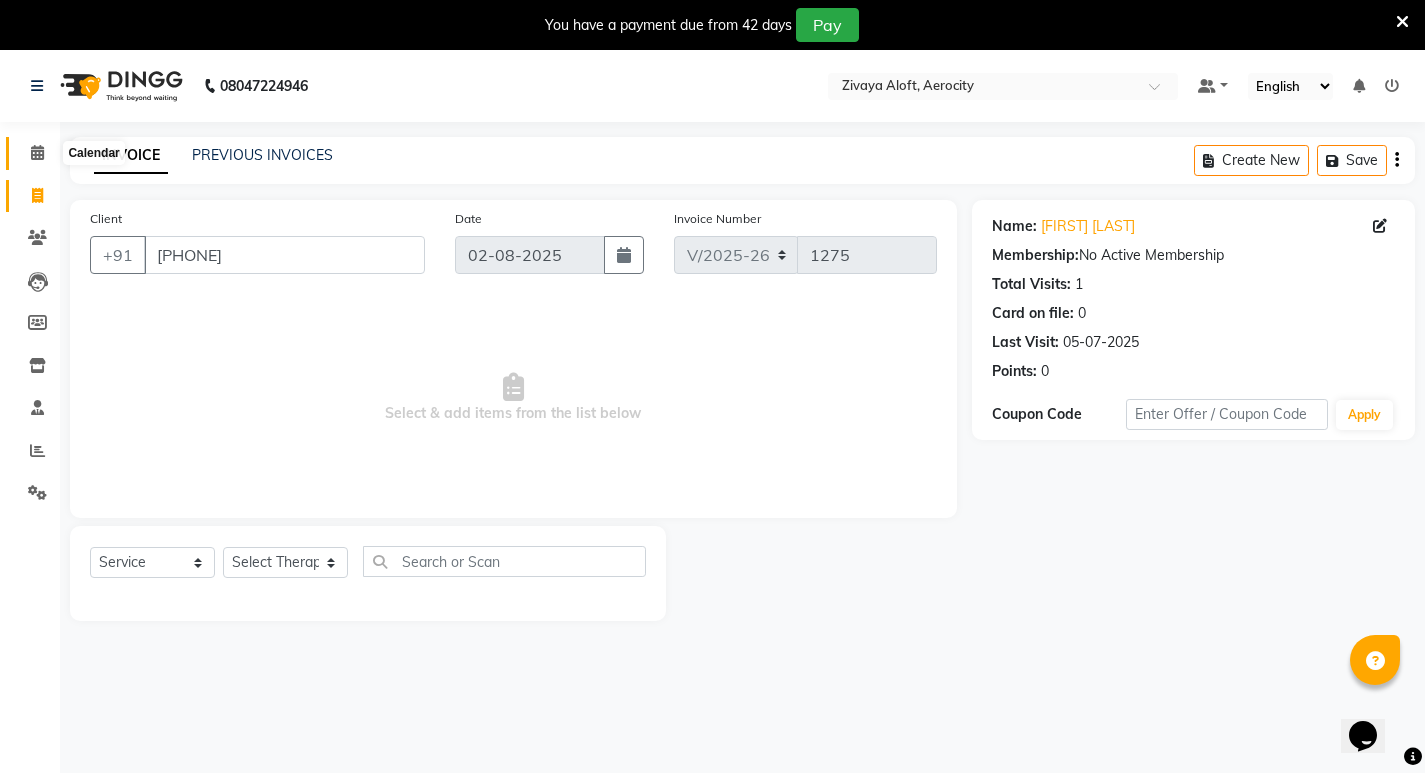 click 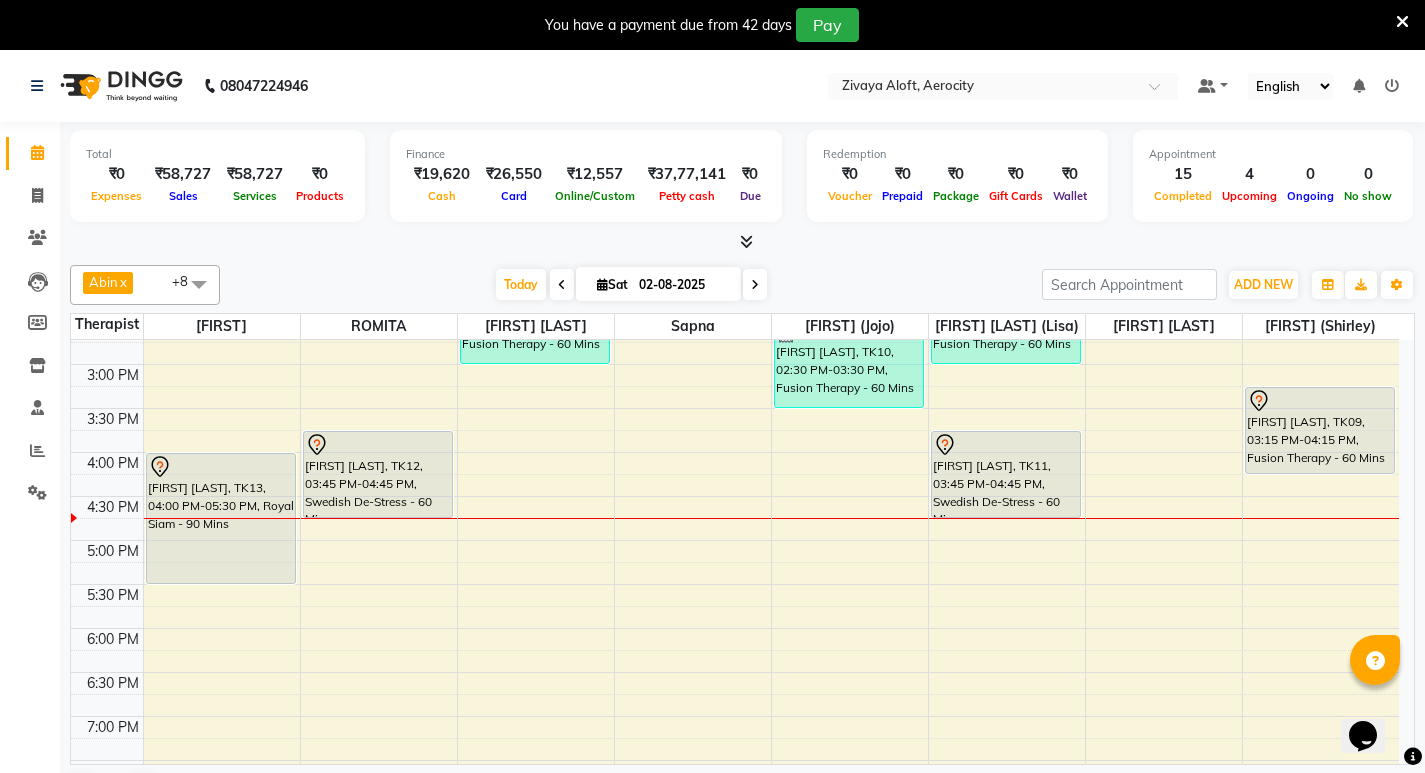 scroll, scrollTop: 700, scrollLeft: 0, axis: vertical 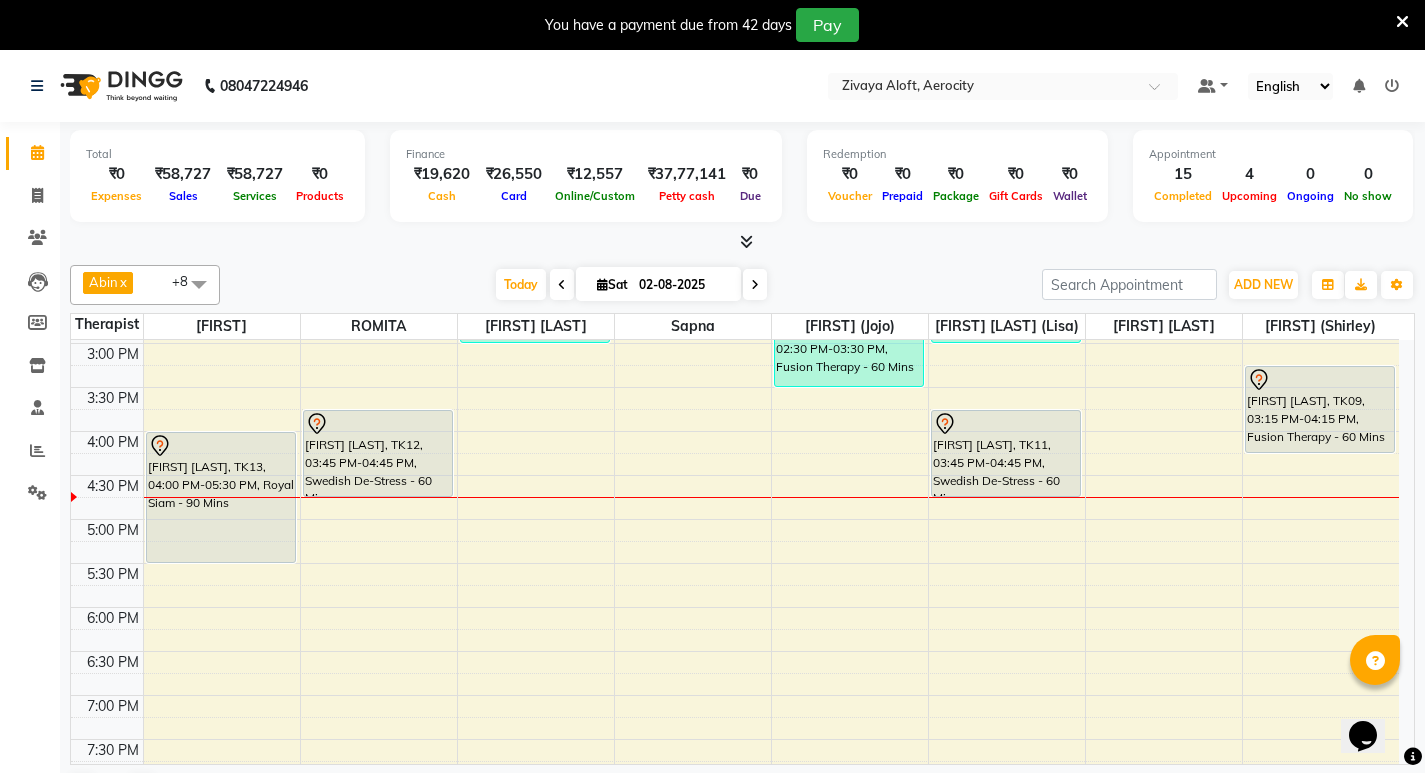 click on "7:00 AM 7:30 AM 8:00 AM 8:30 AM 9:00 AM 9:30 AM 10:00 AM 10:30 AM 11:00 AM 11:30 AM 12:00 PM 12:30 PM 1:00 PM 1:30 PM 2:00 PM 2:30 PM 3:00 PM 3:30 PM 4:00 PM 4:30 PM 5:00 PM 5:30 PM 6:00 PM 6:30 PM 7:00 PM 7:30 PM 8:00 PM 8:30 PM 9:00 PM 9:30 PM 10:00 PM 10:30 PM 11:00 PM 11:30 PM     Sumish Hyundaimedical, TK01, 08:15 AM-08:45 AM, Signature Foot Massage - 30 Mins     Sumish Hyundaimedical, TK01, 08:45 AM-09:15 AM, Signature Head Massage - 30 Mins     Neha Galhotra, TK03, 09:45 AM-10:45 AM, Swedish De-Stress - 60 Mins     M Raghav, TK04, 11:00 AM-12:00 PM, Fusion Therapy - 60 Mins             Harsha Vedi, TK13, 04:00 PM-05:30 PM, Royal Siam - 90 Mins             Kavitha Dinesh, TK12, 03:45 PM-04:45 PM, Swedish De-Stress - 60 Mins     Suyash Dhar, TK08, 02:00 PM-03:00 PM, Fusion Therapy - 60 Mins     Amit Chodha, TK06, 12:30 PM-01:00 PM, De-Stress Back & Shoulder Massage - 30 Mins     Amit Chodha, TK06, 01:00 PM-01:30 PM, Signature Foot Massage - 30 Mins" at bounding box center [735, 387] 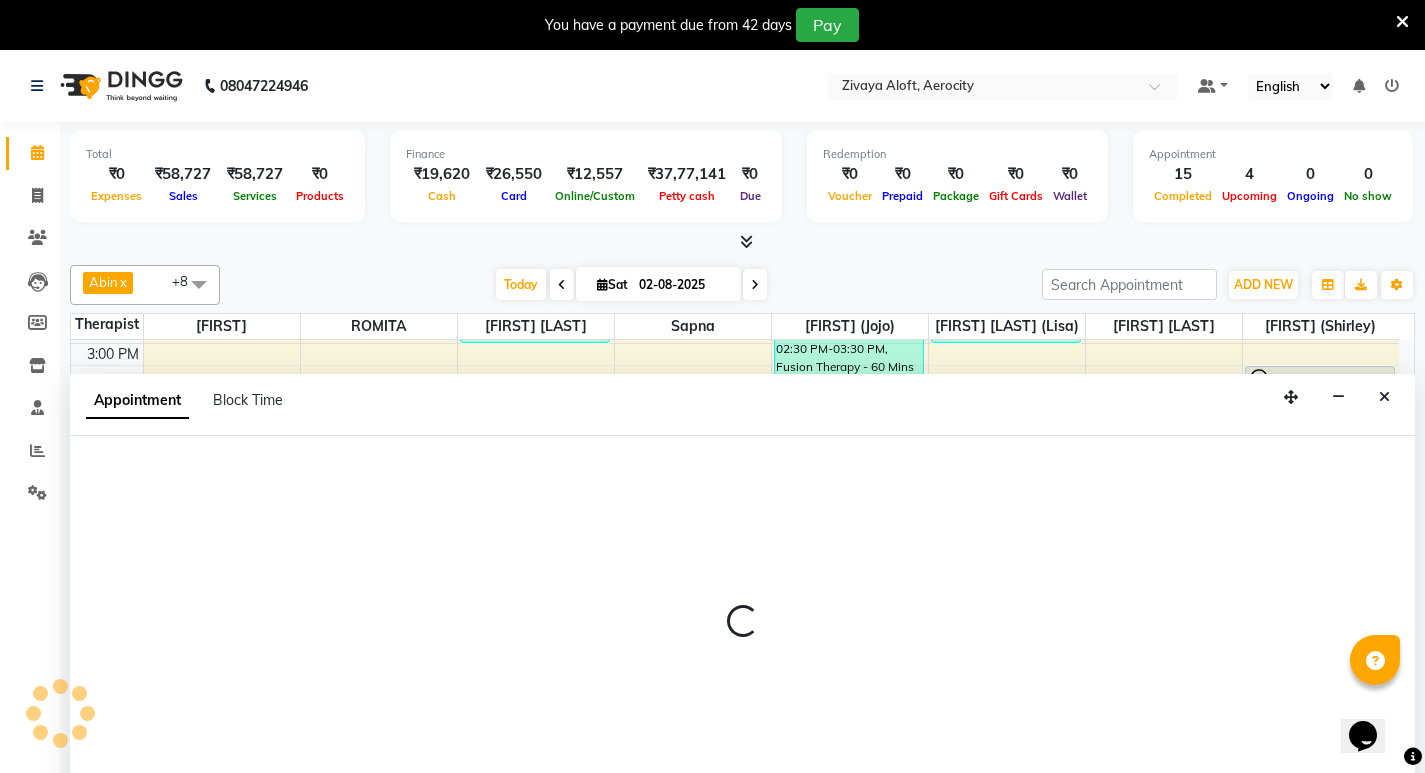 select on "48455" 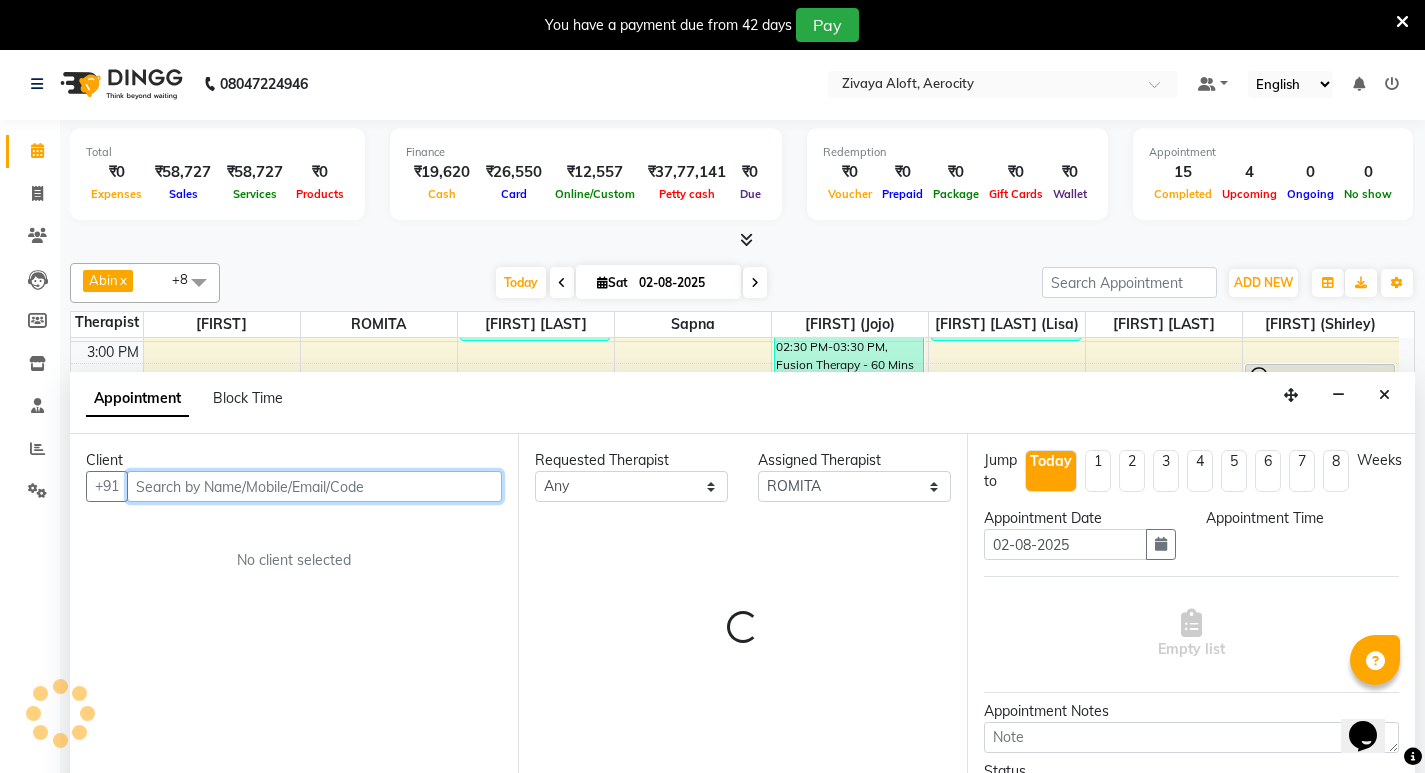 select on "1065" 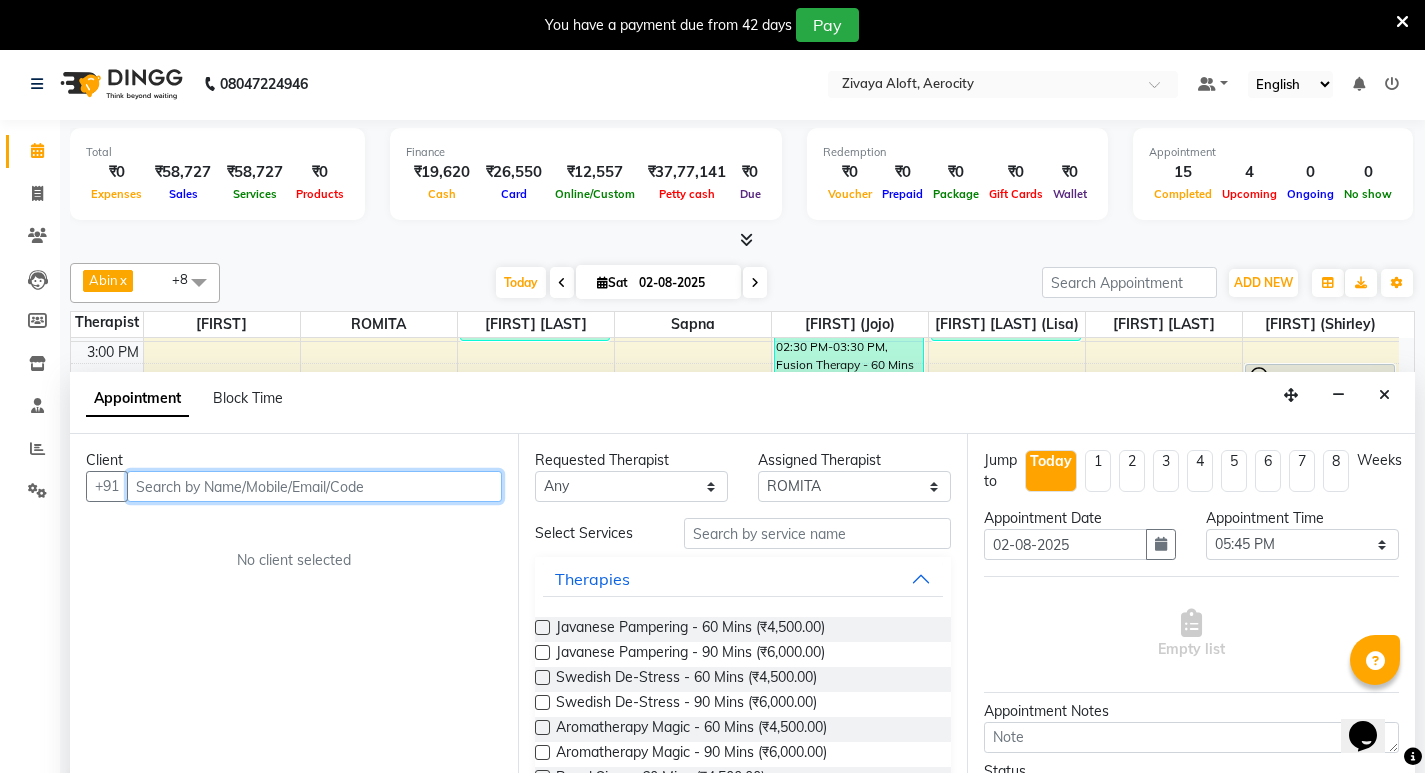 scroll, scrollTop: 51, scrollLeft: 0, axis: vertical 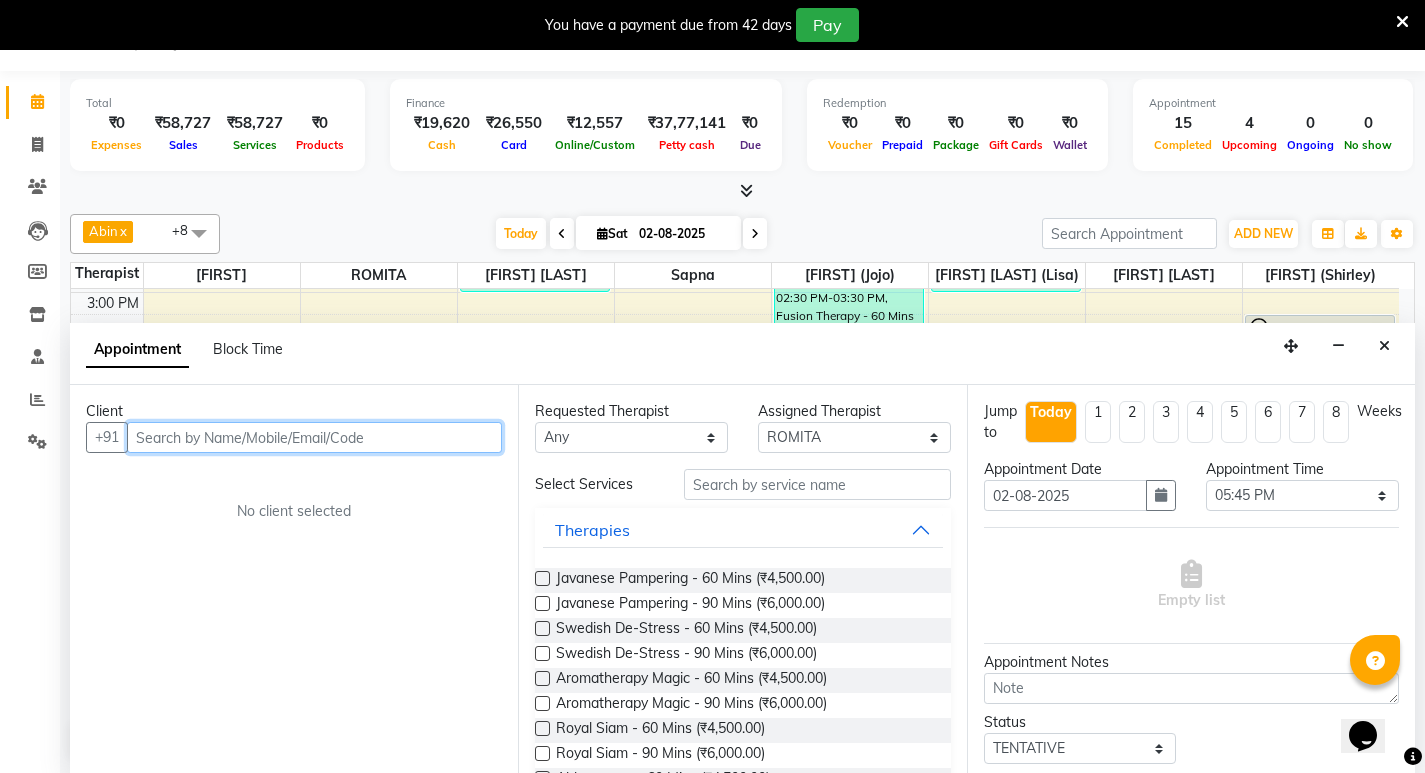 paste on "6504268188" 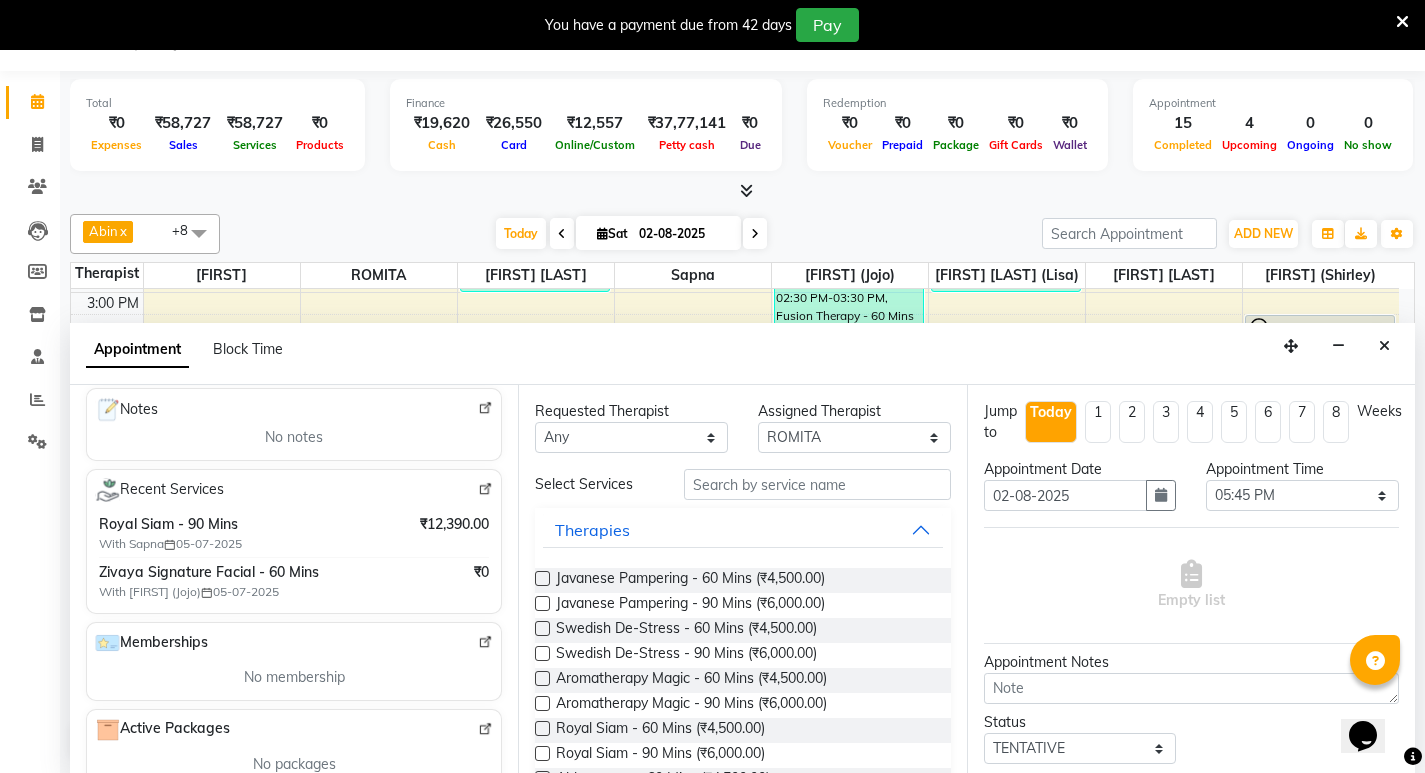 scroll, scrollTop: 300, scrollLeft: 0, axis: vertical 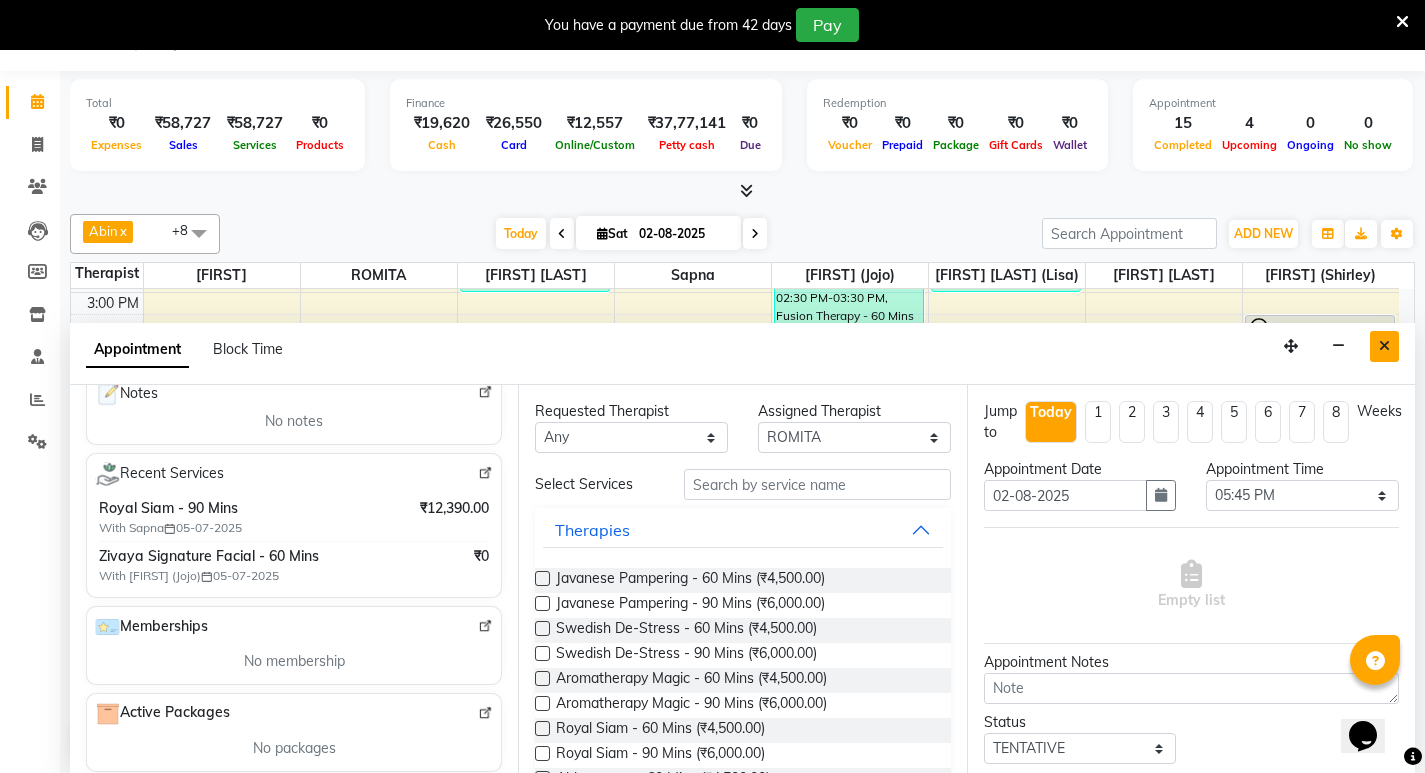 type on "6504268188" 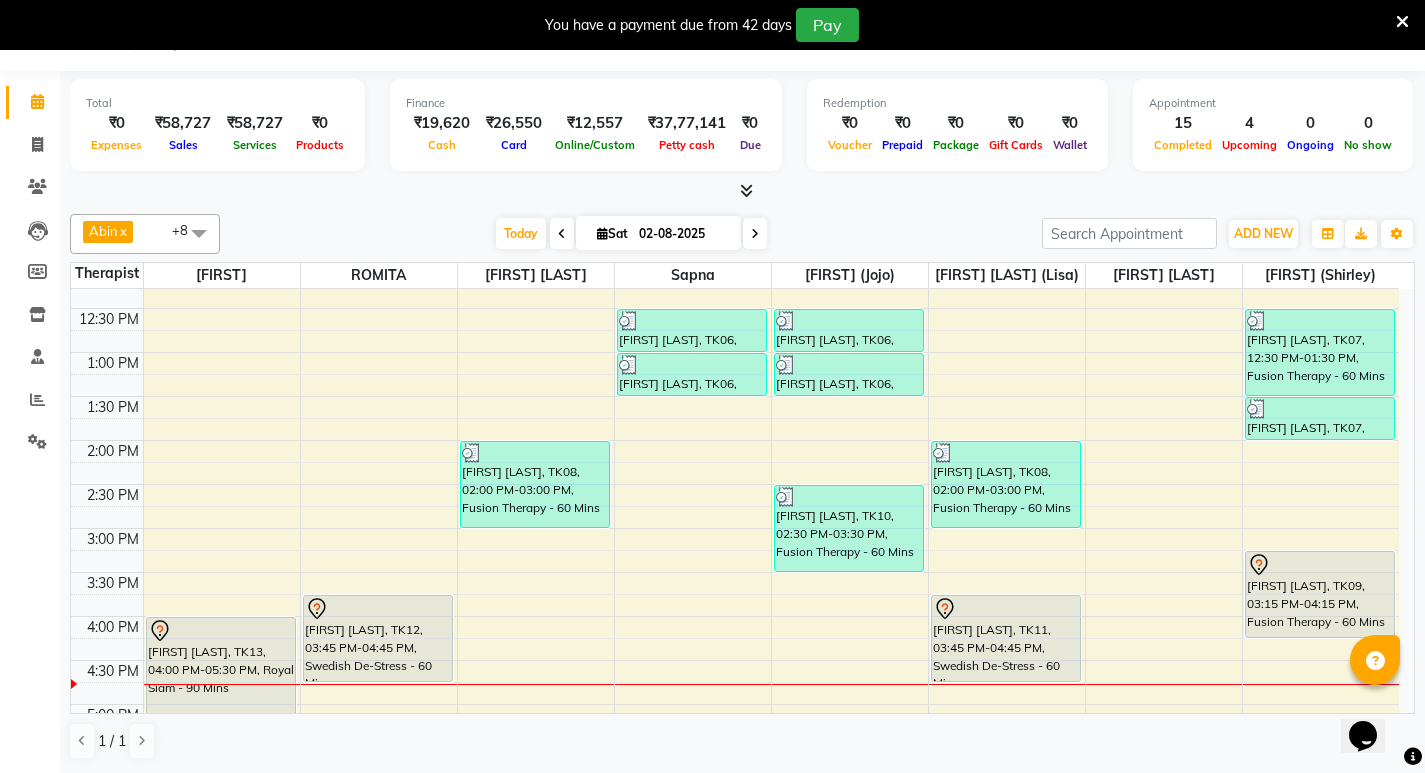 scroll, scrollTop: 400, scrollLeft: 0, axis: vertical 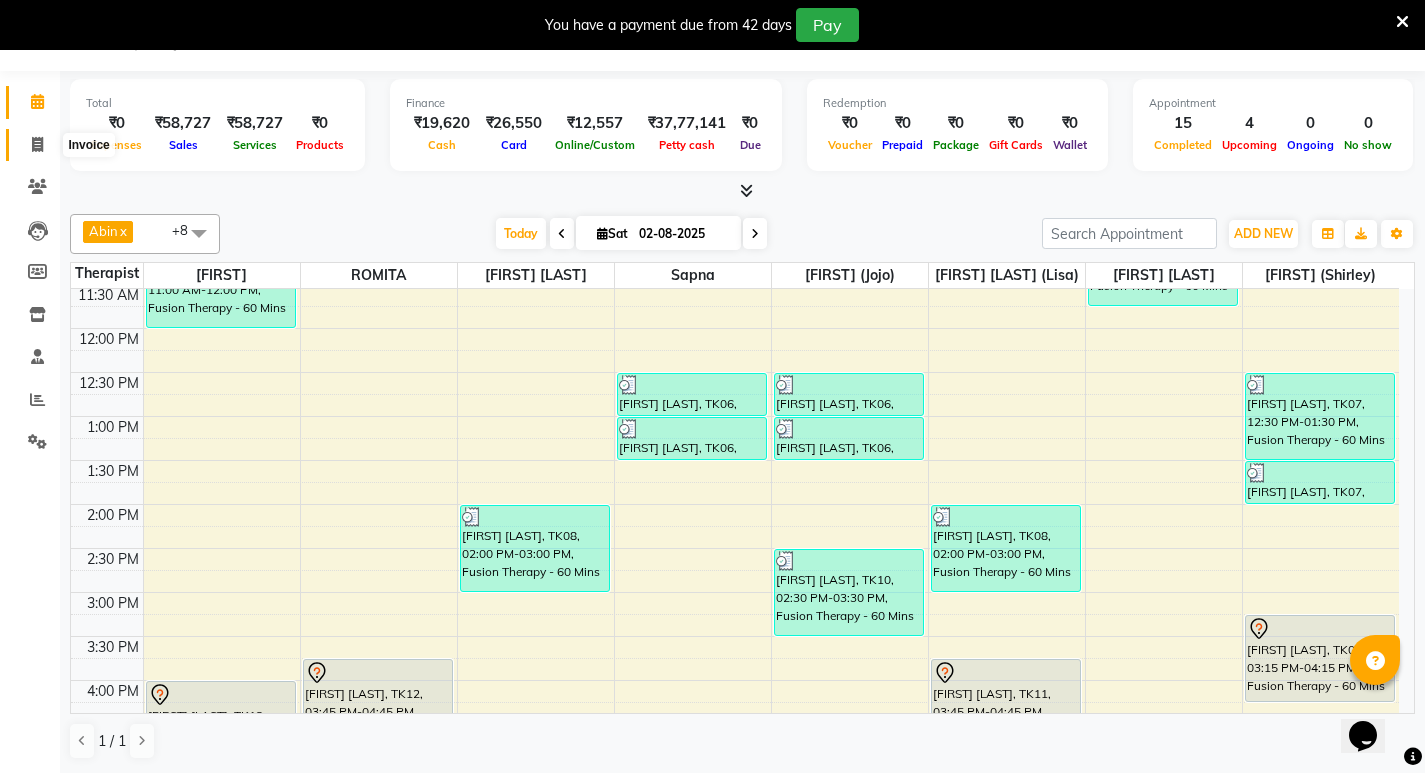 click 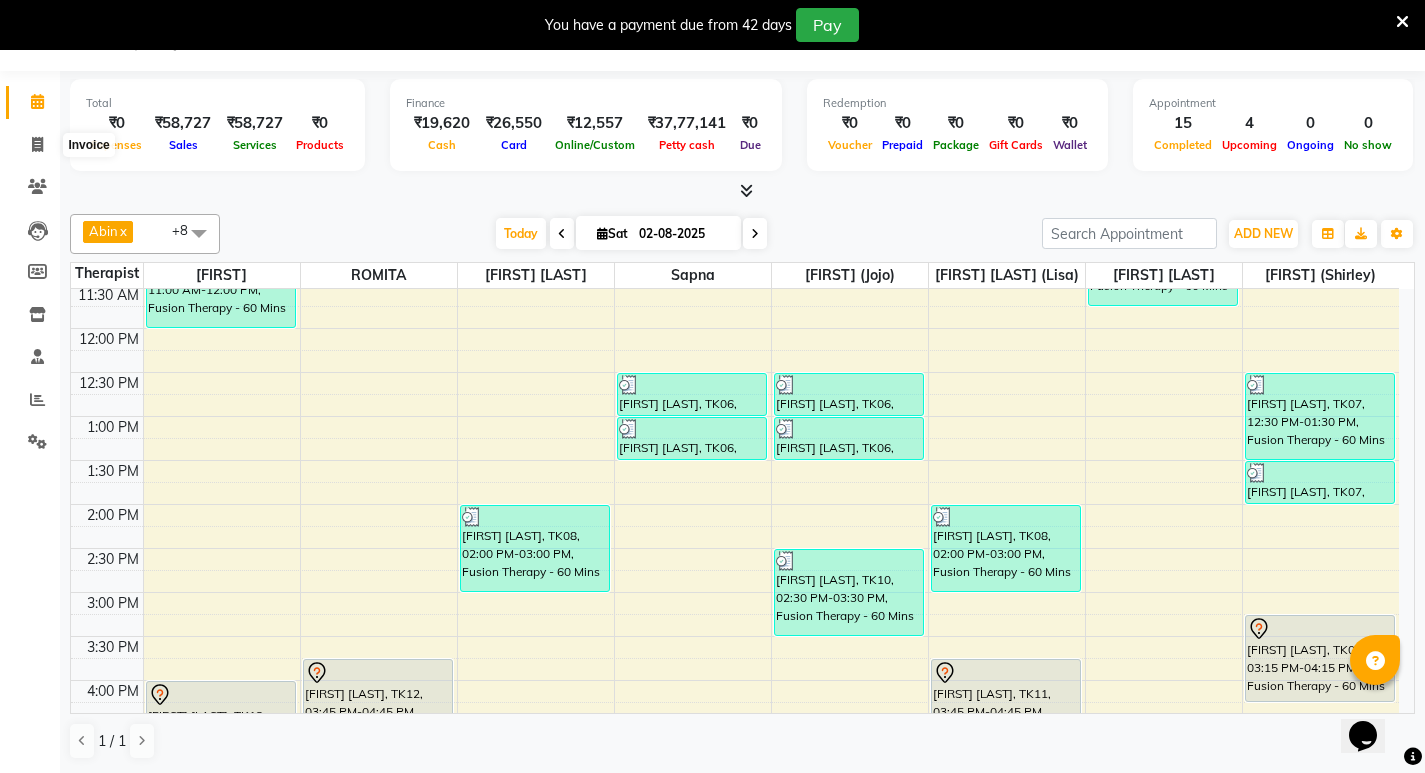 select on "6403" 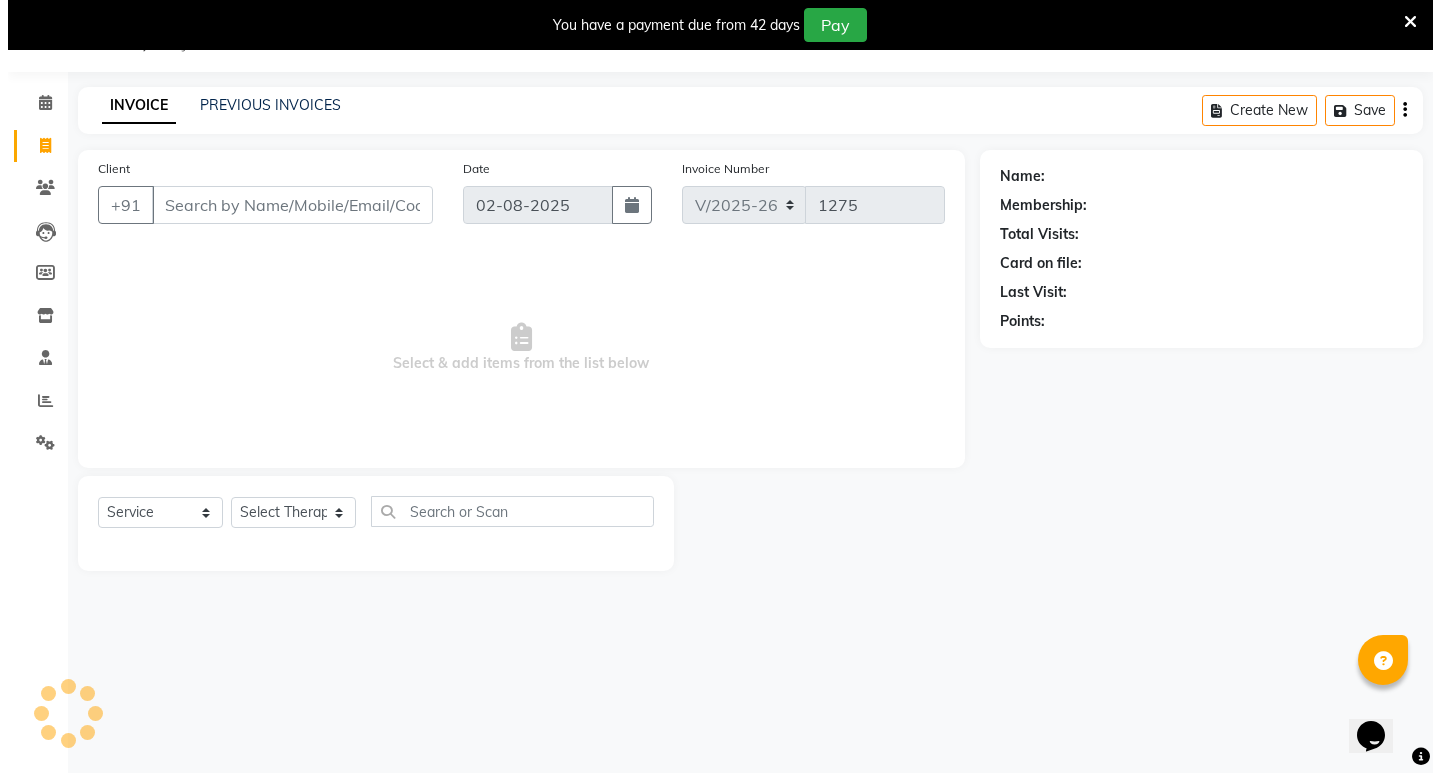 scroll, scrollTop: 50, scrollLeft: 0, axis: vertical 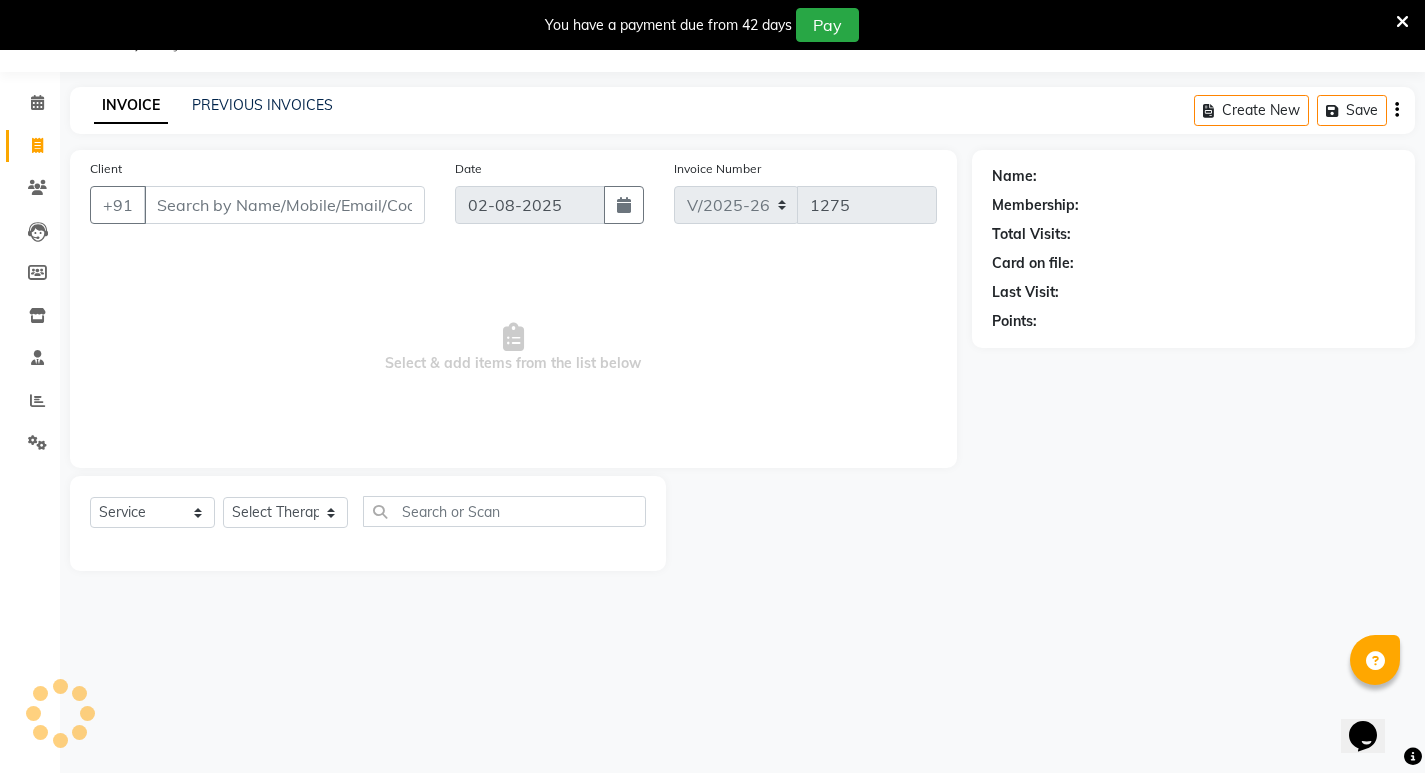 click on "Client" at bounding box center [284, 205] 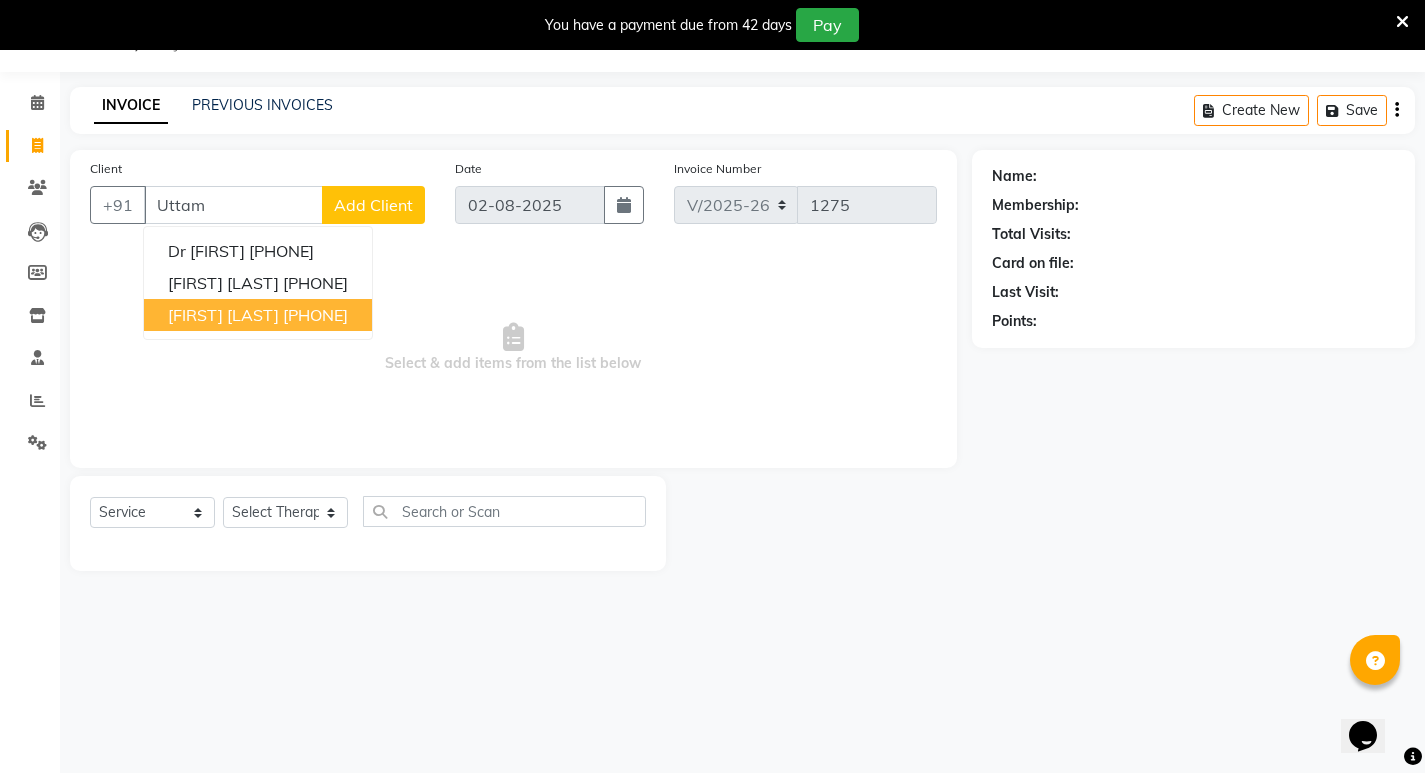 click on "Komal Uttam Tripathi" at bounding box center [223, 315] 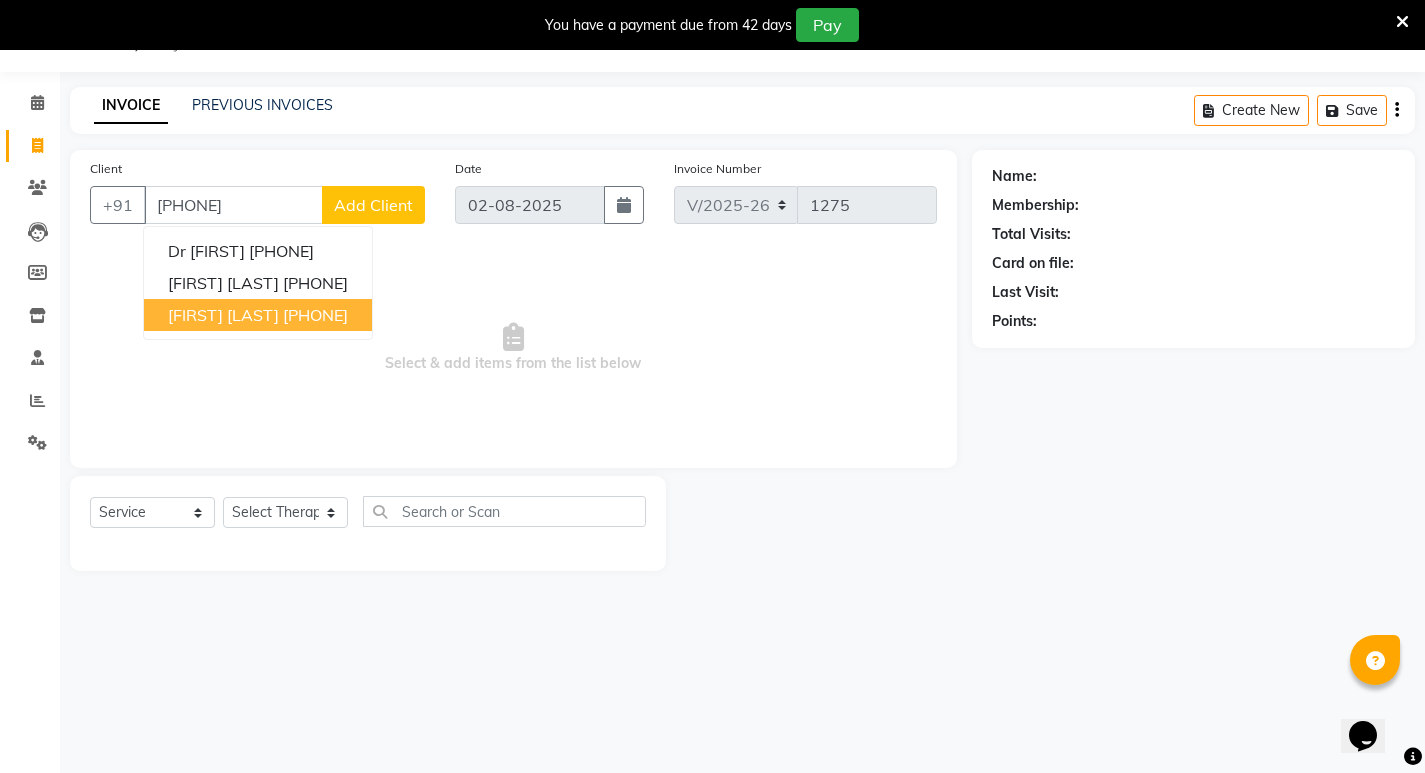 type on "9843281426" 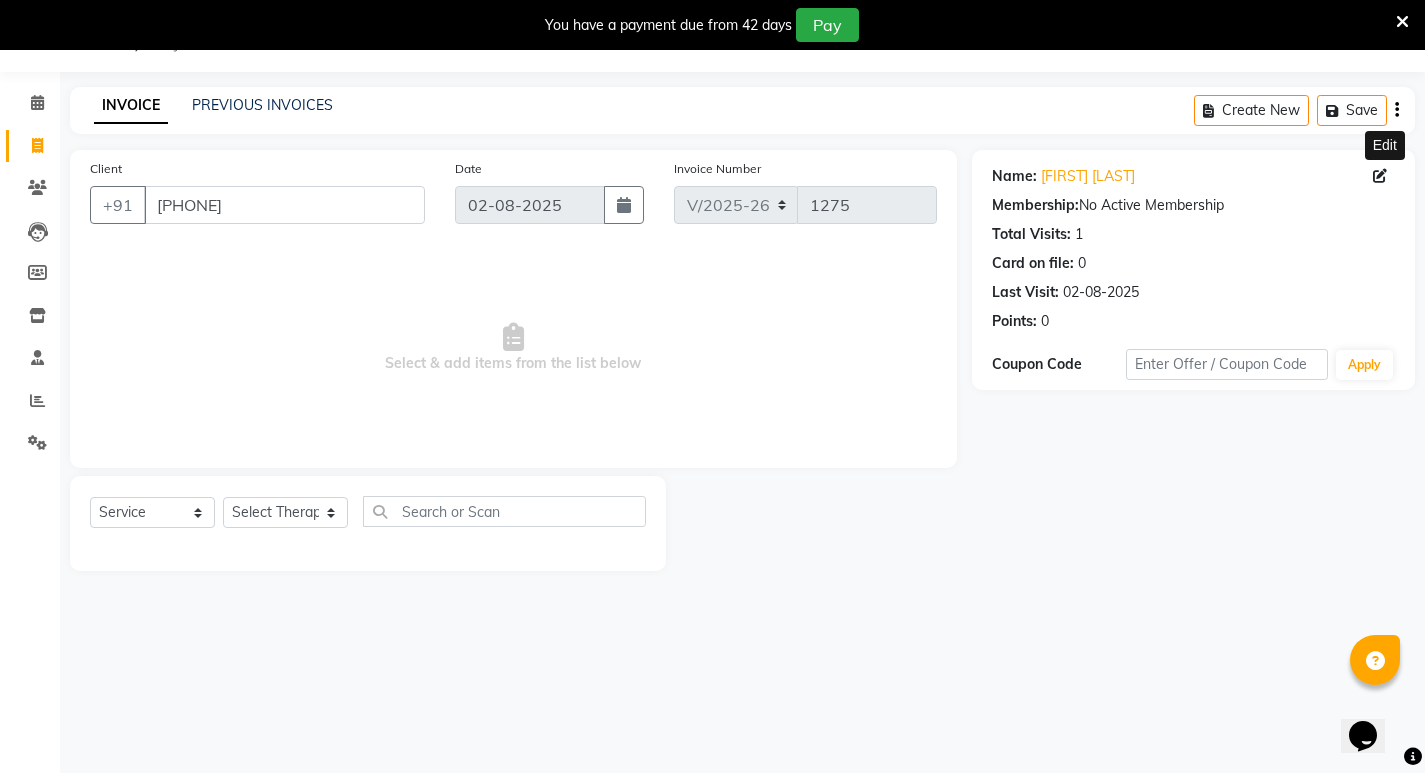 click 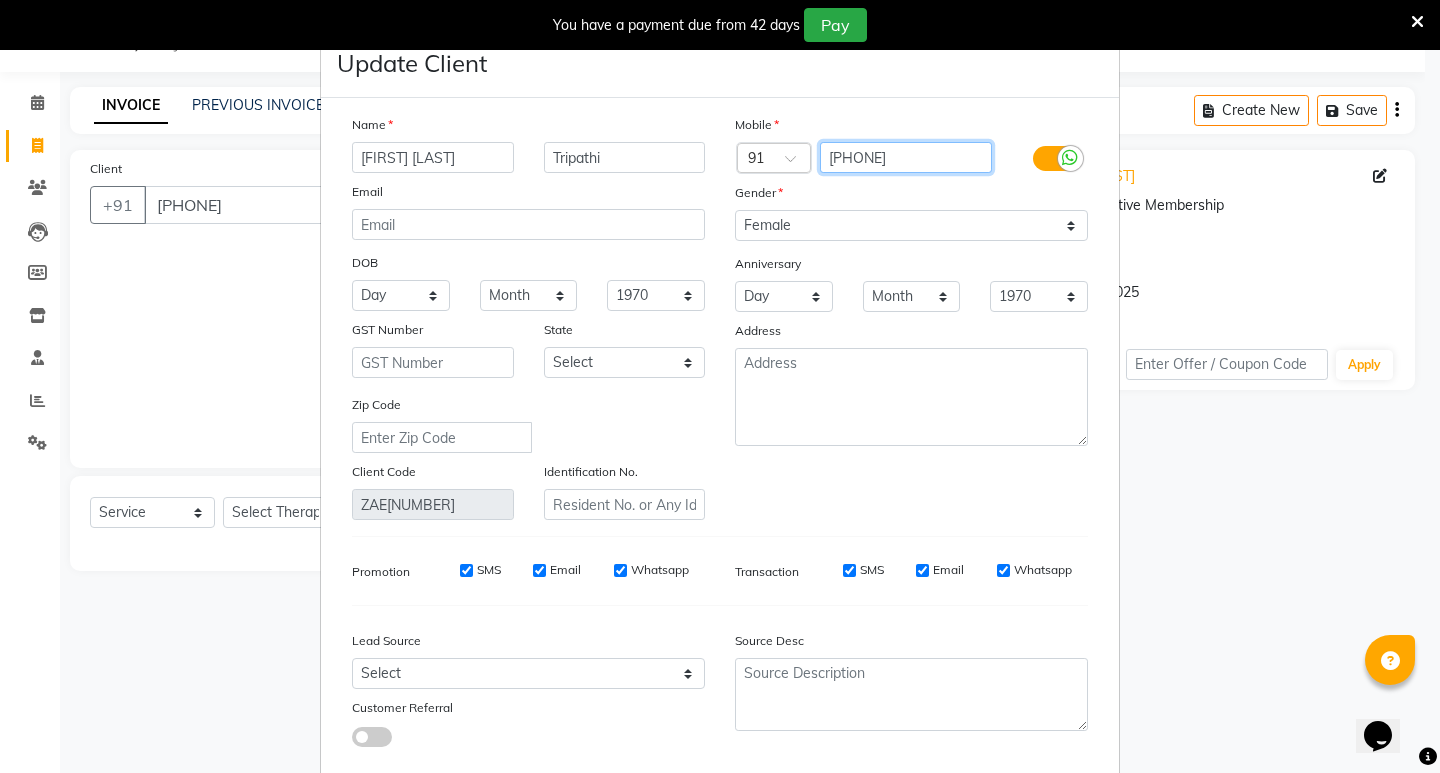 drag, startPoint x: 823, startPoint y: 158, endPoint x: 955, endPoint y: 154, distance: 132.0606 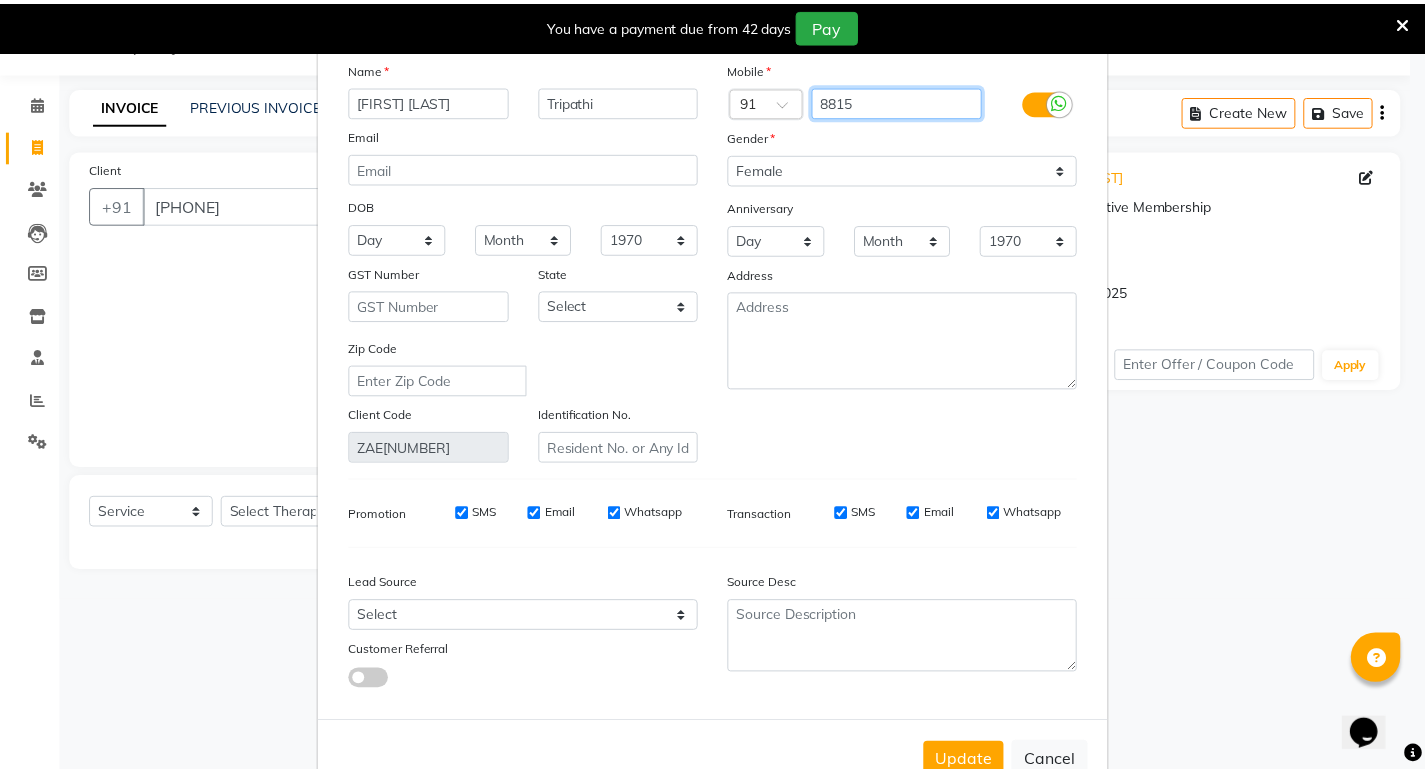 scroll, scrollTop: 114, scrollLeft: 0, axis: vertical 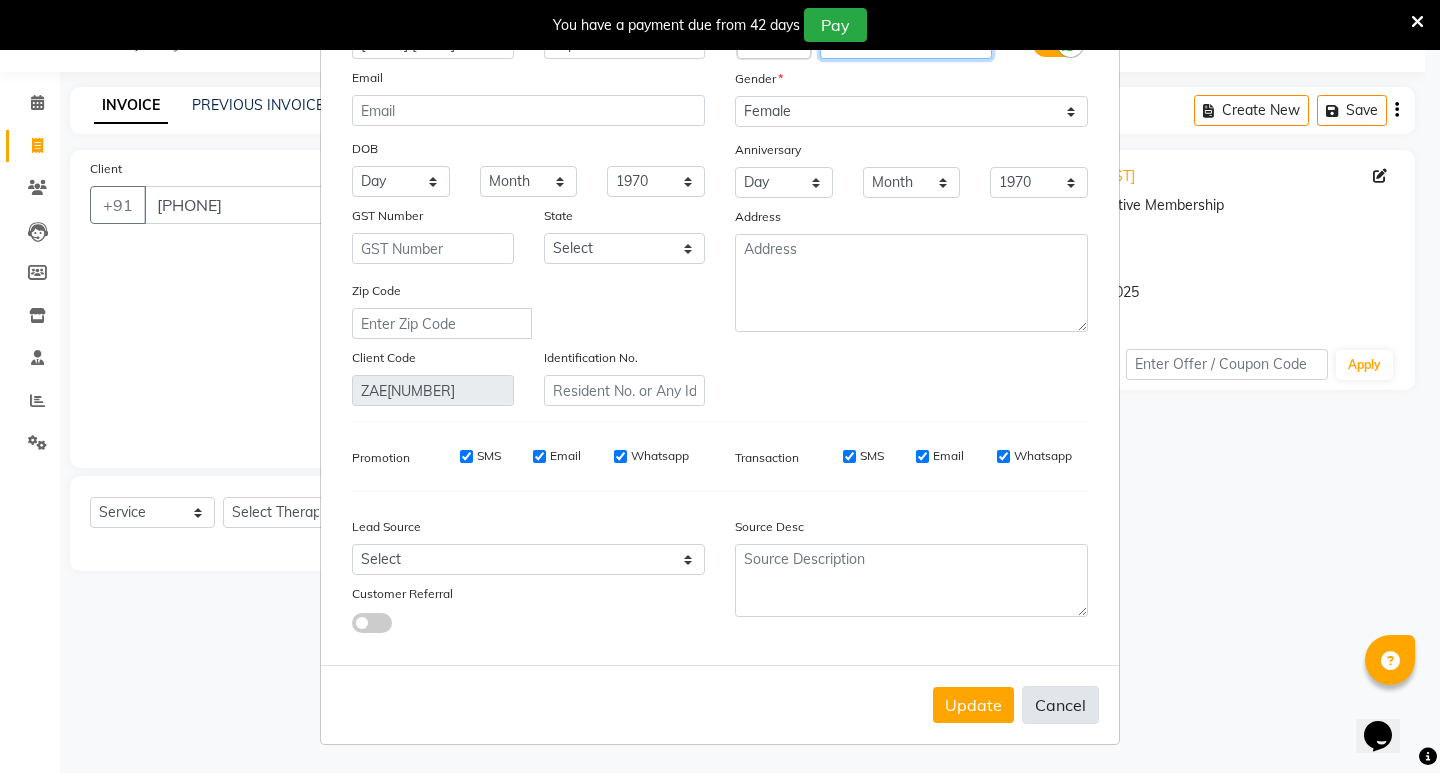type on "8815" 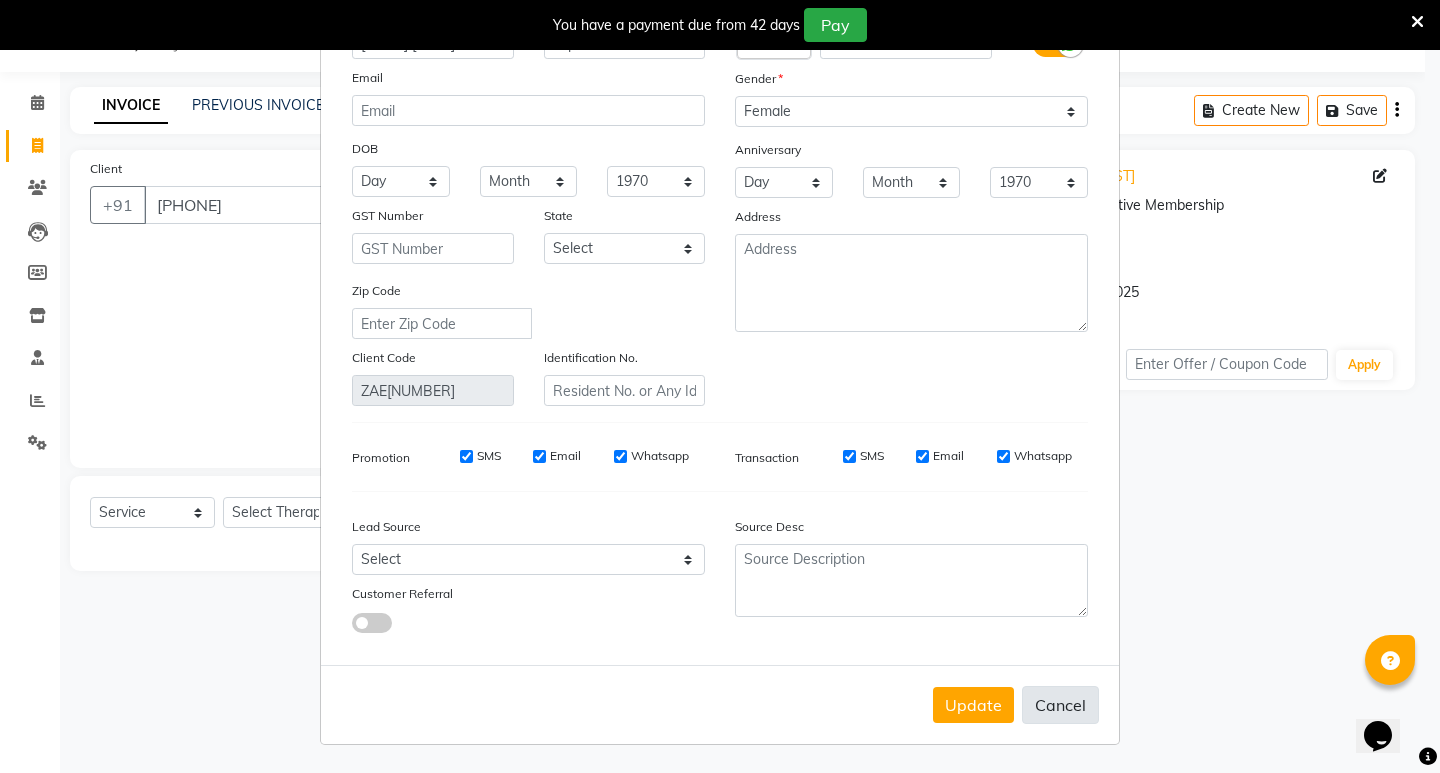 click on "Cancel" at bounding box center (1060, 705) 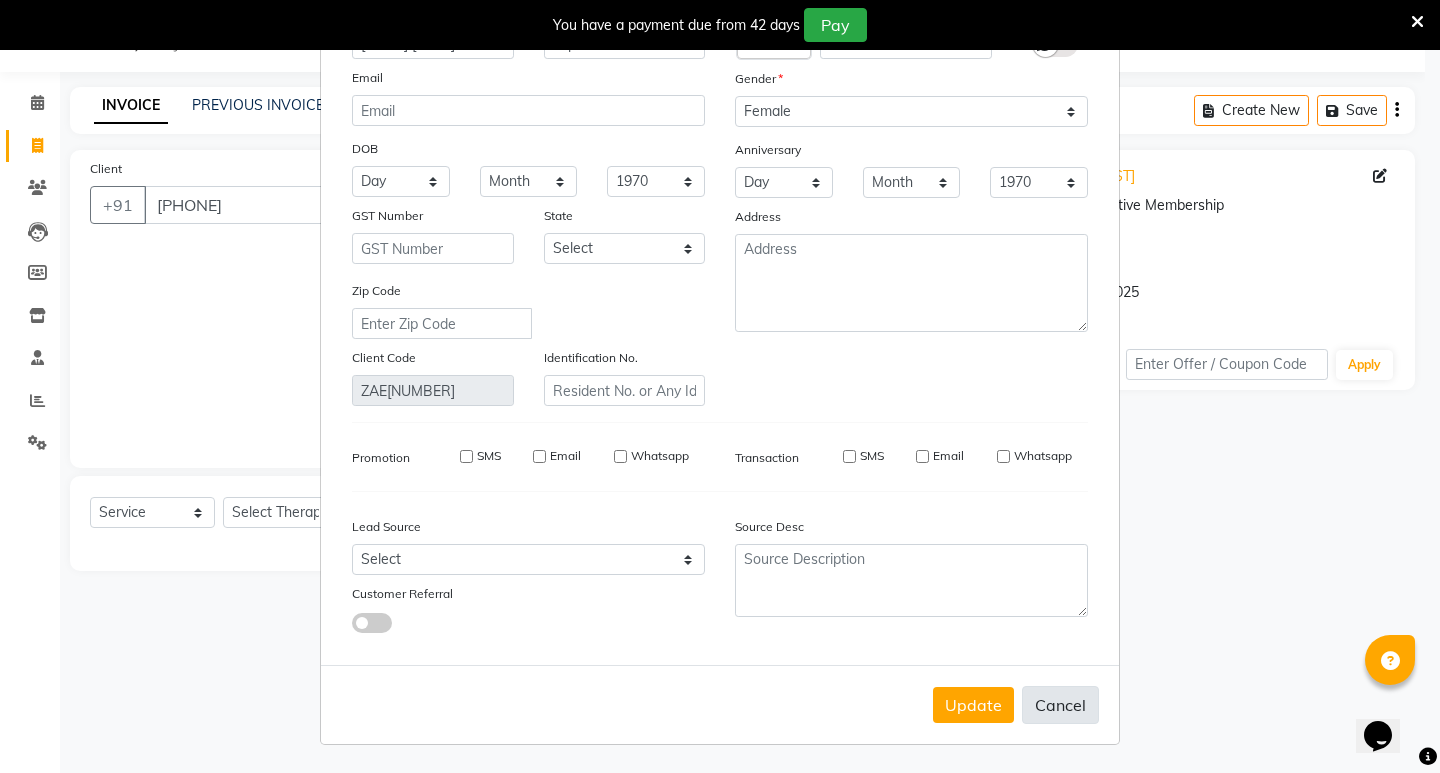 type 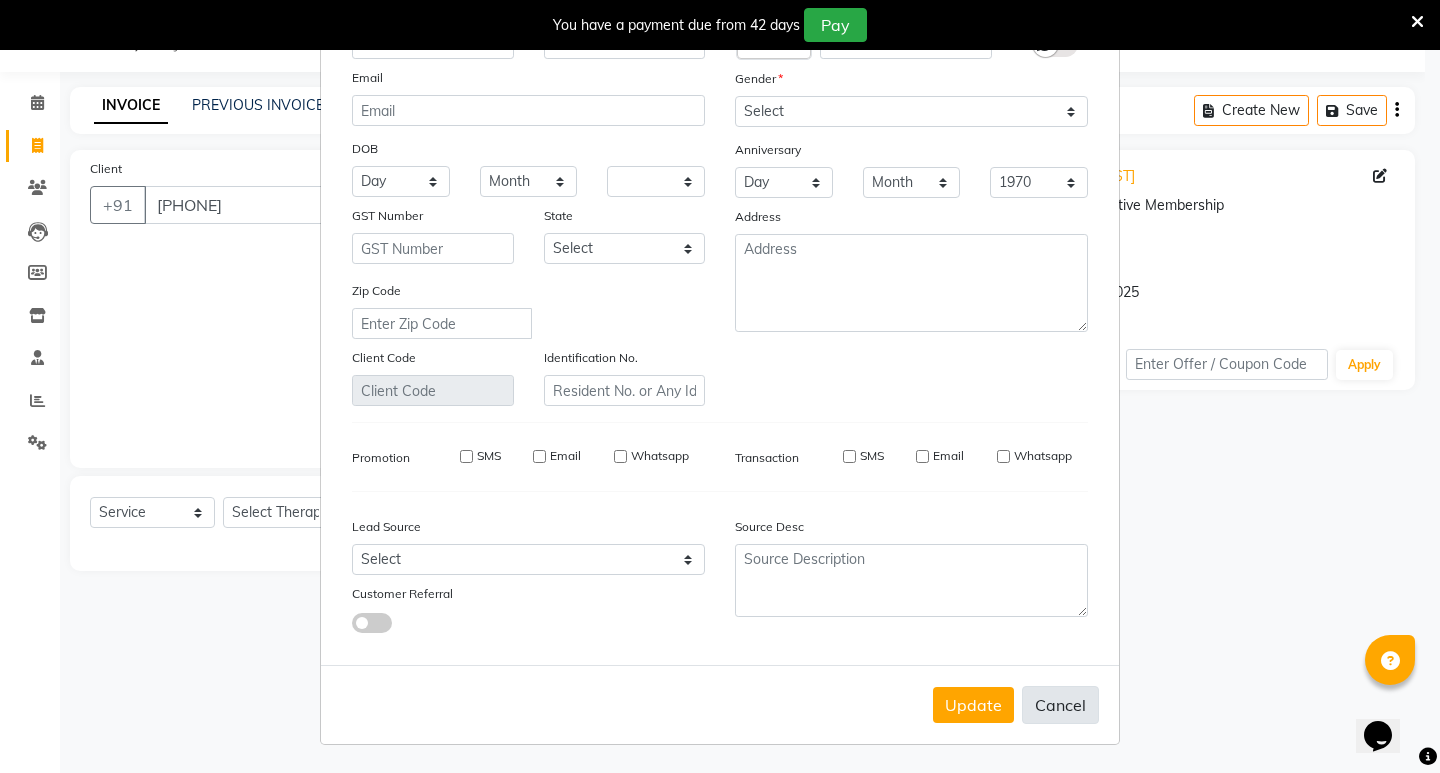 select 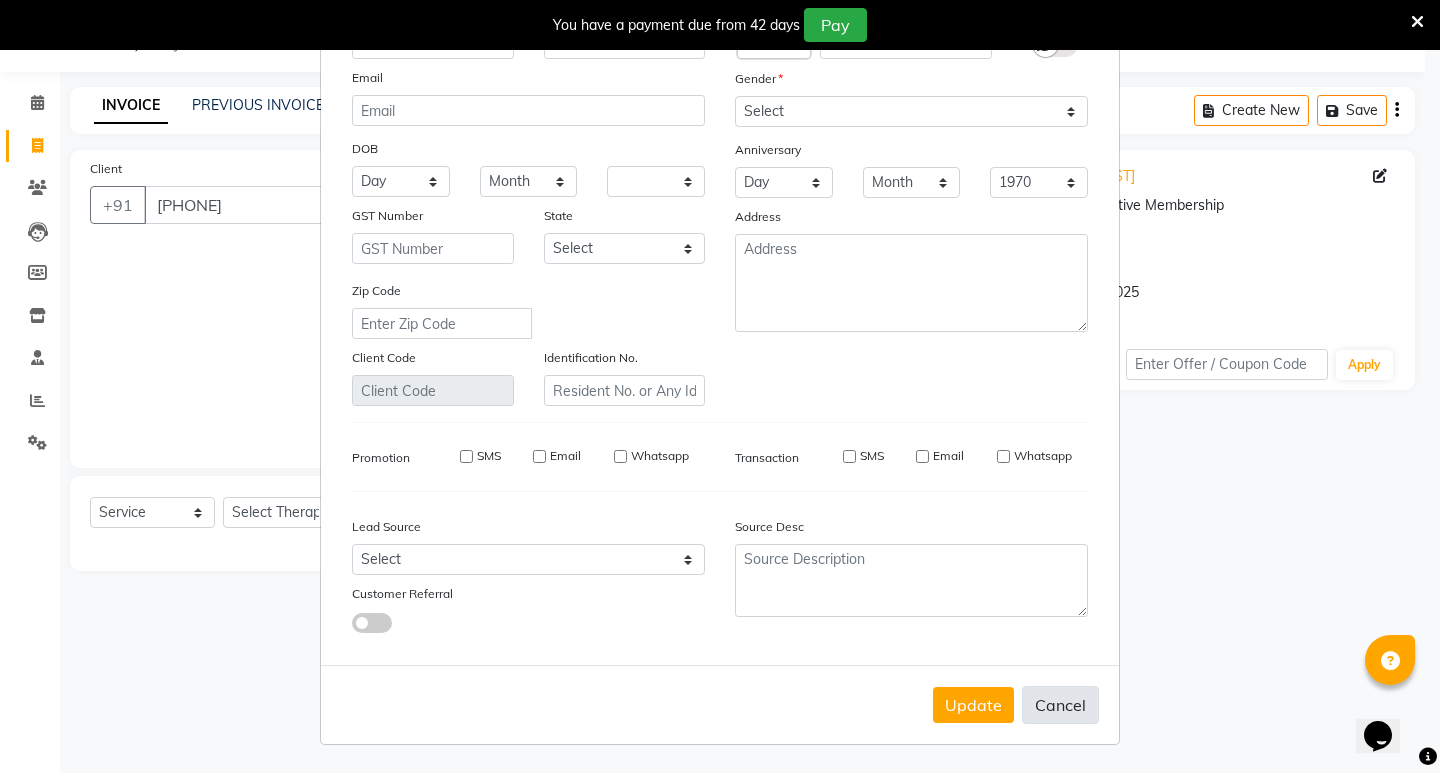checkbox on "false" 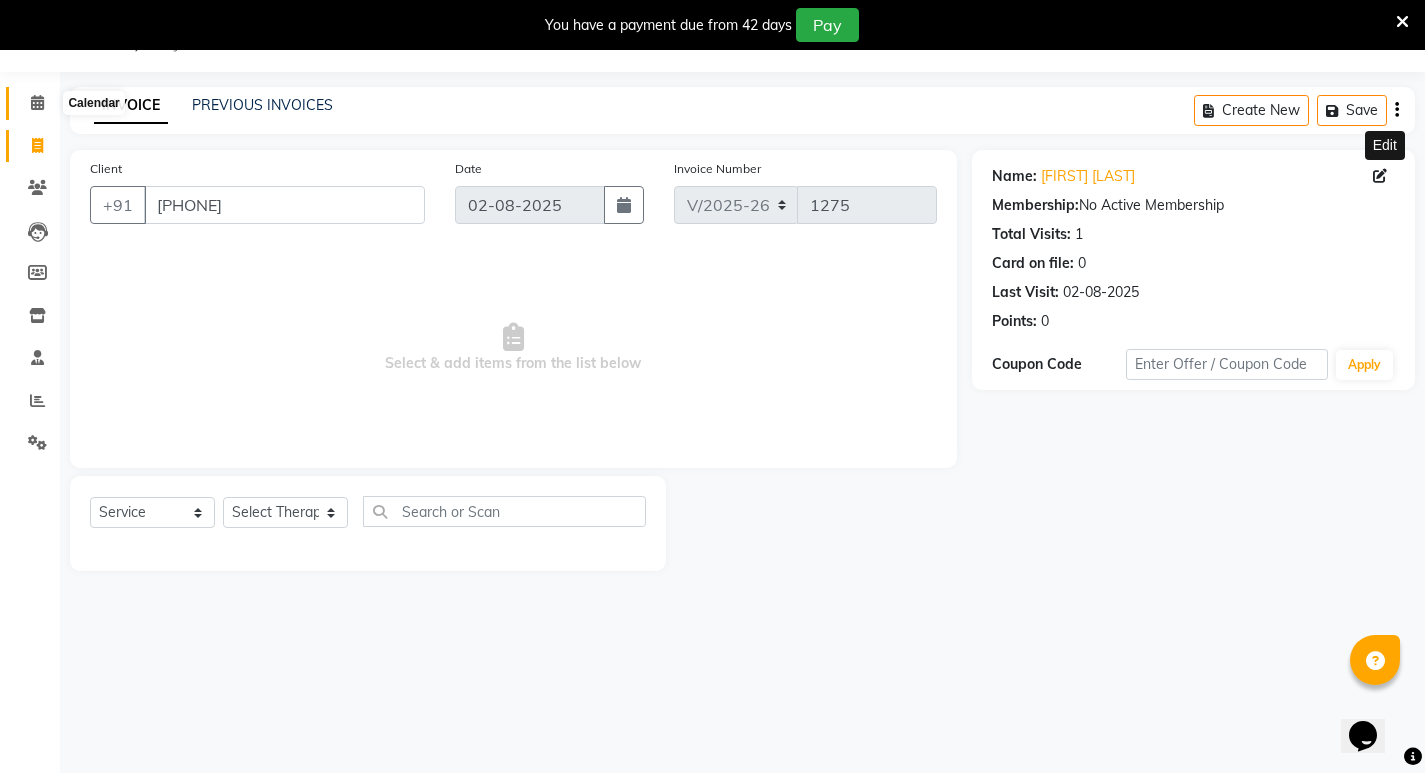 click 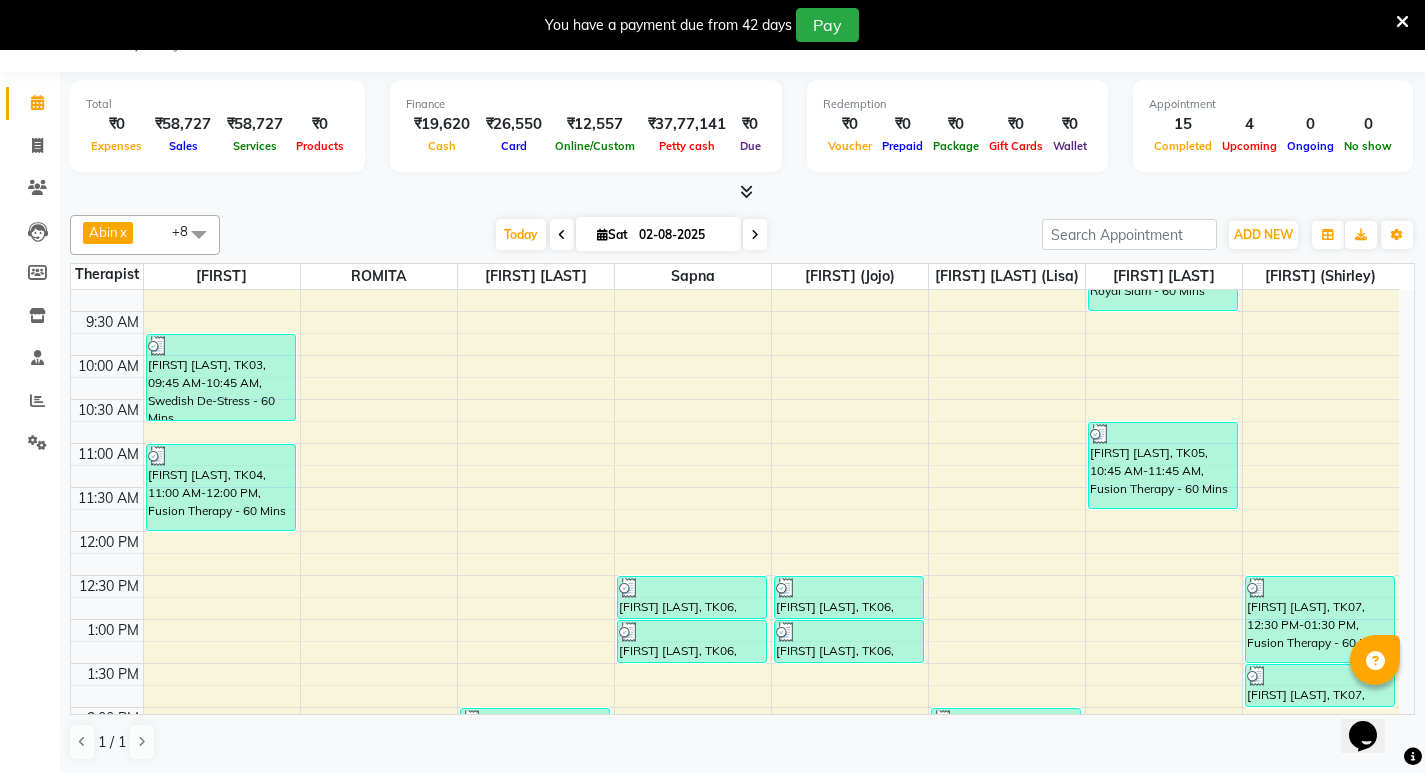 scroll, scrollTop: 200, scrollLeft: 0, axis: vertical 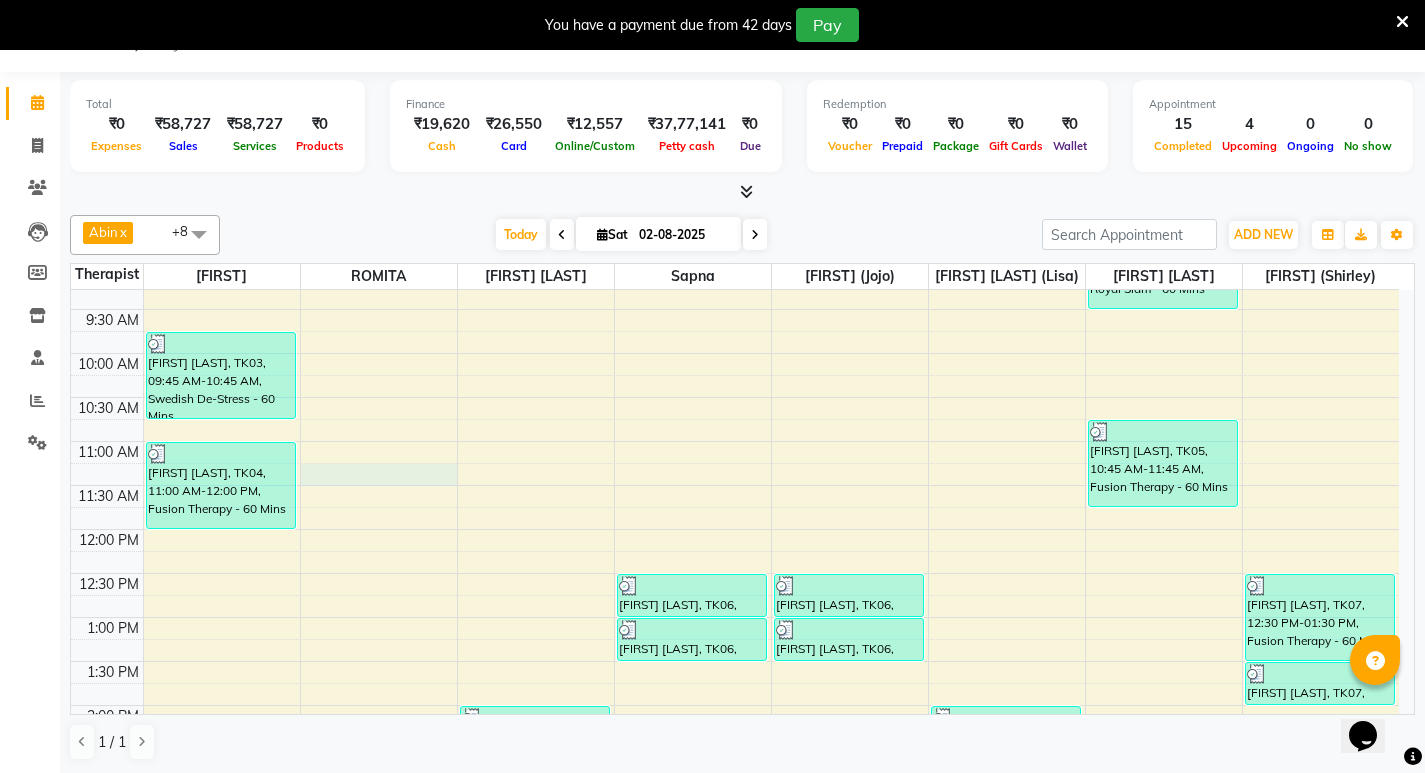 click on "7:00 AM 7:30 AM 8:00 AM 8:30 AM 9:00 AM 9:30 AM 10:00 AM 10:30 AM 11:00 AM 11:30 AM 12:00 PM 12:30 PM 1:00 PM 1:30 PM 2:00 PM 2:30 PM 3:00 PM 3:30 PM 4:00 PM 4:30 PM 5:00 PM 5:30 PM 6:00 PM 6:30 PM 7:00 PM 7:30 PM 8:00 PM 8:30 PM 9:00 PM 9:30 PM 10:00 PM 10:30 PM 11:00 PM 11:30 PM     Sumish Hyundaimedical, TK01, 08:15 AM-08:45 AM, Signature Foot Massage - 30 Mins     Sumish Hyundaimedical, TK01, 08:45 AM-09:15 AM, Signature Head Massage - 30 Mins     Neha Galhotra, TK03, 09:45 AM-10:45 AM, Swedish De-Stress - 60 Mins     M Raghav, TK04, 11:00 AM-12:00 PM, Fusion Therapy - 60 Mins             Harsha Vedi, TK13, 04:00 PM-05:30 PM, Royal Siam - 90 Mins             Kavitha Dinesh, TK12, 03:45 PM-04:45 PM, Swedish De-Stress - 60 Mins     Suyash Dhar, TK08, 02:00 PM-03:00 PM, Fusion Therapy - 60 Mins     Amit Chodha, TK06, 12:30 PM-01:00 PM, De-Stress Back & Shoulder Massage - 30 Mins     Amit Chodha, TK06, 01:00 PM-01:30 PM, Signature Foot Massage - 30 Mins" at bounding box center (735, 837) 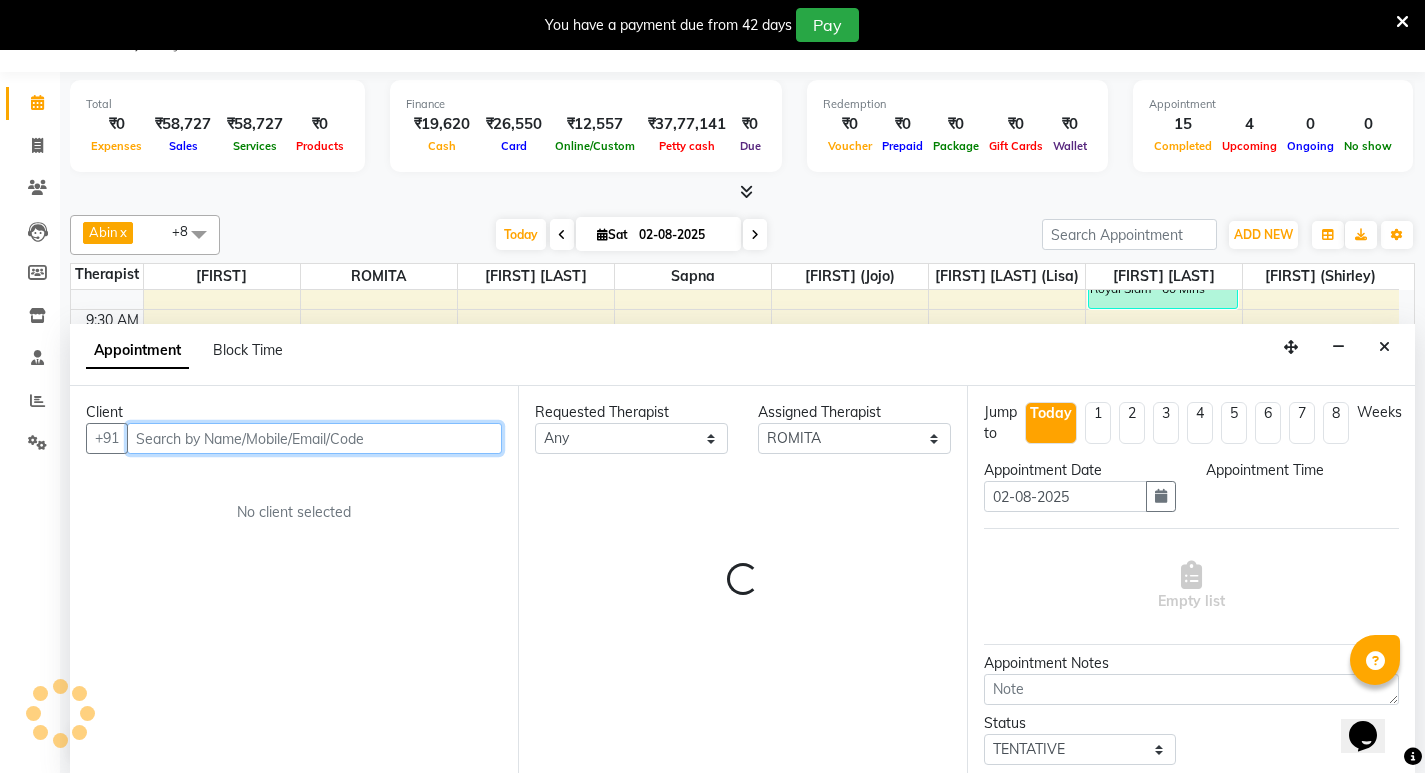 scroll, scrollTop: 51, scrollLeft: 0, axis: vertical 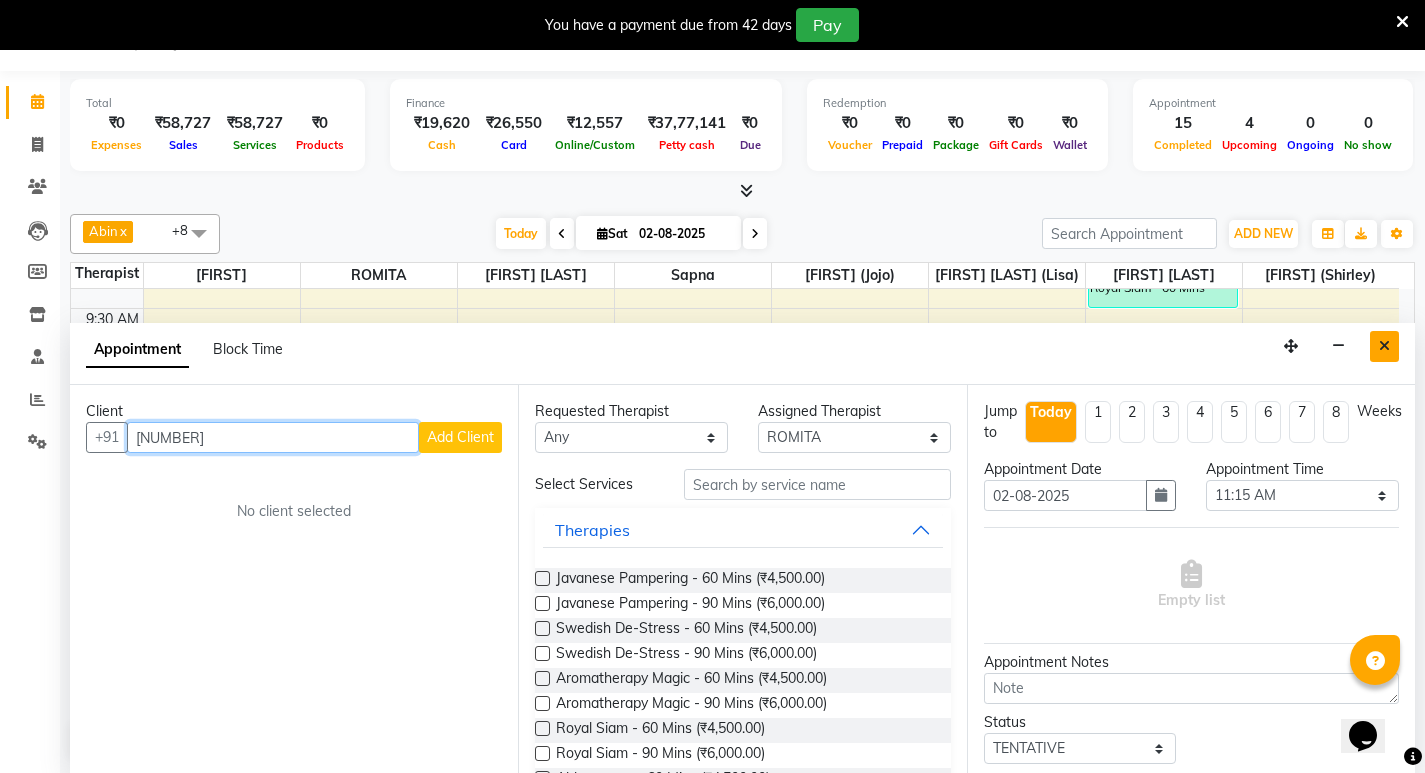 type on "88156" 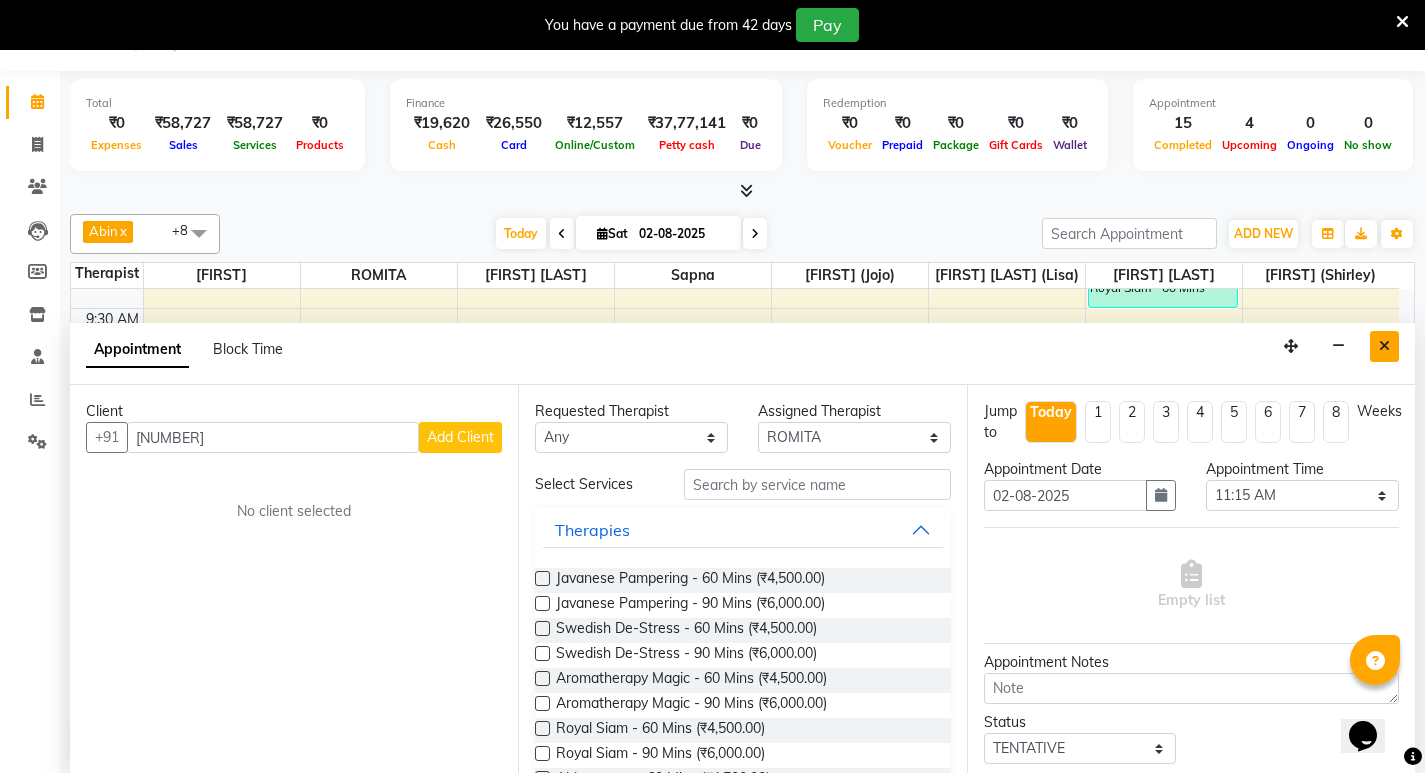 click at bounding box center (1384, 346) 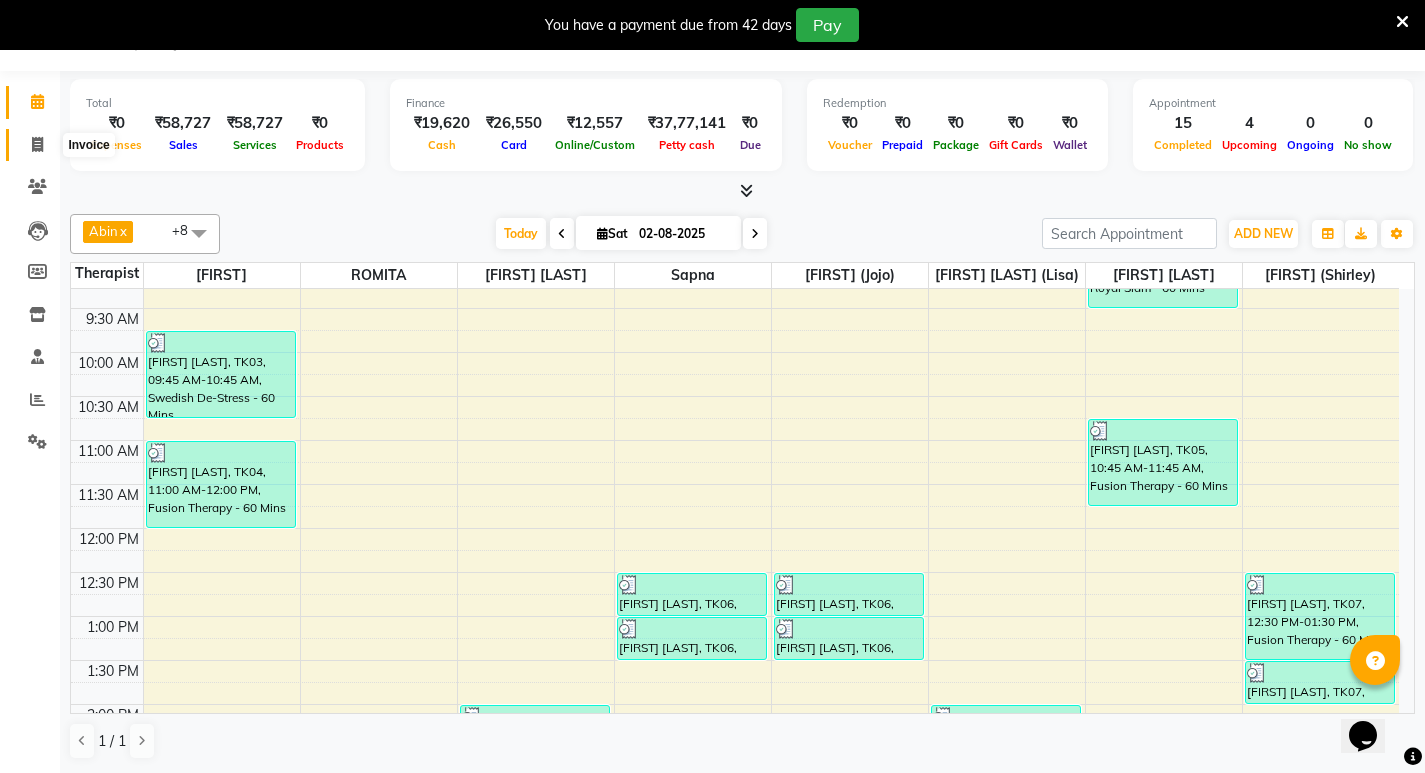 click 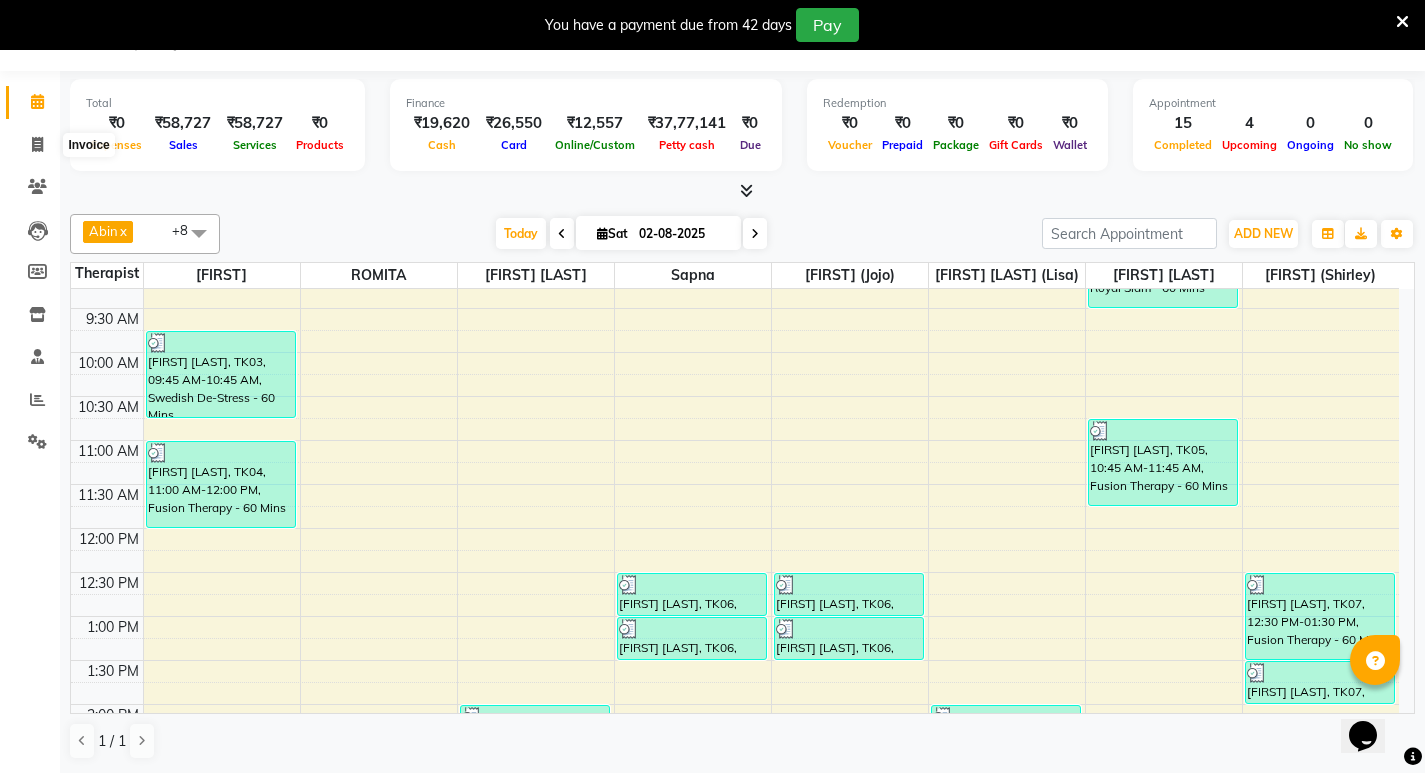 select on "6403" 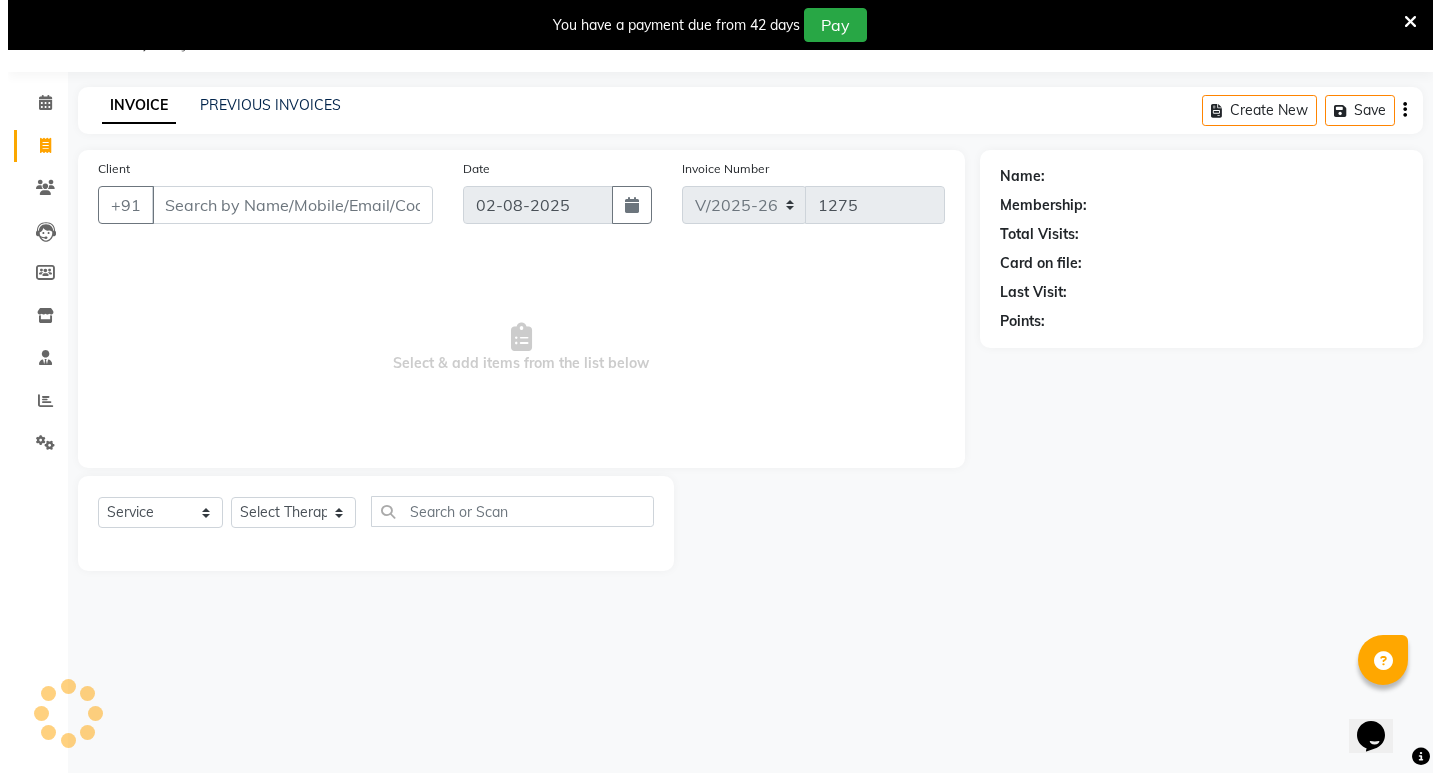 scroll, scrollTop: 50, scrollLeft: 0, axis: vertical 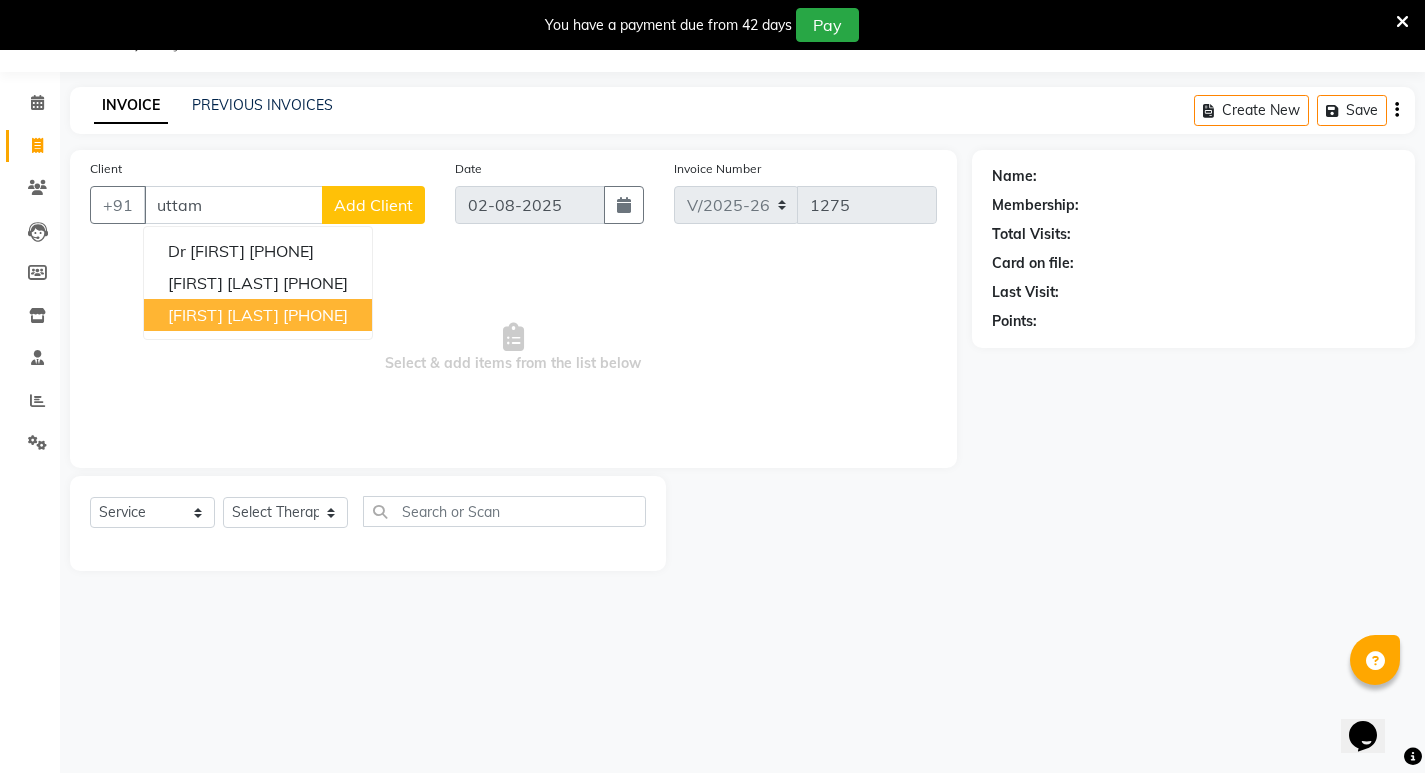 click on "Komal Uttam Tripathi" at bounding box center [223, 315] 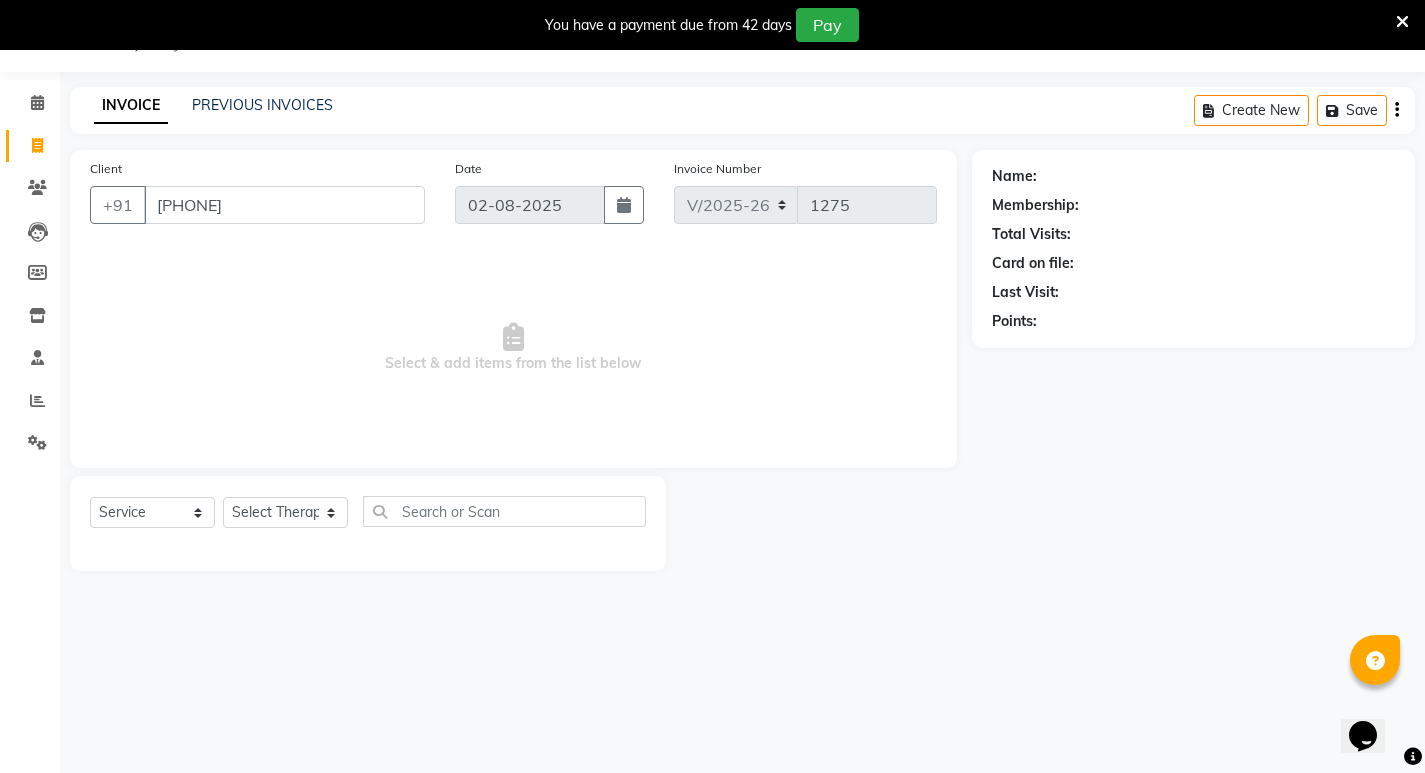 type on "9843281426" 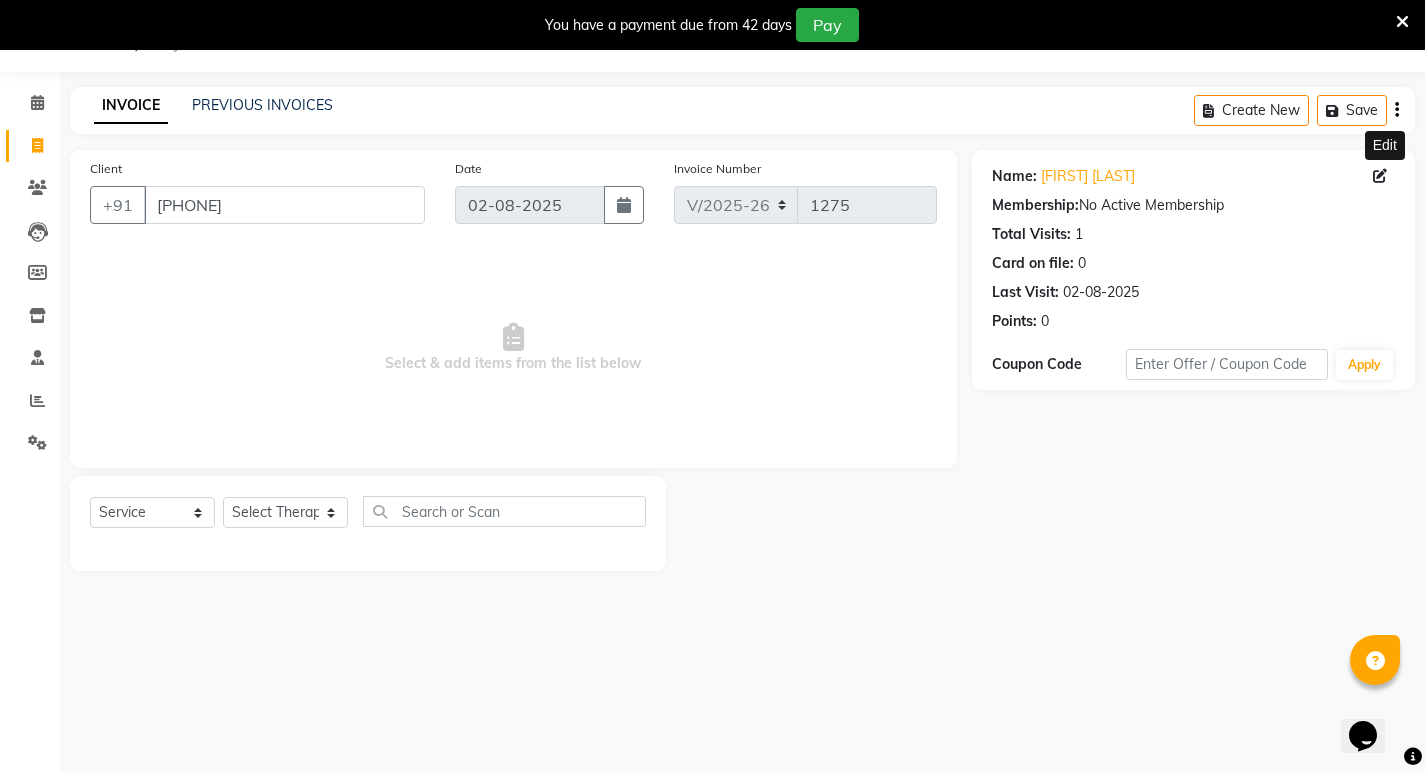 click 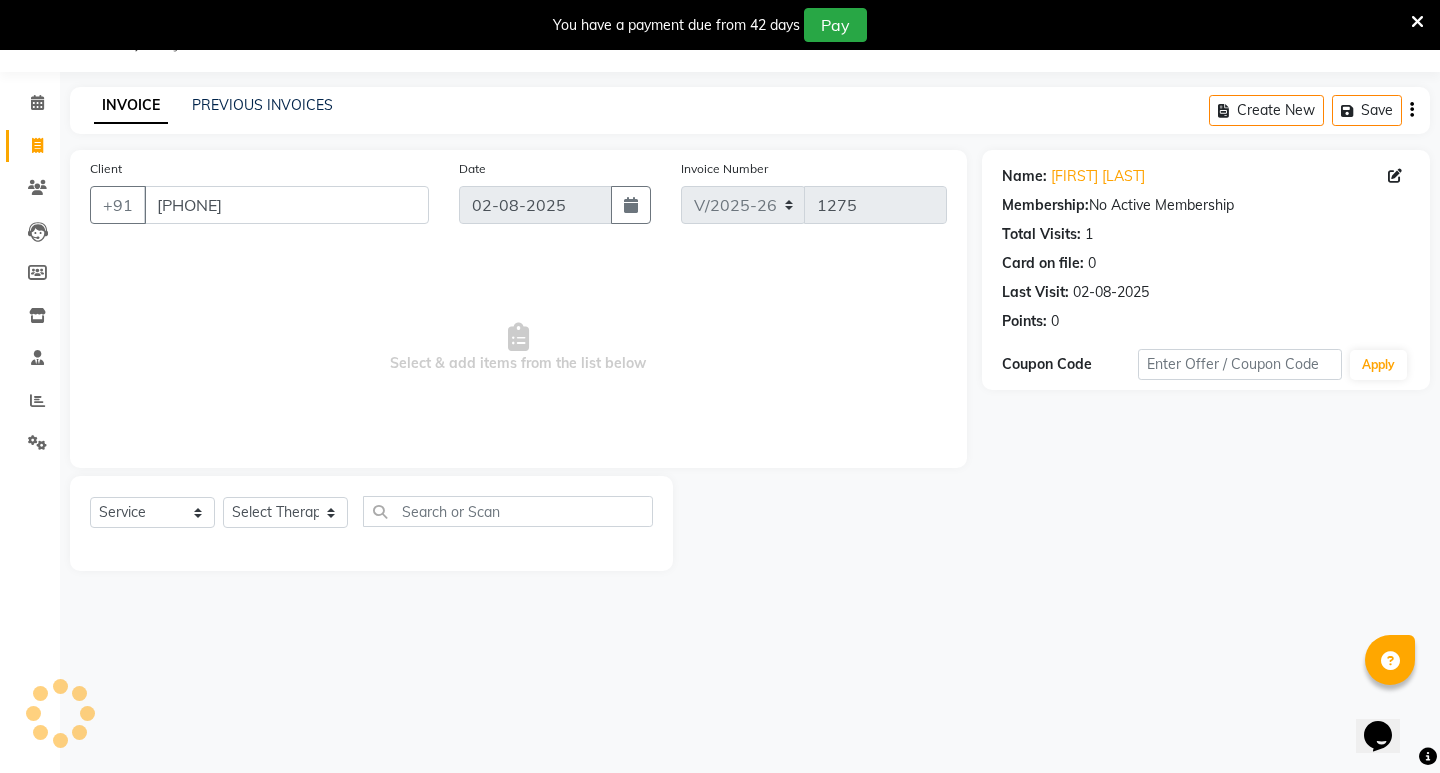 select on "female" 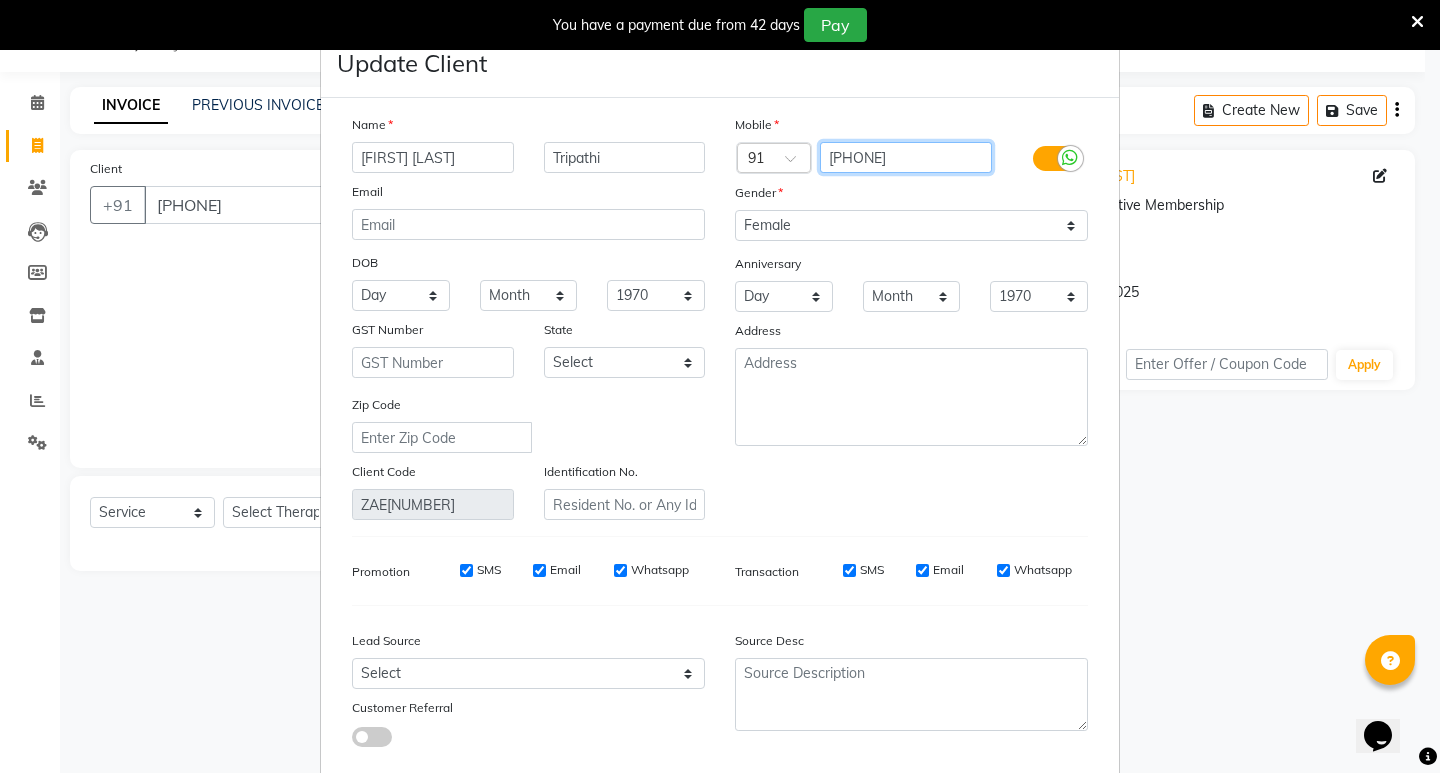 drag, startPoint x: 923, startPoint y: 163, endPoint x: 818, endPoint y: 156, distance: 105.23308 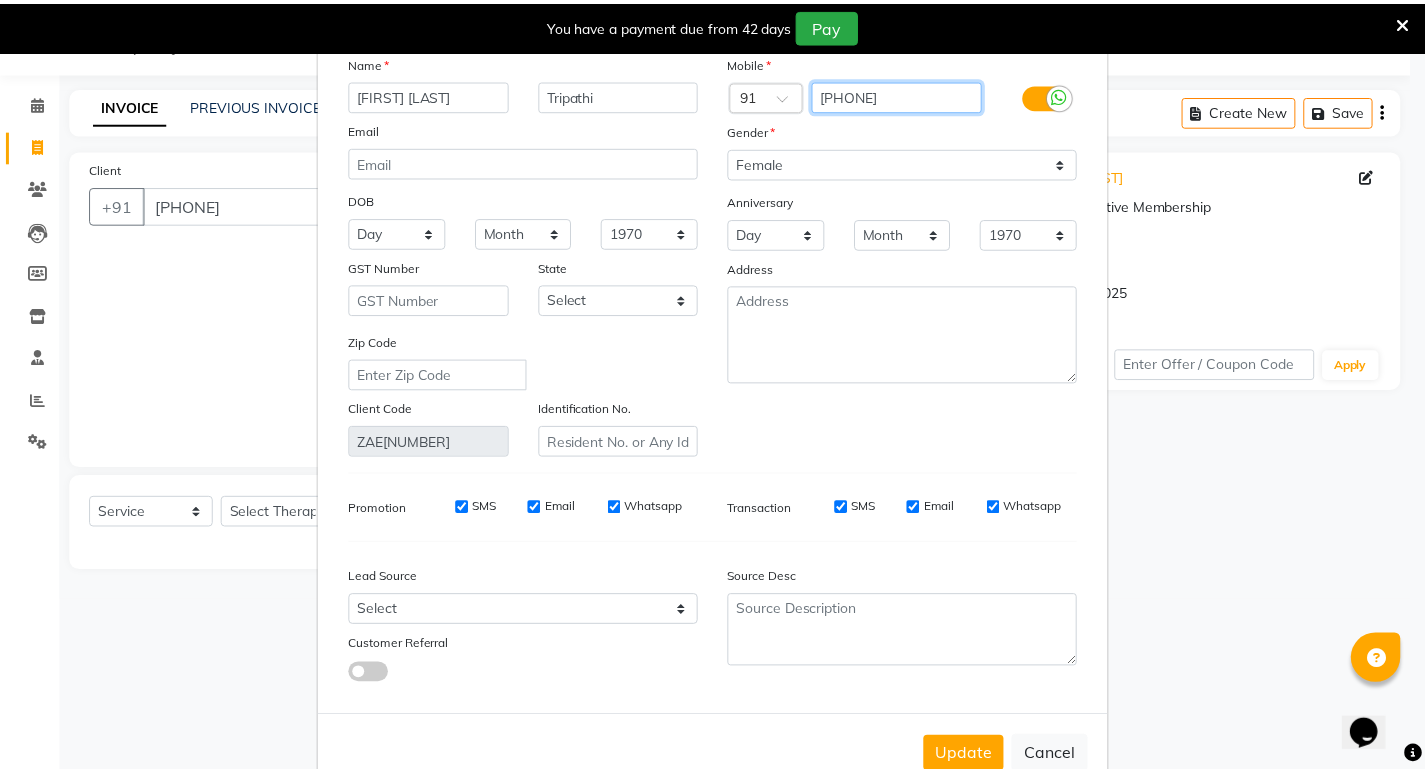 scroll, scrollTop: 114, scrollLeft: 0, axis: vertical 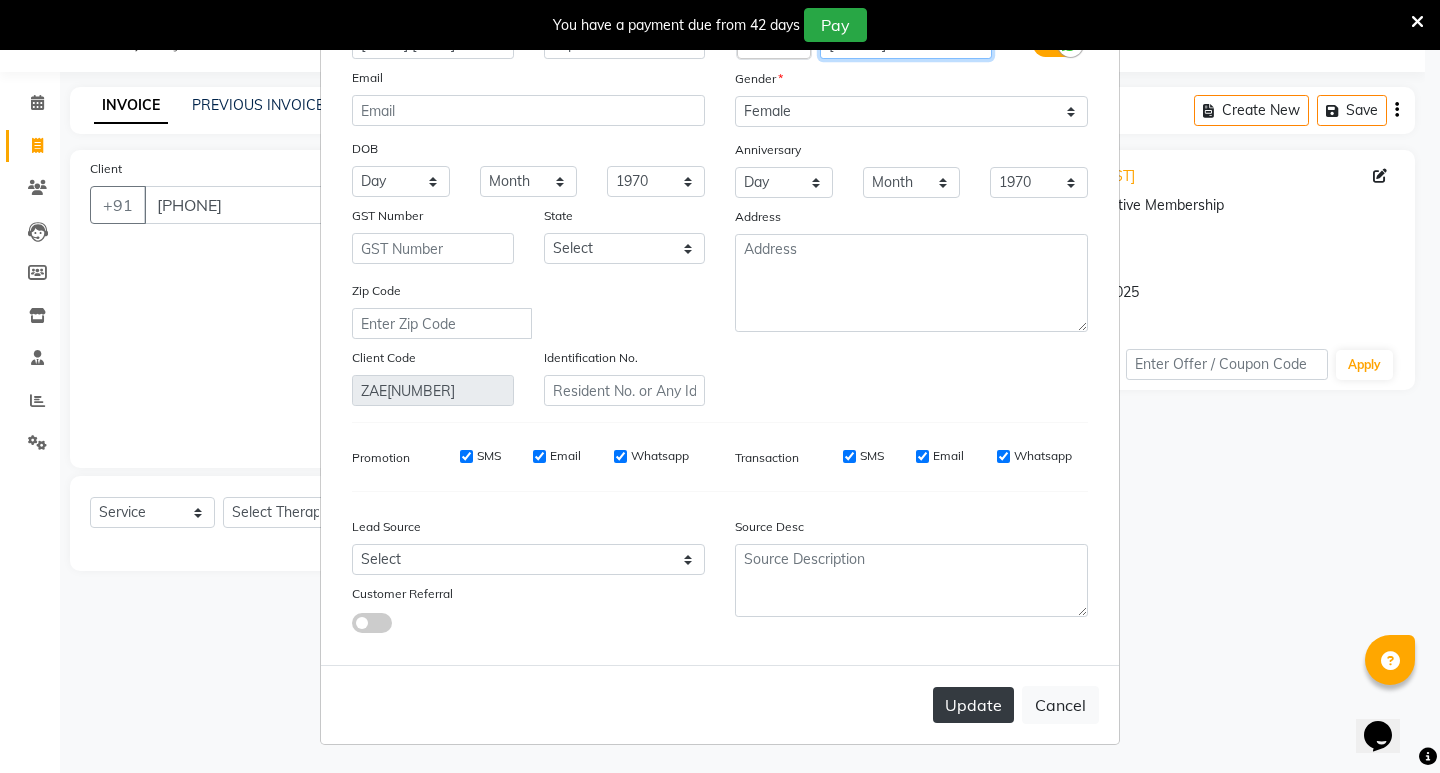 type on "8815692774" 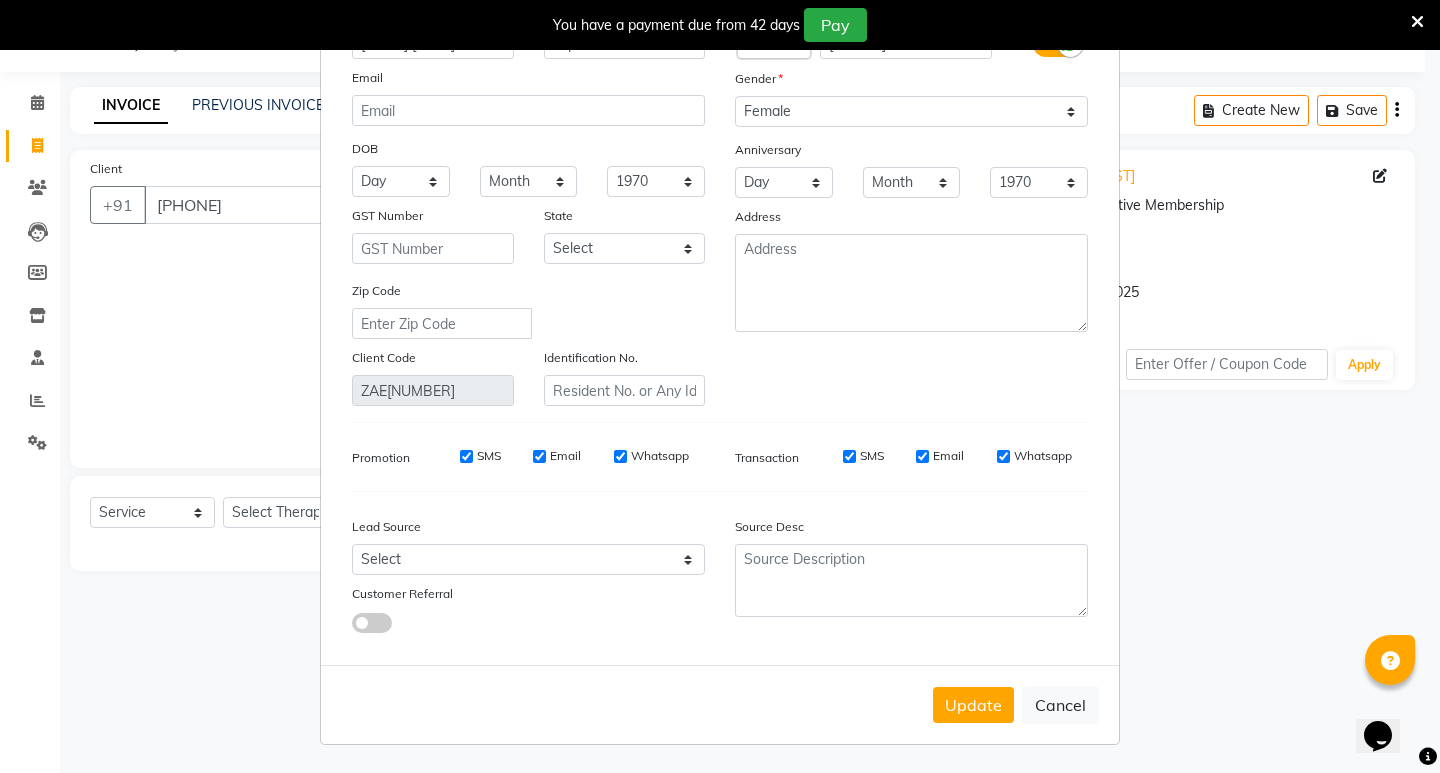 click on "Update" at bounding box center (973, 705) 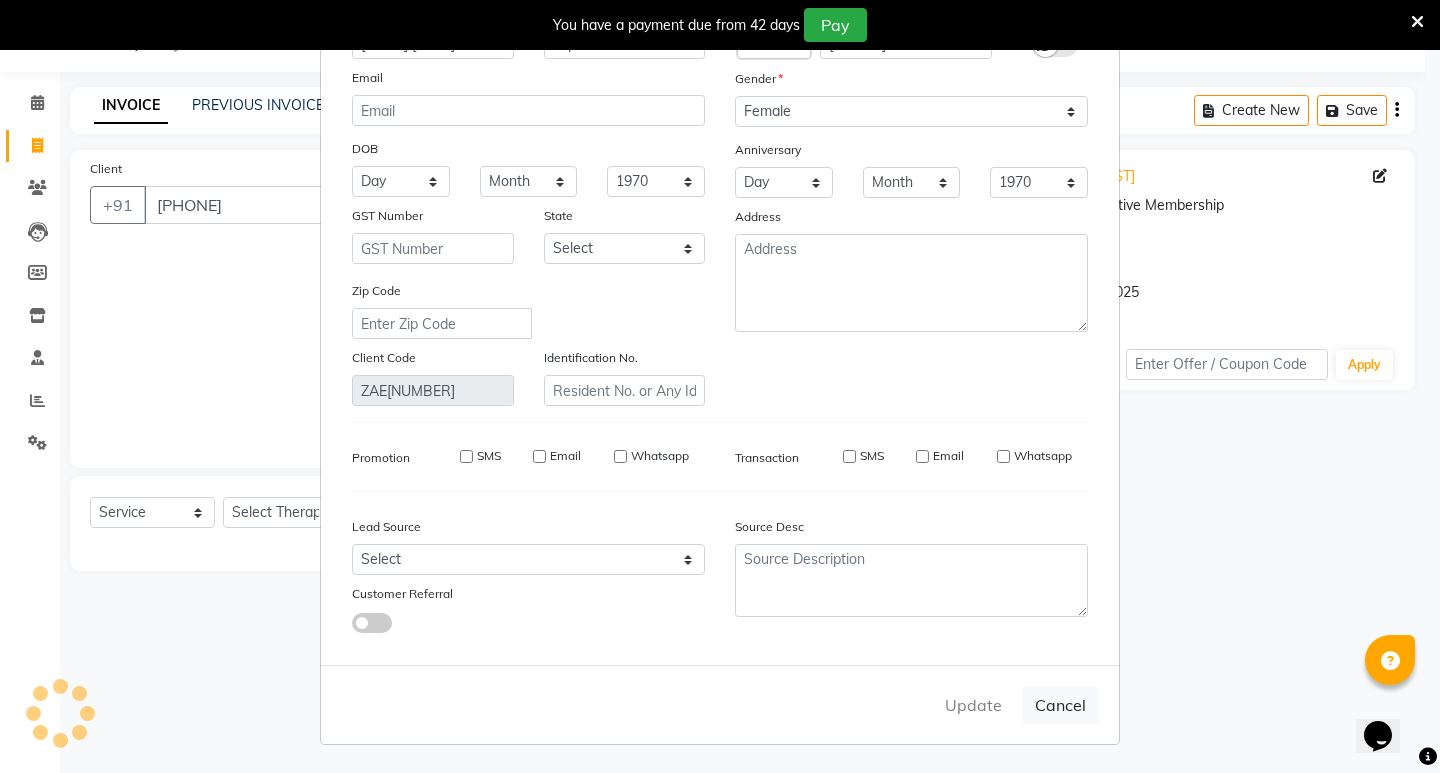 type on "8815692774" 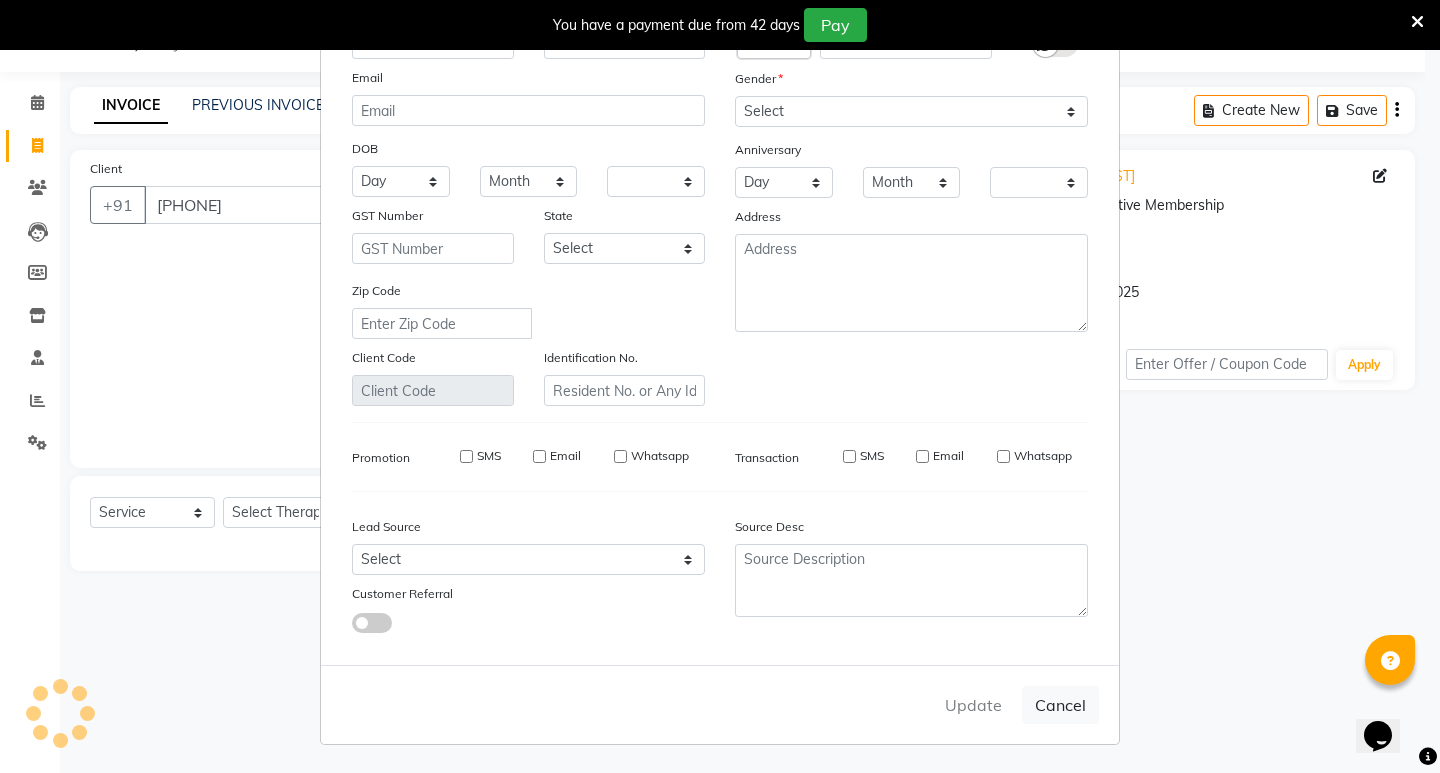 checkbox on "false" 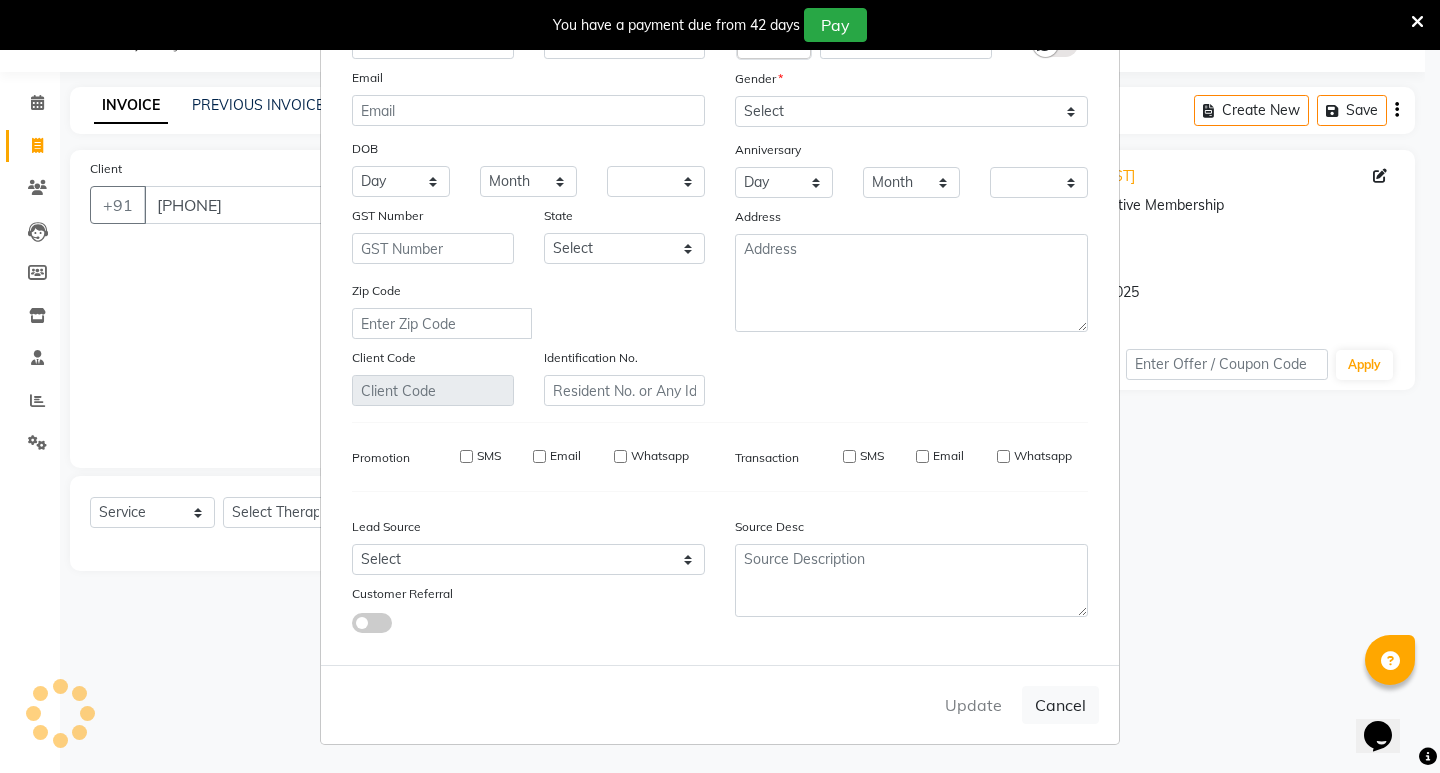 checkbox on "false" 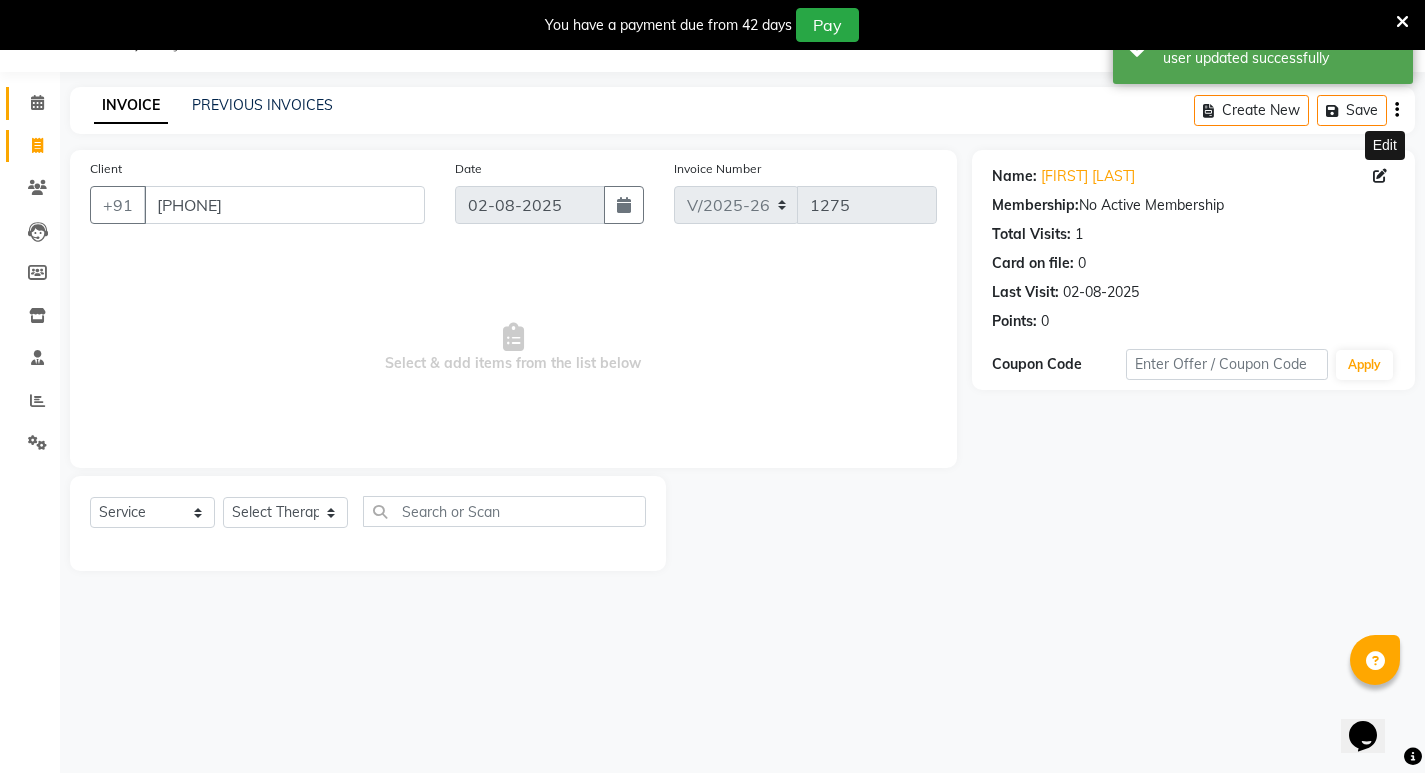 click on "Calendar" 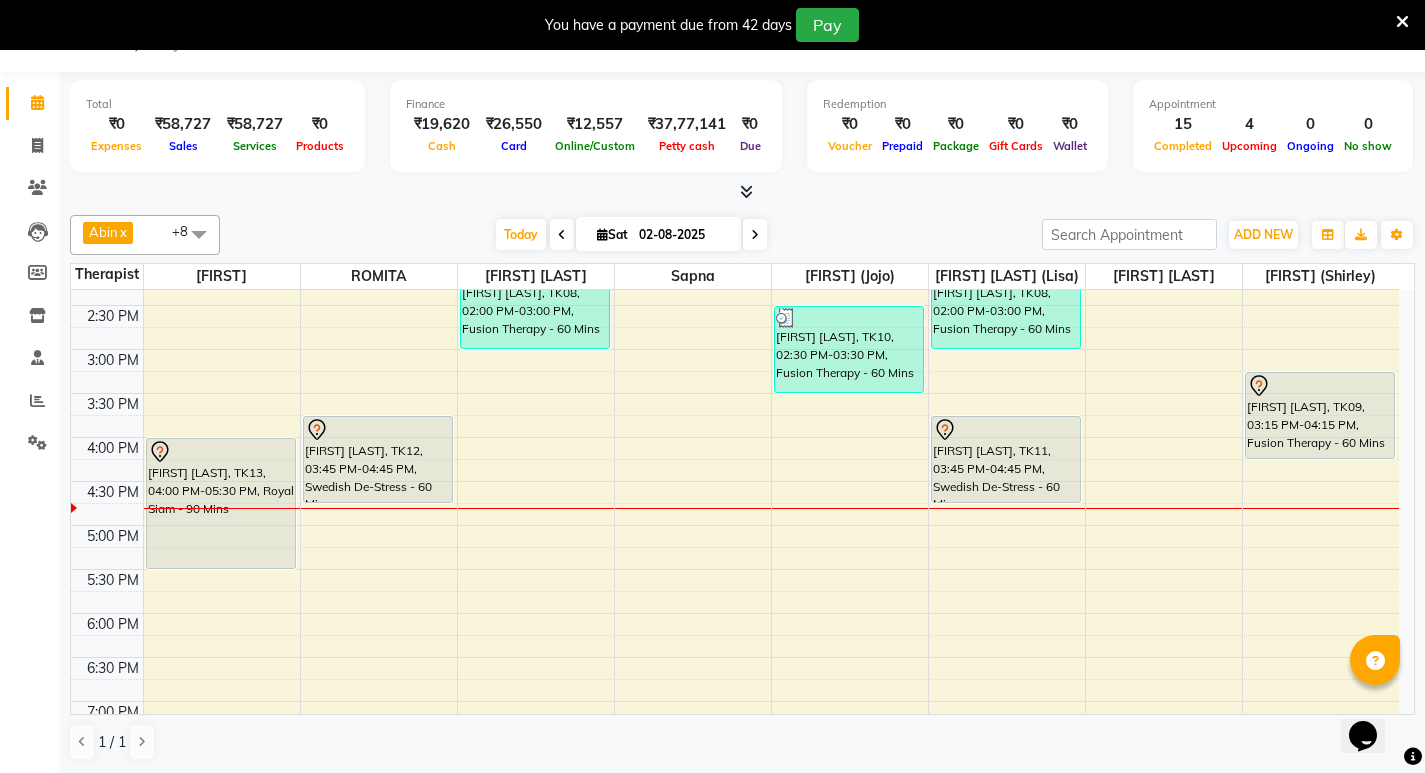 scroll, scrollTop: 692, scrollLeft: 0, axis: vertical 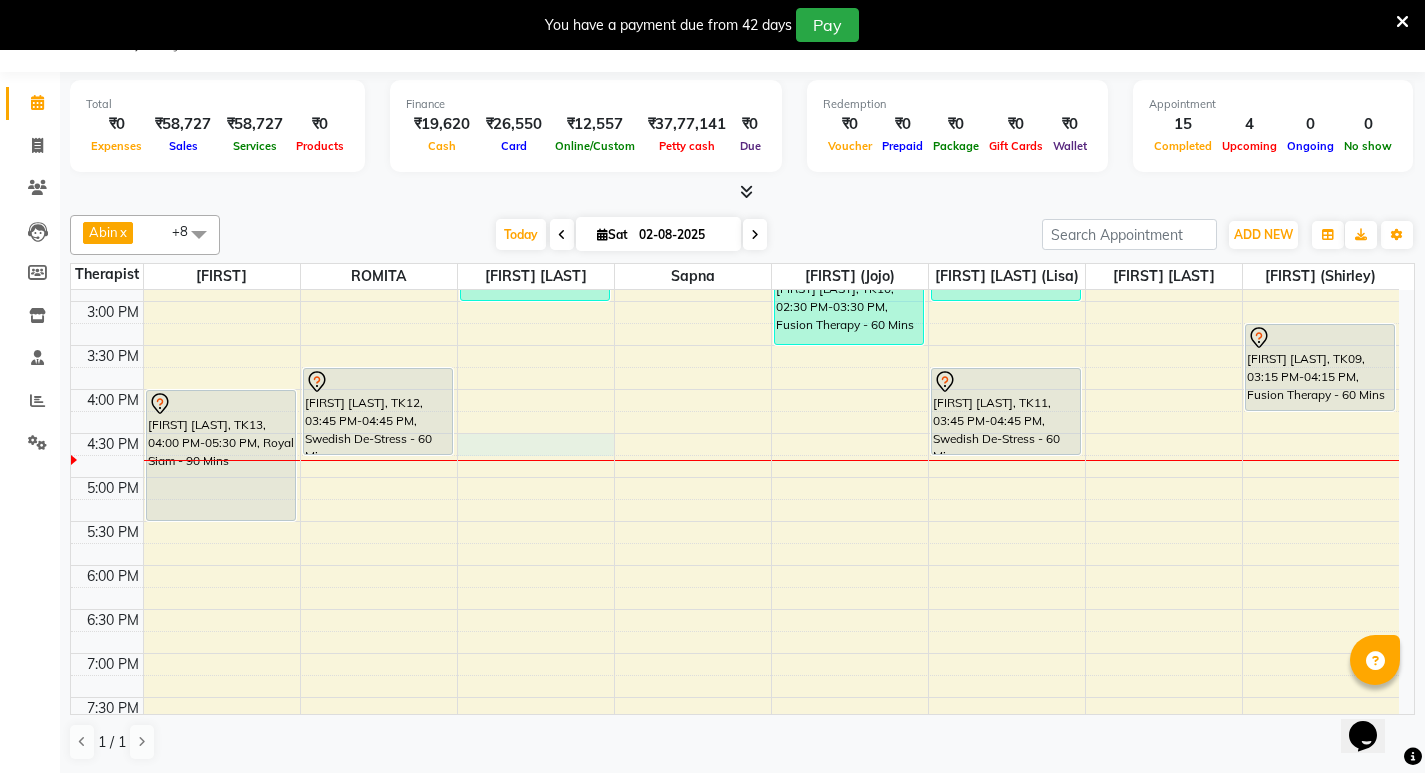 click on "7:00 AM 7:30 AM 8:00 AM 8:30 AM 9:00 AM 9:30 AM 10:00 AM 10:30 AM 11:00 AM 11:30 AM 12:00 PM 12:30 PM 1:00 PM 1:30 PM 2:00 PM 2:30 PM 3:00 PM 3:30 PM 4:00 PM 4:30 PM 5:00 PM 5:30 PM 6:00 PM 6:30 PM 7:00 PM 7:30 PM 8:00 PM 8:30 PM 9:00 PM 9:30 PM 10:00 PM 10:30 PM 11:00 PM 11:30 PM     Sumish Hyundaimedical, TK01, 08:15 AM-08:45 AM, Signature Foot Massage - 30 Mins     Sumish Hyundaimedical, TK01, 08:45 AM-09:15 AM, Signature Head Massage - 30 Mins     Neha Galhotra, TK03, 09:45 AM-10:45 AM, Swedish De-Stress - 60 Mins     M Raghav, TK04, 11:00 AM-12:00 PM, Fusion Therapy - 60 Mins             Harsha Vedi, TK13, 04:00 PM-05:30 PM, Royal Siam - 90 Mins             Kavitha Dinesh, TK12, 03:45 PM-04:45 PM, Swedish De-Stress - 60 Mins     Suyash Dhar, TK08, 02:00 PM-03:00 PM, Fusion Therapy - 60 Mins     Amit Chodha, TK06, 12:30 PM-01:00 PM, De-Stress Back & Shoulder Massage - 30 Mins     Amit Chodha, TK06, 01:00 PM-01:30 PM, Signature Foot Massage - 30 Mins" at bounding box center (735, 345) 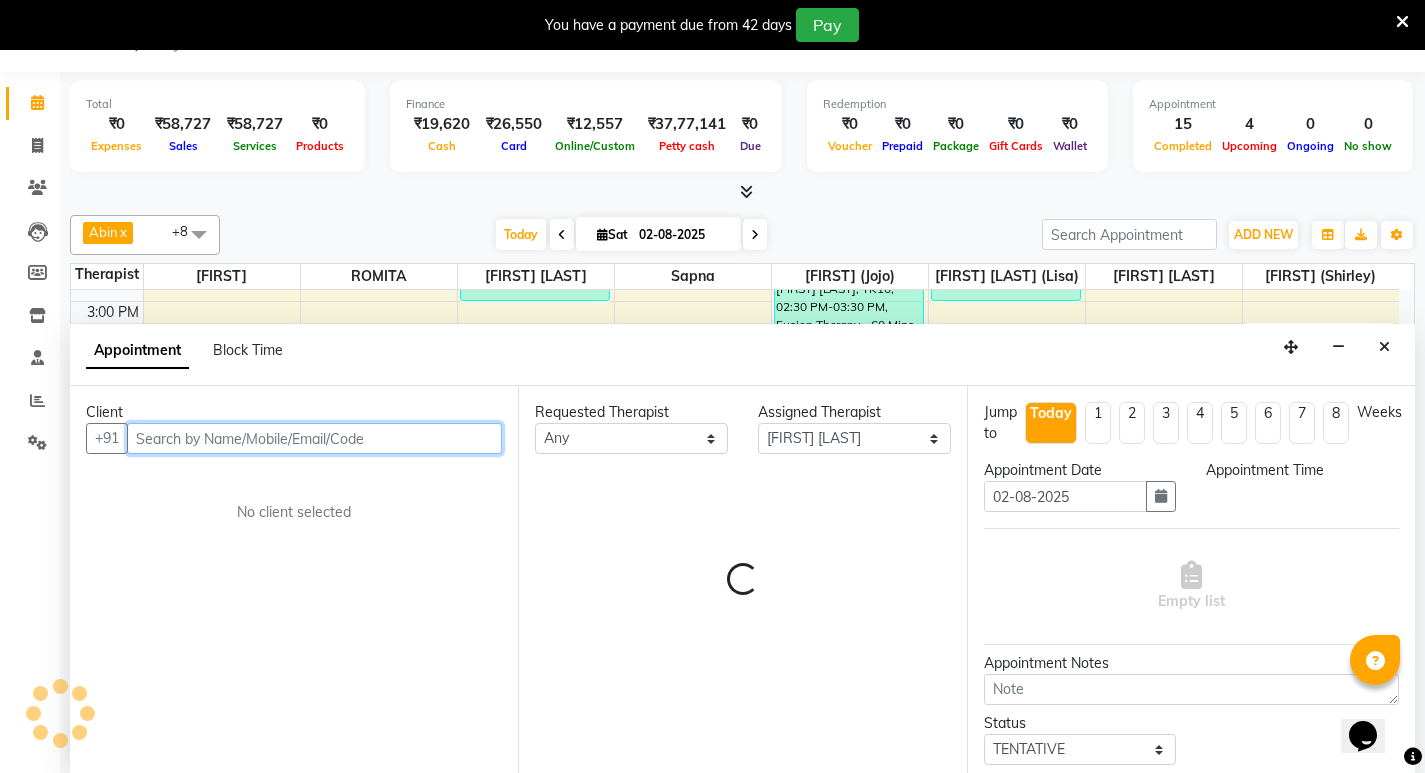 scroll, scrollTop: 51, scrollLeft: 0, axis: vertical 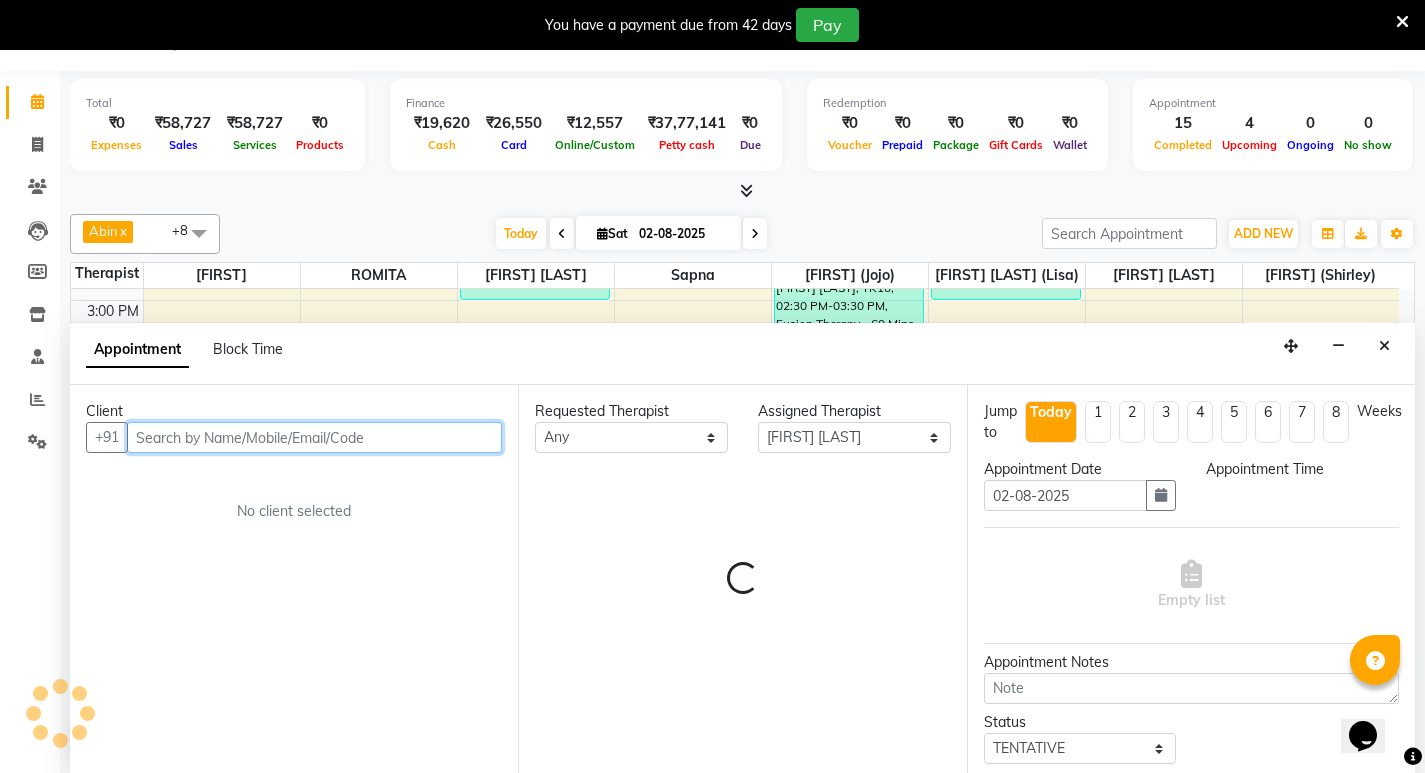 select on "990" 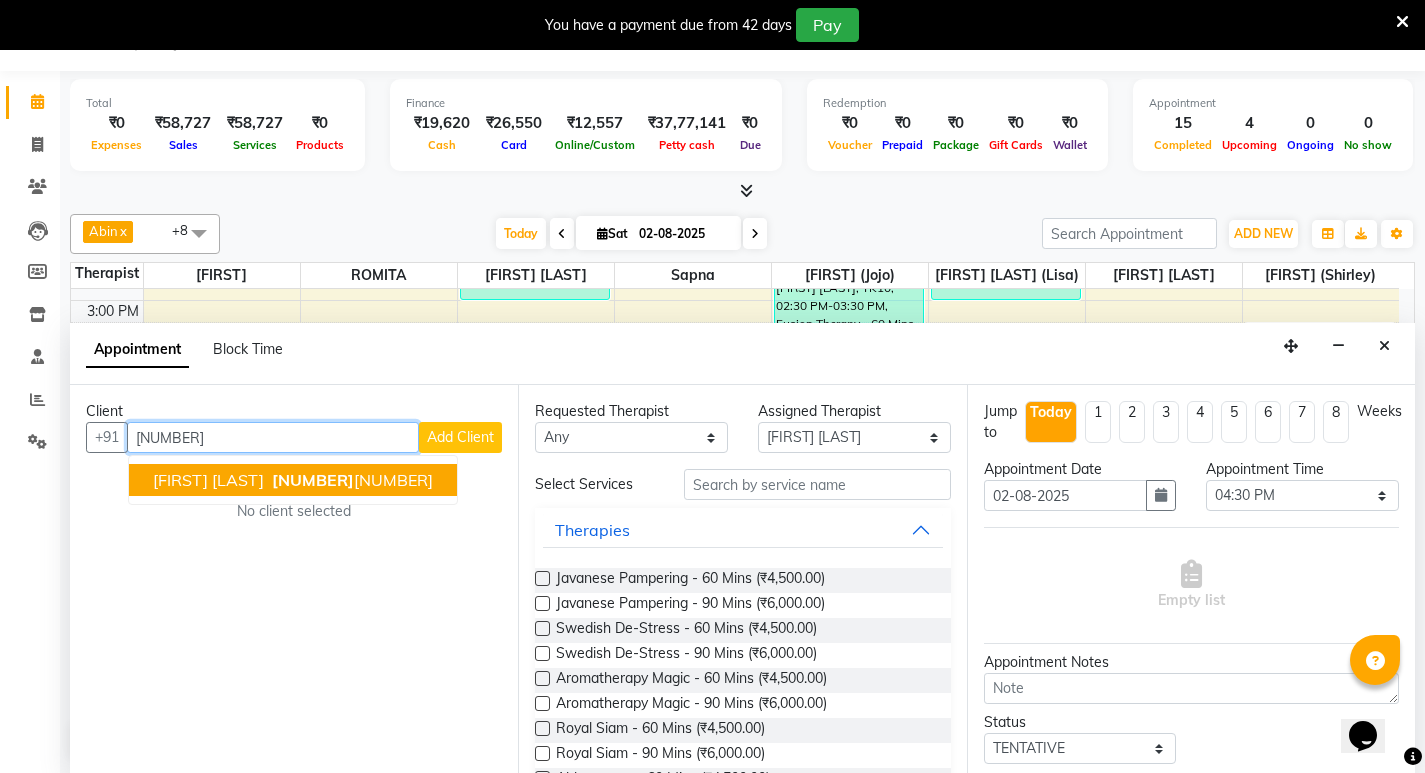 click on "88156 92774" at bounding box center [350, 480] 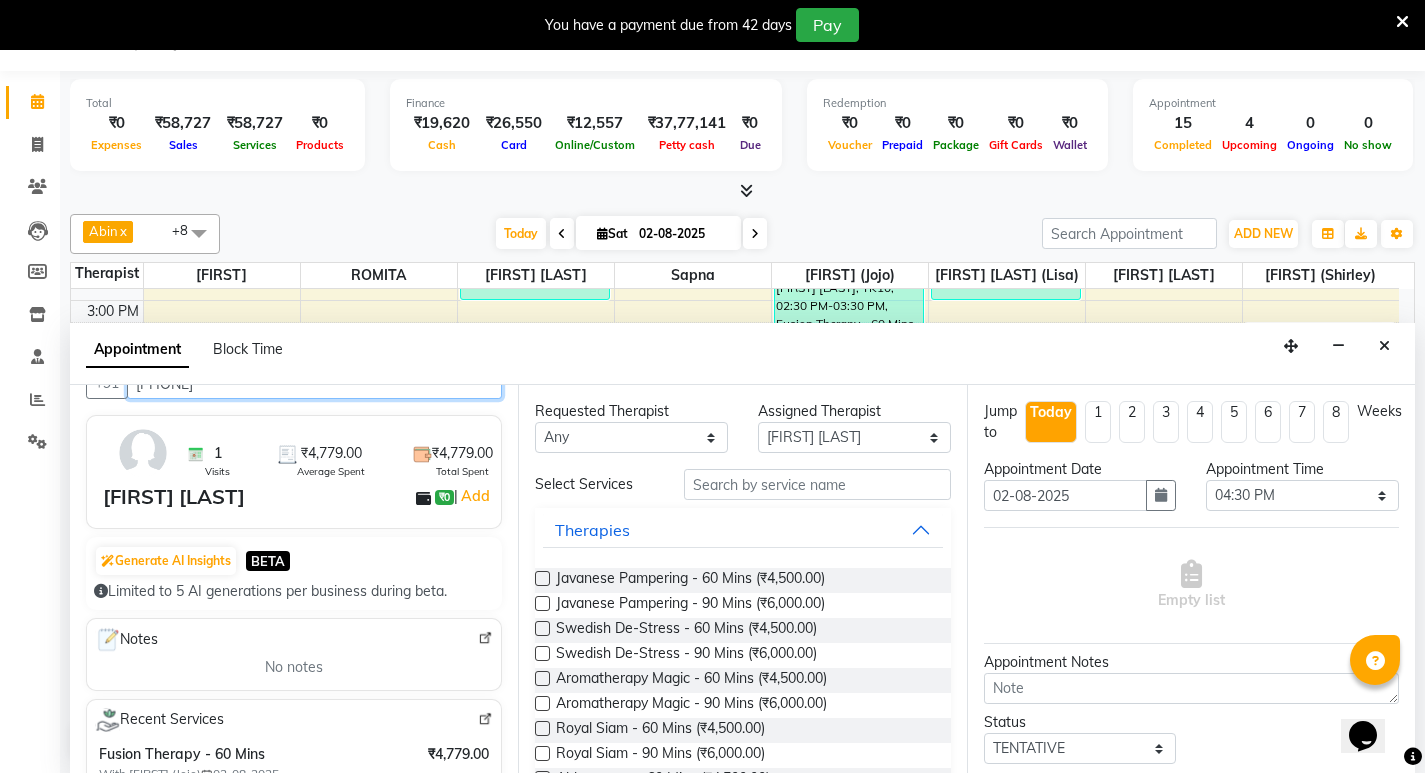 scroll, scrollTop: 100, scrollLeft: 0, axis: vertical 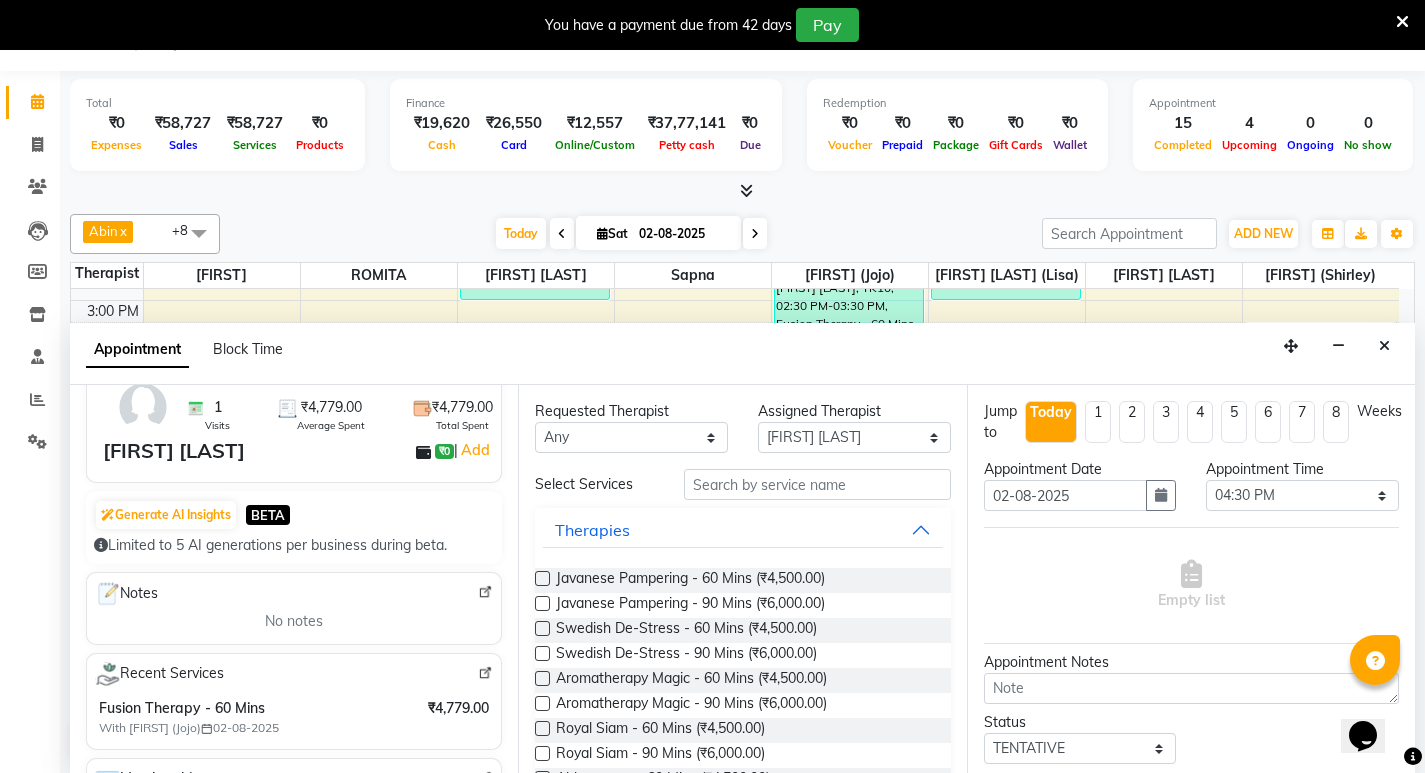 type on "8815692774" 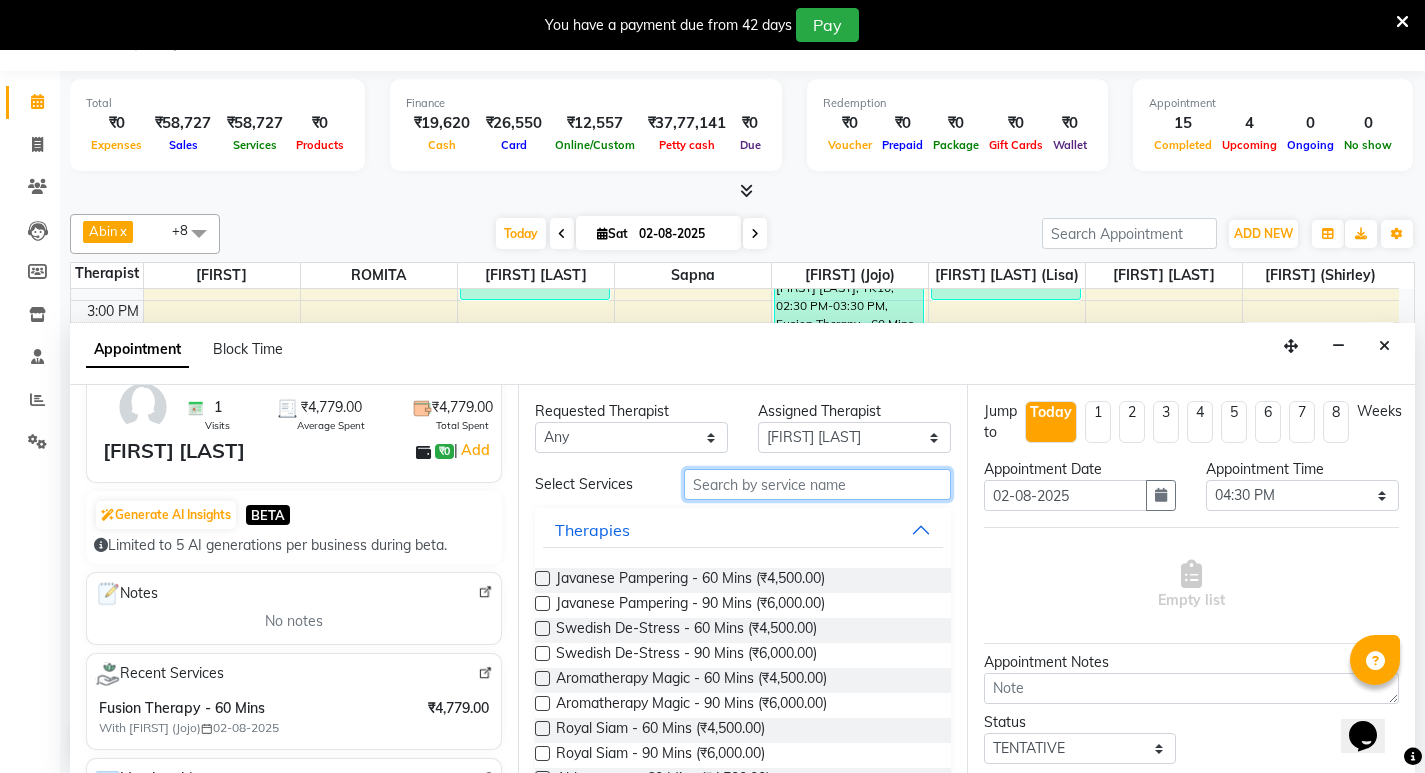 click at bounding box center (817, 484) 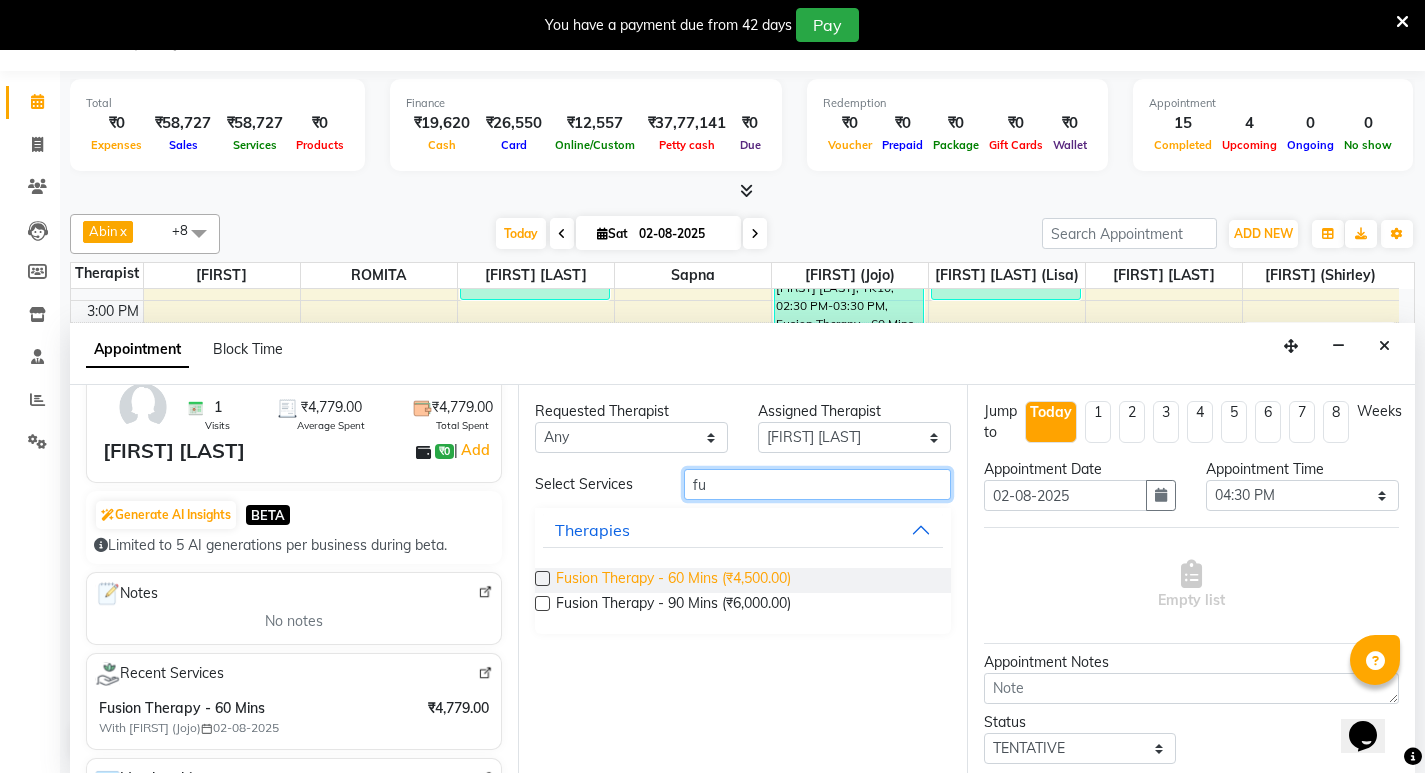type on "fu" 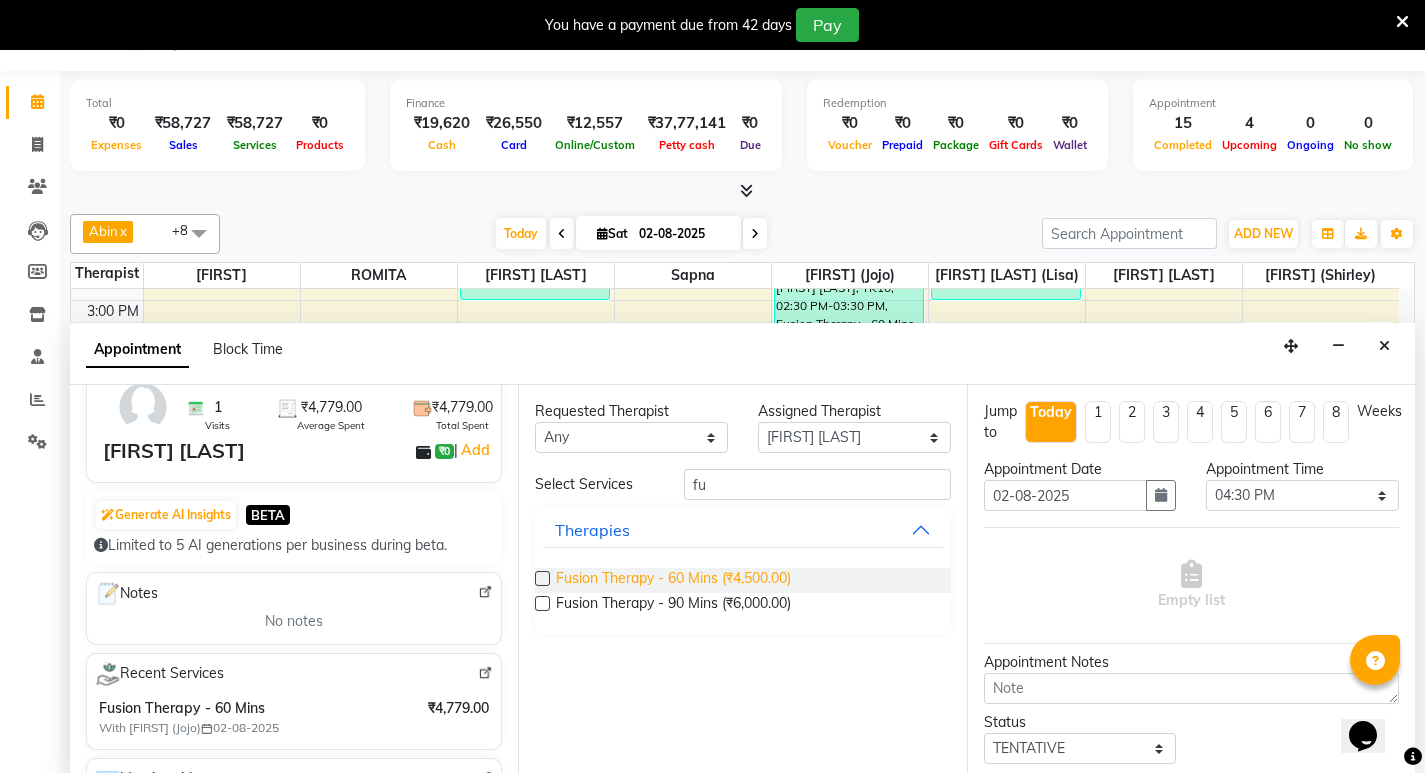 click on "Fusion Therapy - 60 Mins (₹4,500.00)" at bounding box center [673, 580] 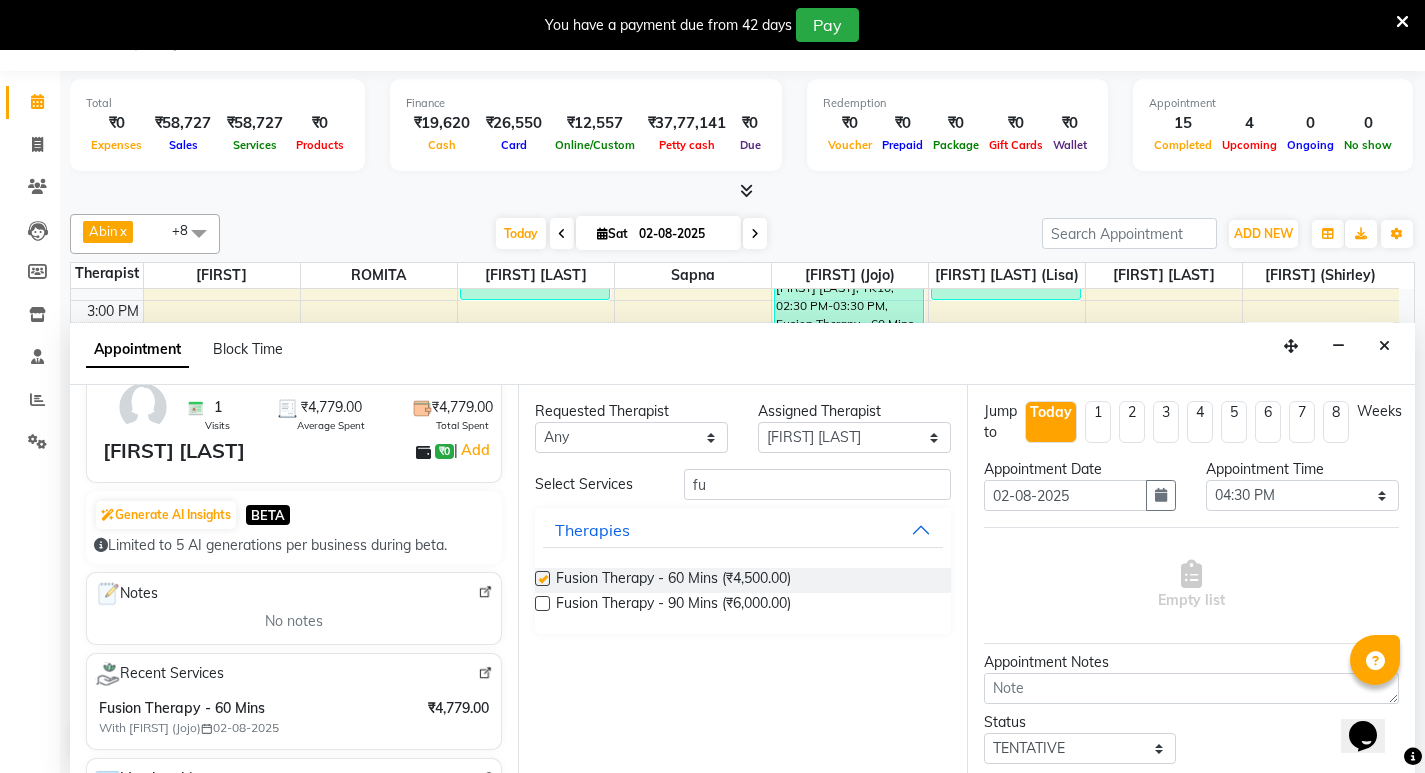 checkbox on "false" 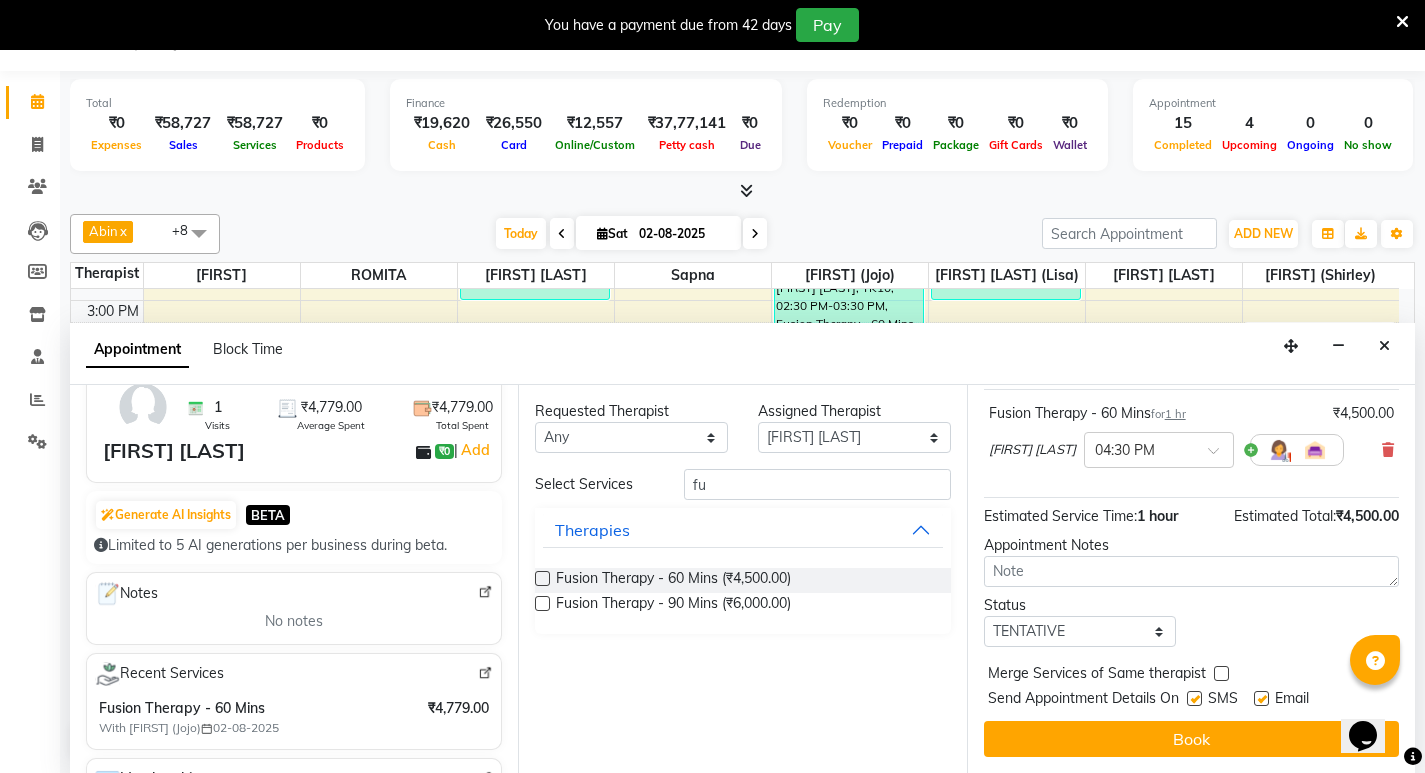 scroll, scrollTop: 141, scrollLeft: 0, axis: vertical 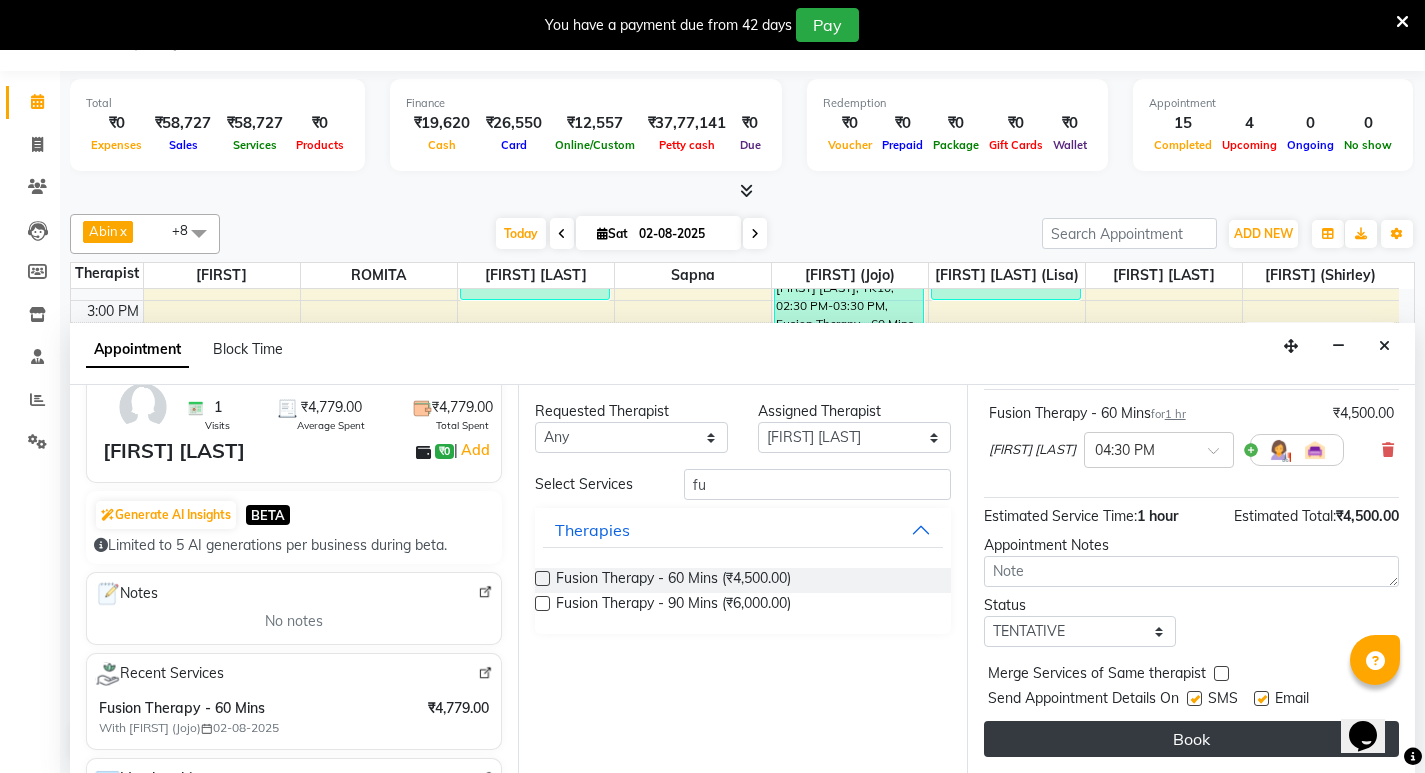 click on "Book" at bounding box center (1191, 739) 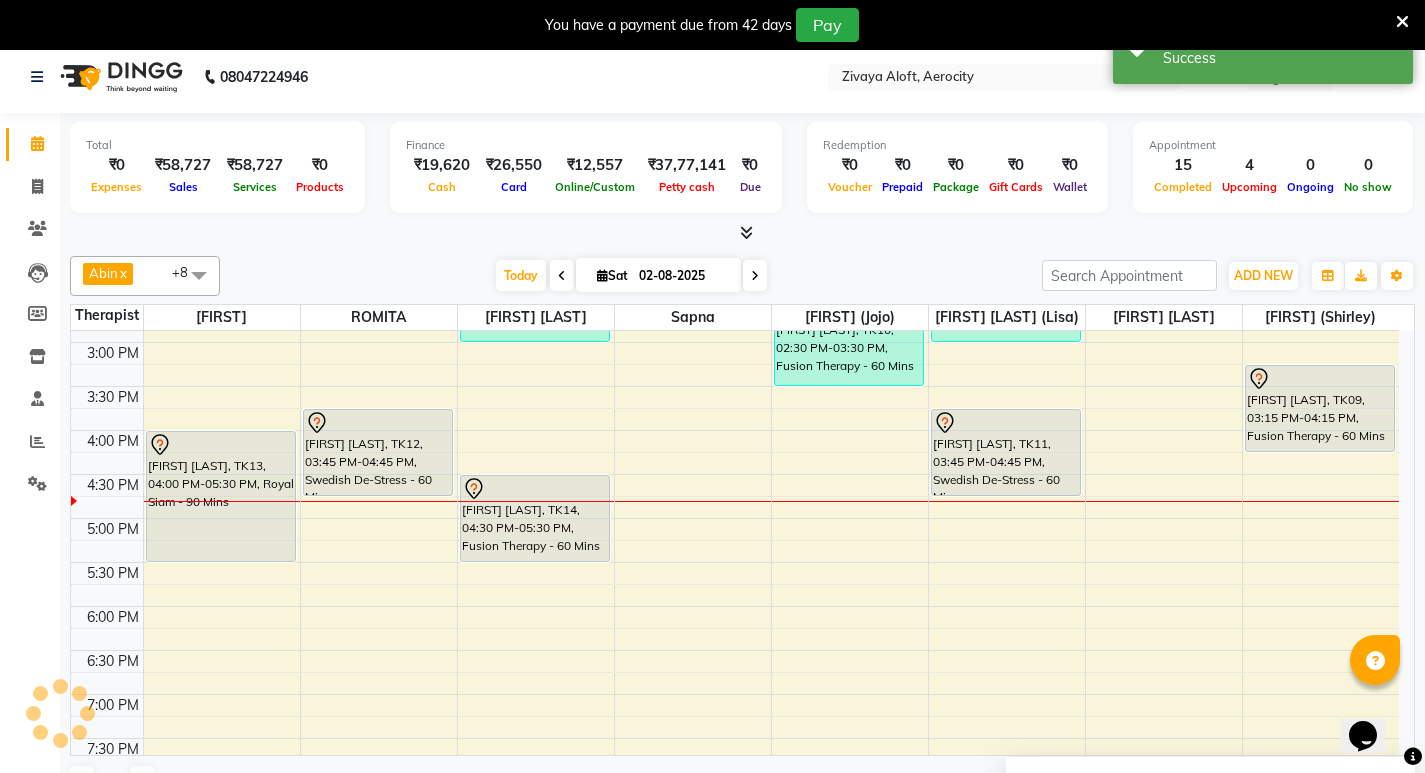 scroll, scrollTop: 0, scrollLeft: 0, axis: both 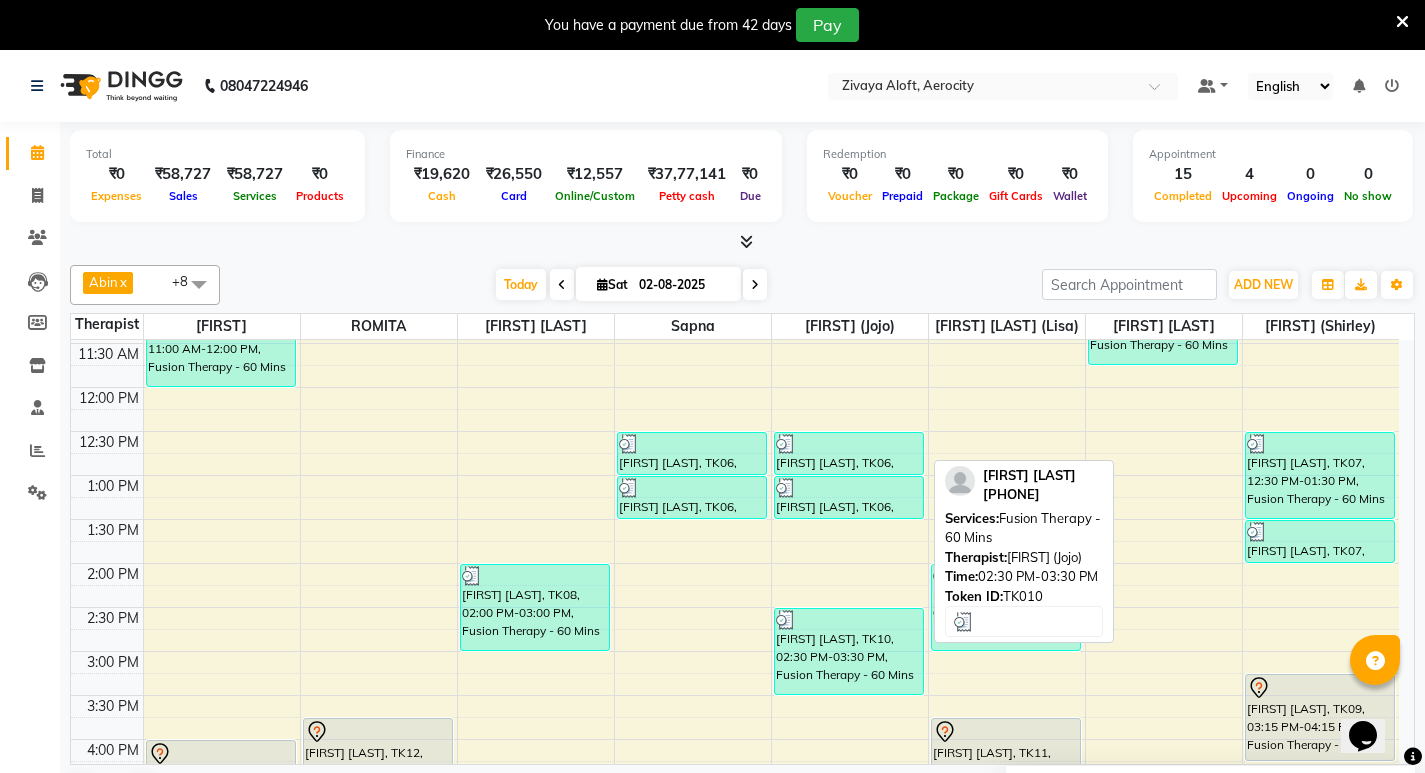 click on "[FIRST] [MIDDLE] [LAST], TK10, [TIME] - [TIME], Fusion Therapy - 60 Mins" at bounding box center [849, 651] 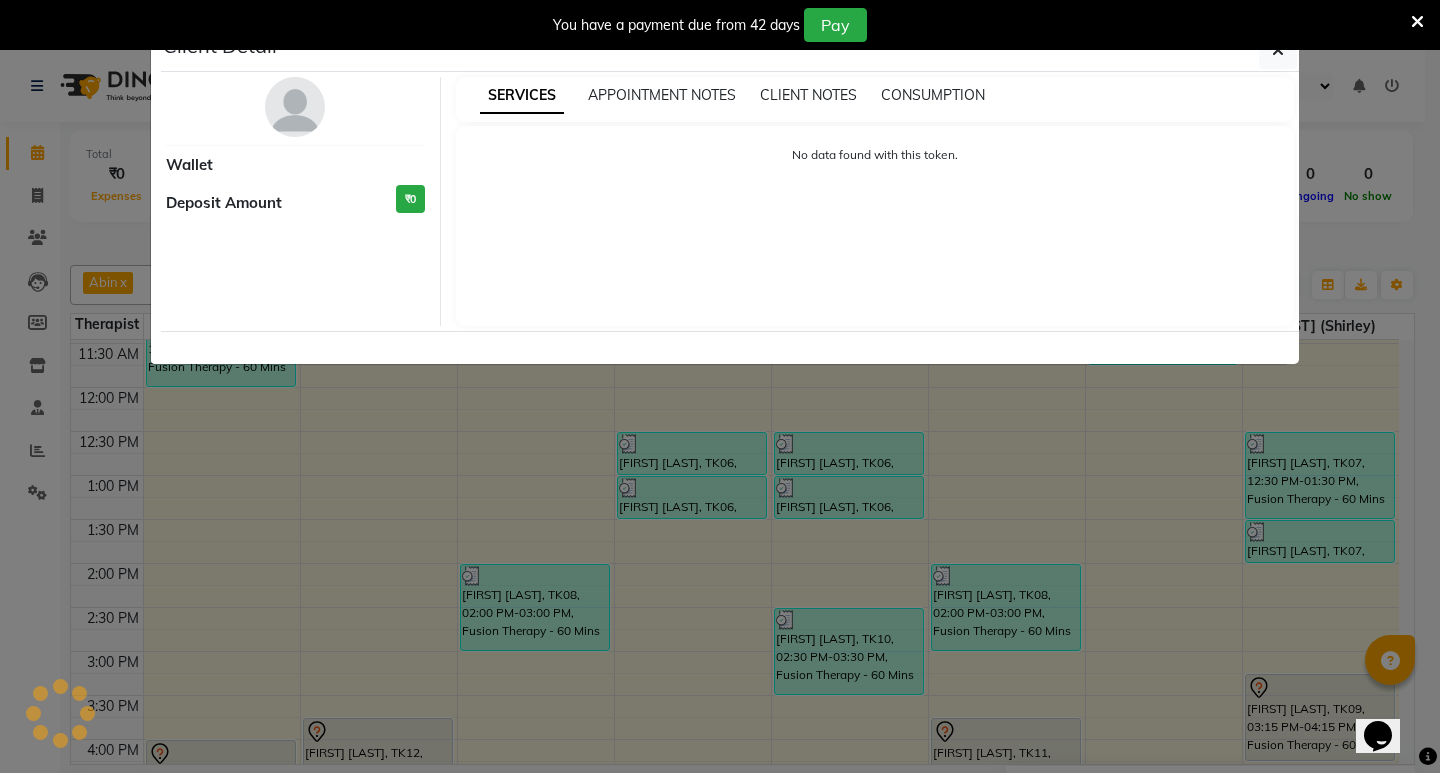 select on "3" 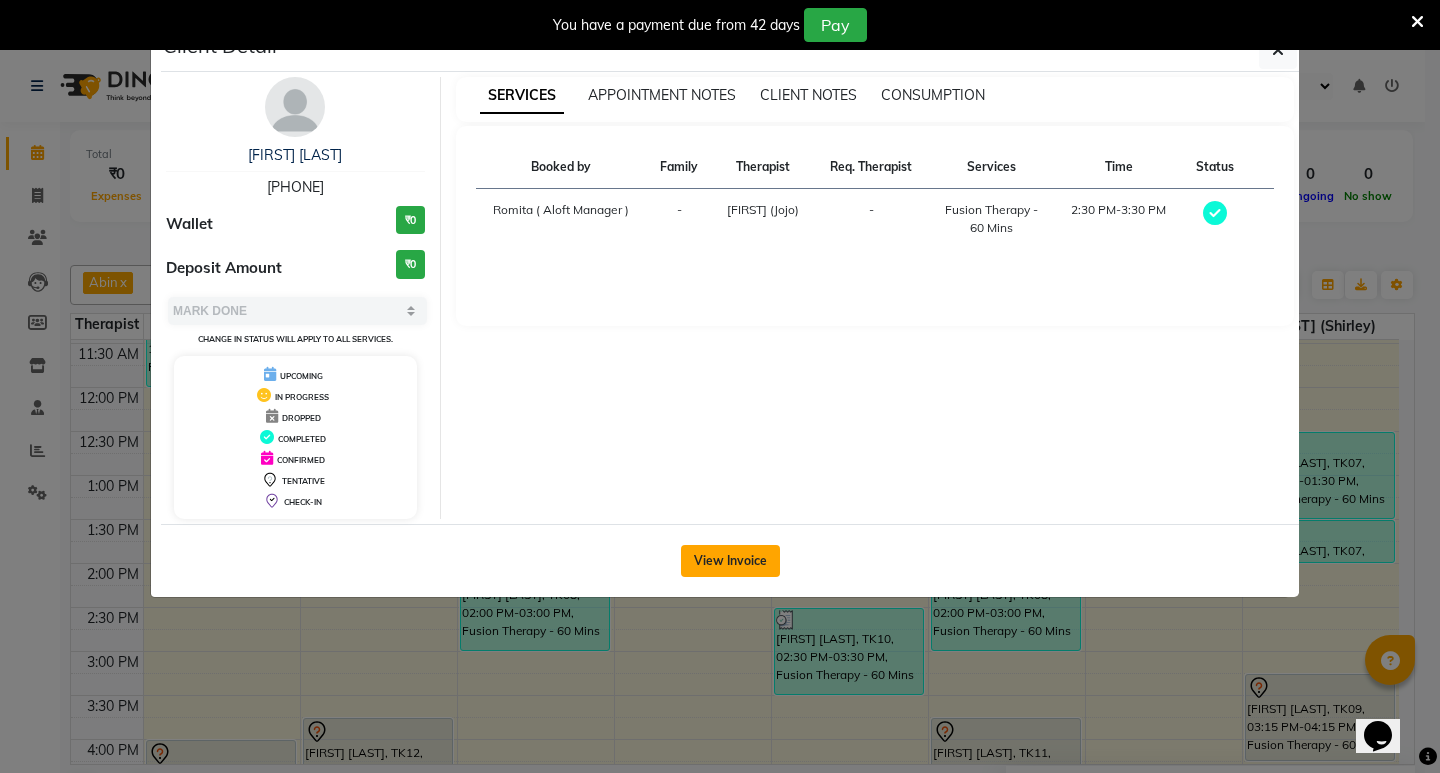 click on "View Invoice" 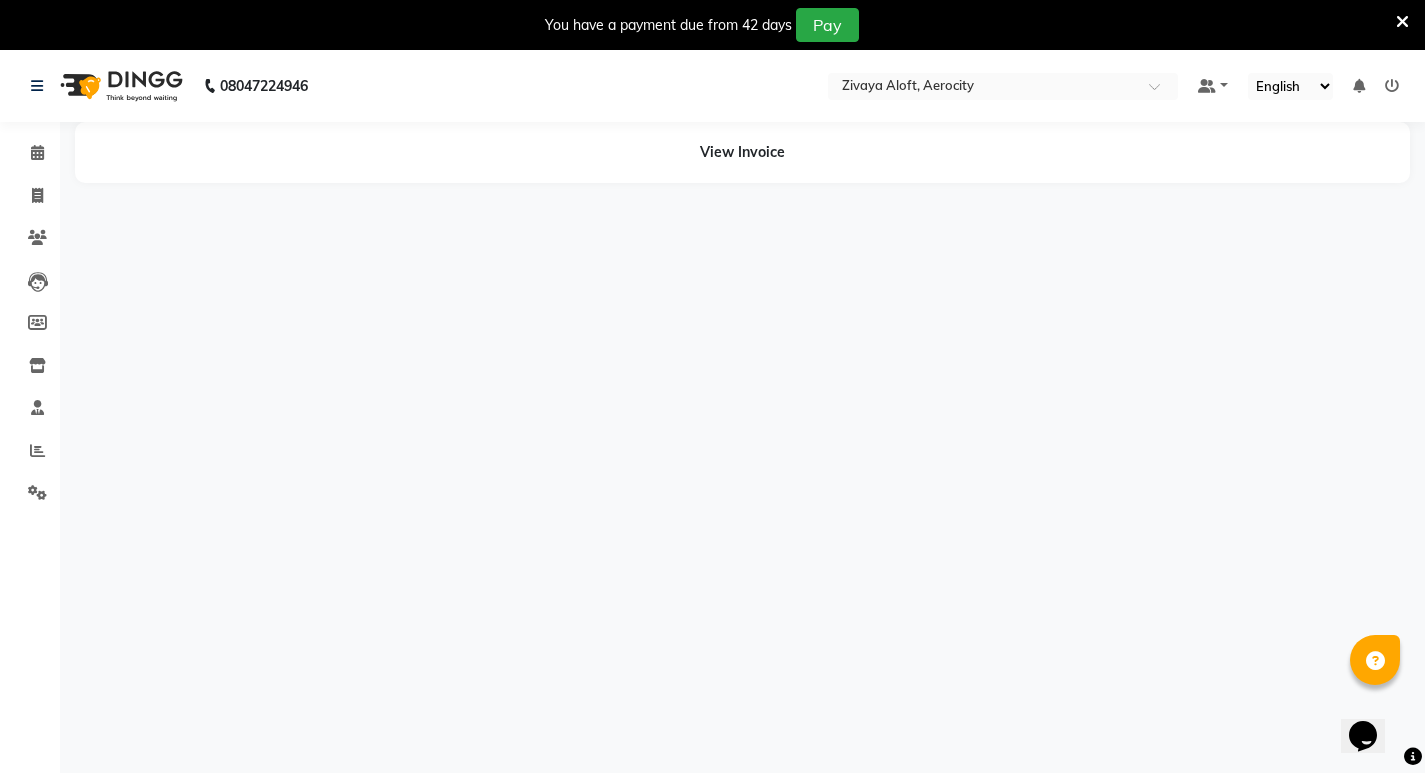 click on "View Invoice" 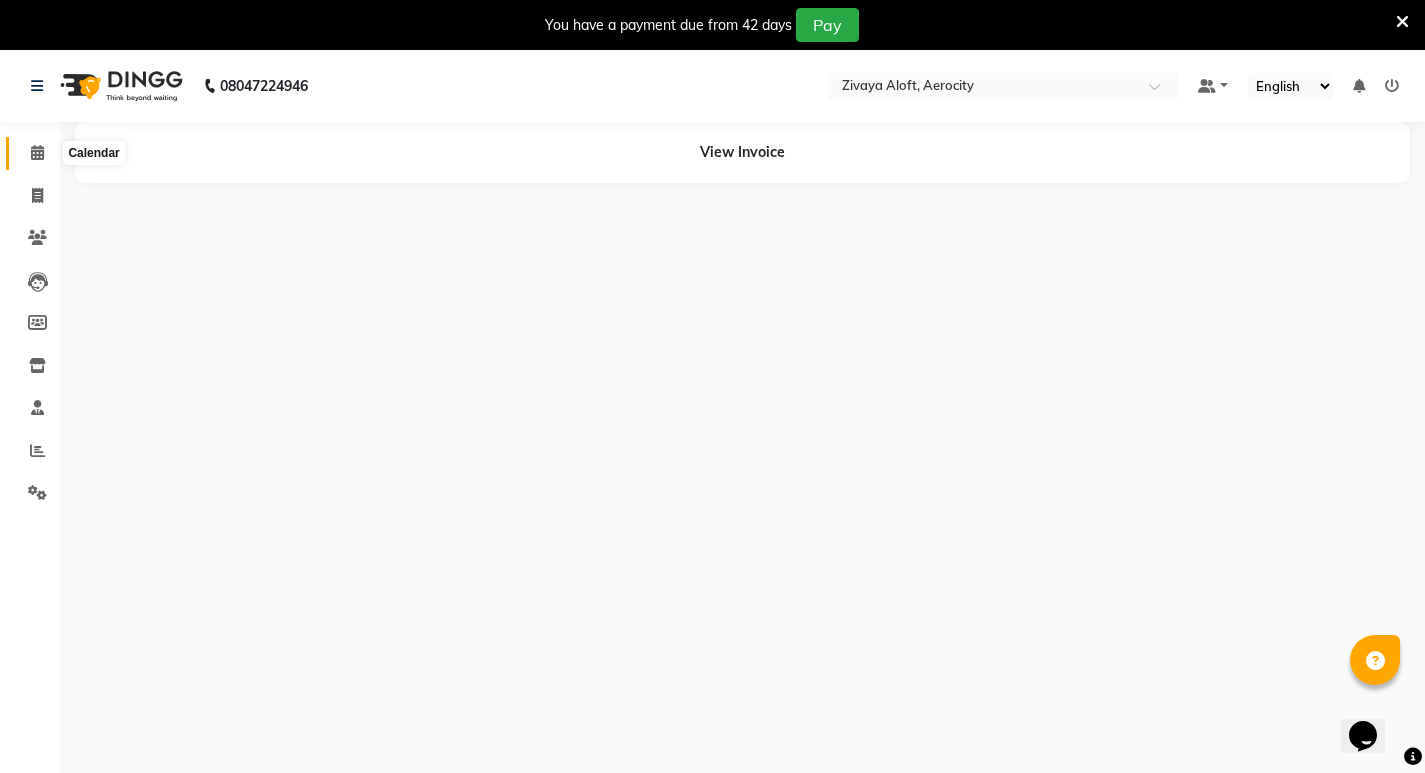 click 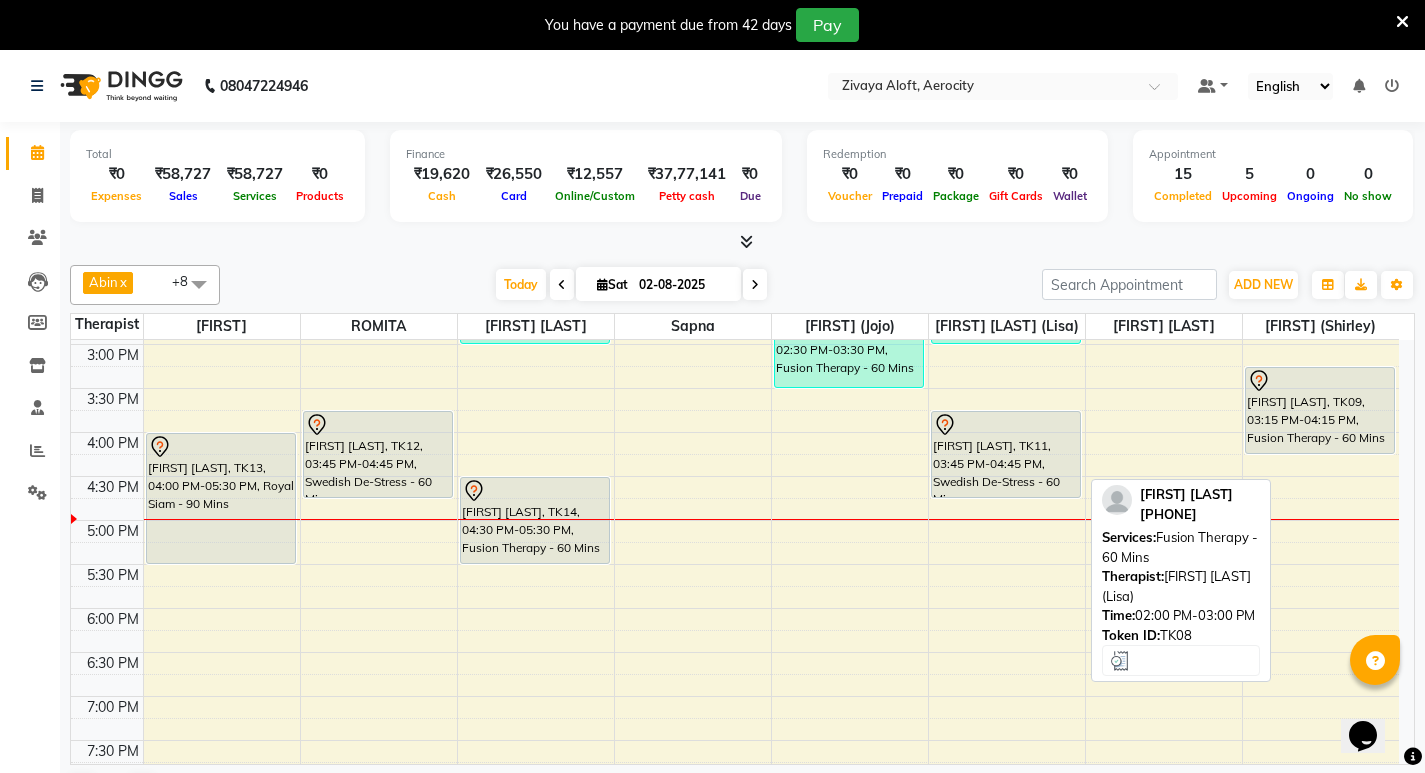 scroll, scrollTop: 700, scrollLeft: 0, axis: vertical 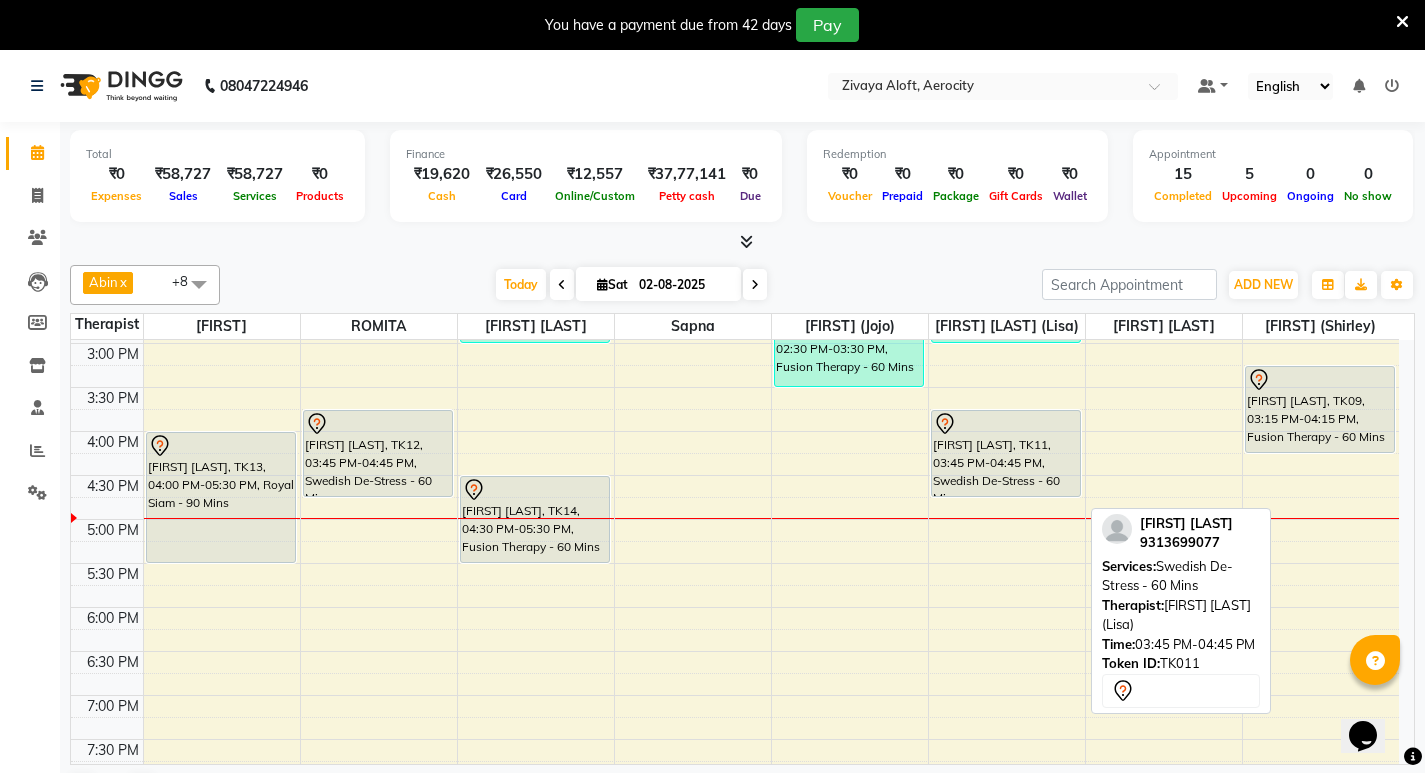 click on "[FIRST] [LAST], TK11, [TIME] - [TIME], Swedish De-Stress - 60 Mins" at bounding box center (1006, 453) 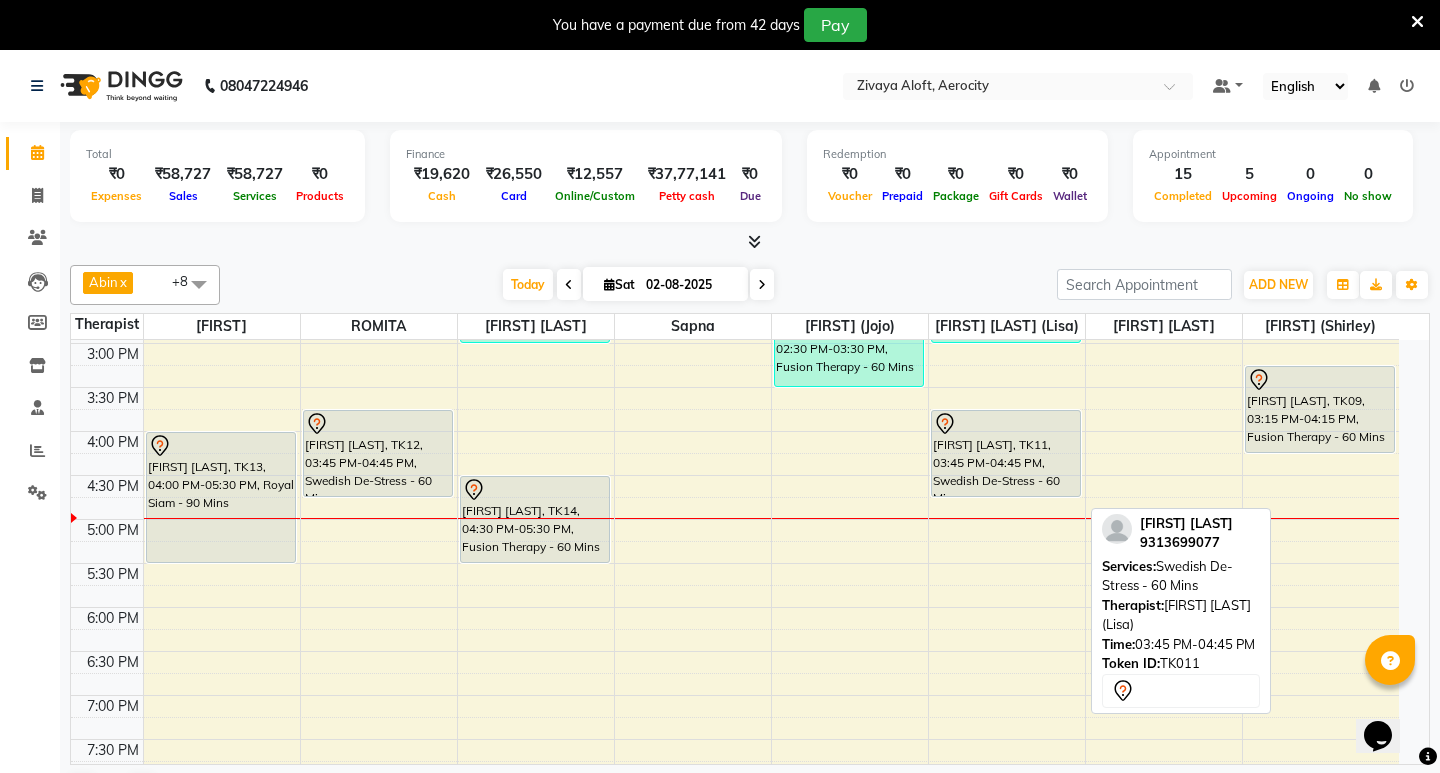 select on "7" 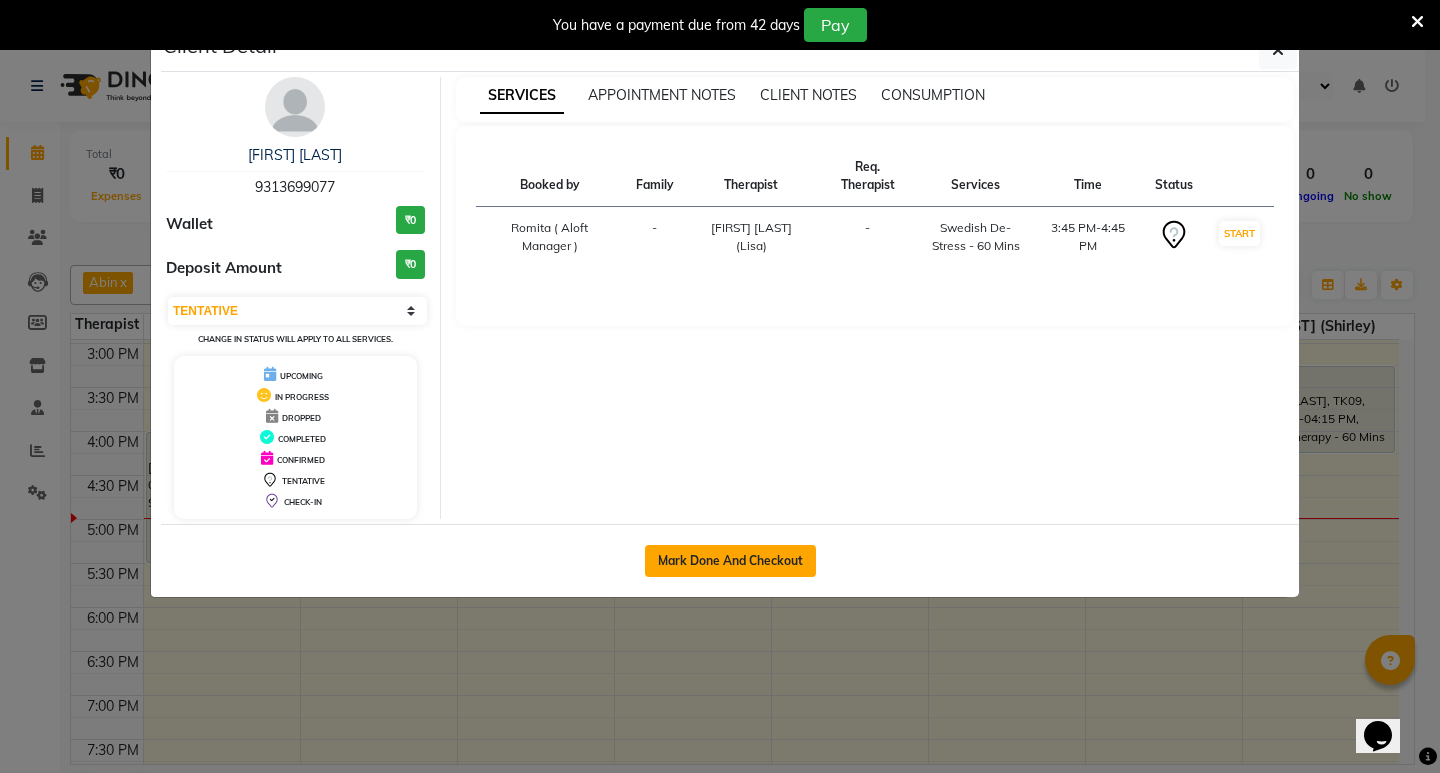 click on "Mark Done And Checkout" 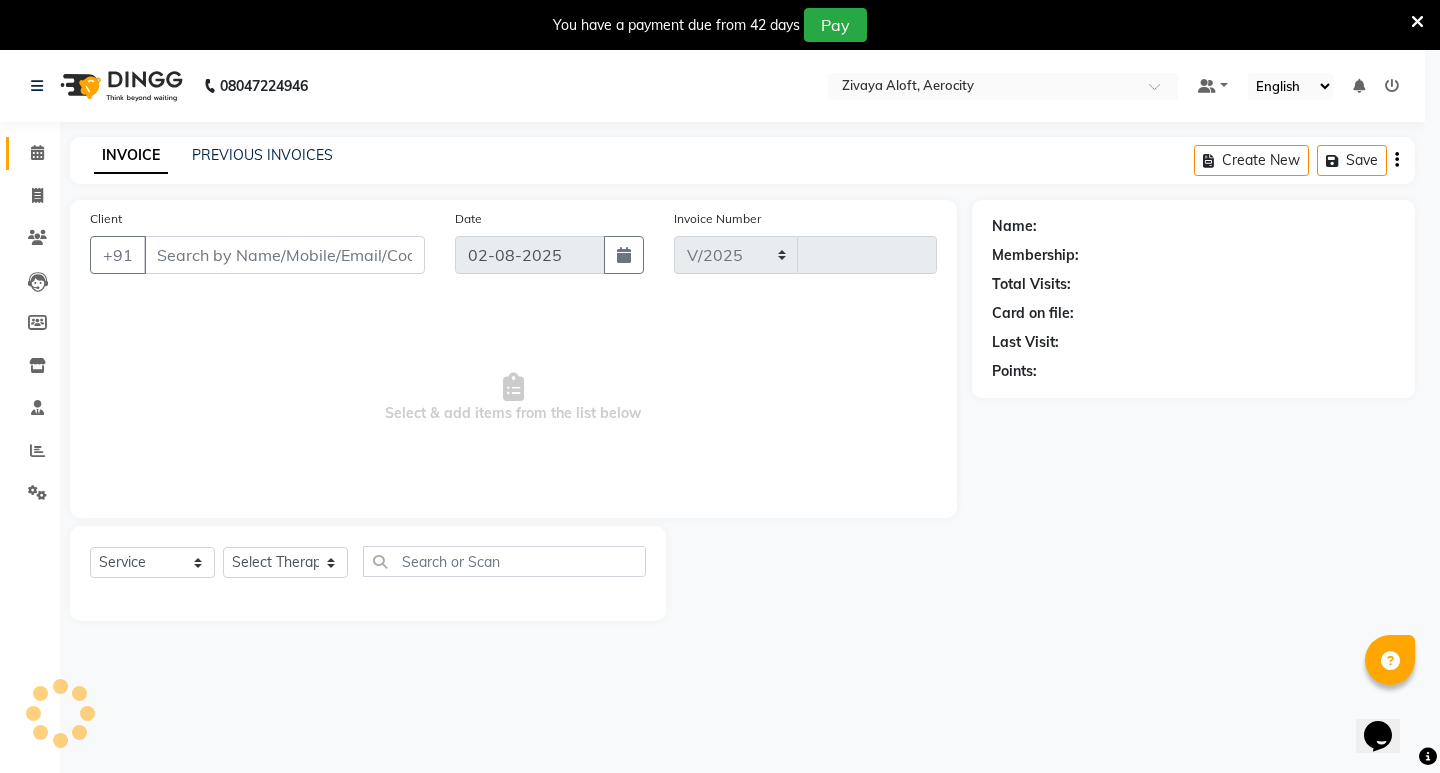select on "6403" 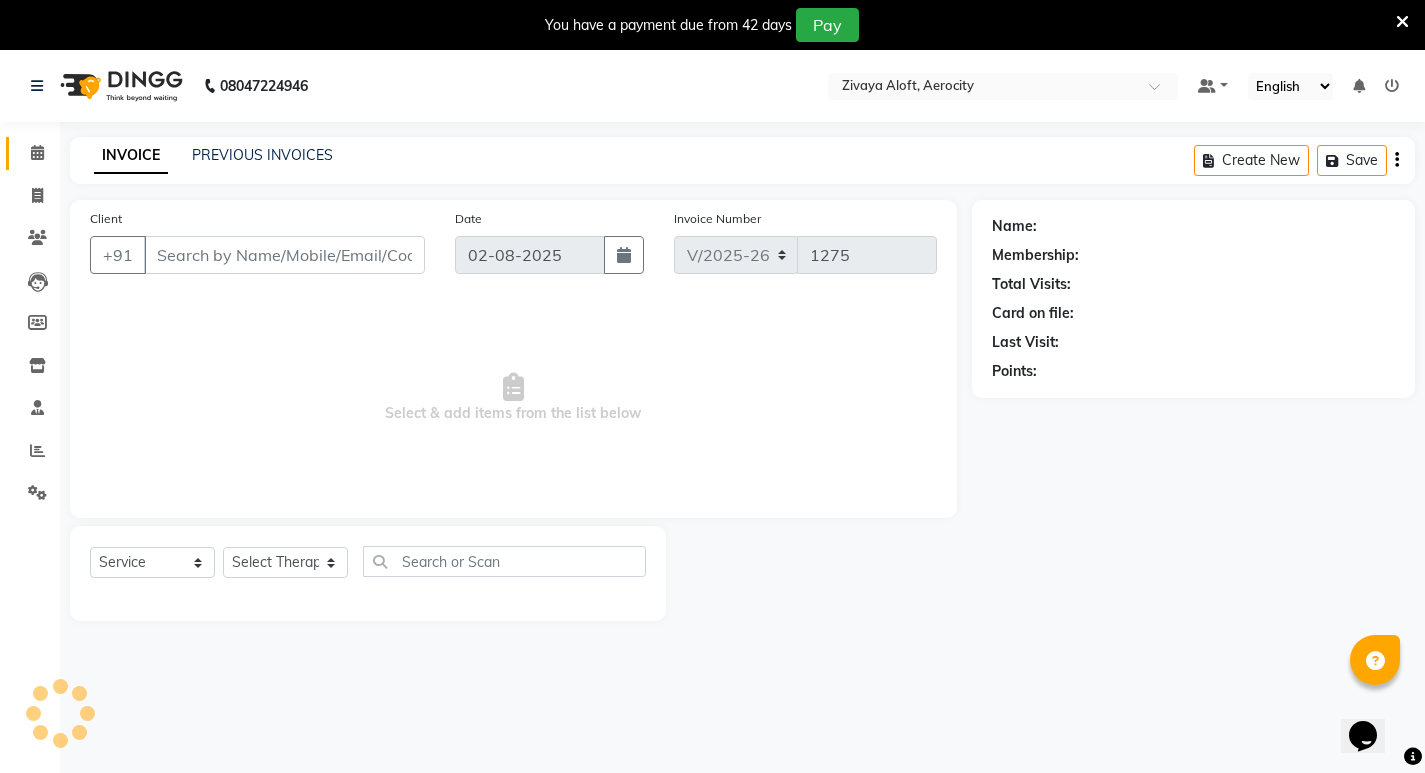 type on "9313699077" 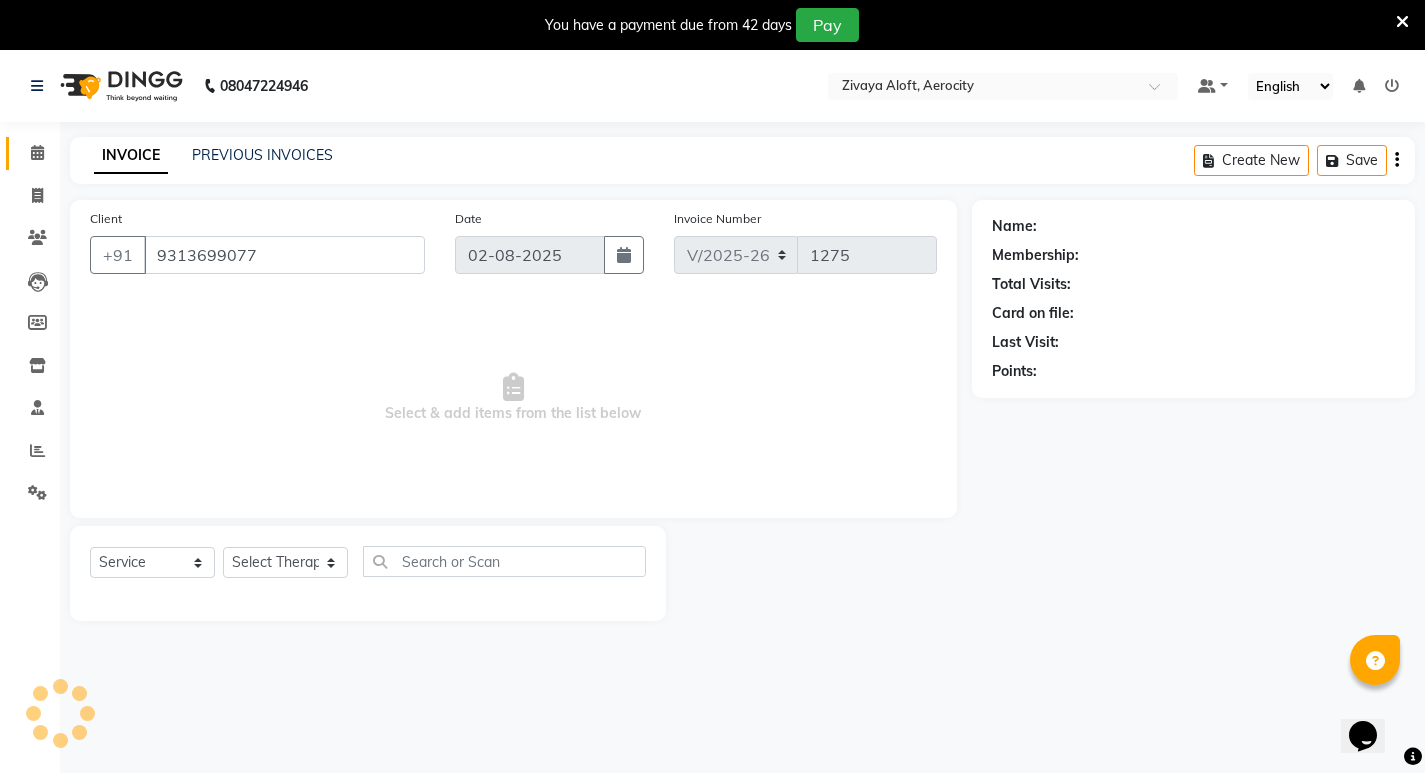 select on "48460" 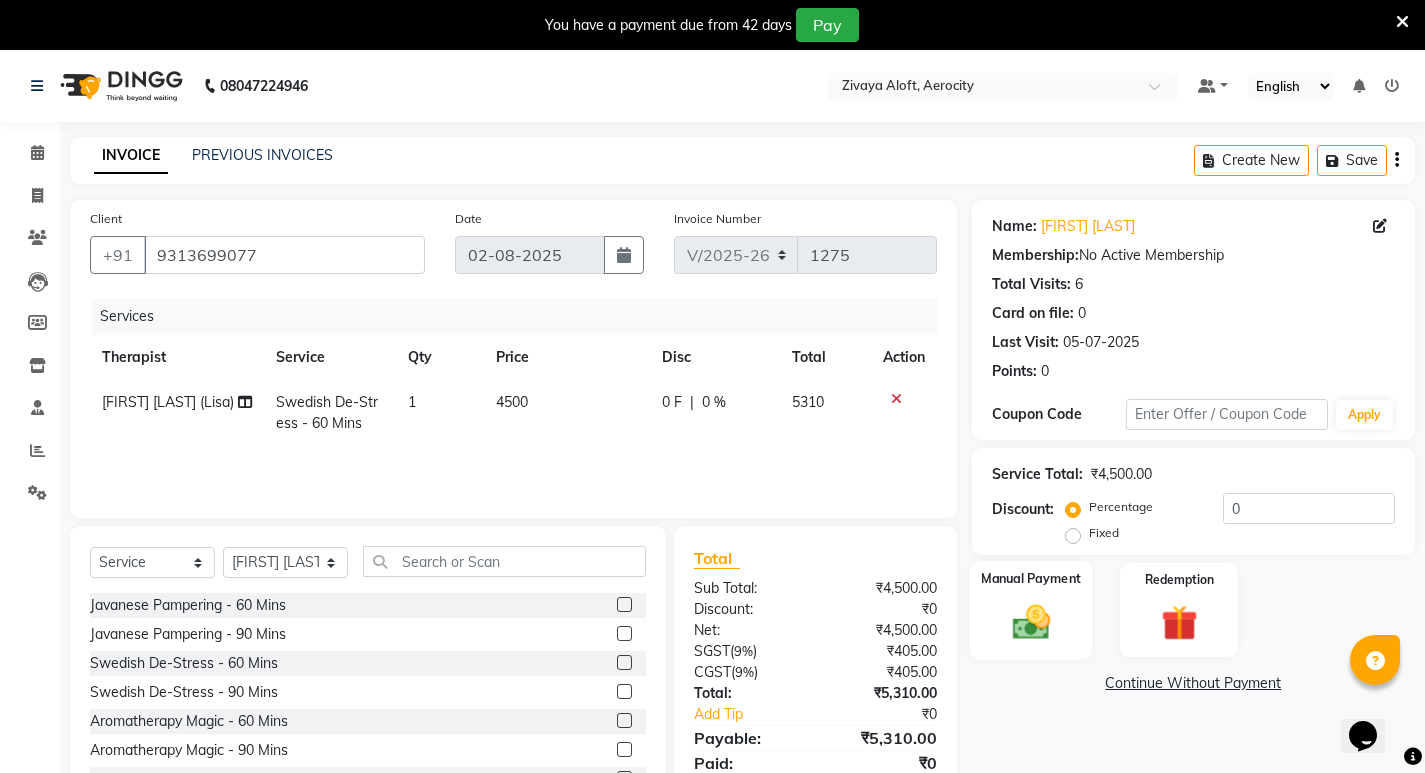 click 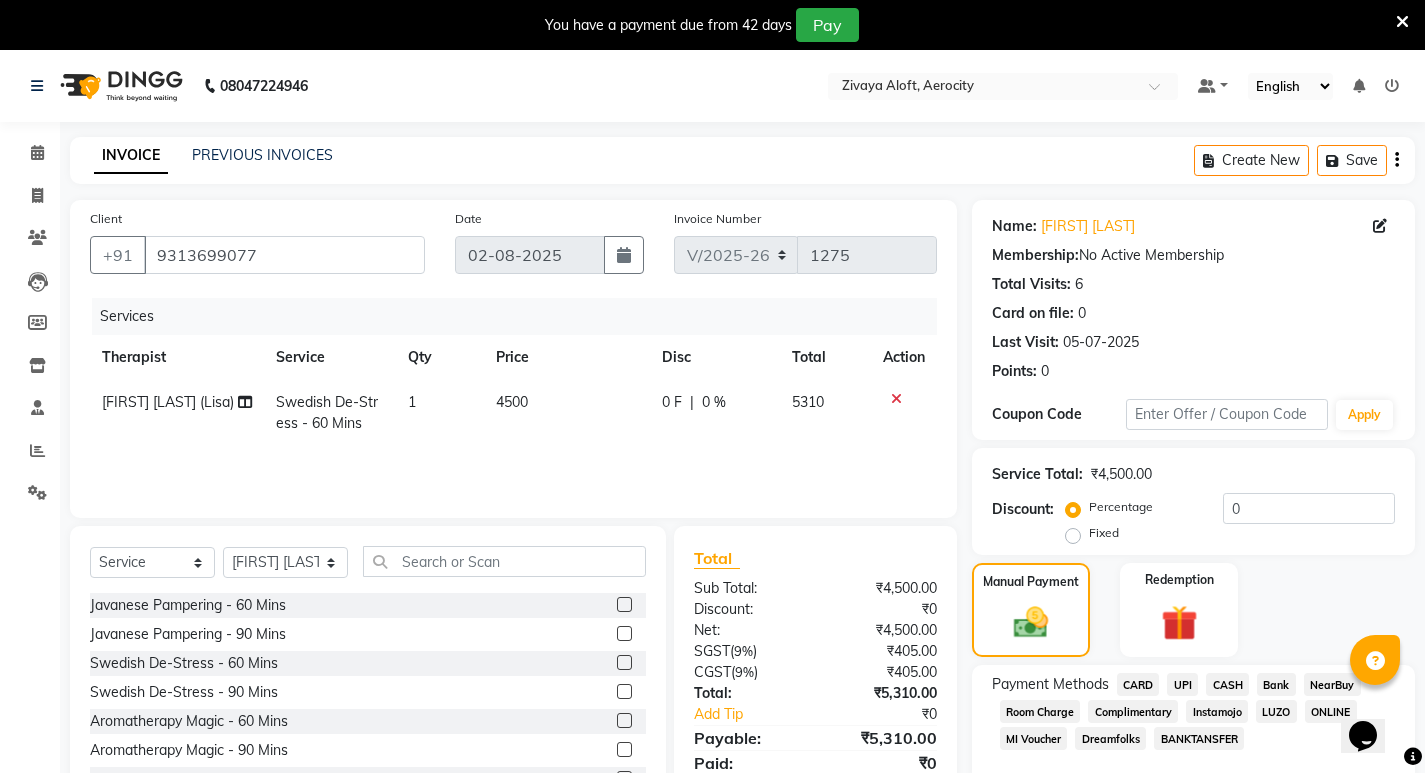 click on "CASH" 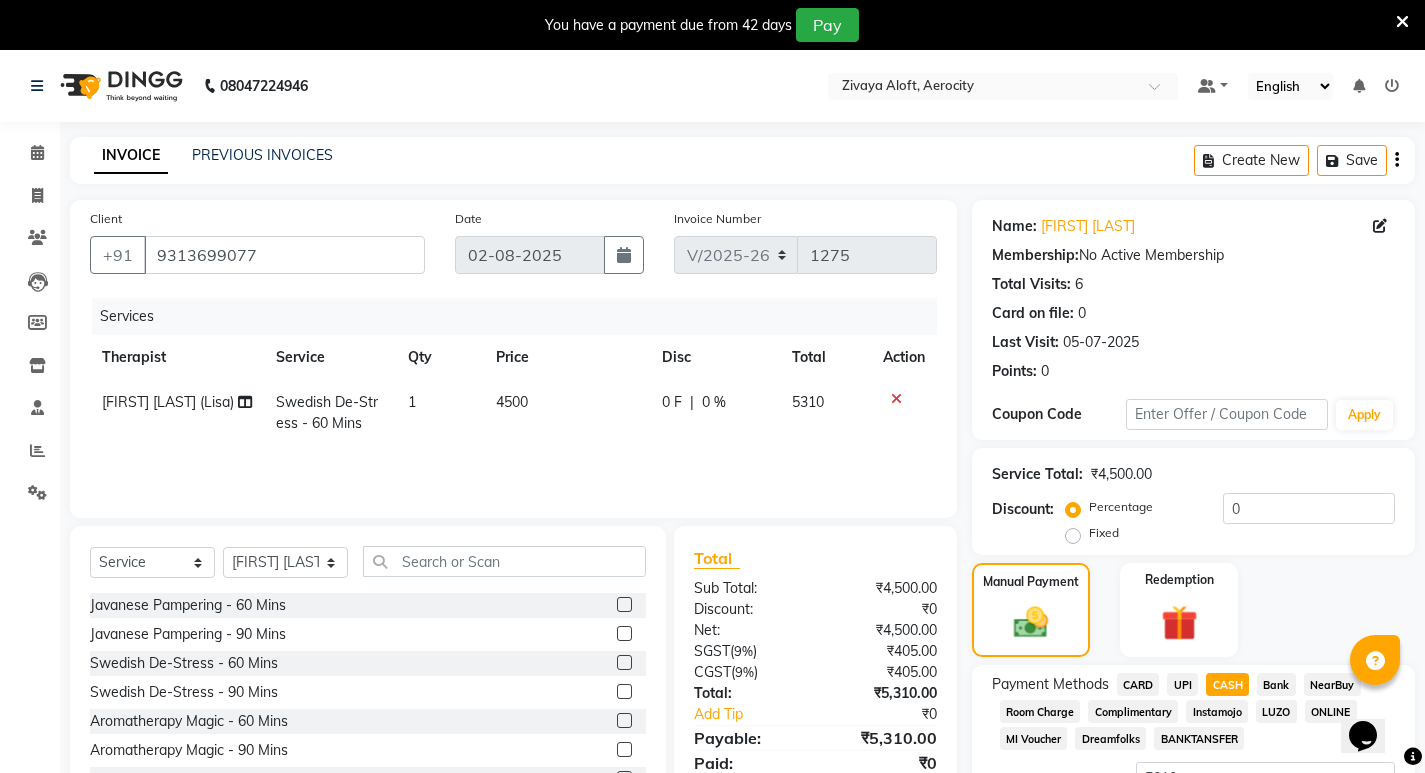 scroll, scrollTop: 166, scrollLeft: 0, axis: vertical 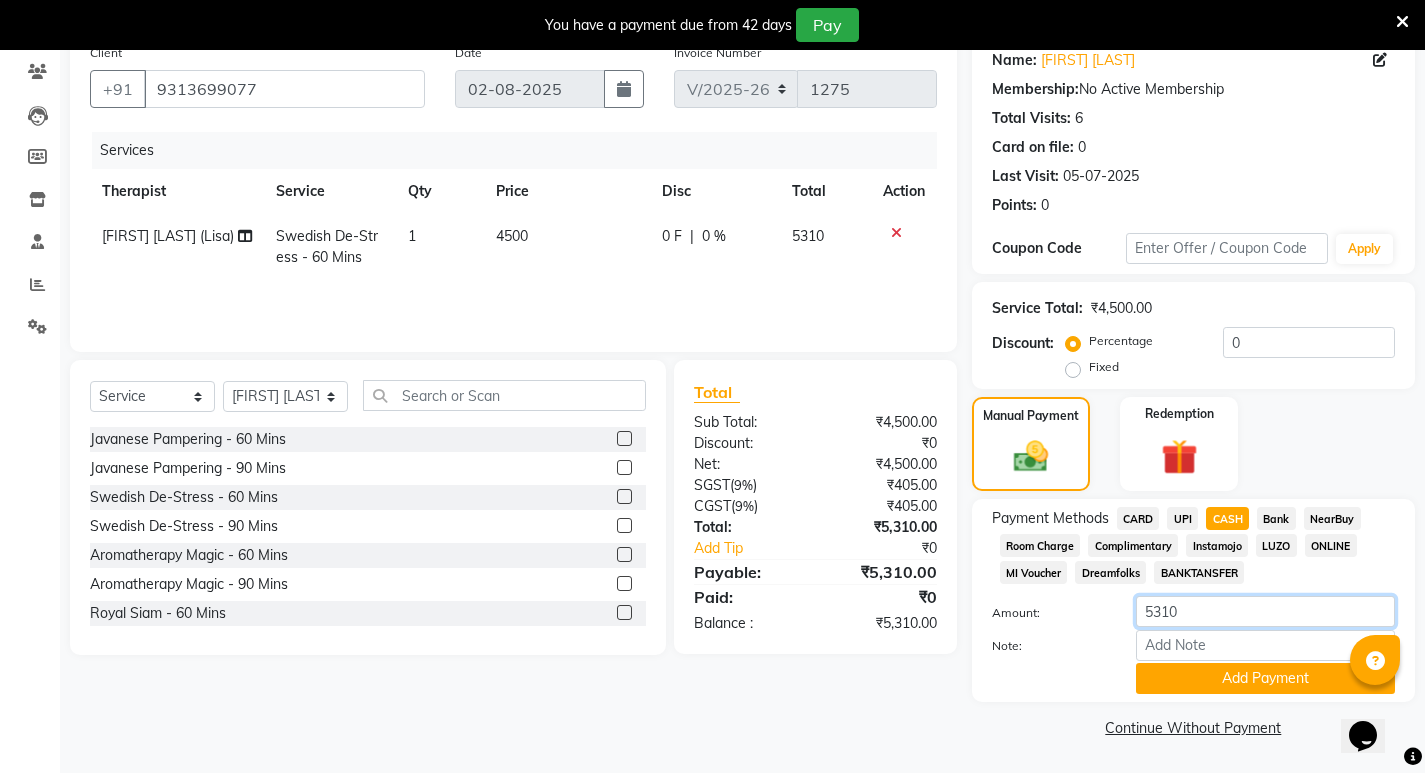 drag, startPoint x: 1209, startPoint y: 615, endPoint x: 1101, endPoint y: 631, distance: 109.17875 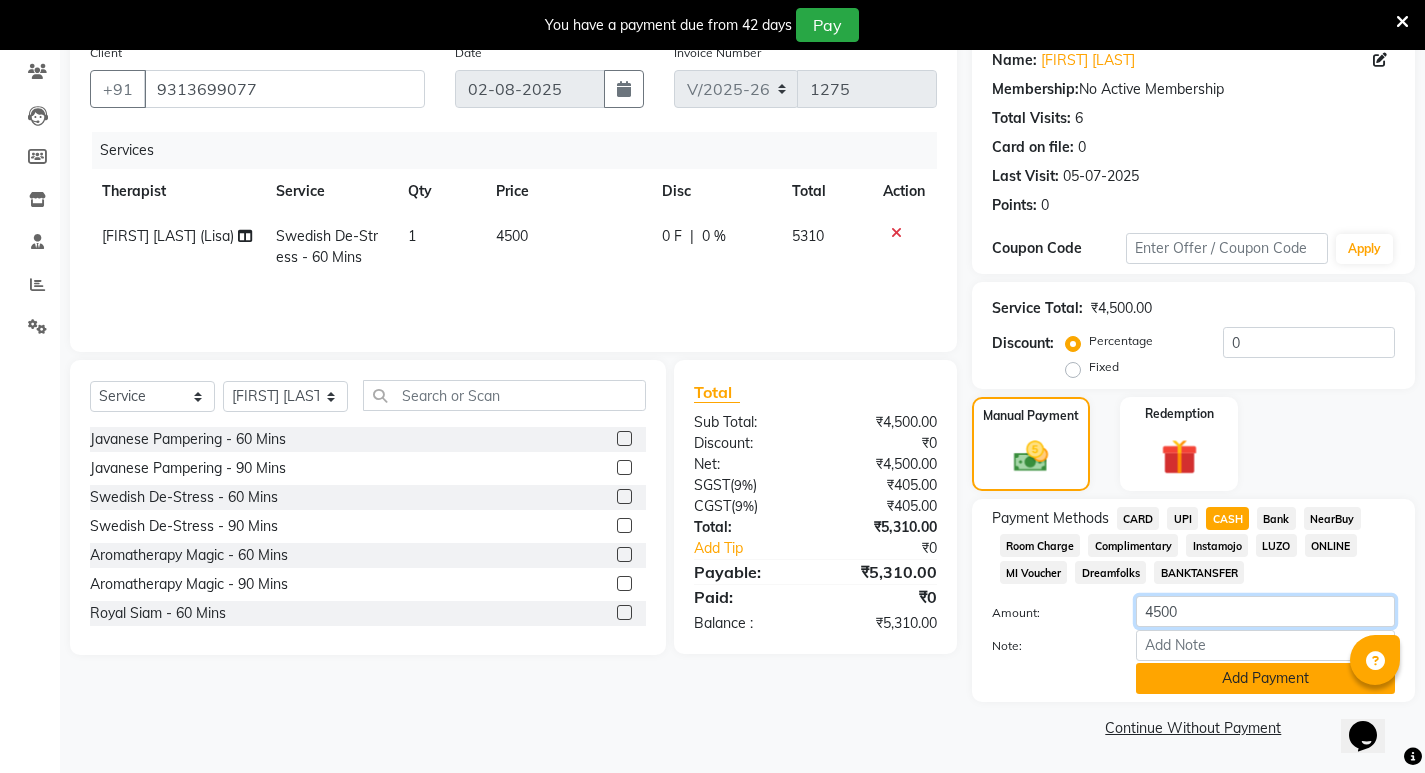 type on "4500" 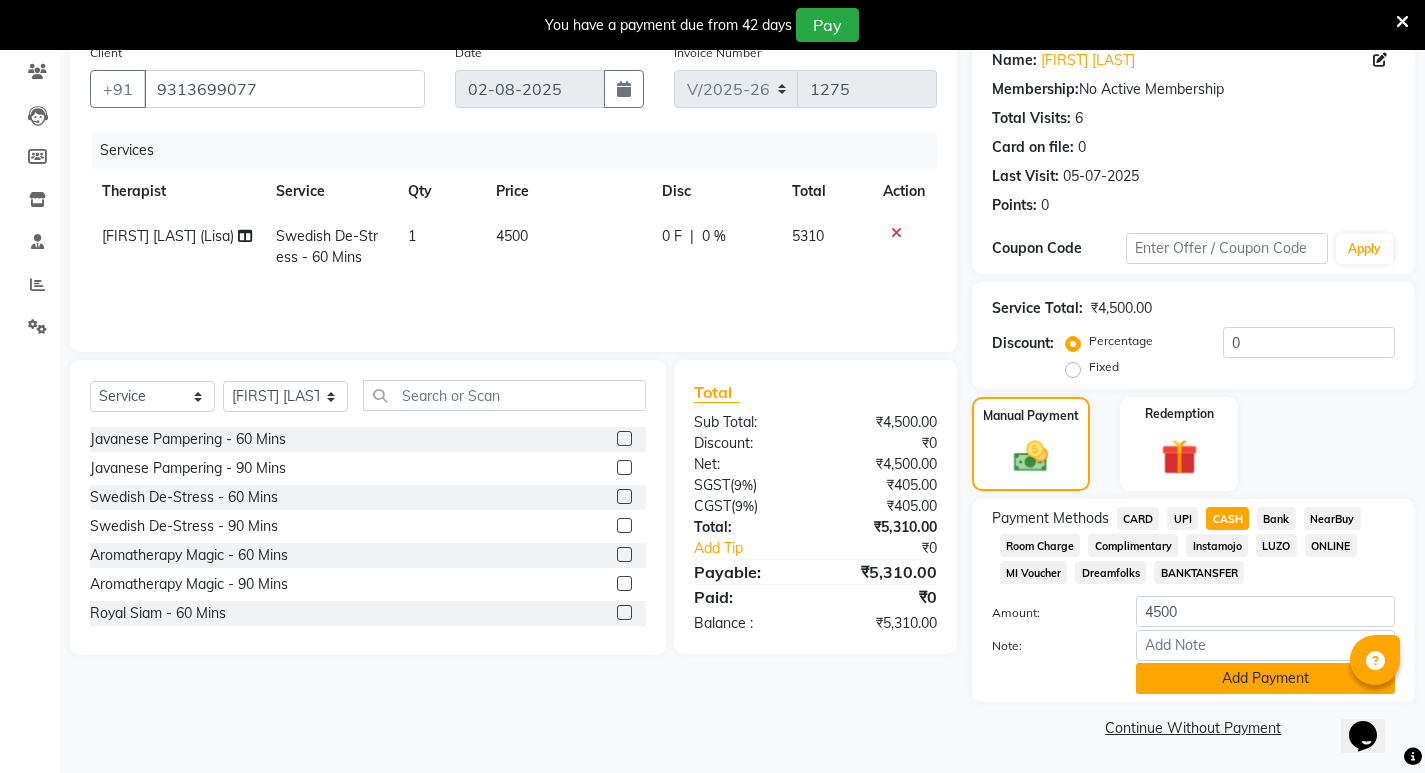 click on "Add Payment" 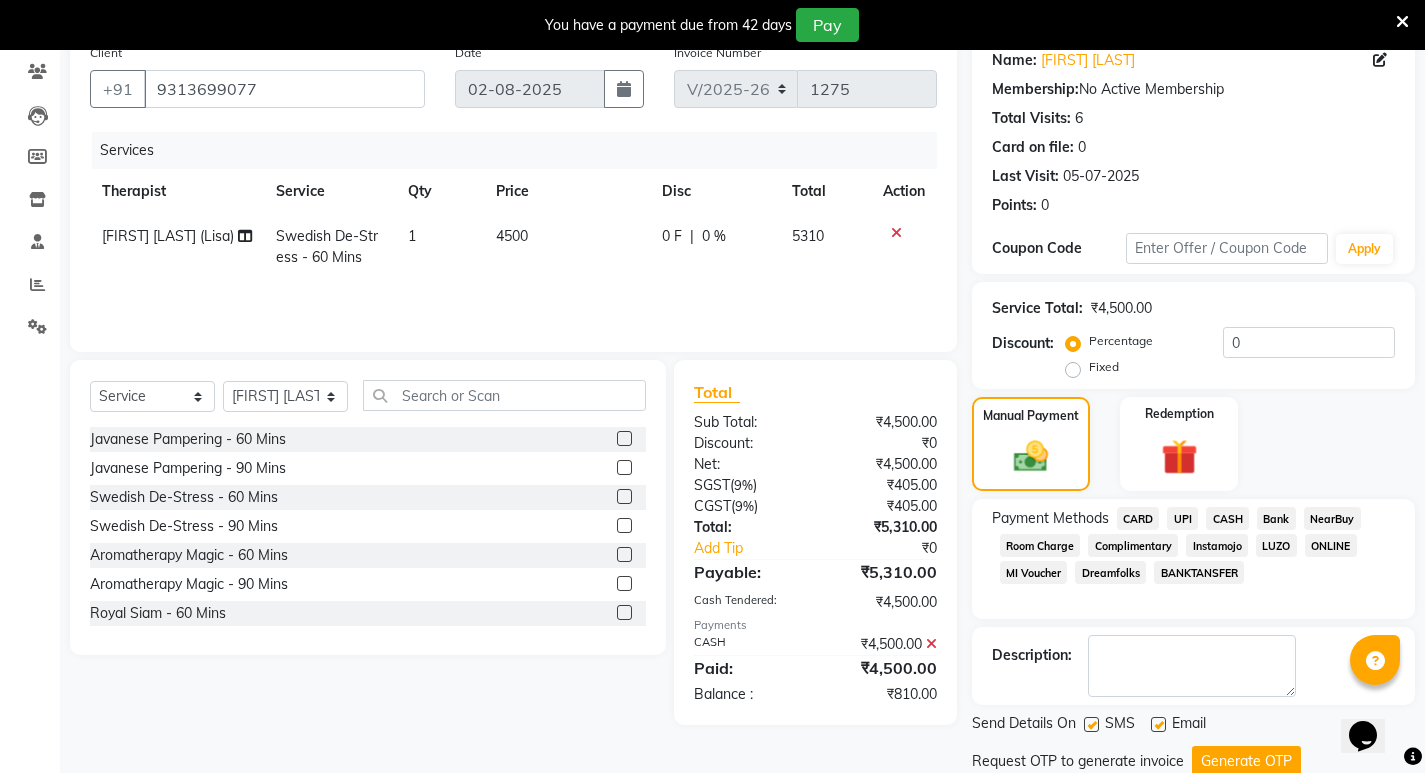 scroll, scrollTop: 235, scrollLeft: 0, axis: vertical 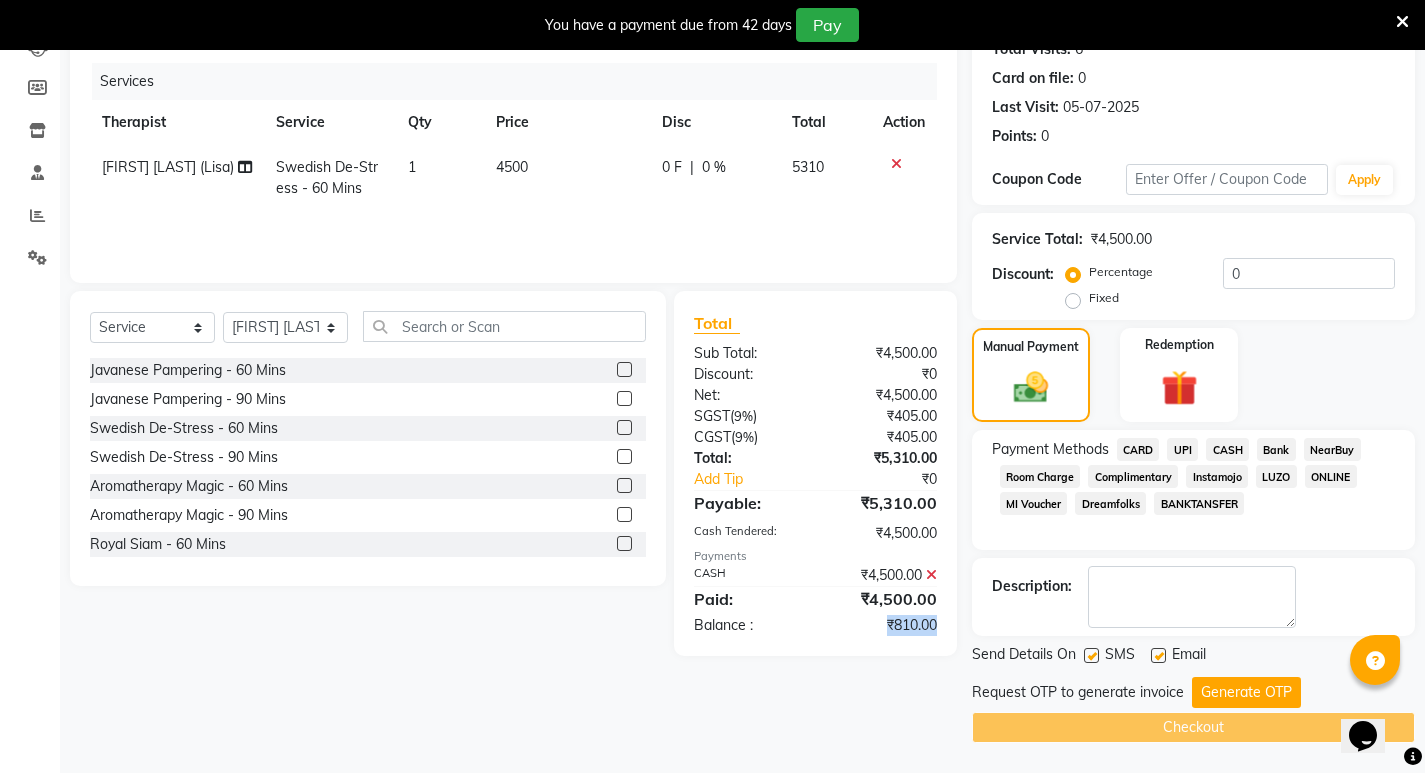 drag, startPoint x: 881, startPoint y: 626, endPoint x: 956, endPoint y: 636, distance: 75.66373 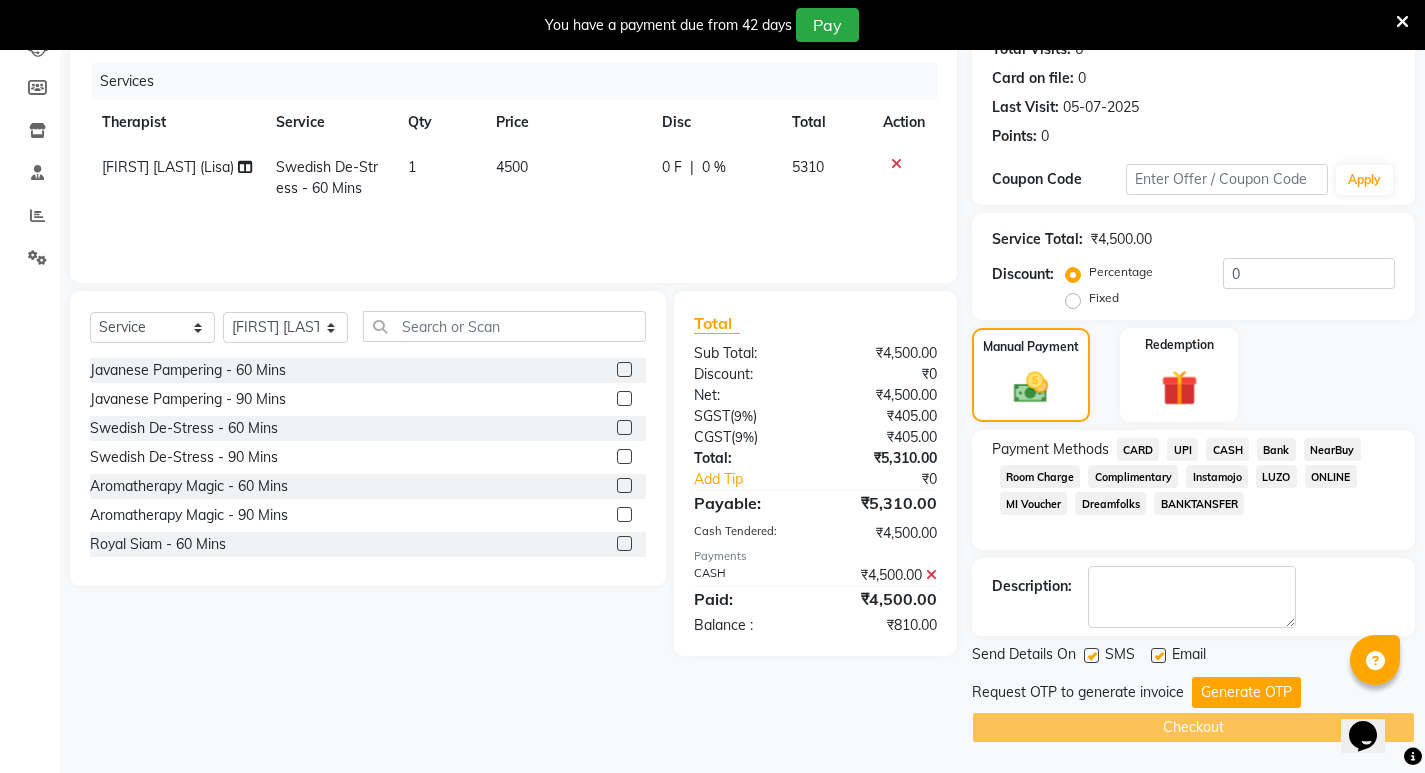 click on "Client +91 9313699077 Date 02-08-2025 Invoice Number V/2025 V/2025-26 1275 Services Therapist Service Qty Price Disc Total Action Litsabila Sangtam (Lisa) Swedish De-Stress - 60 Mins 1 4500 0 F | 0 % 5310 Select  Service  Product  Membership  Package Voucher Prepaid Gift Card  Select Therapist Abin Anoli Hmingthansangi (Shirley)  Lalramhluni (Jojo)  Litsabila Sangtam (Lisa) Lynda Kimthiennieng  ROMITA Sapna Yohenba Ngashepam Javanese Pampering - 60 Mins  Javanese Pampering - 90 Mins  Swedish De-Stress - 60 Mins  Swedish De-Stress - 90 Mins  Aromatherapy Magic - 60 Mins  Aromatherapy Magic - 90 Mins  Royal Siam - 60 Mins  Royal Siam - 90 Mins  Abhyangam - 60 Mins  Abhyangam - 90 Mins  Fusion Therapy - 60 Mins  Fusion Therapy - 90 Mins  The Healing Touch - 120 Mins  Herbal Hot Compress Massage - 60 Mins  Candle Massage - 60 Mins  De-Stress Back & Shoulder Massage - 30 Mins  De-Stress Back & Shoulder Massage with Herbal Hot Compress - 30 Mins  Signature Foot Massage - 30 Mins  Signature Head Massage - 30 Mins  )" 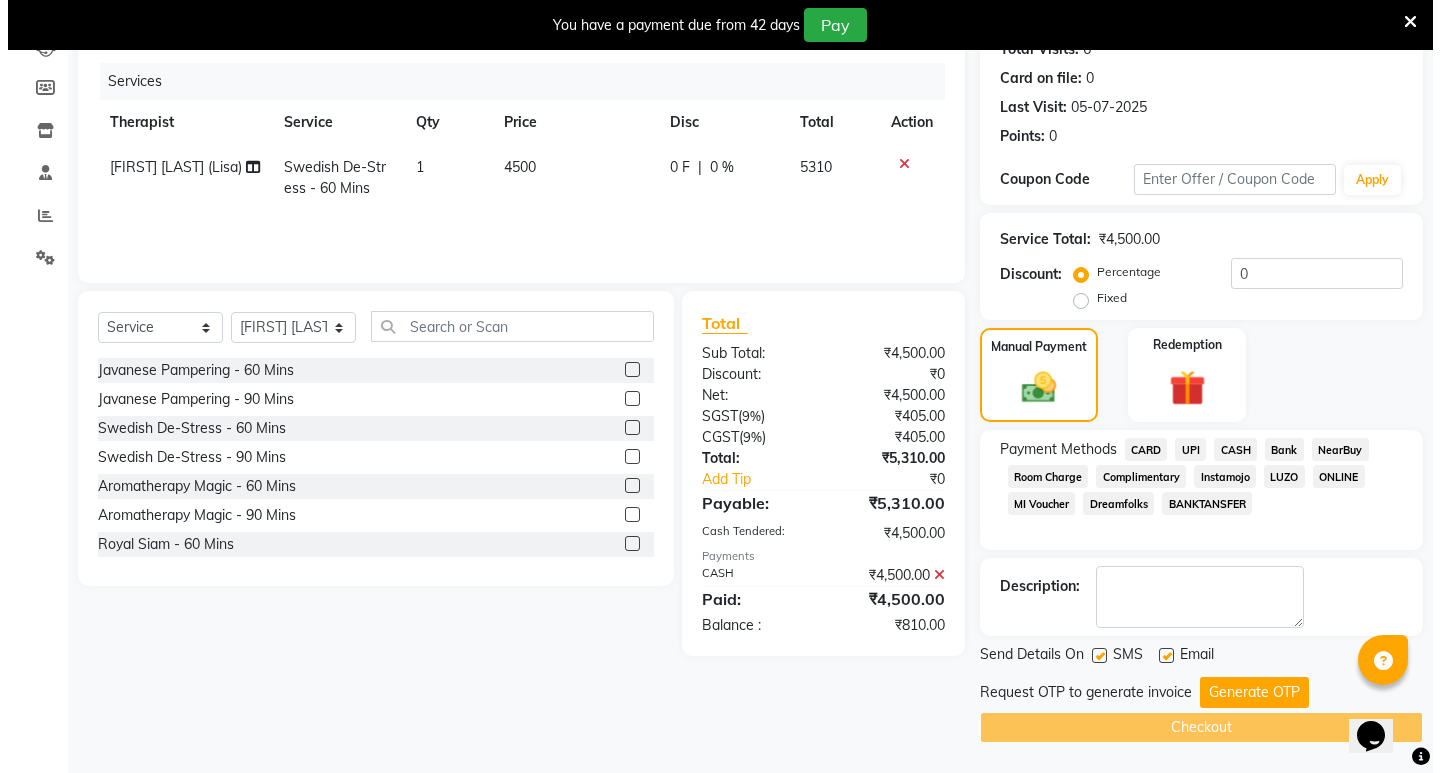 scroll, scrollTop: 0, scrollLeft: 0, axis: both 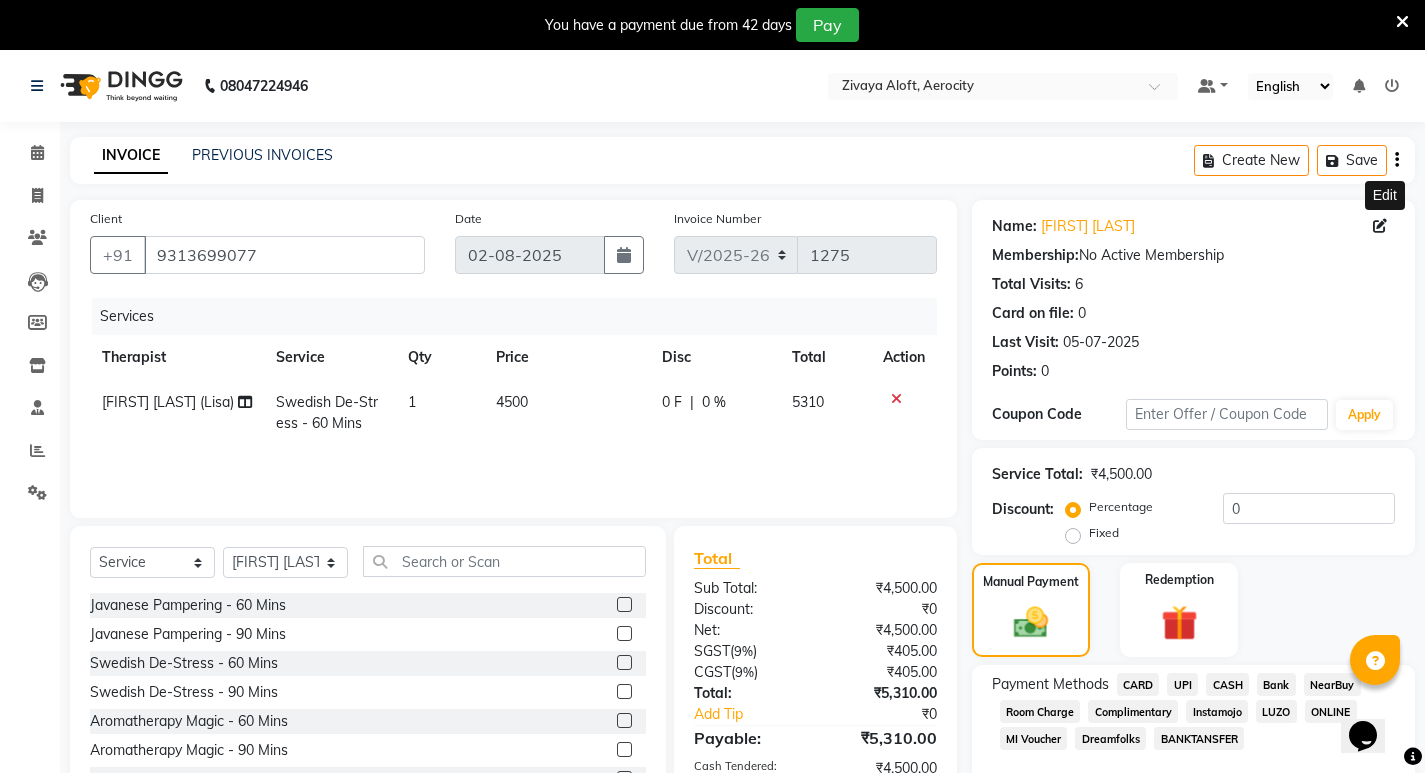 click 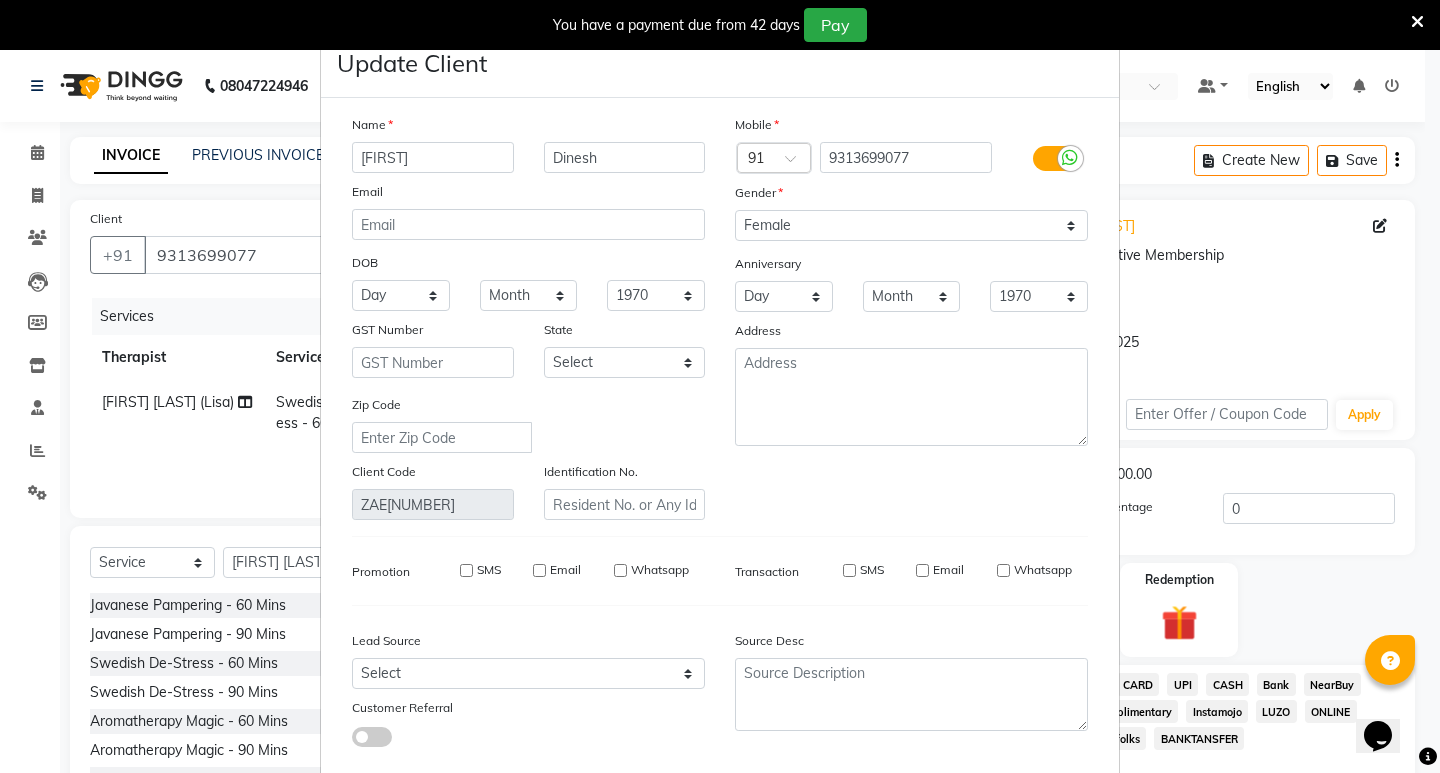 click on "SMS" at bounding box center (466, 570) 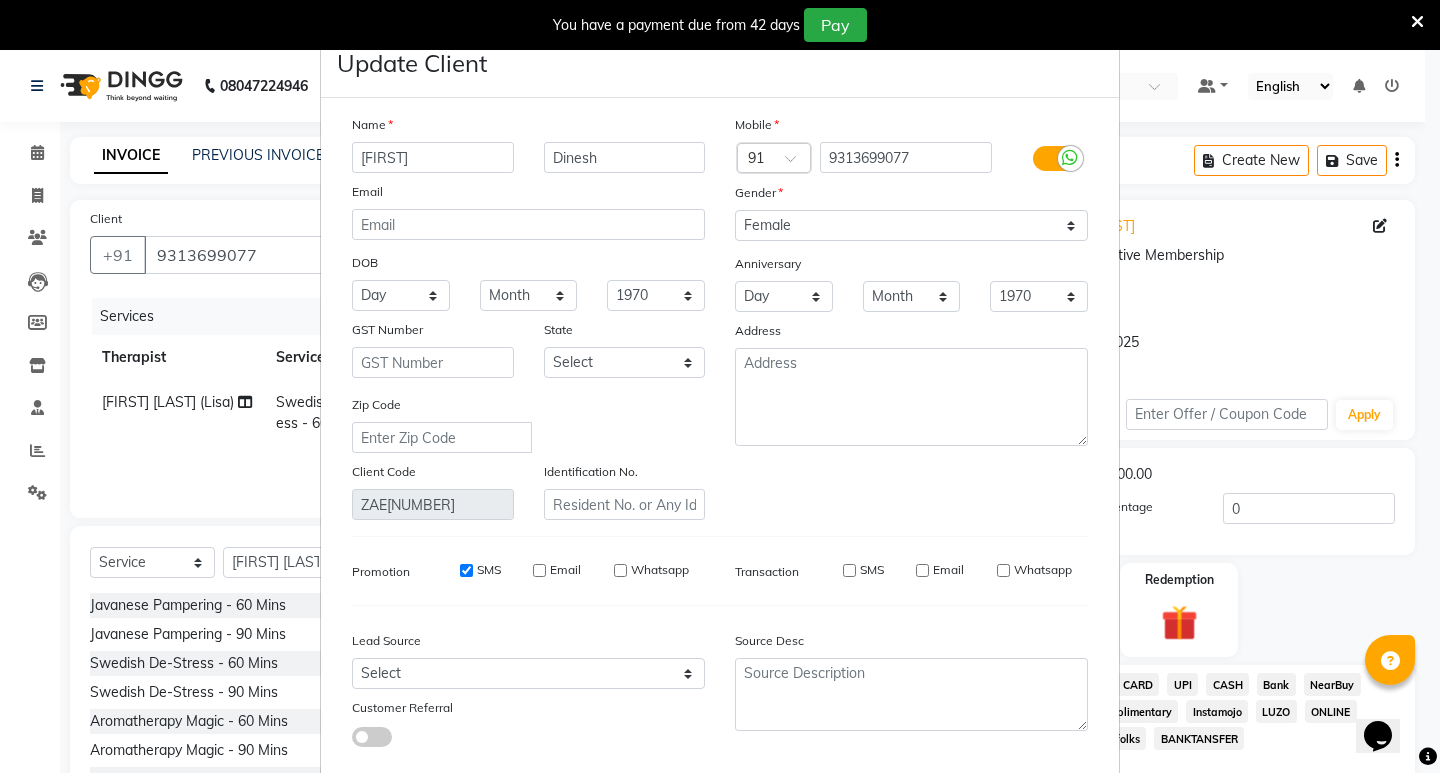 click on "Email" at bounding box center (539, 570) 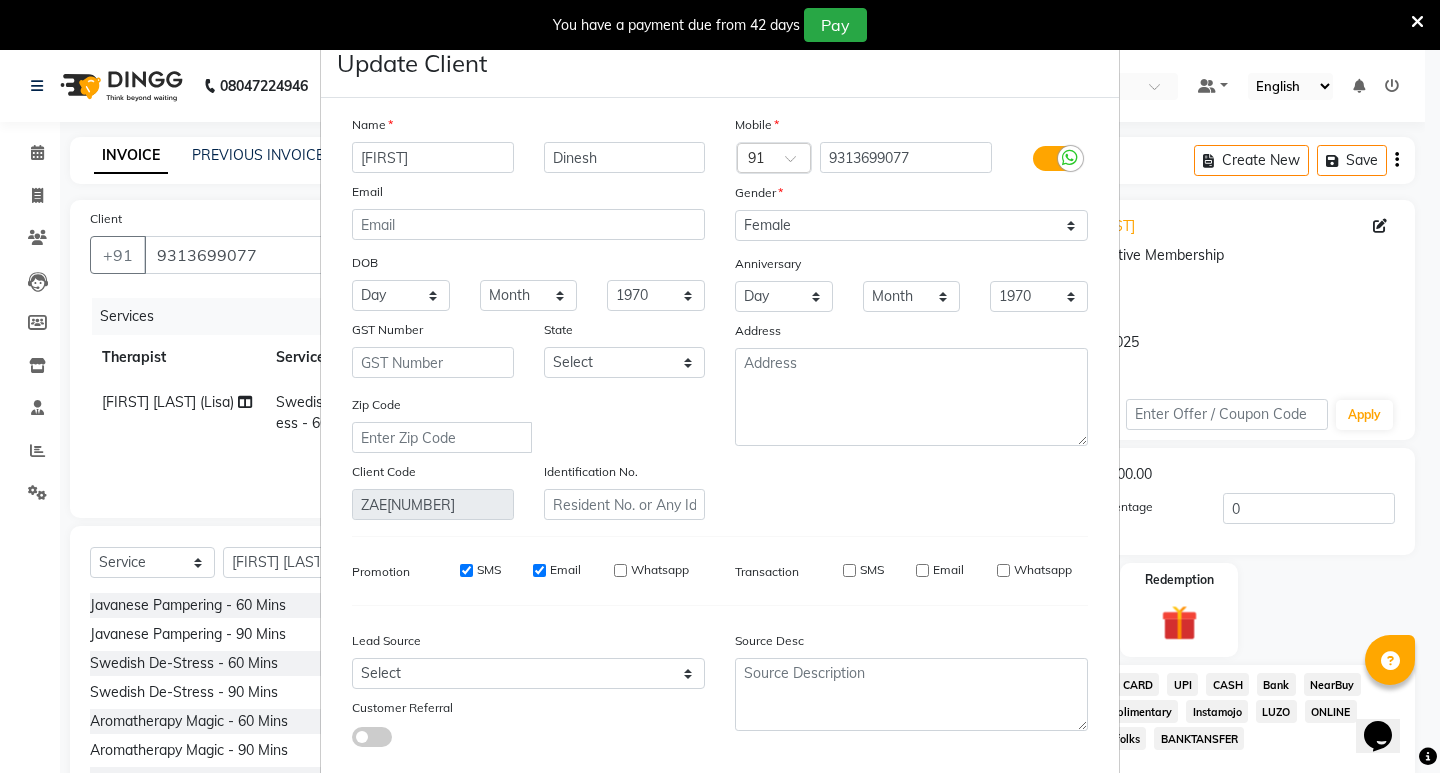 drag, startPoint x: 610, startPoint y: 567, endPoint x: 633, endPoint y: 567, distance: 23 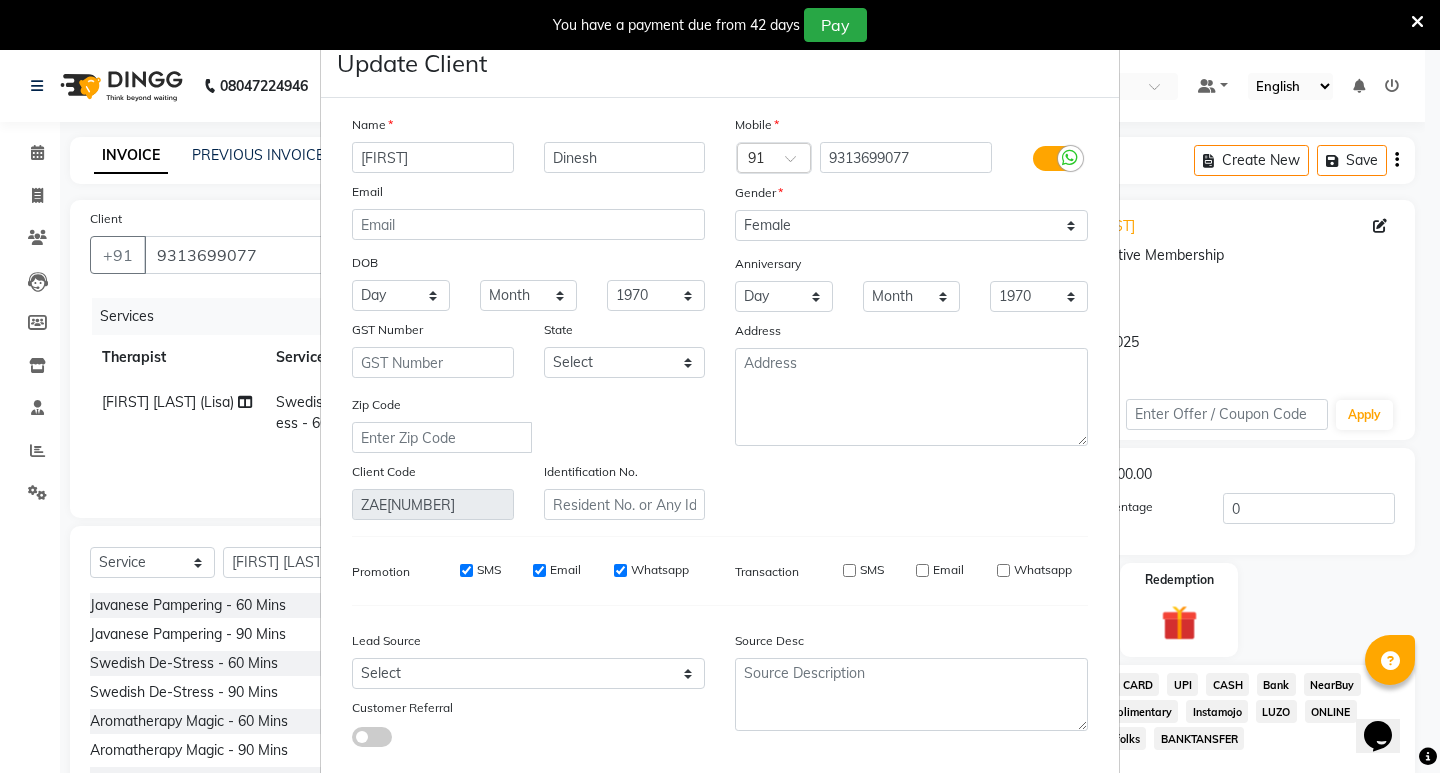 click on "SMS" at bounding box center (849, 570) 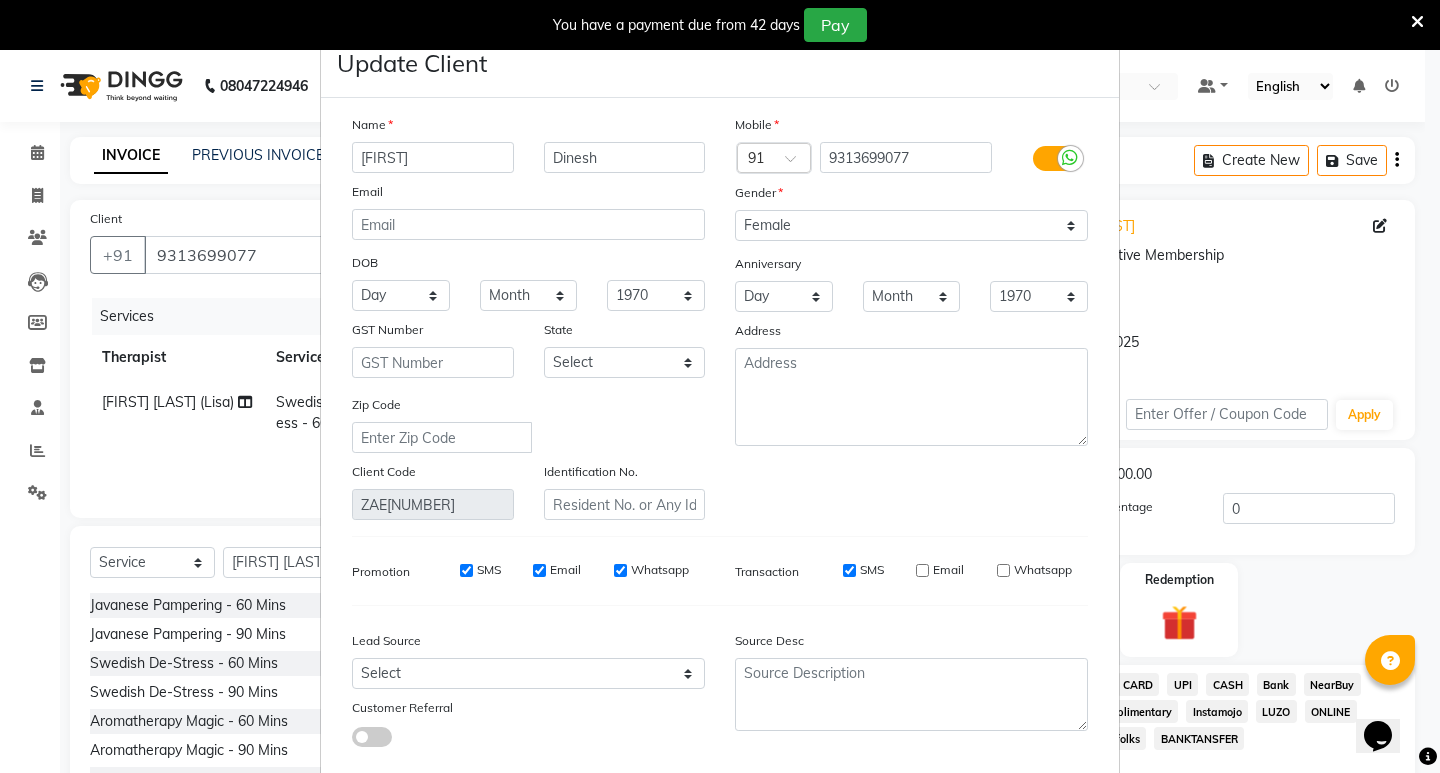 click on "Email" at bounding box center [922, 570] 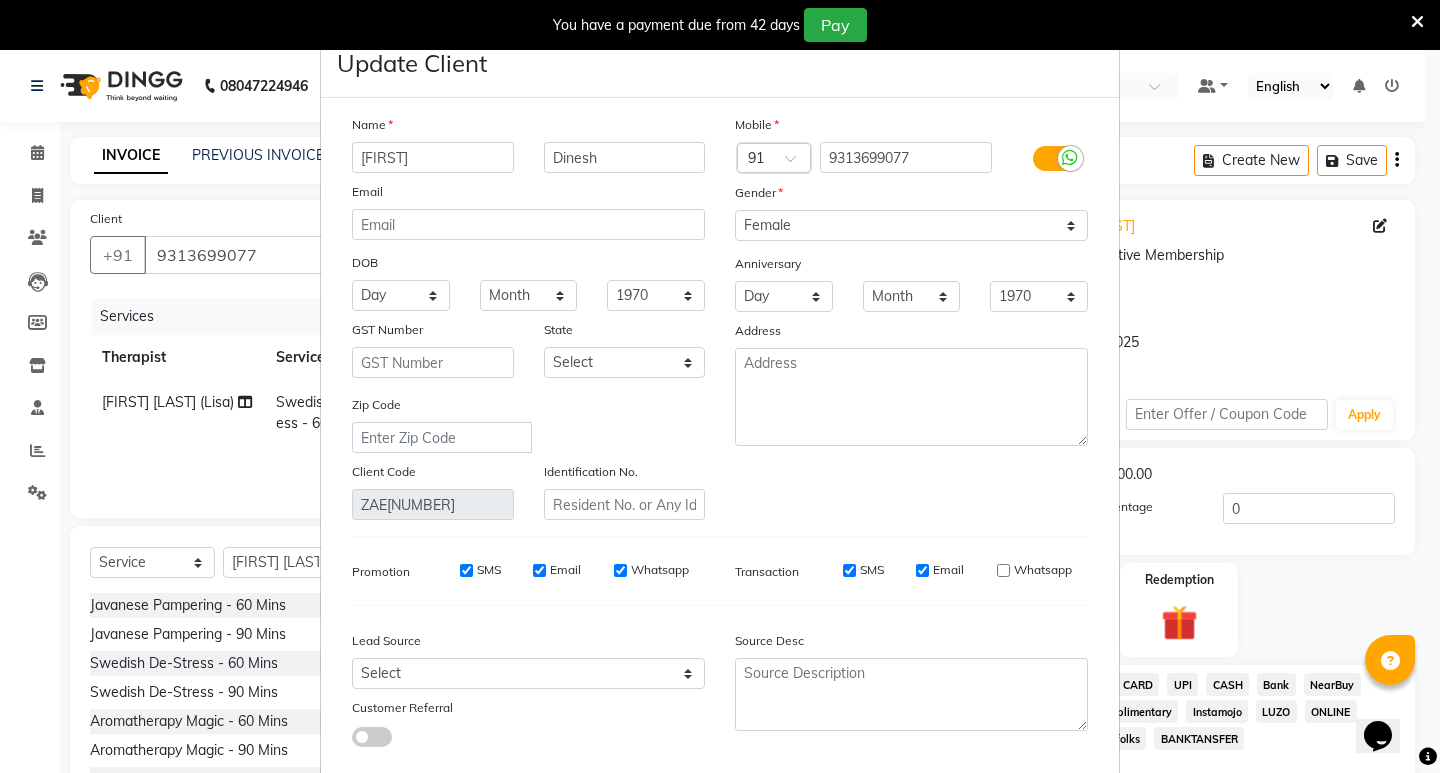click on "Whatsapp" at bounding box center [1003, 570] 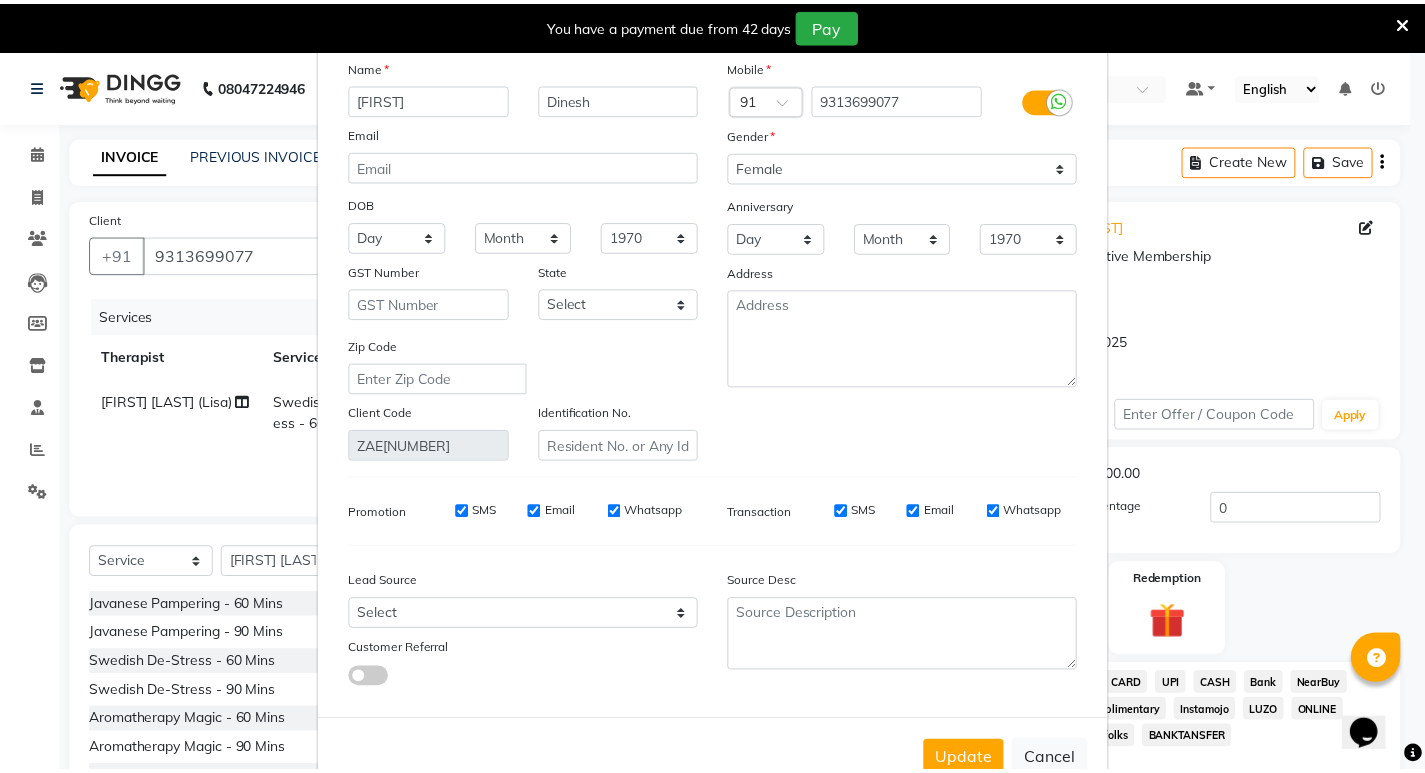 scroll, scrollTop: 114, scrollLeft: 0, axis: vertical 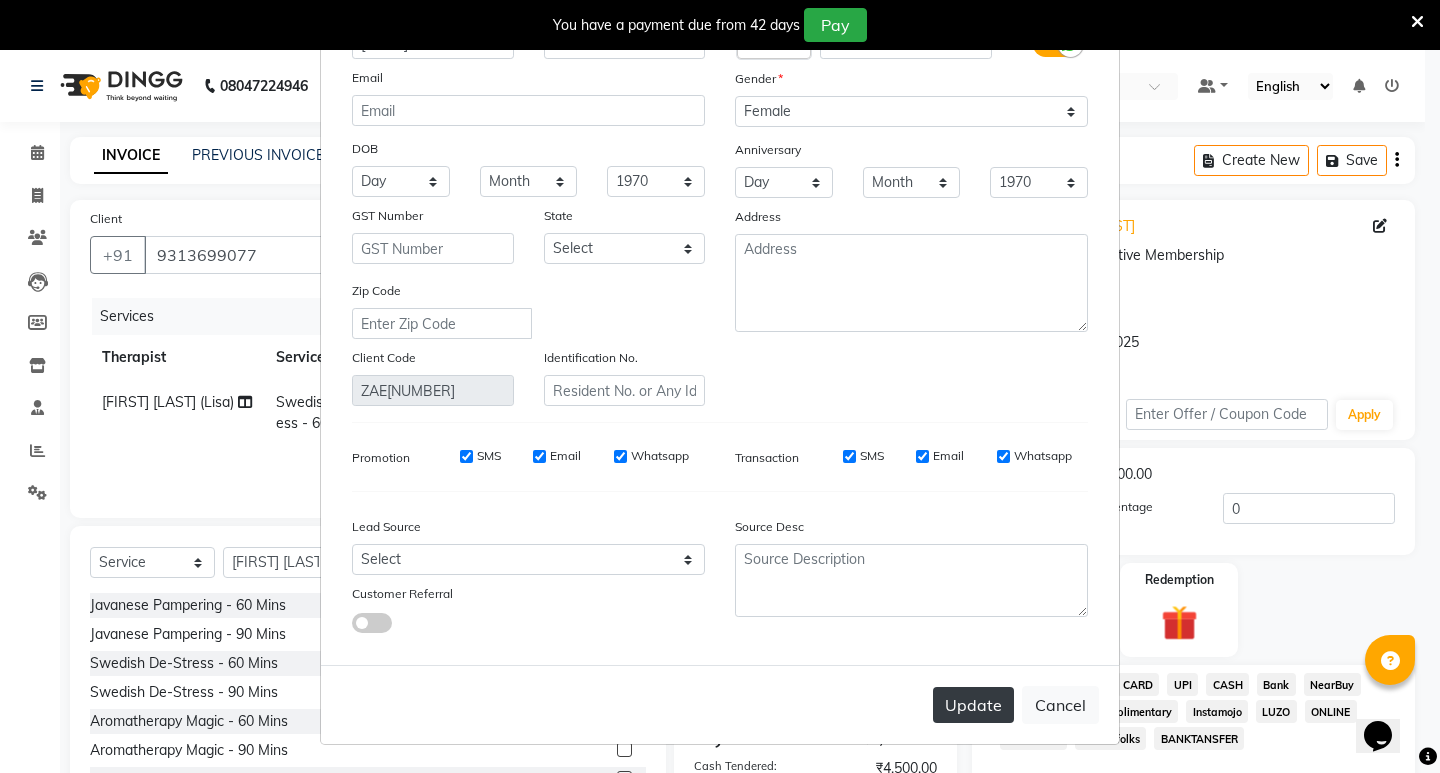 click on "Update" at bounding box center [973, 705] 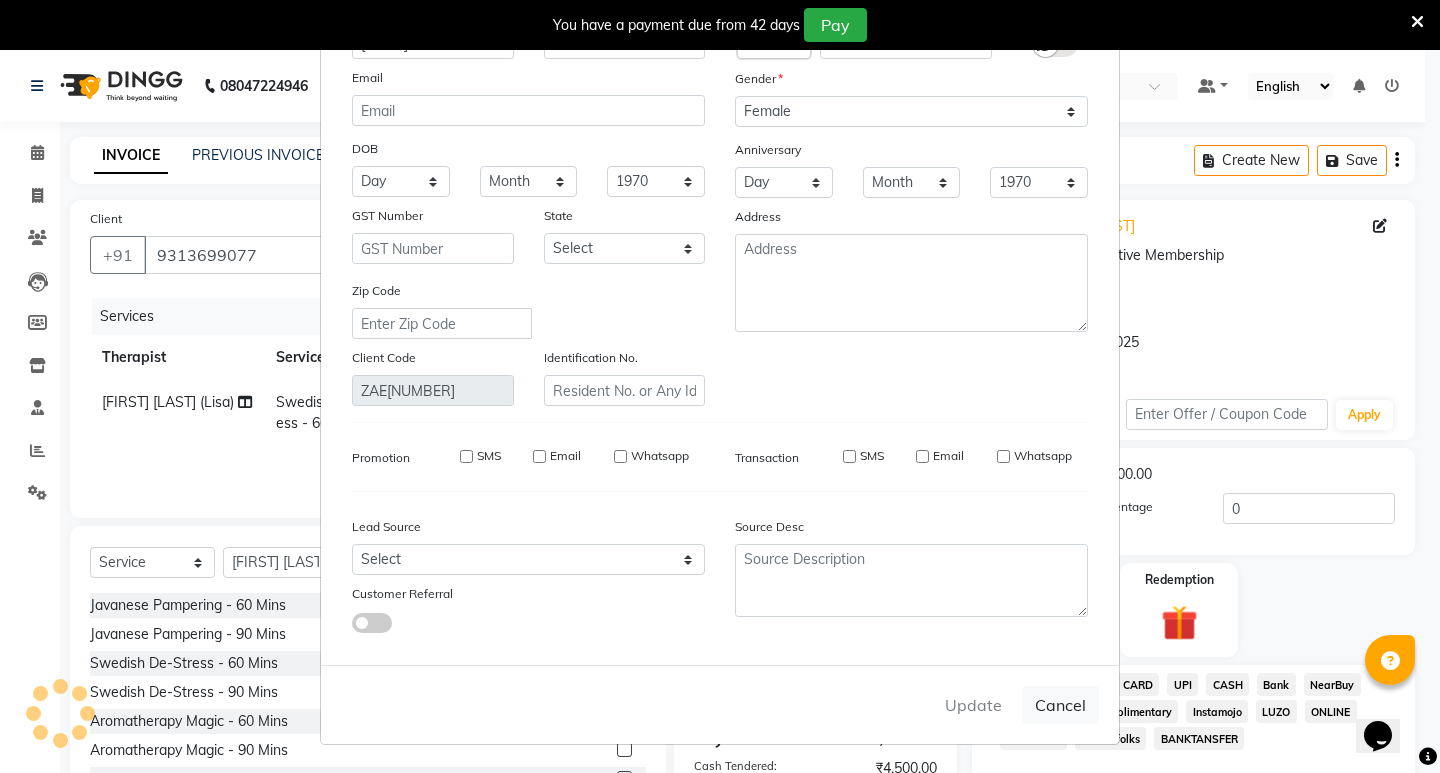 type 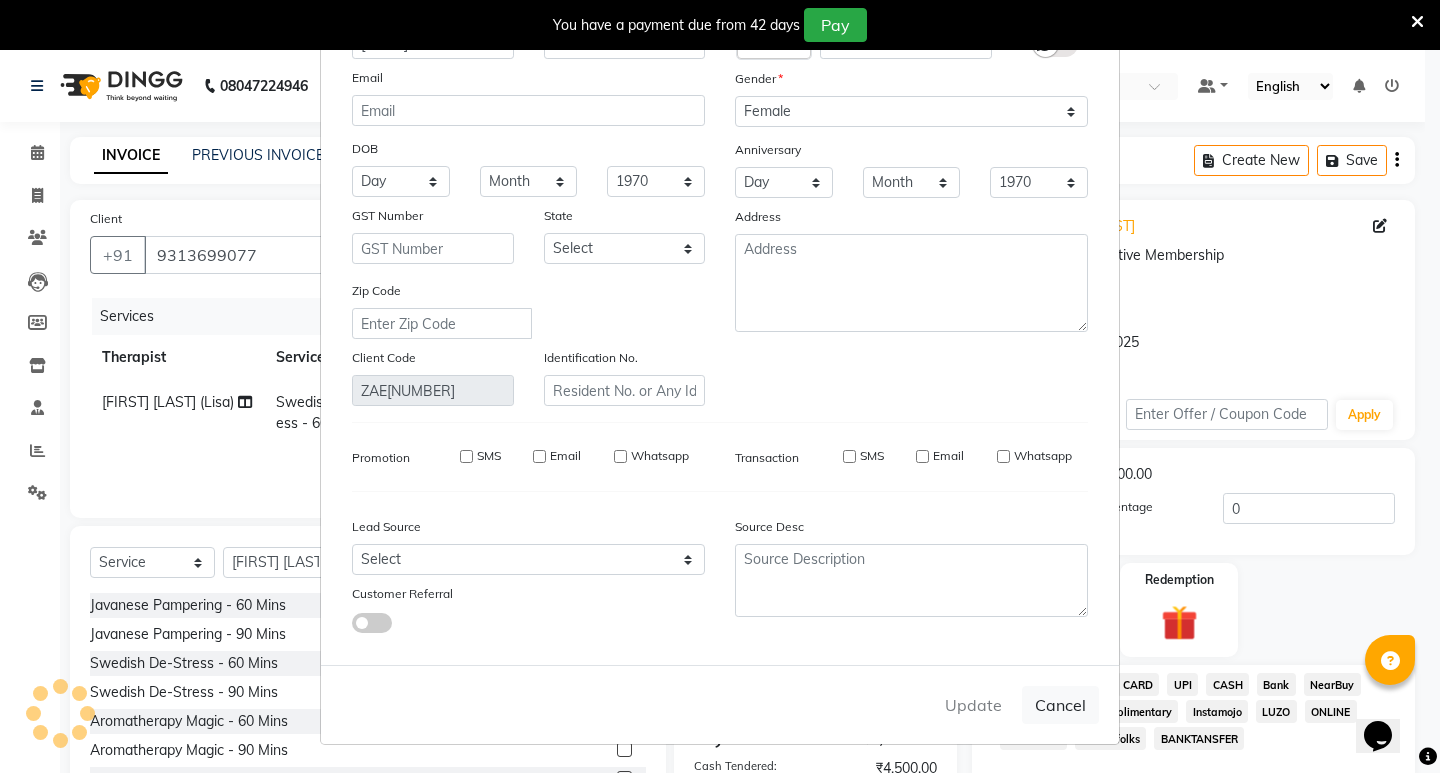 type 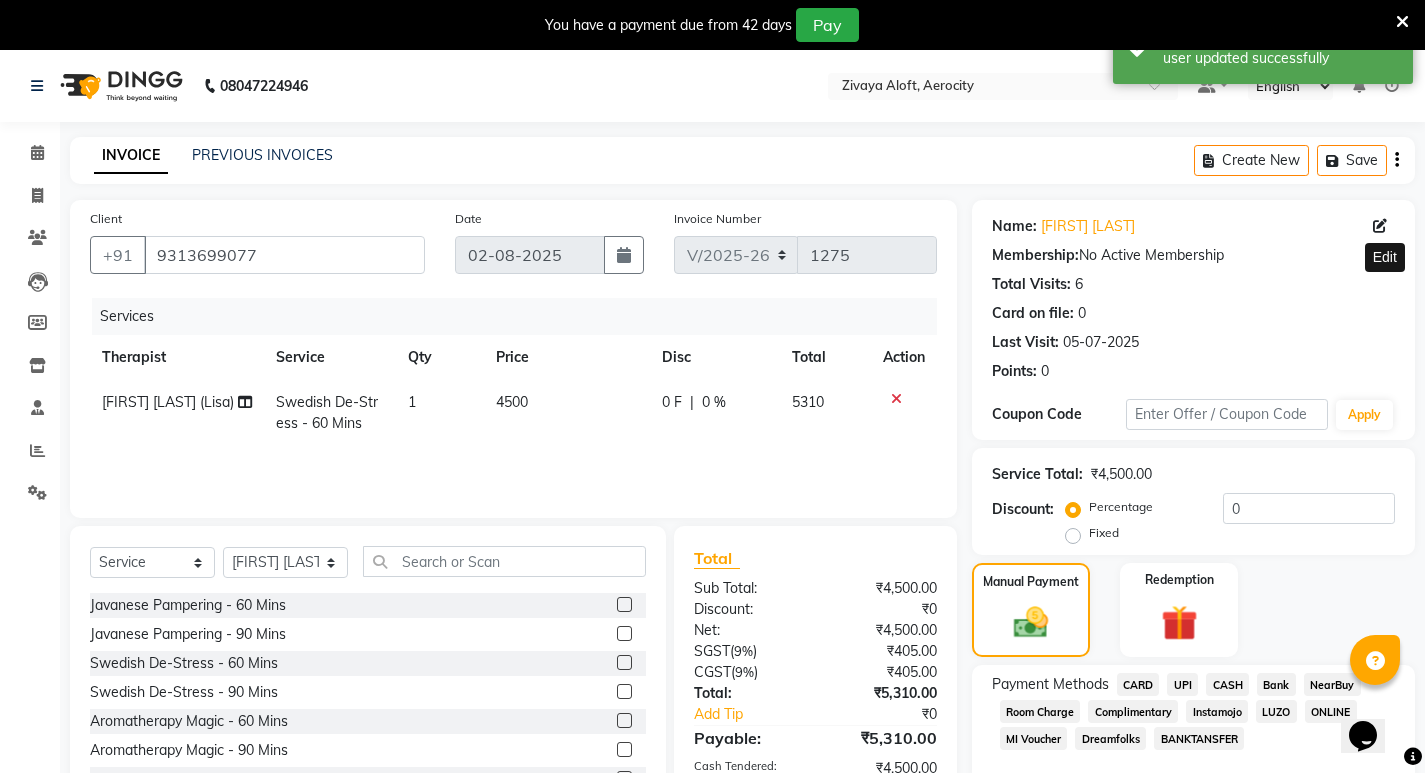 scroll, scrollTop: 235, scrollLeft: 0, axis: vertical 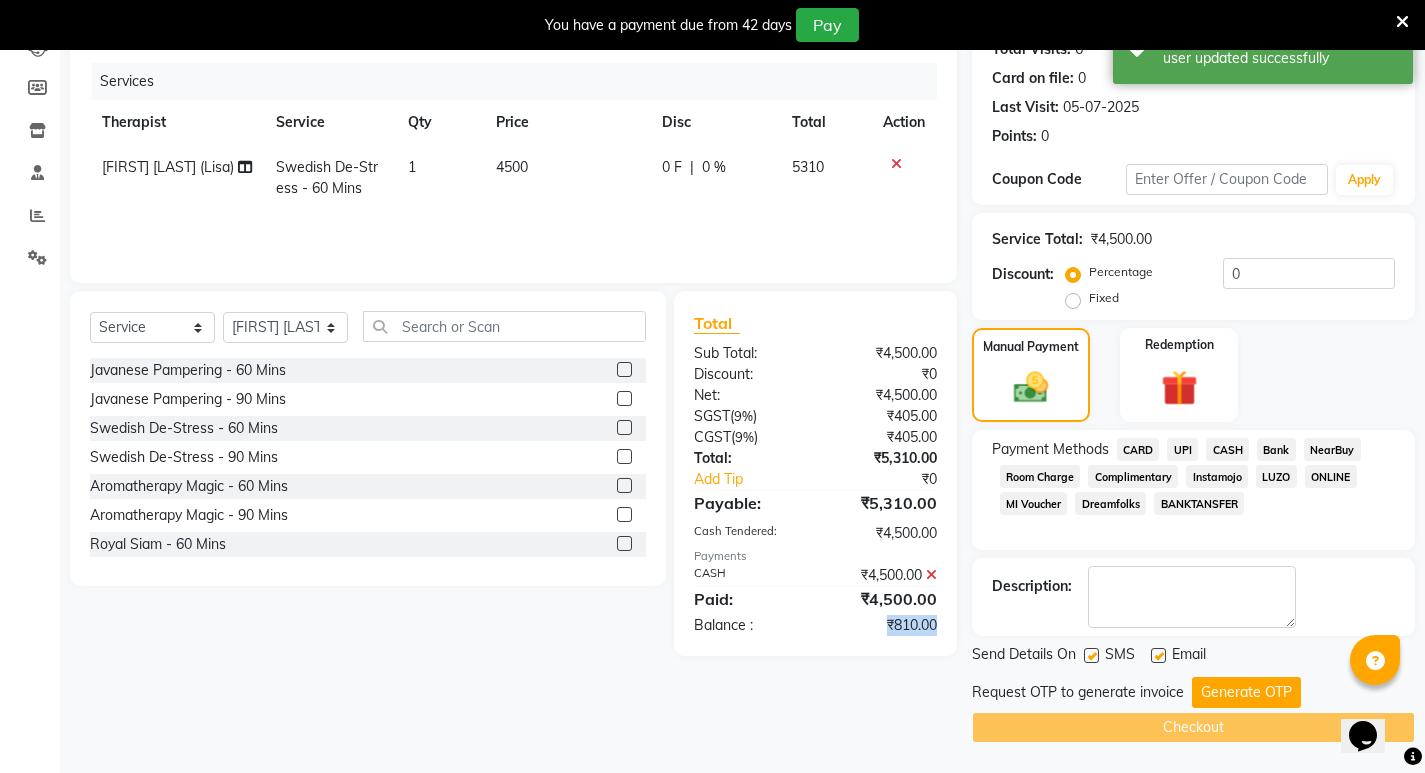 drag, startPoint x: 882, startPoint y: 626, endPoint x: 947, endPoint y: 632, distance: 65.27634 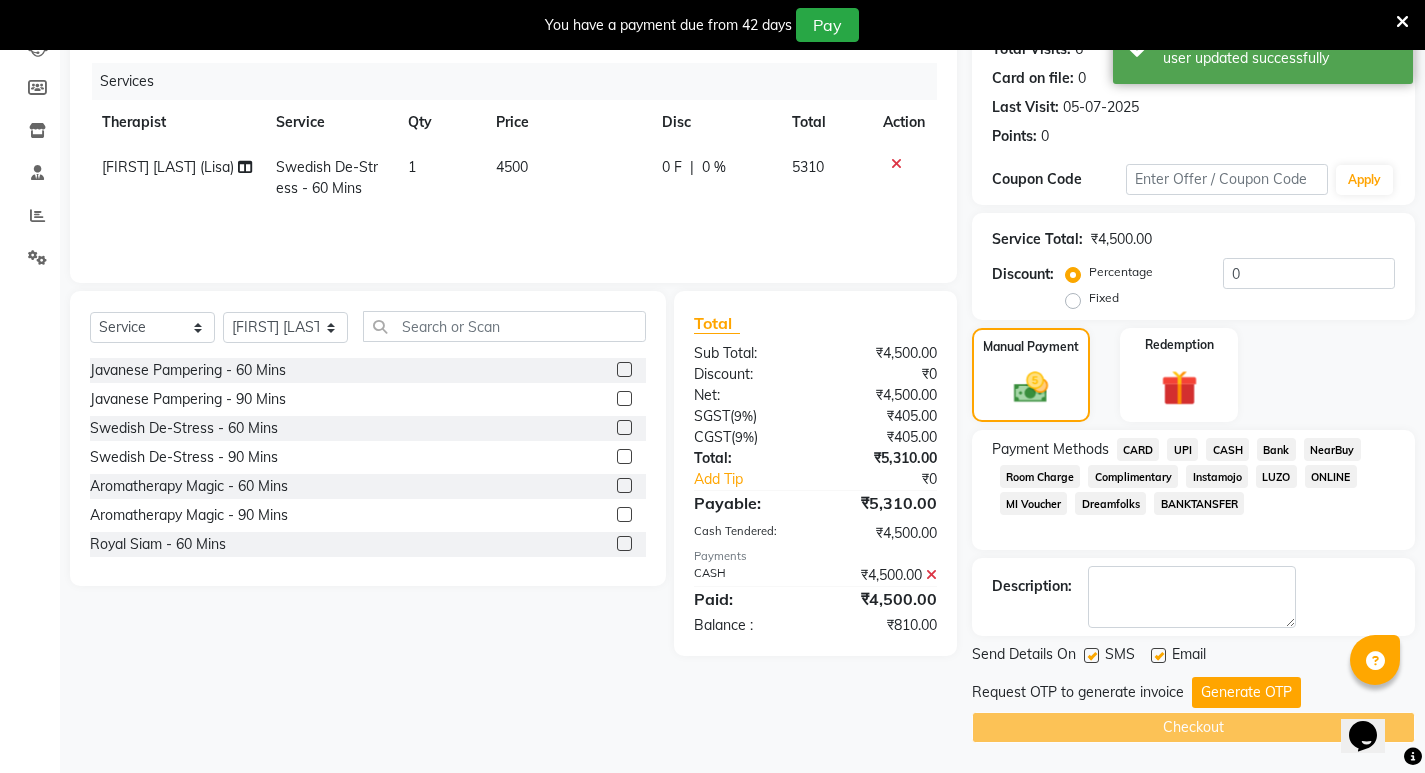 click on "Fixed" 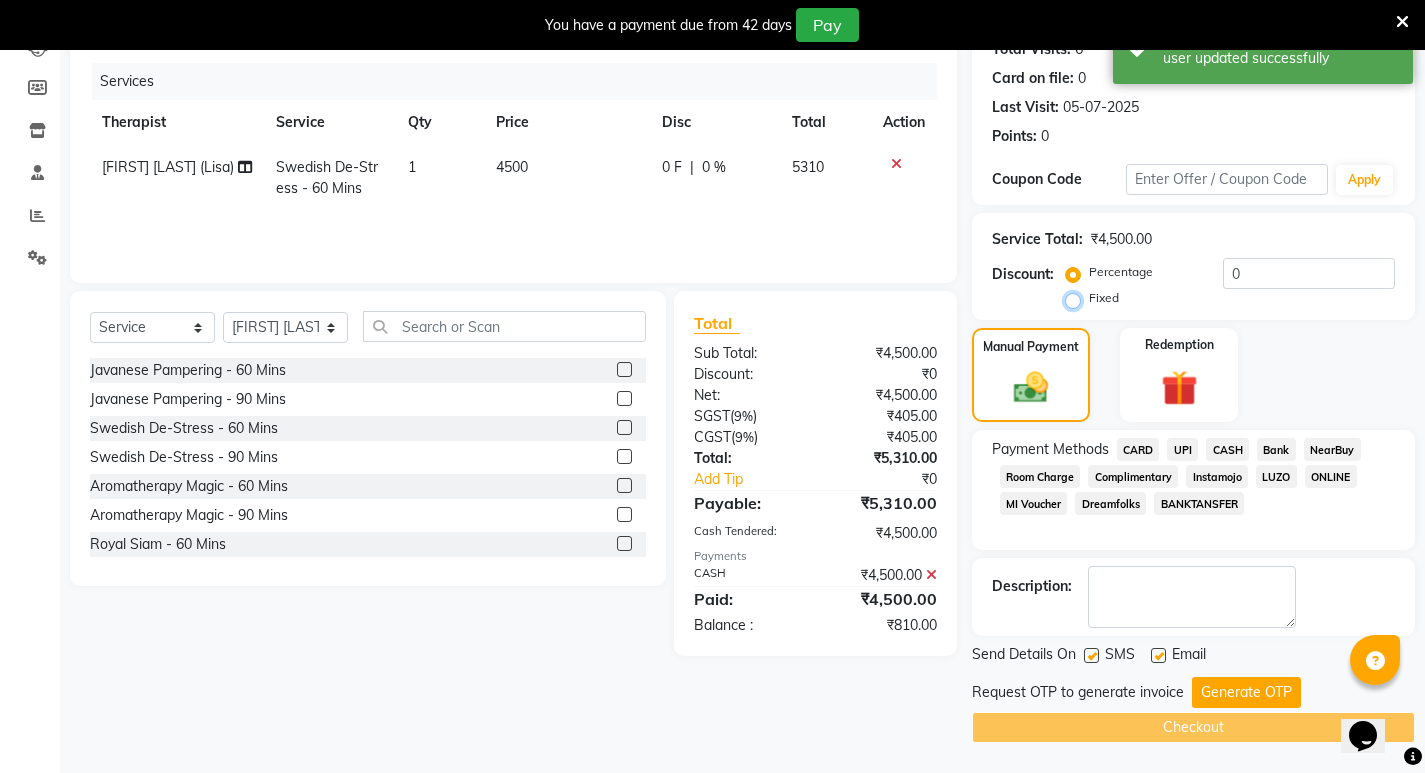 click on "Fixed" at bounding box center (1077, 298) 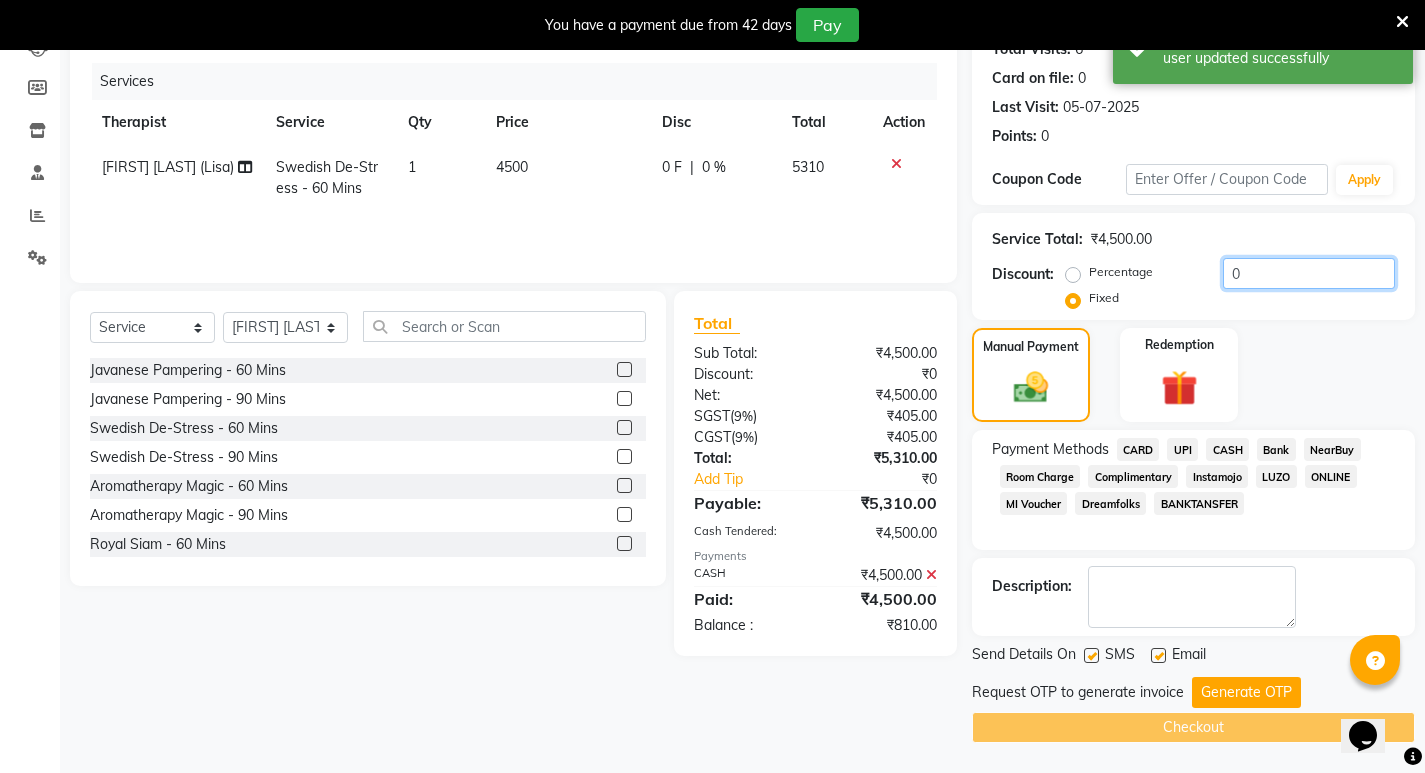 drag, startPoint x: 1265, startPoint y: 281, endPoint x: 1210, endPoint y: 278, distance: 55.081757 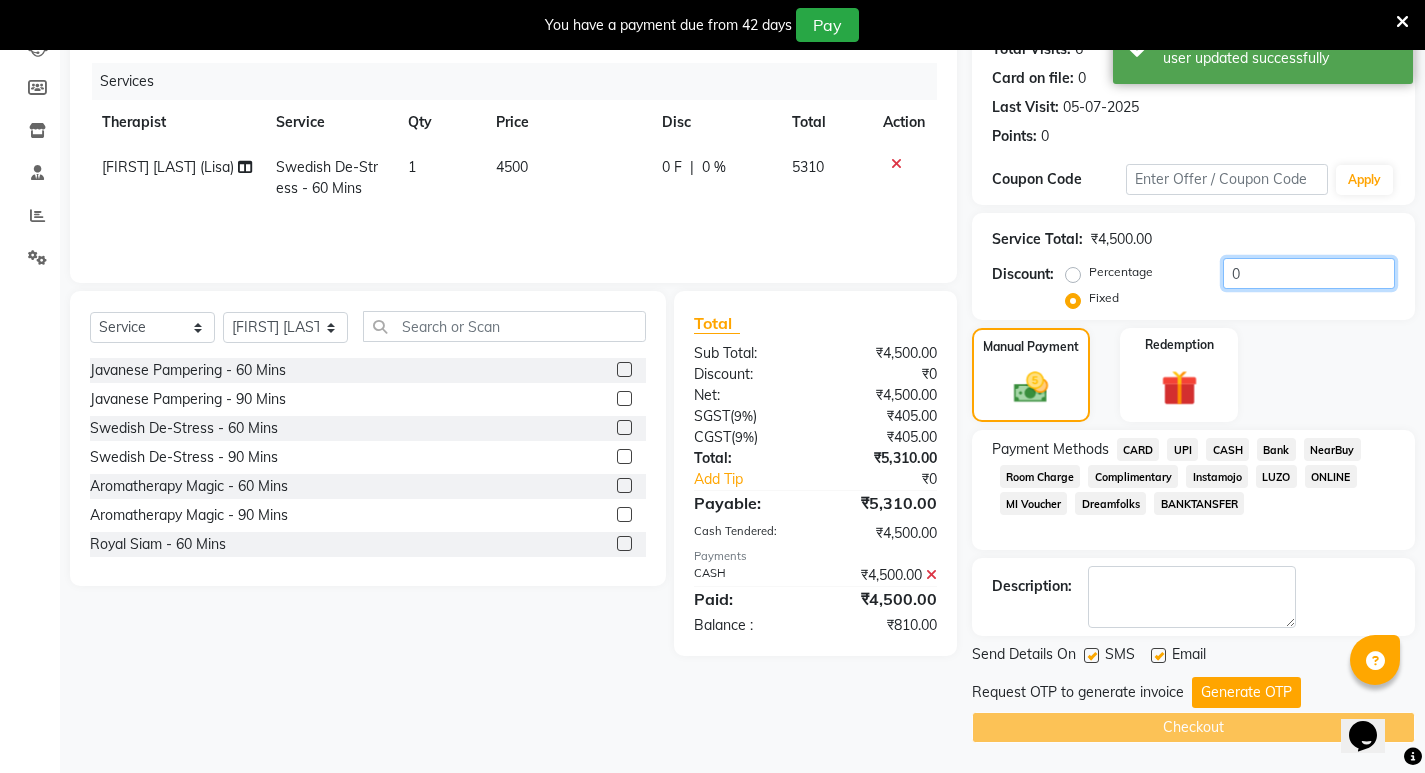 paste on "810.0" 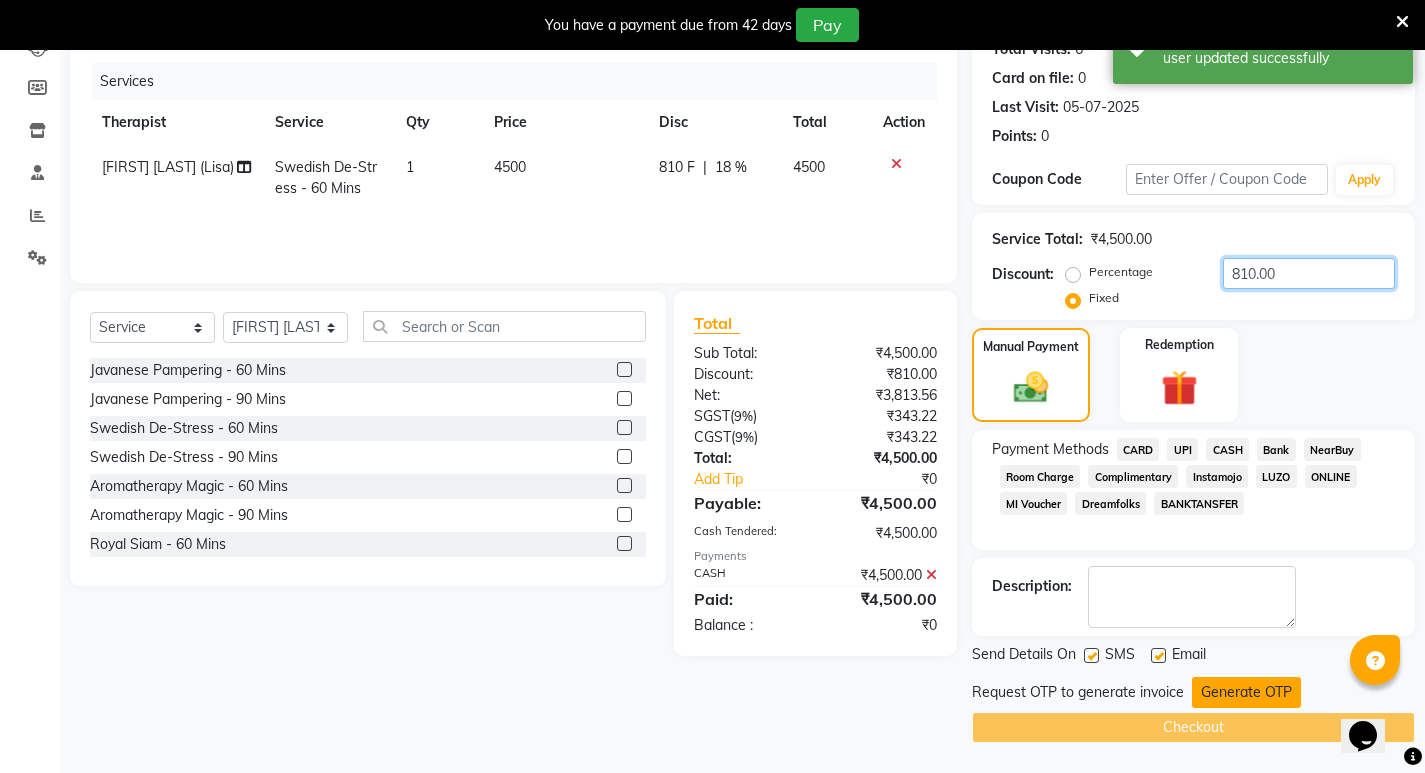 type on "810.00" 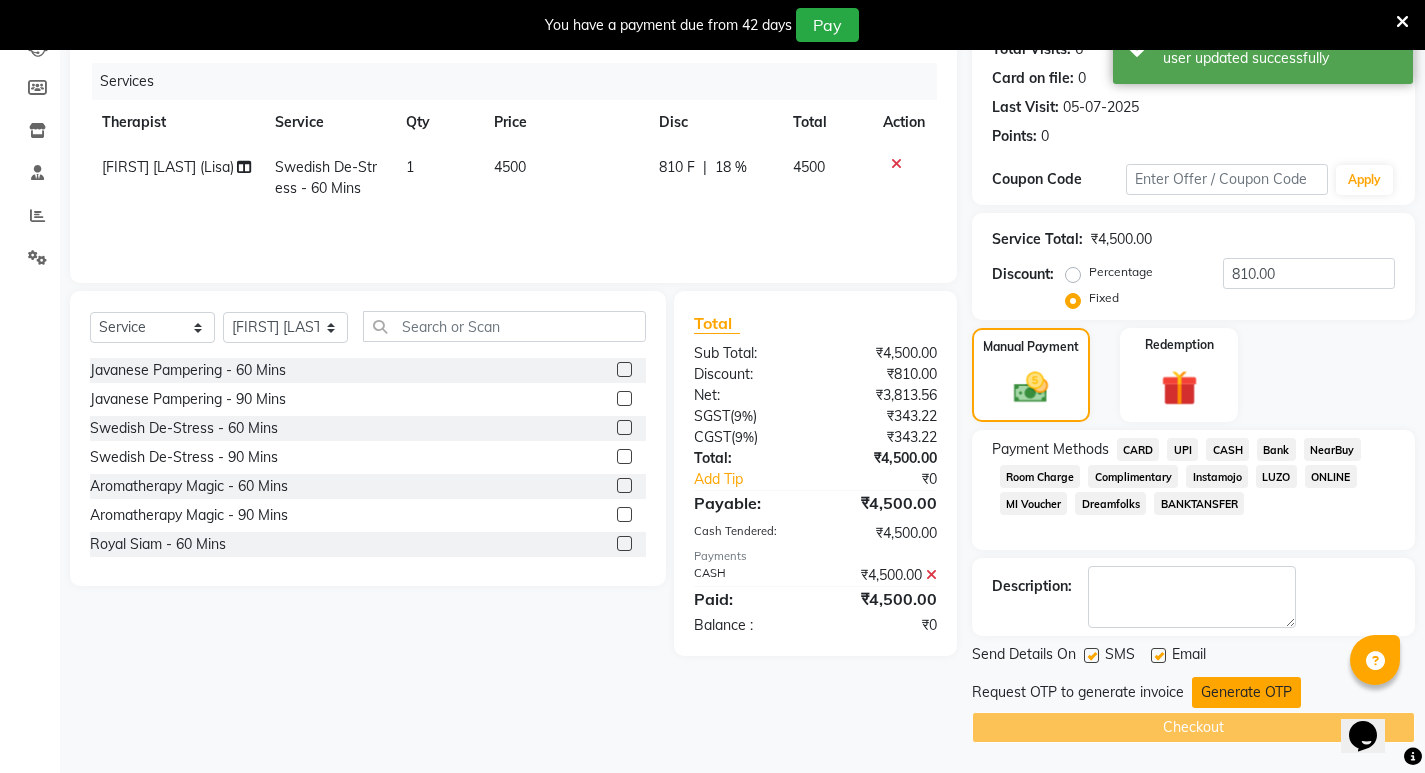 click on "Generate OTP" 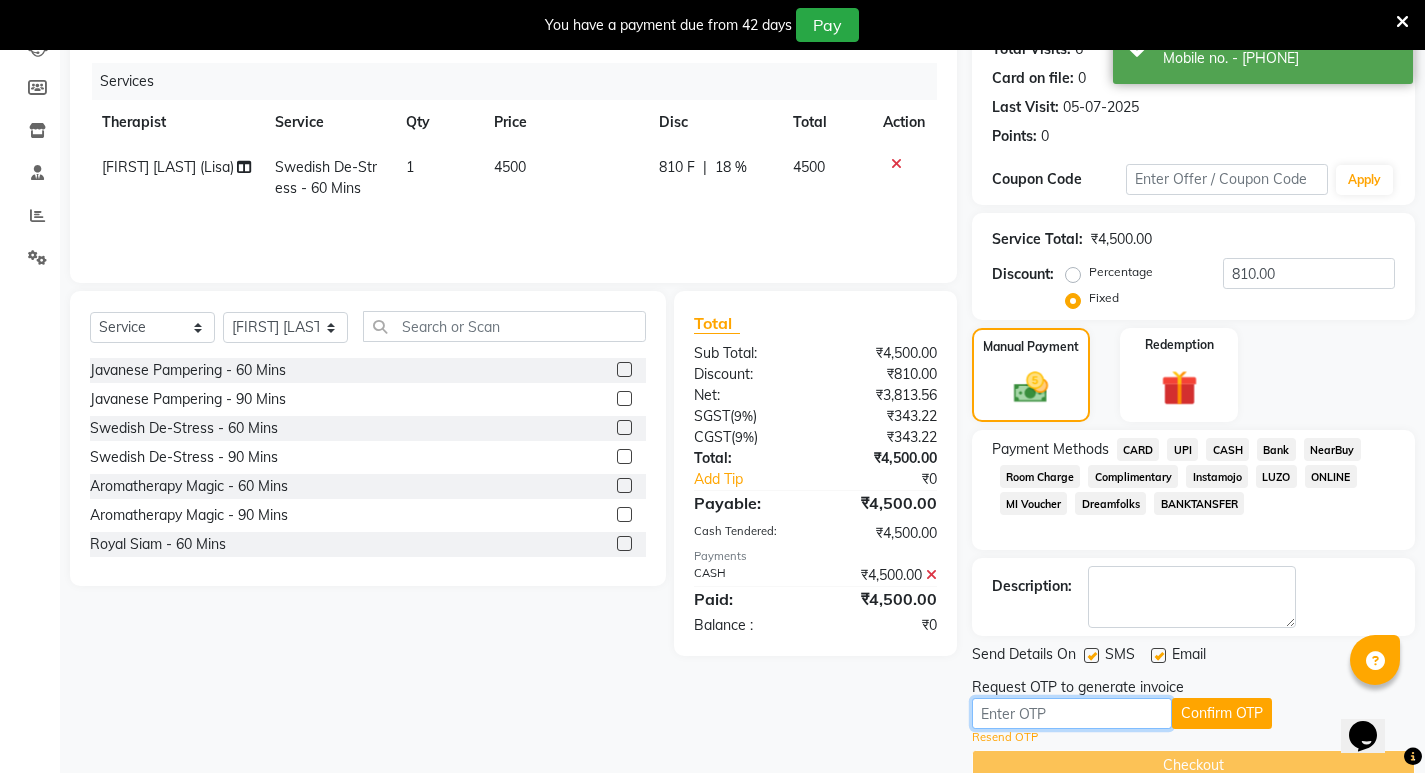 click at bounding box center (1072, 713) 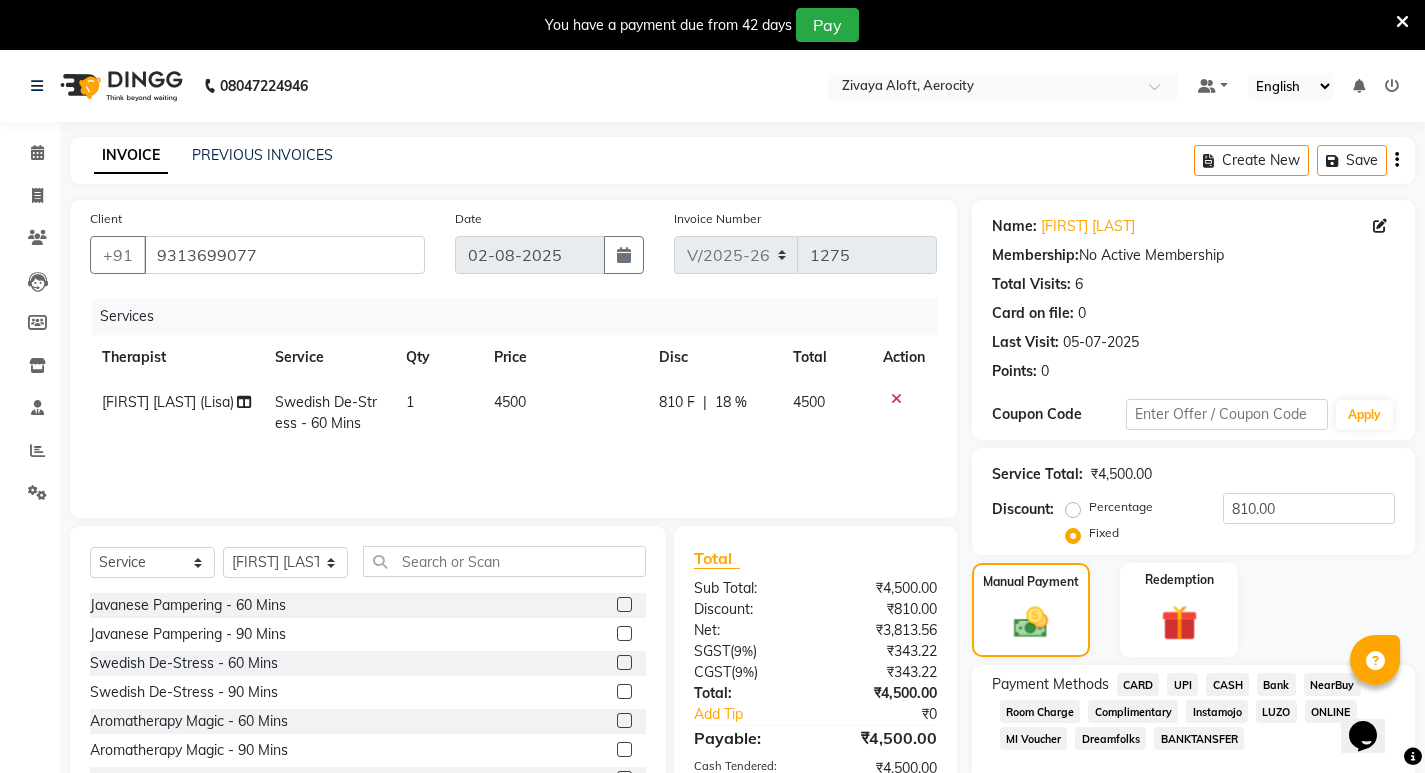 scroll, scrollTop: 273, scrollLeft: 0, axis: vertical 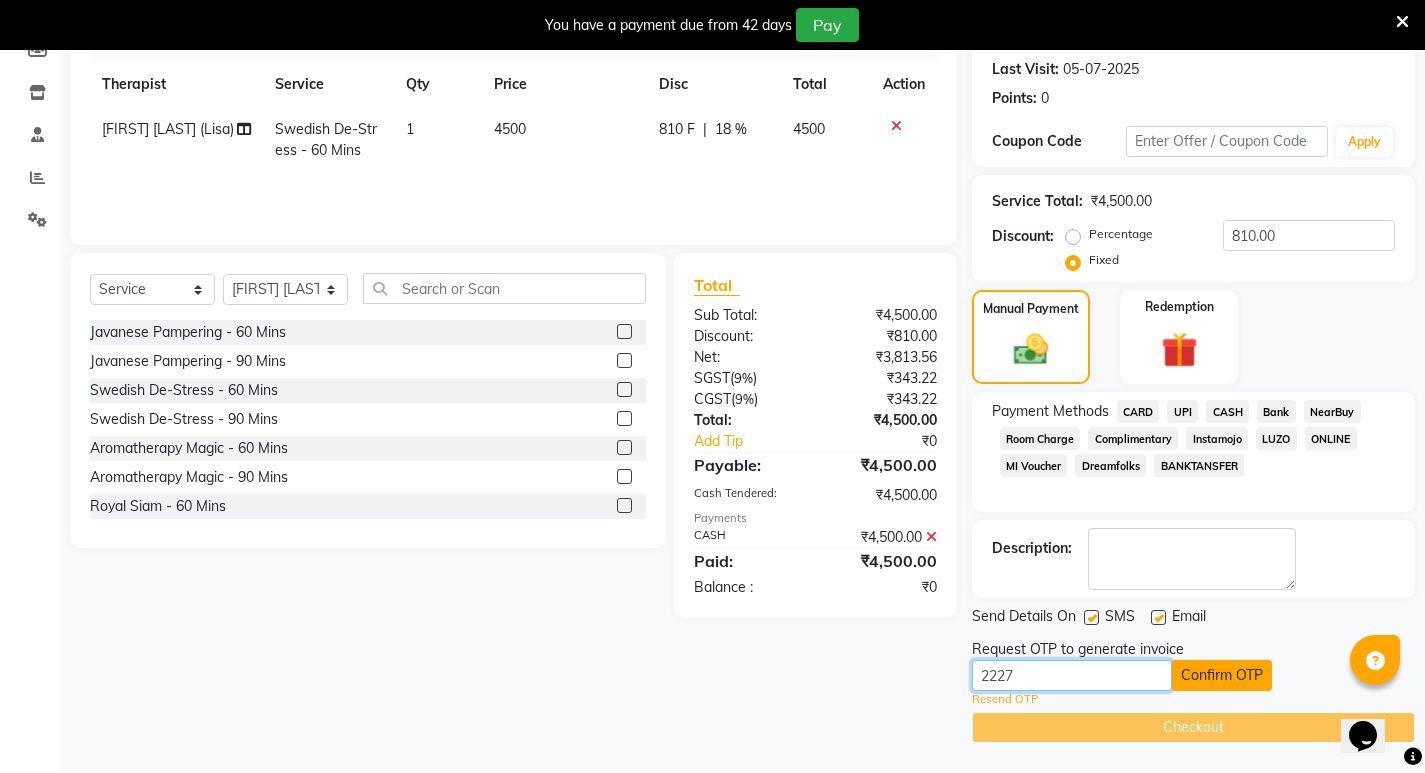 type on "2227" 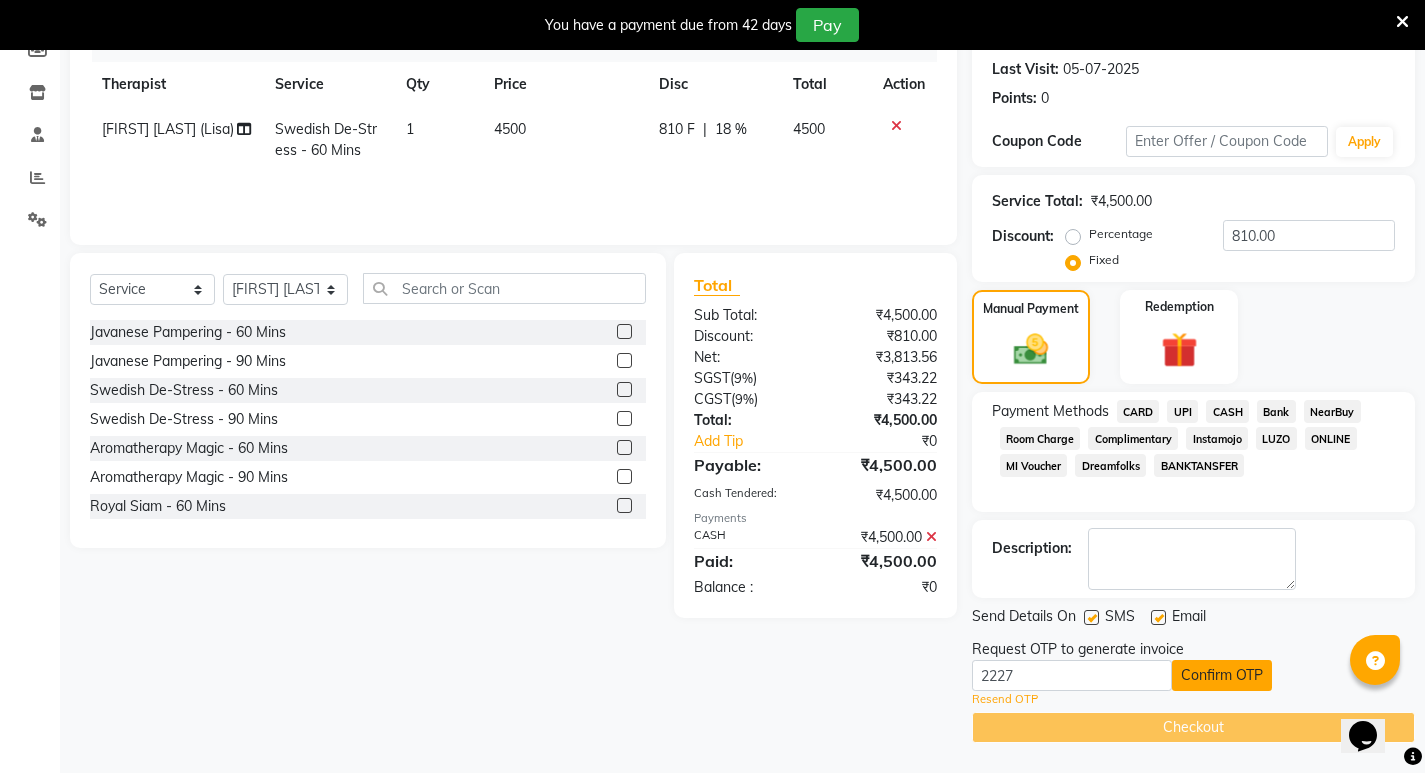 click on "Confirm OTP" 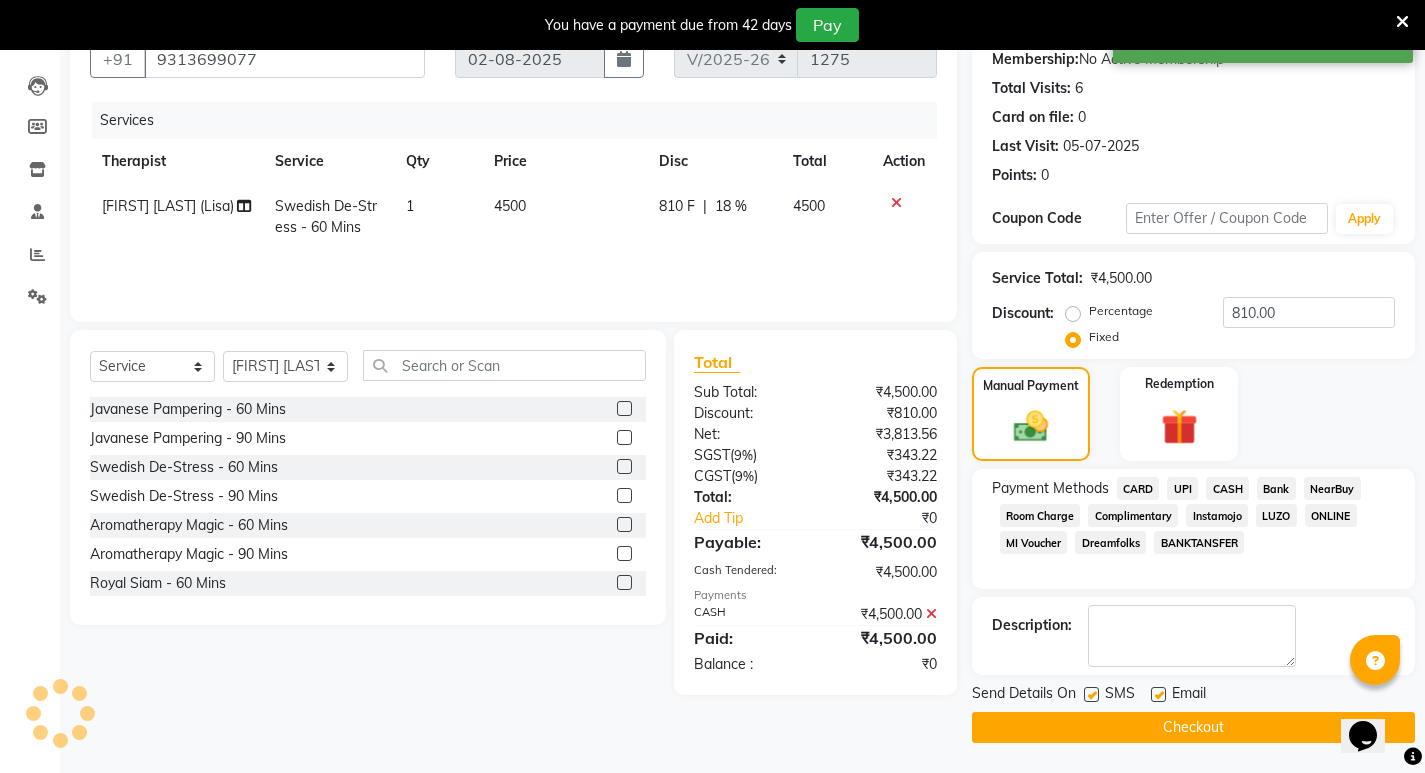 scroll, scrollTop: 196, scrollLeft: 0, axis: vertical 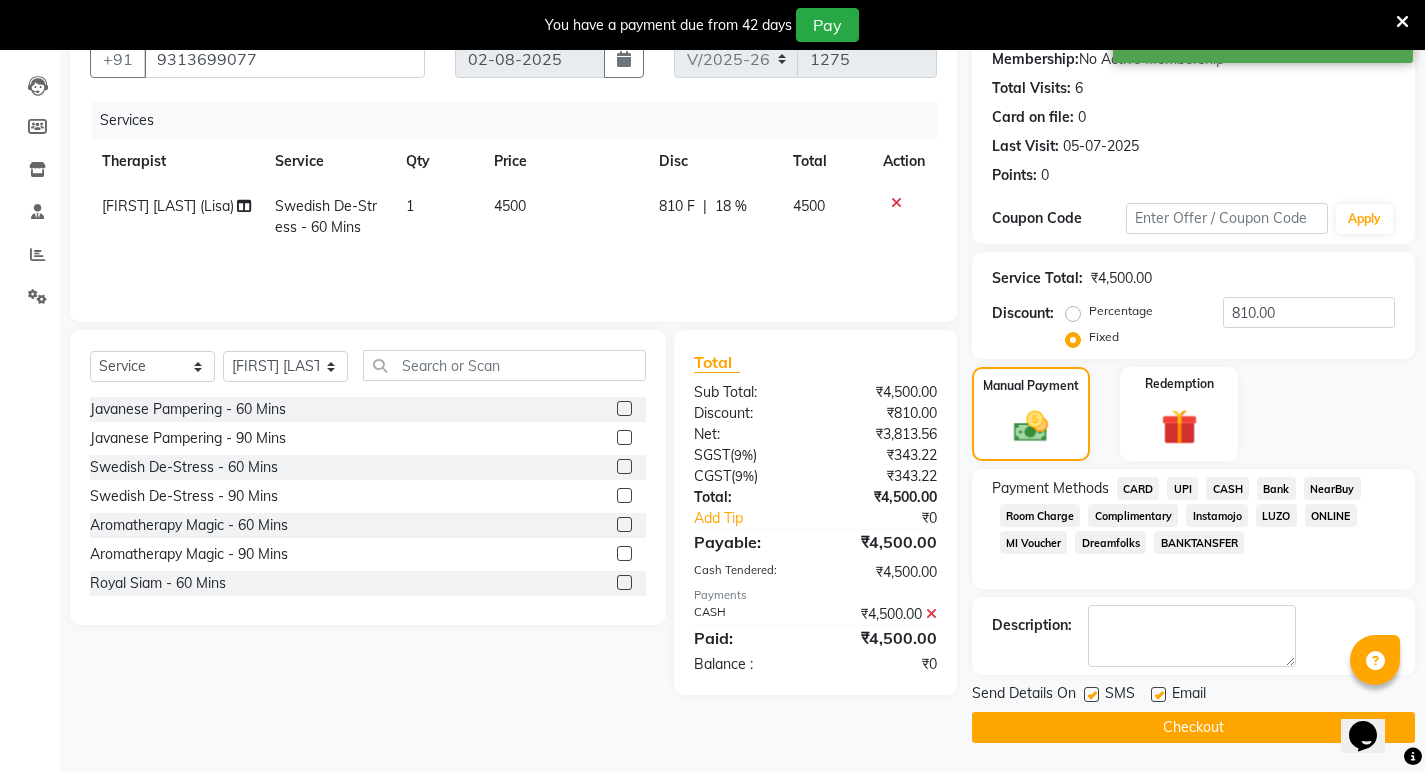click on "Checkout" 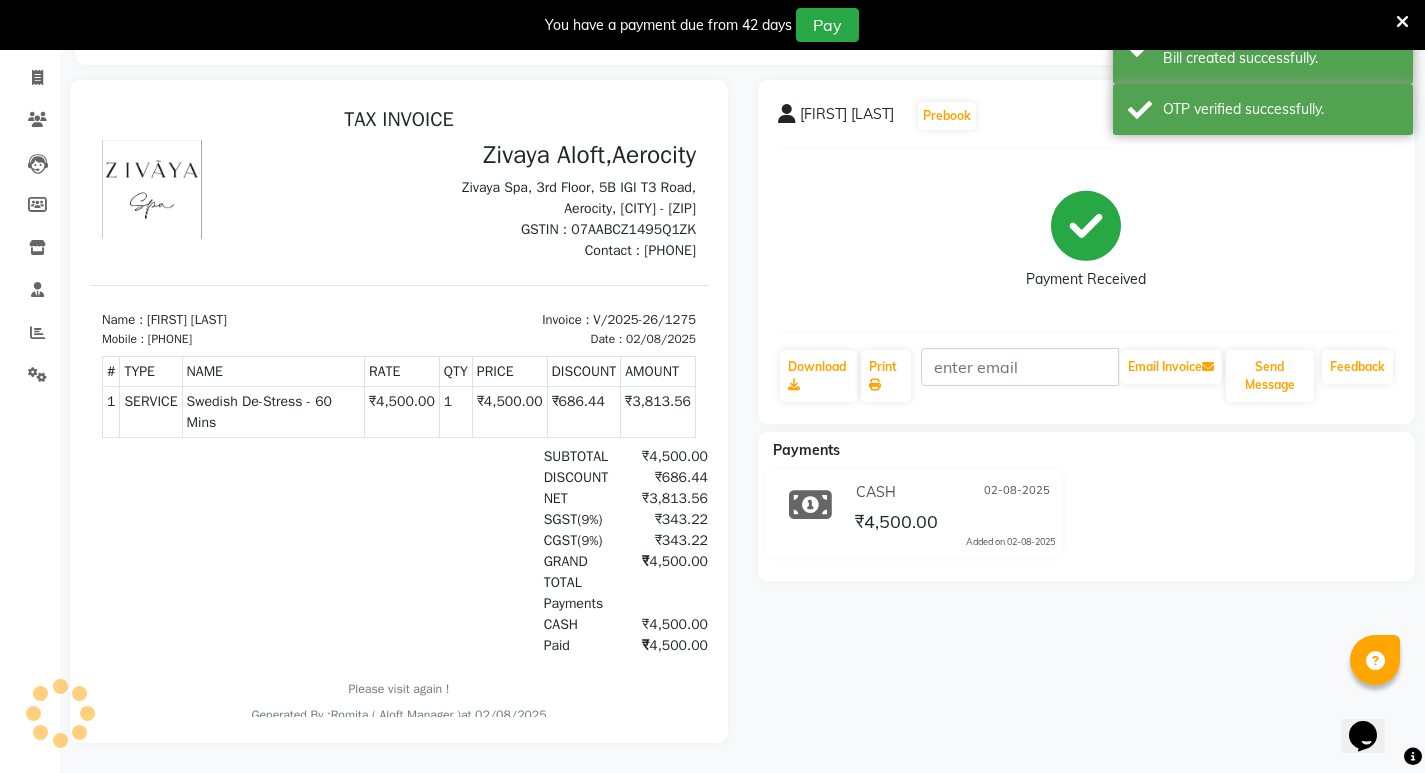 scroll, scrollTop: 0, scrollLeft: 0, axis: both 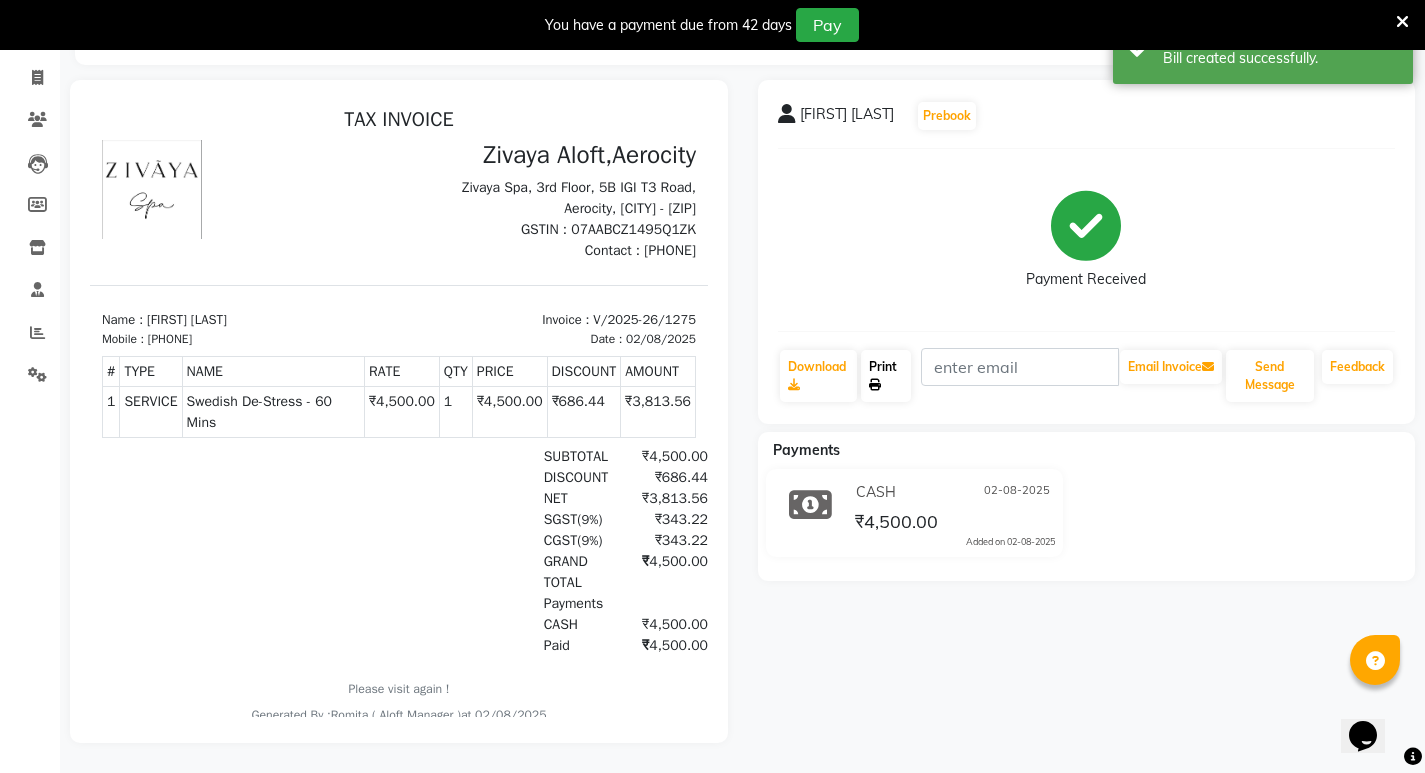 click on "Print" 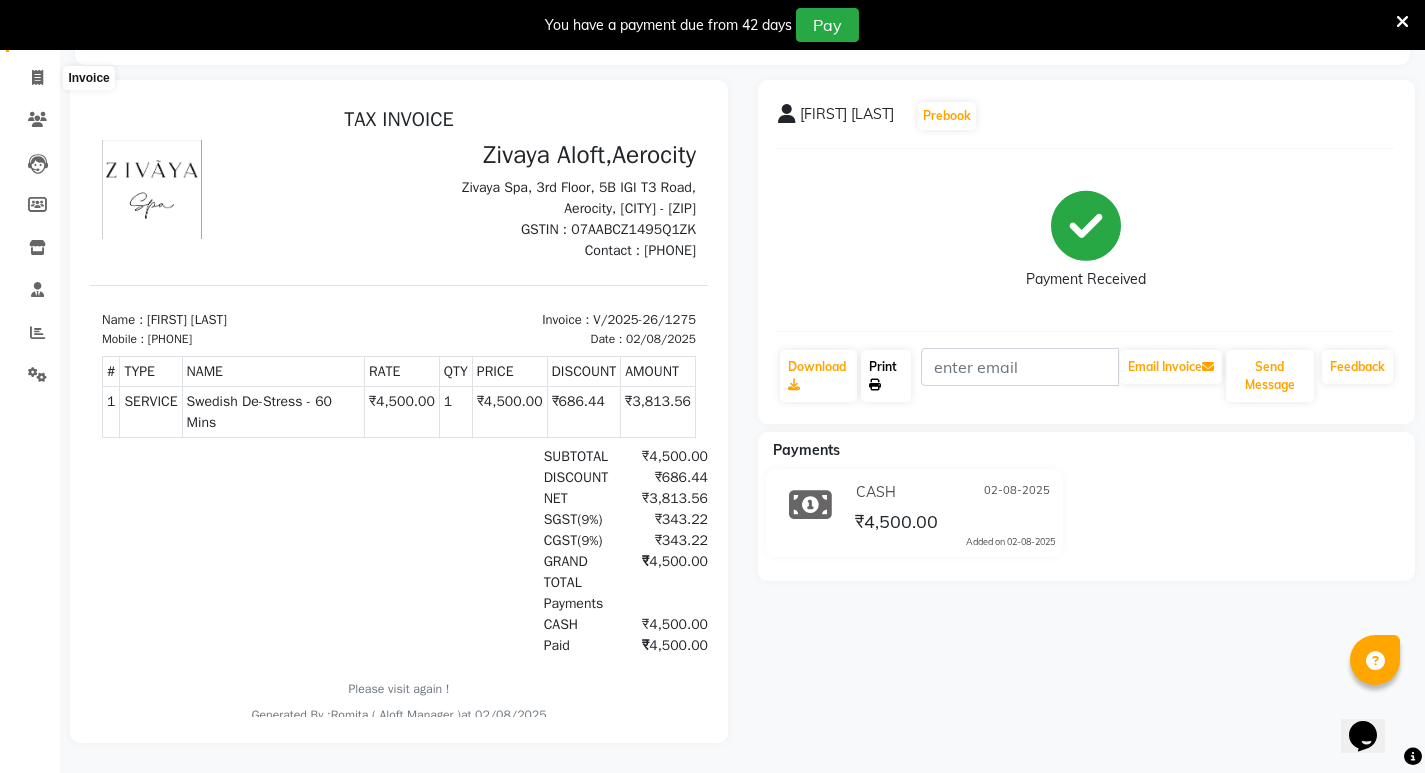 scroll, scrollTop: 0, scrollLeft: 0, axis: both 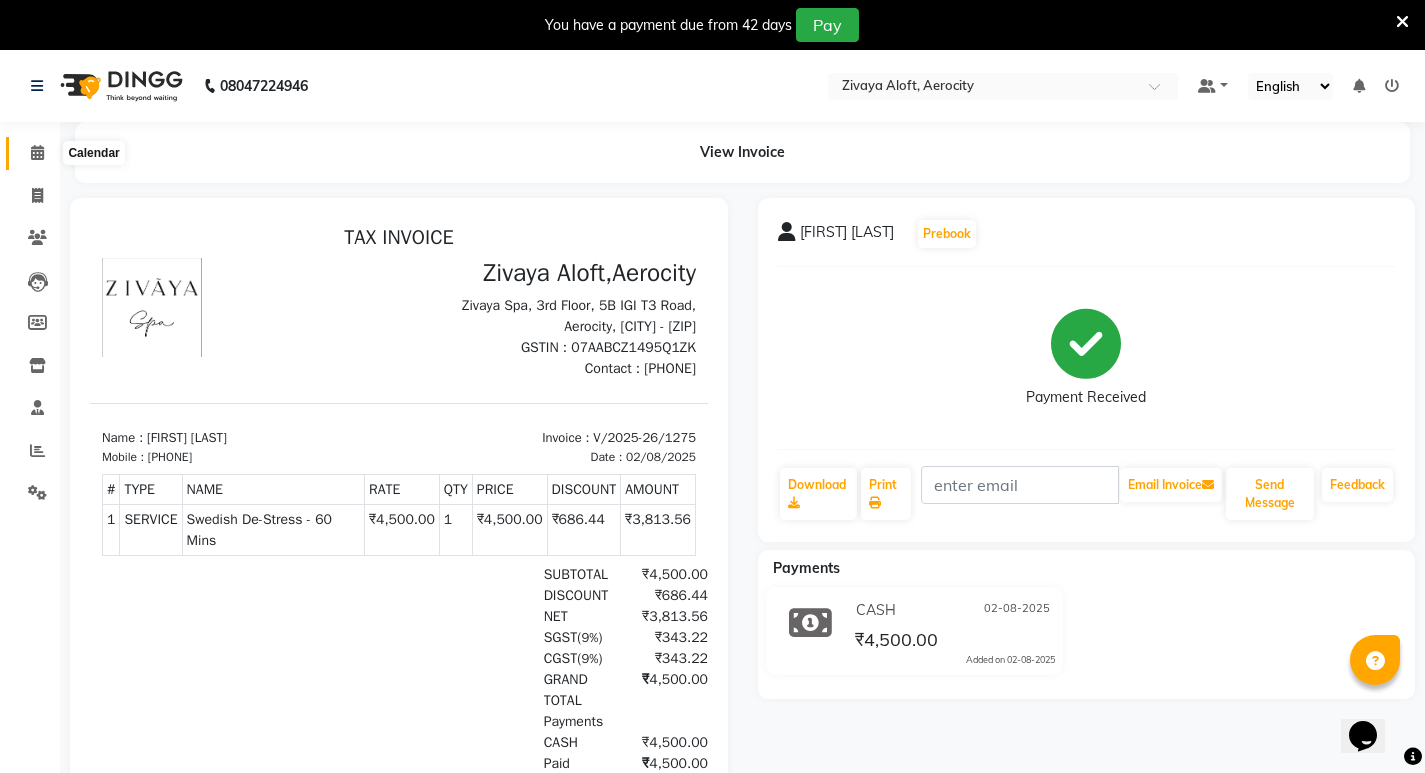 click 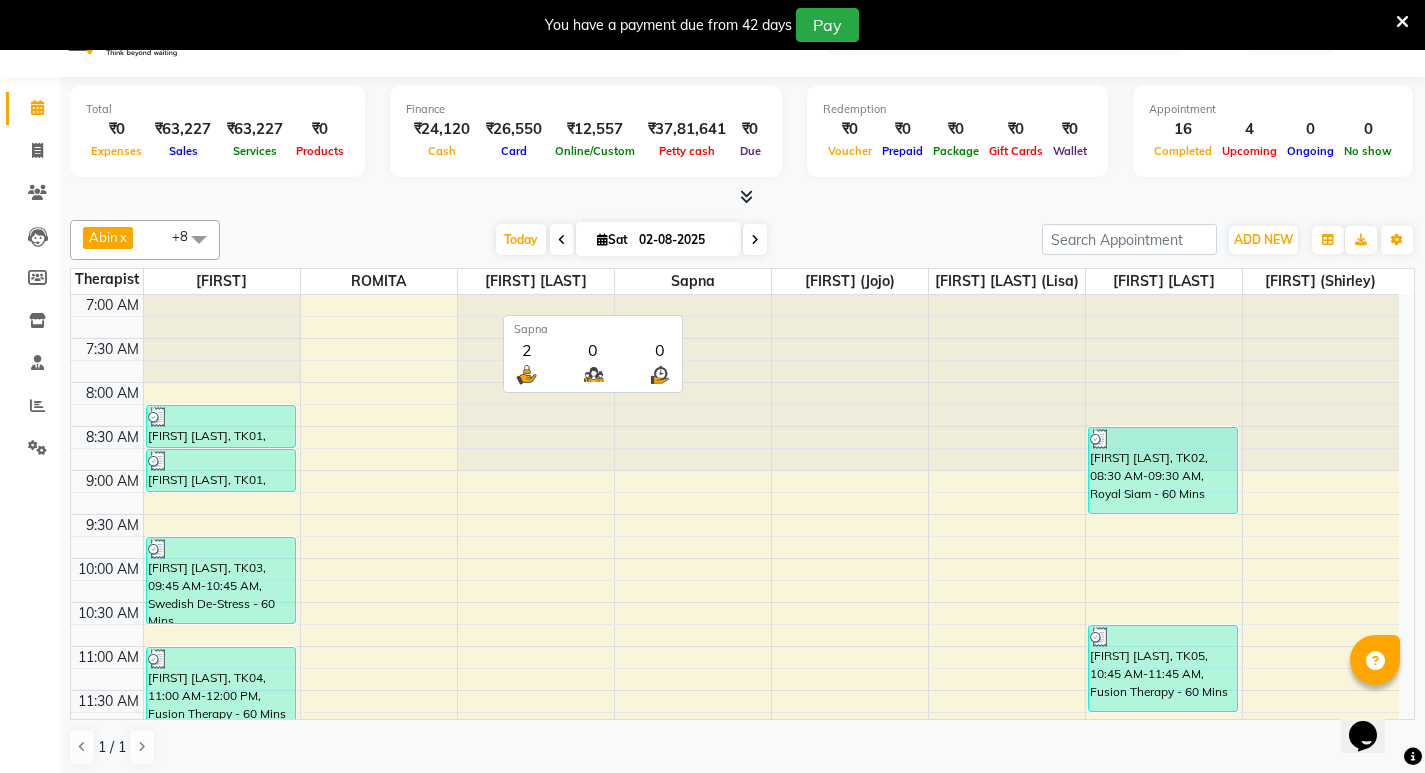 scroll, scrollTop: 51, scrollLeft: 0, axis: vertical 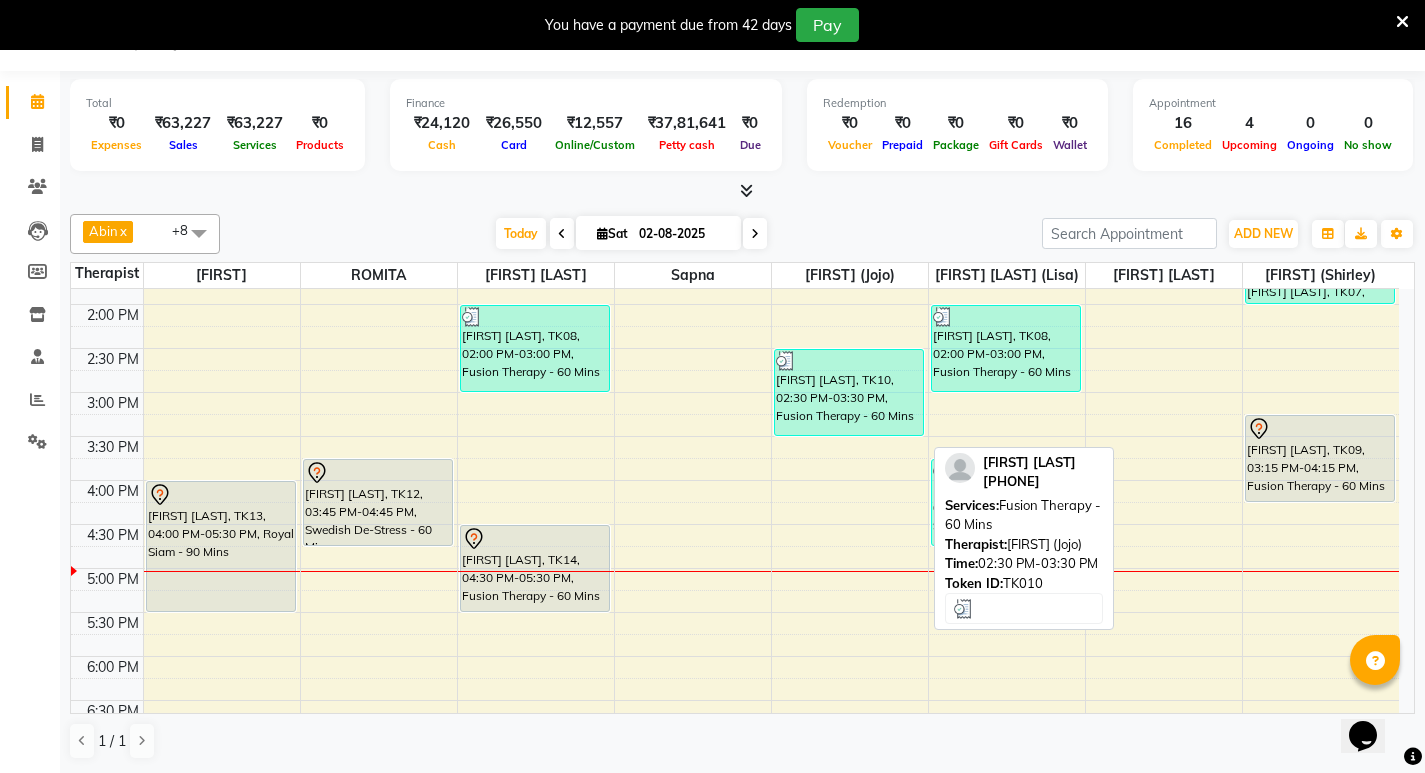 click on "[FIRST] [MIDDLE] [LAST], TK10, [TIME] - [TIME], Fusion Therapy - 60 Mins" at bounding box center [849, 392] 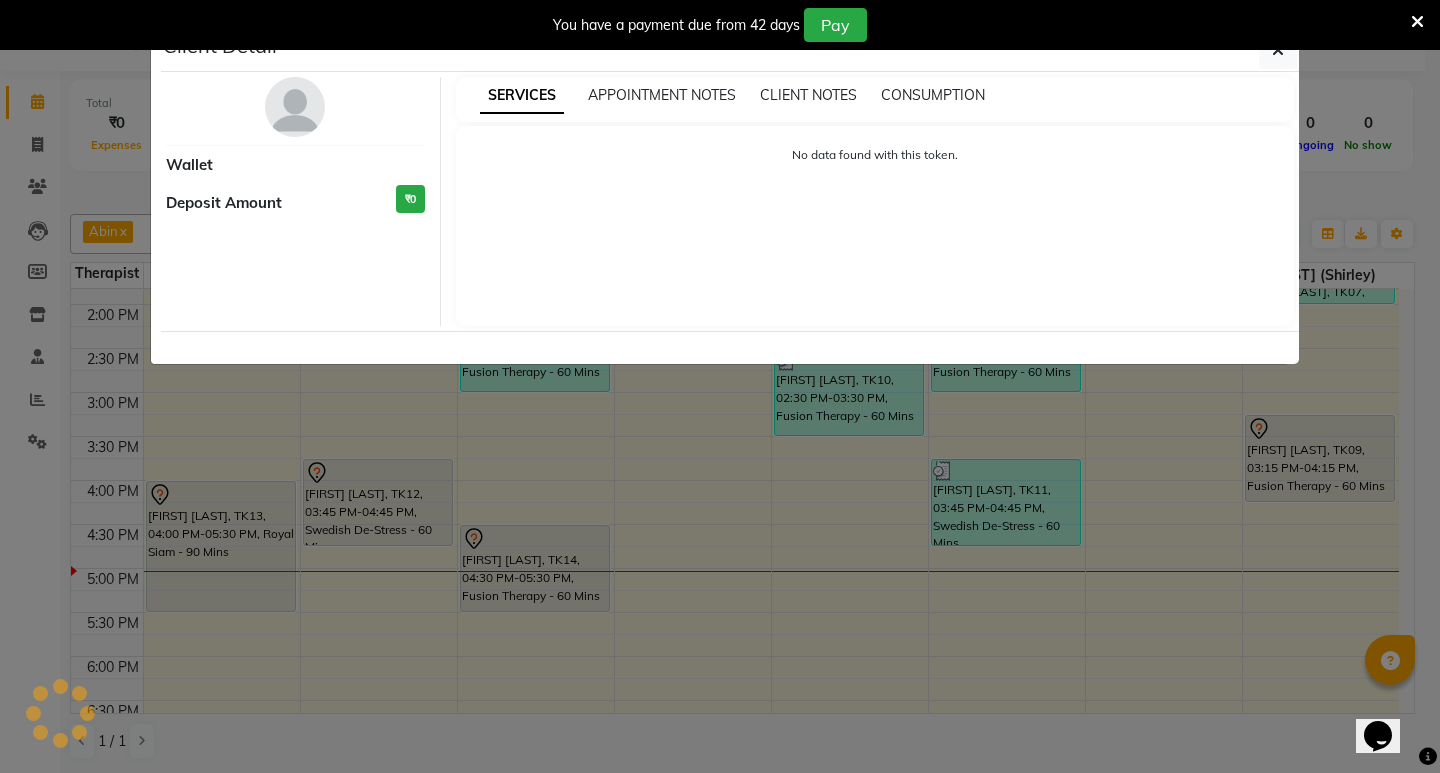 select on "3" 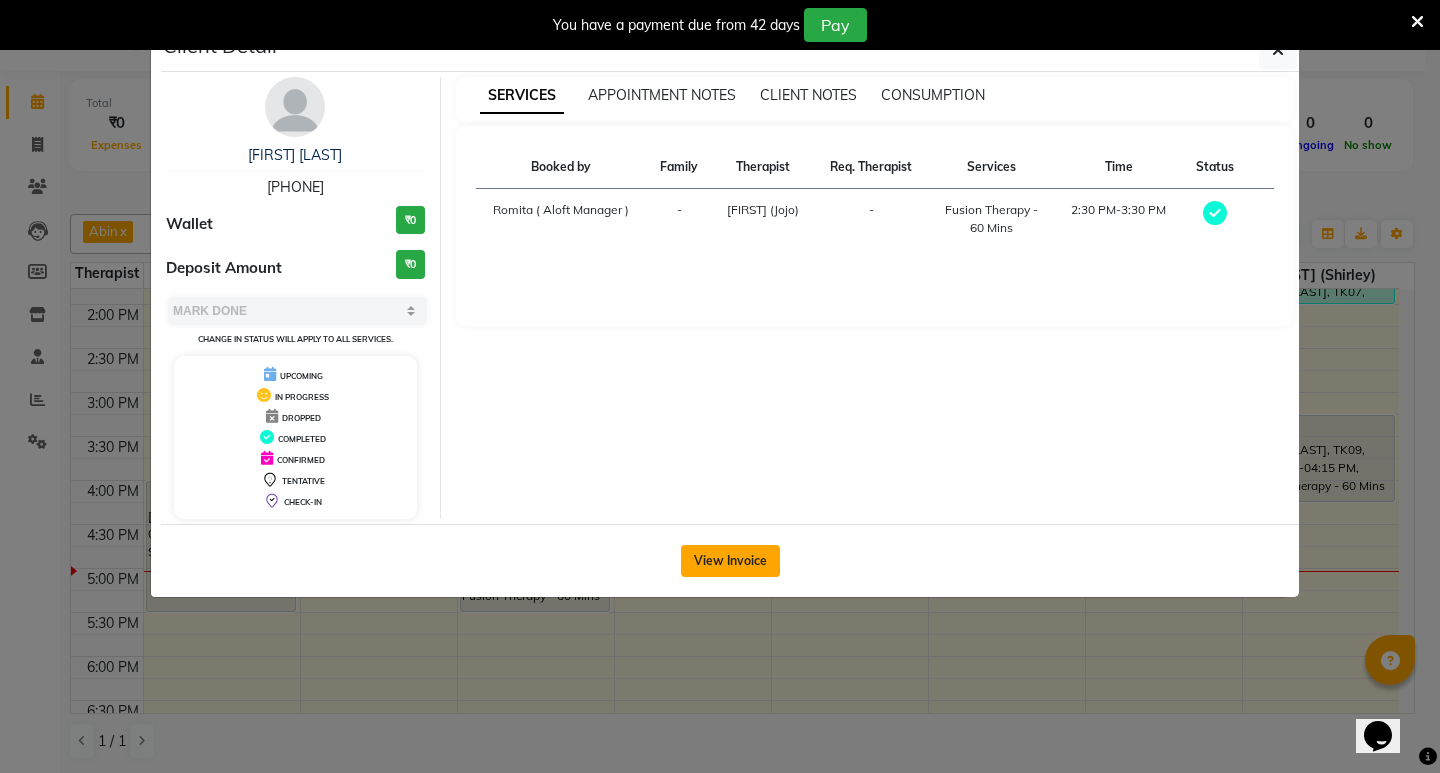 click on "View Invoice" 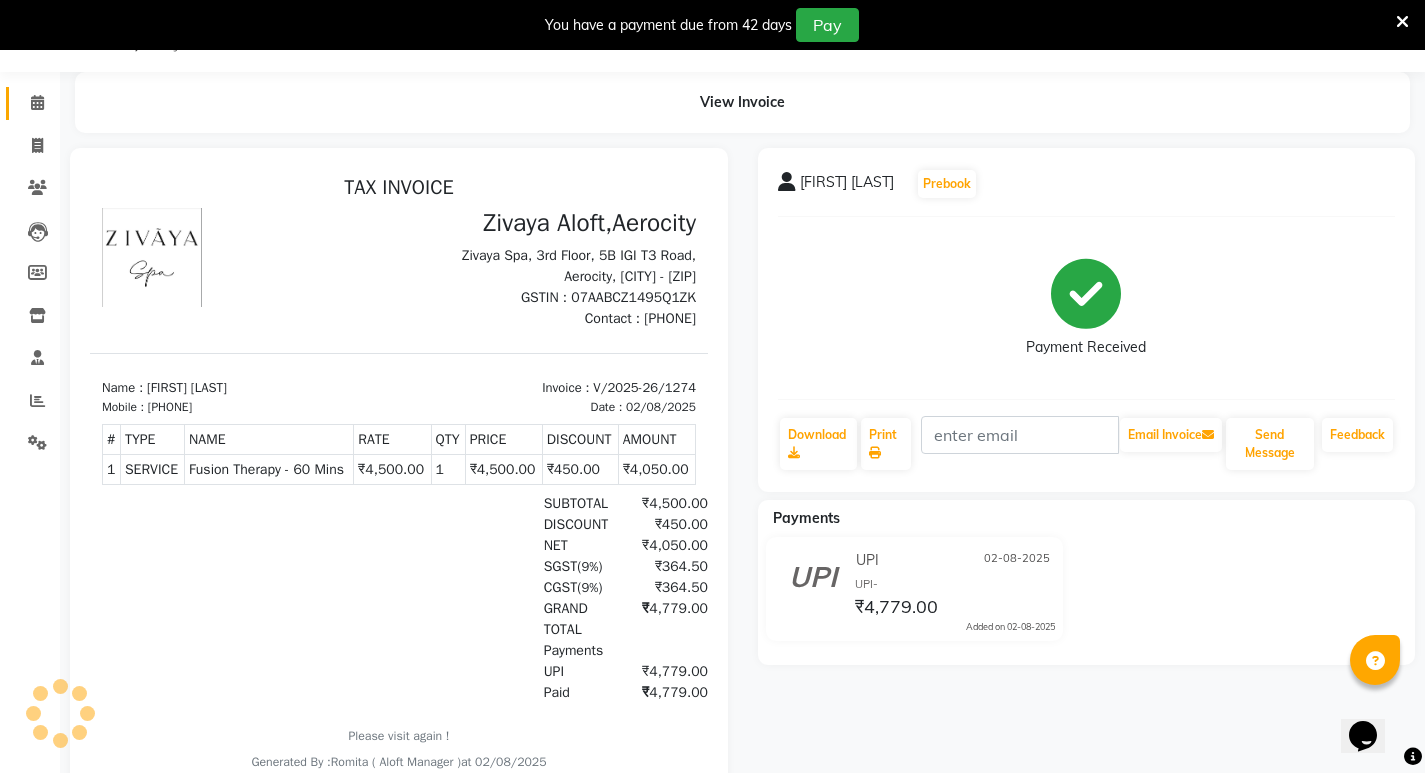 scroll, scrollTop: 0, scrollLeft: 0, axis: both 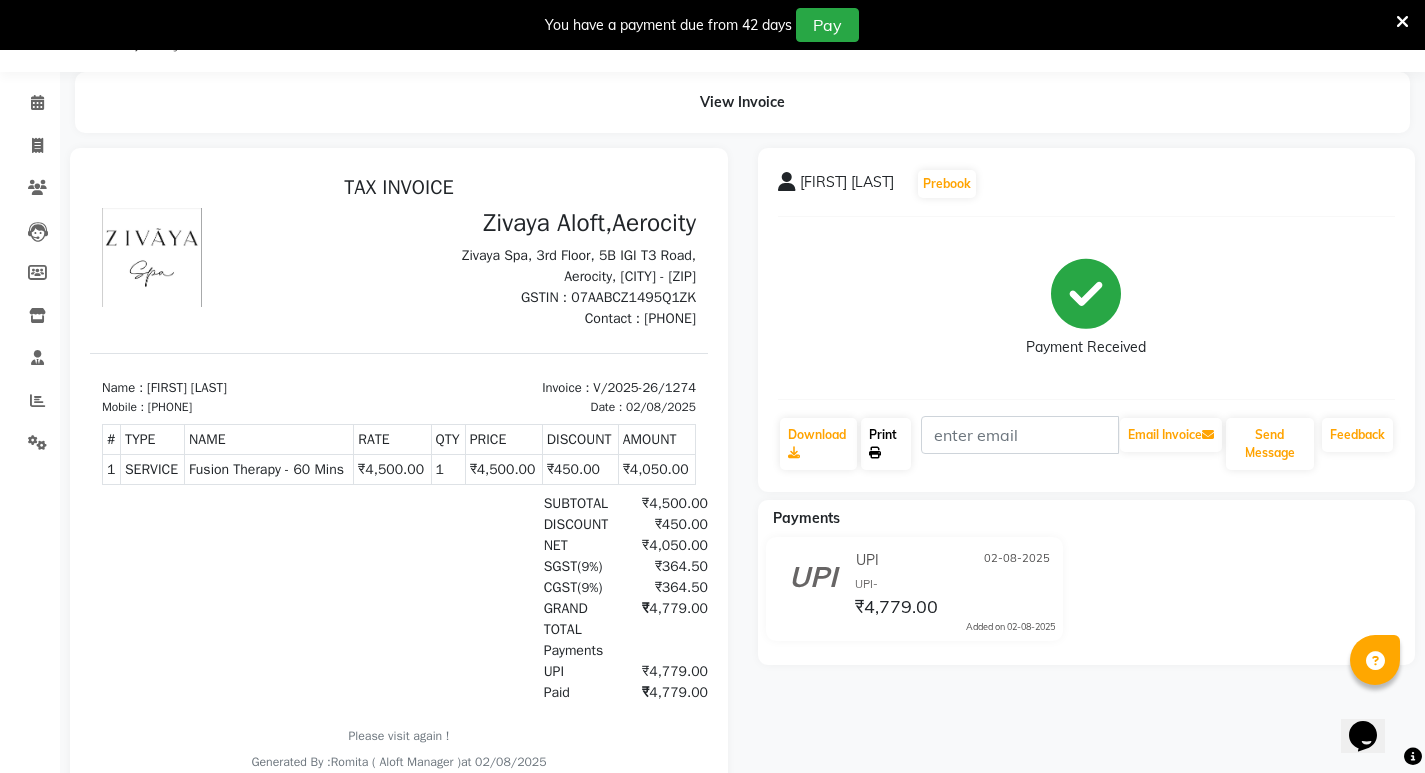 click on "Print" 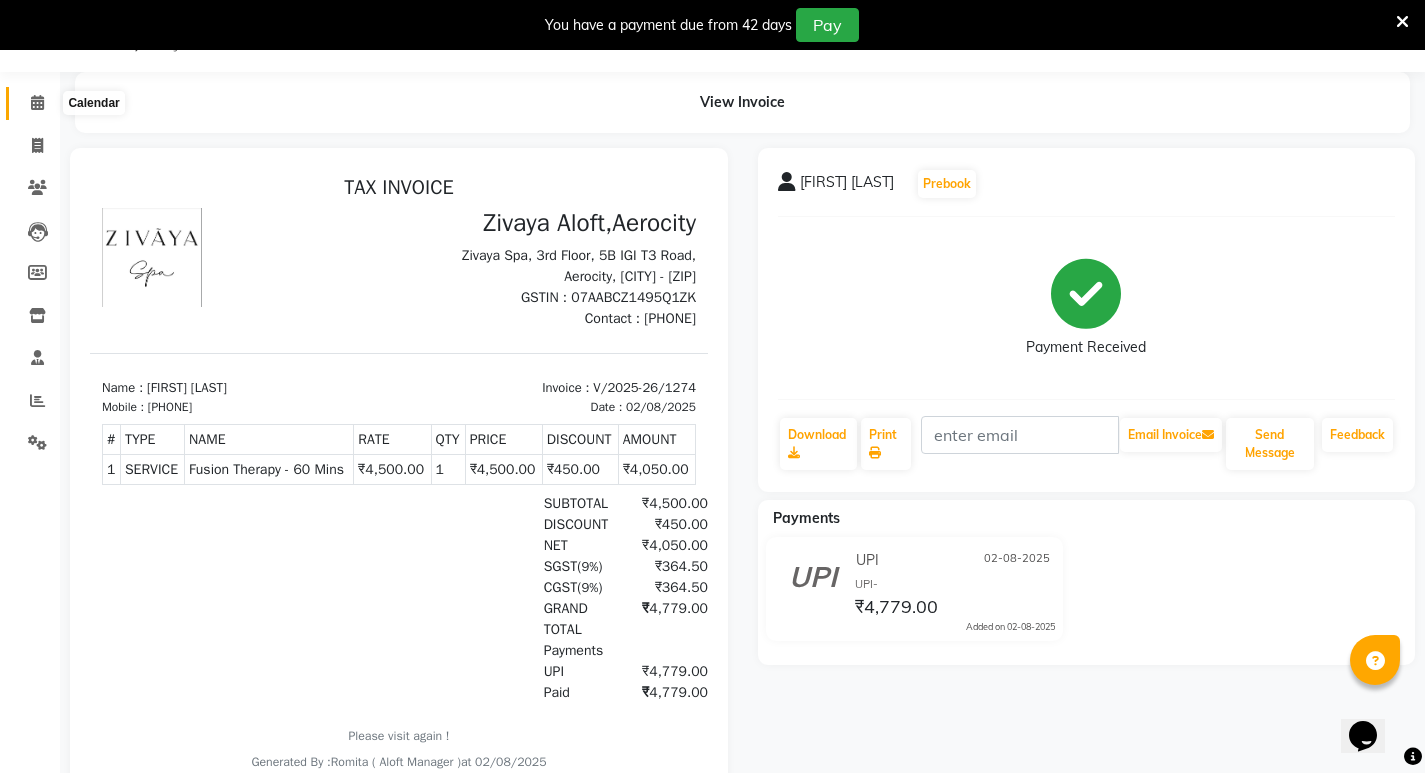 click 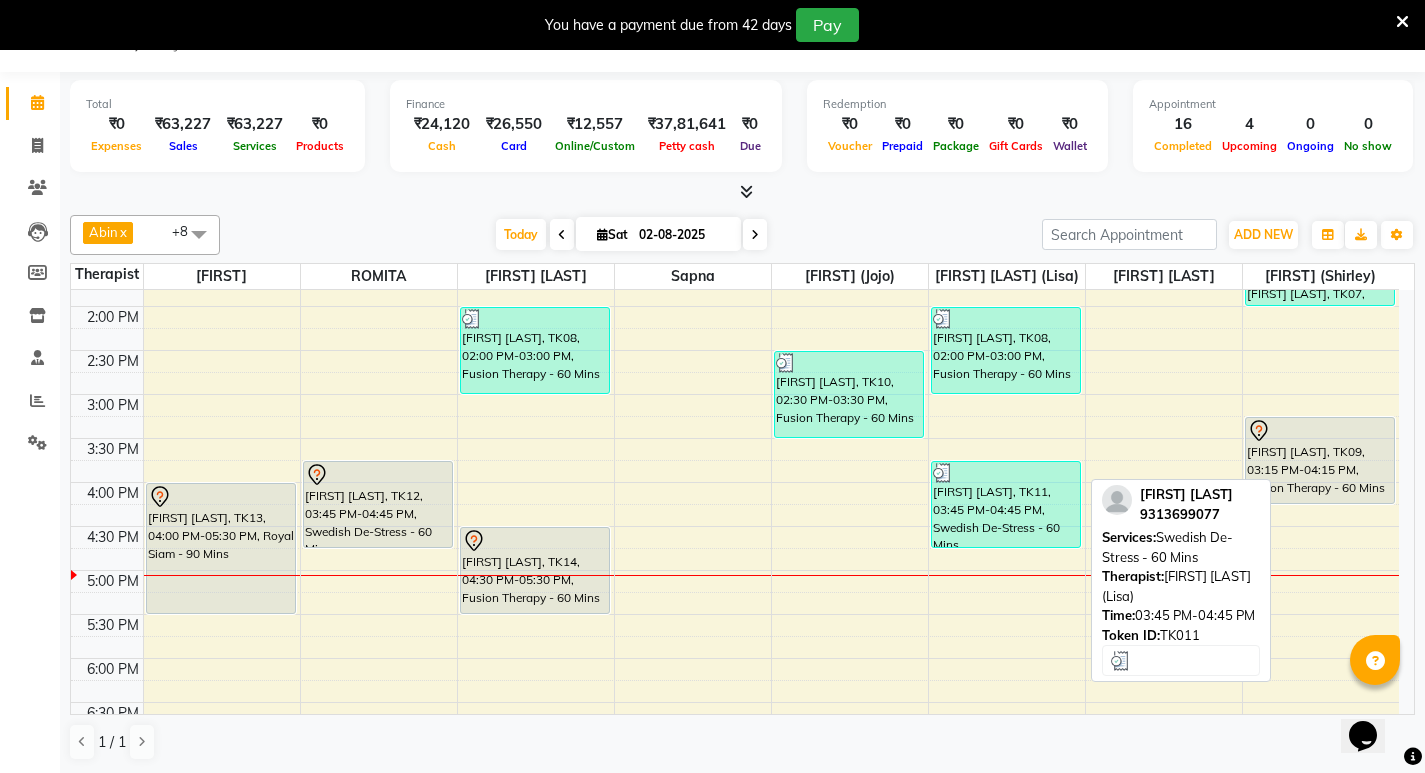 scroll, scrollTop: 600, scrollLeft: 0, axis: vertical 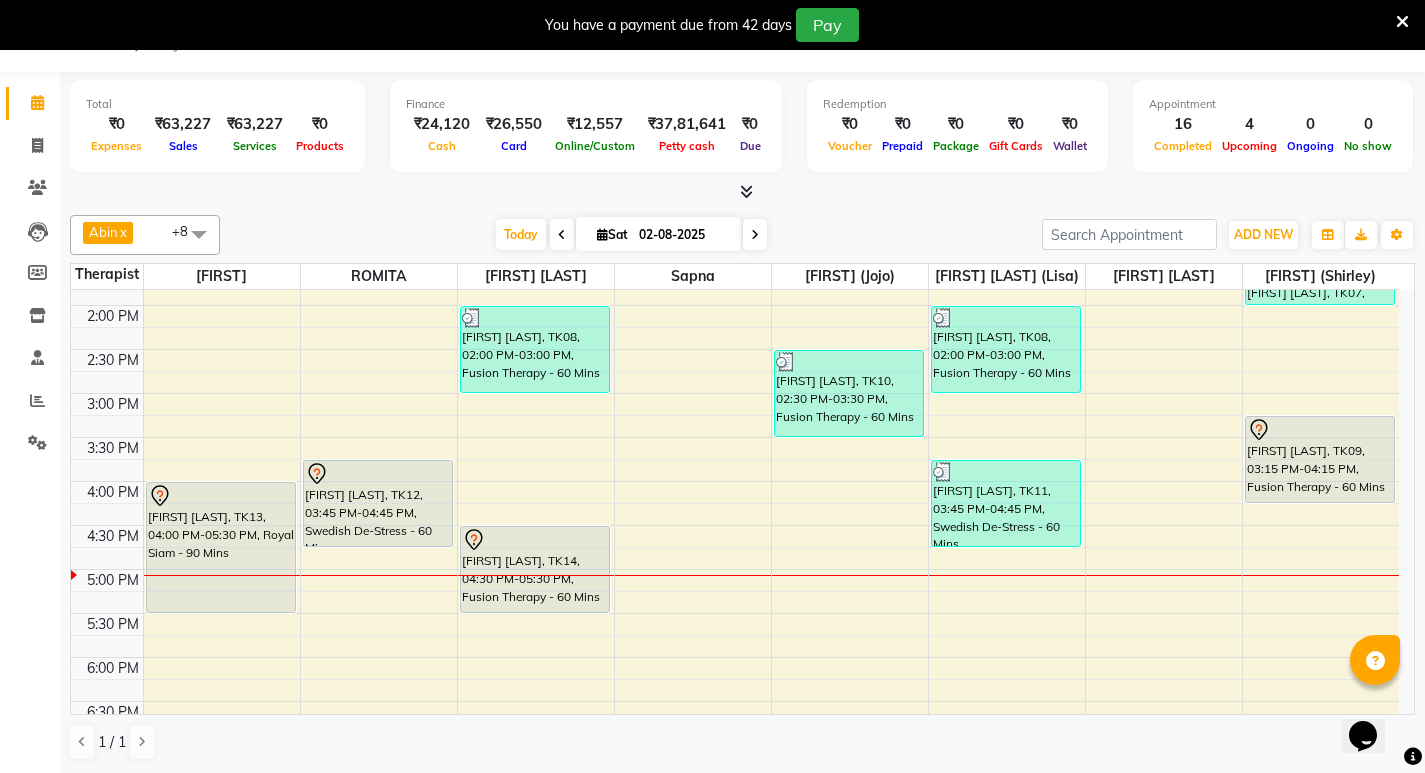 click at bounding box center [746, 191] 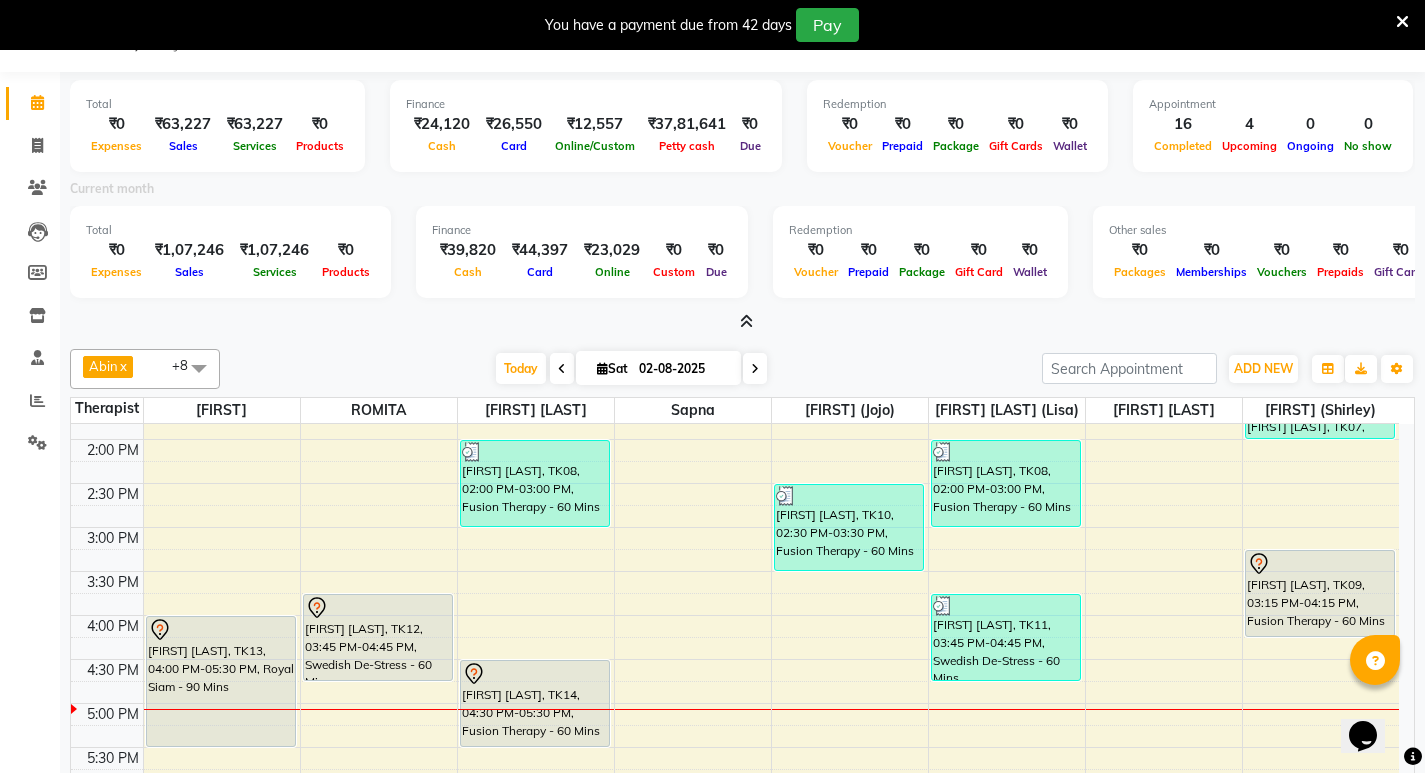 click at bounding box center [742, 322] 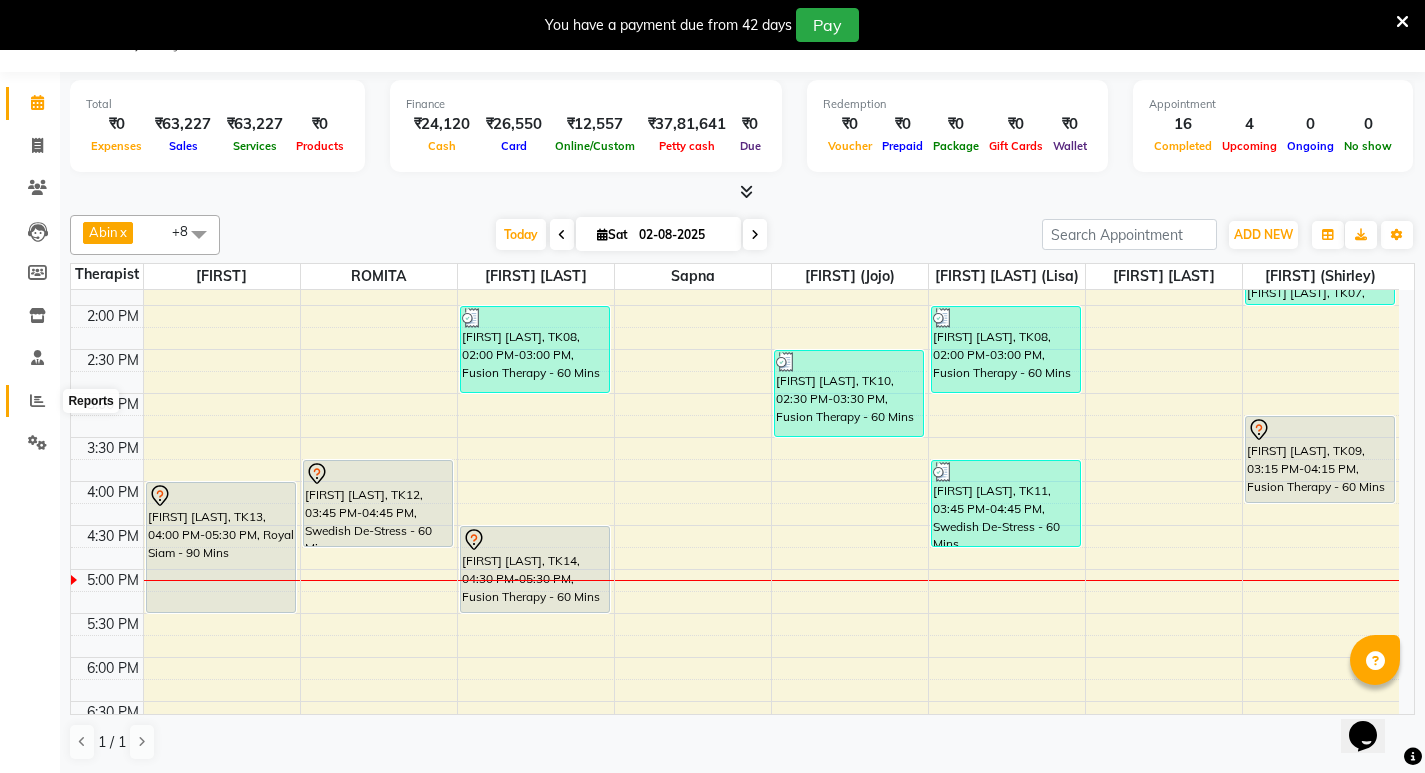 click 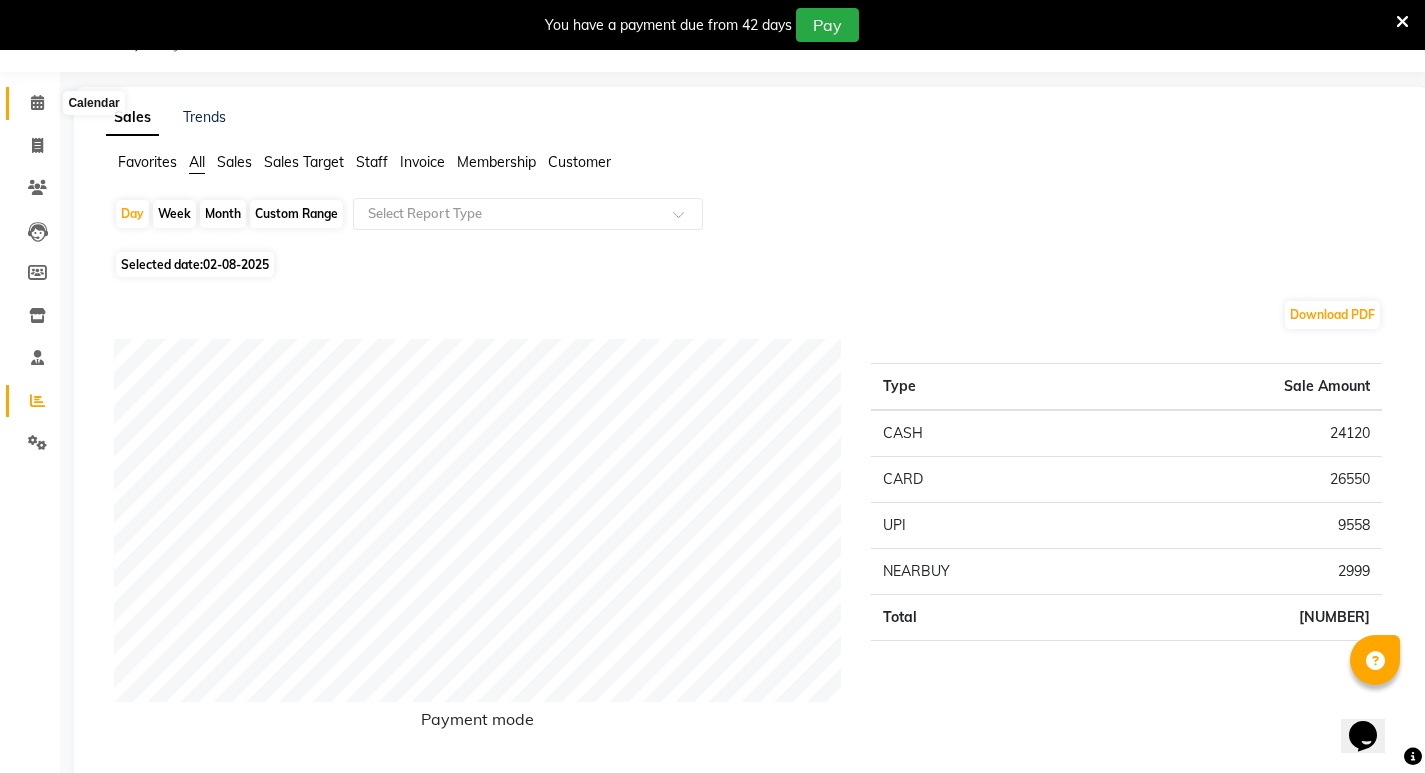 click 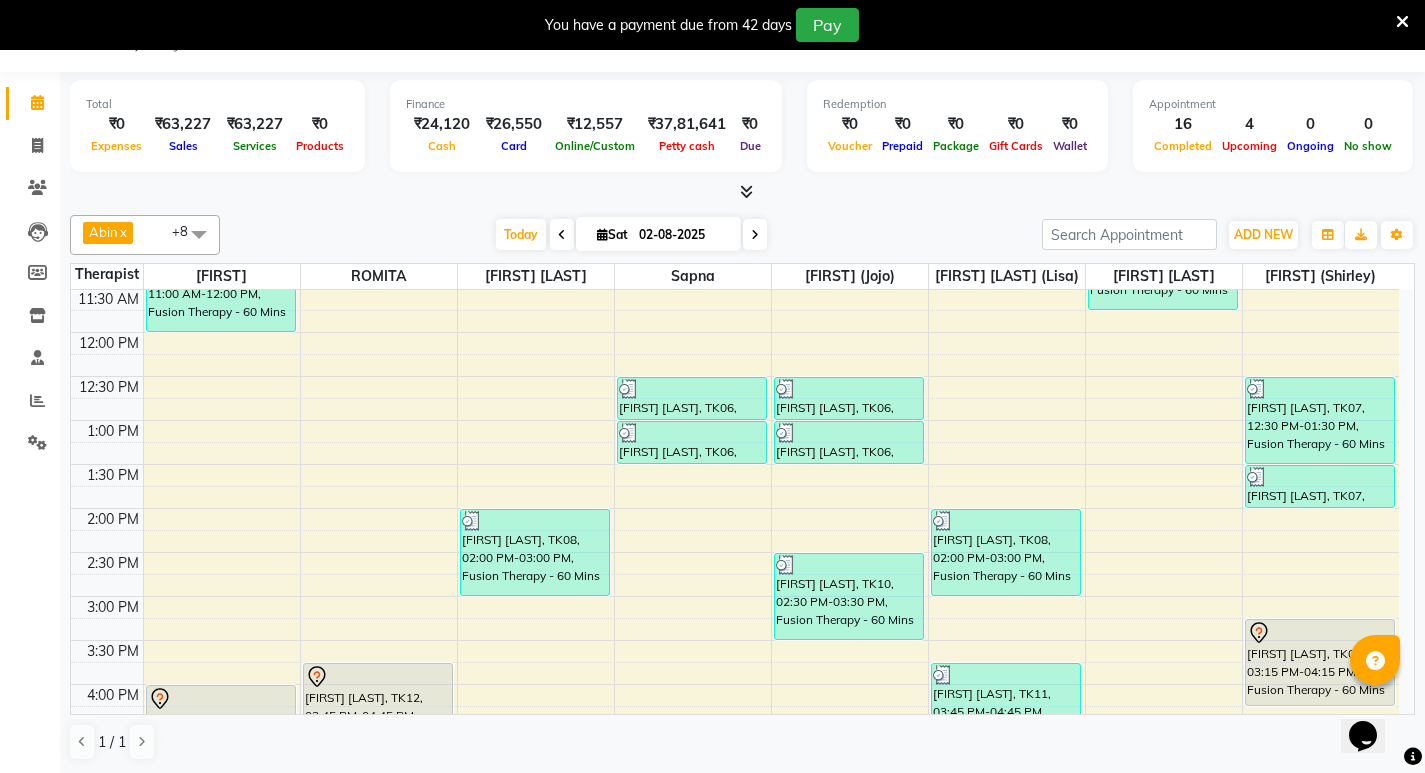 scroll, scrollTop: 400, scrollLeft: 0, axis: vertical 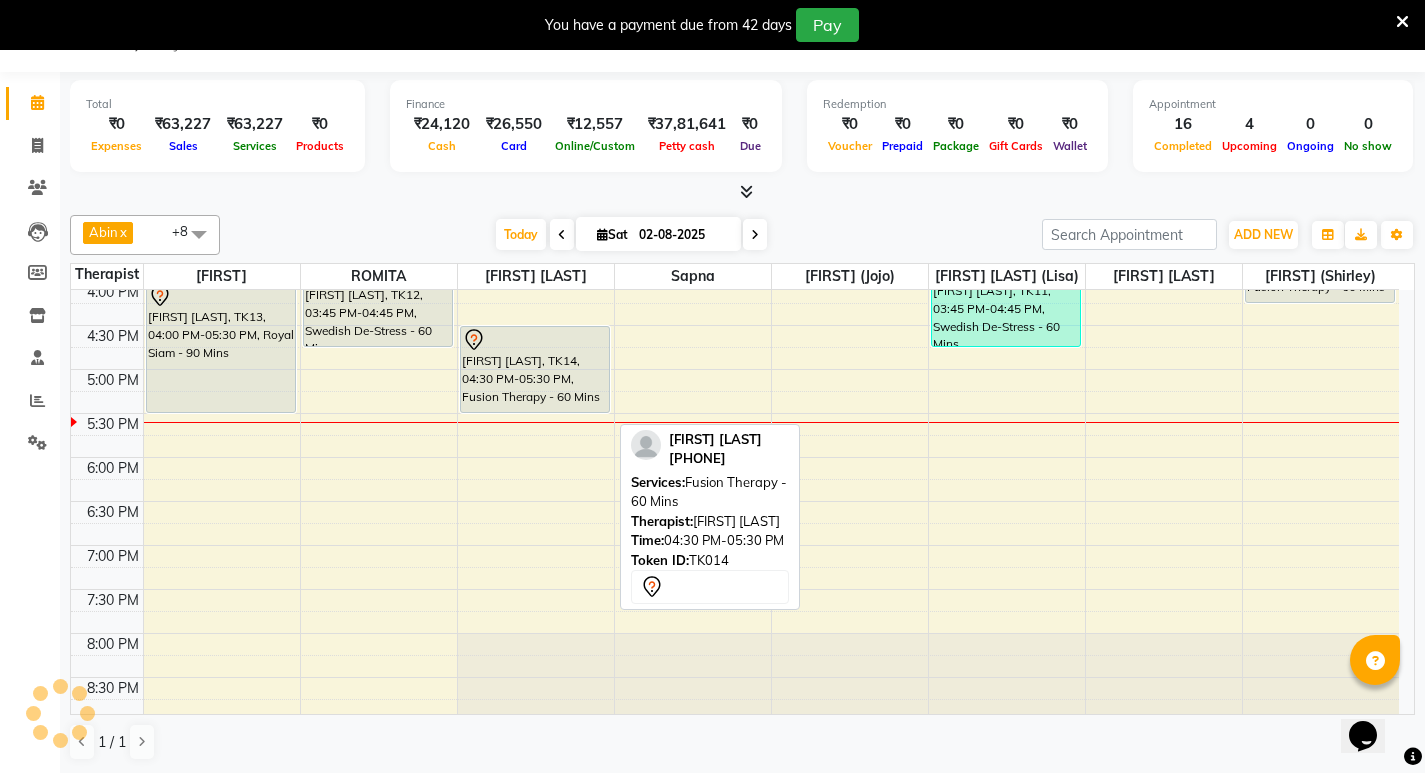 click on "[FIRST] [MIDDLE] [LAST], TK14, [TIME] - [TIME], Fusion Therapy - 60 Mins" at bounding box center (535, 369) 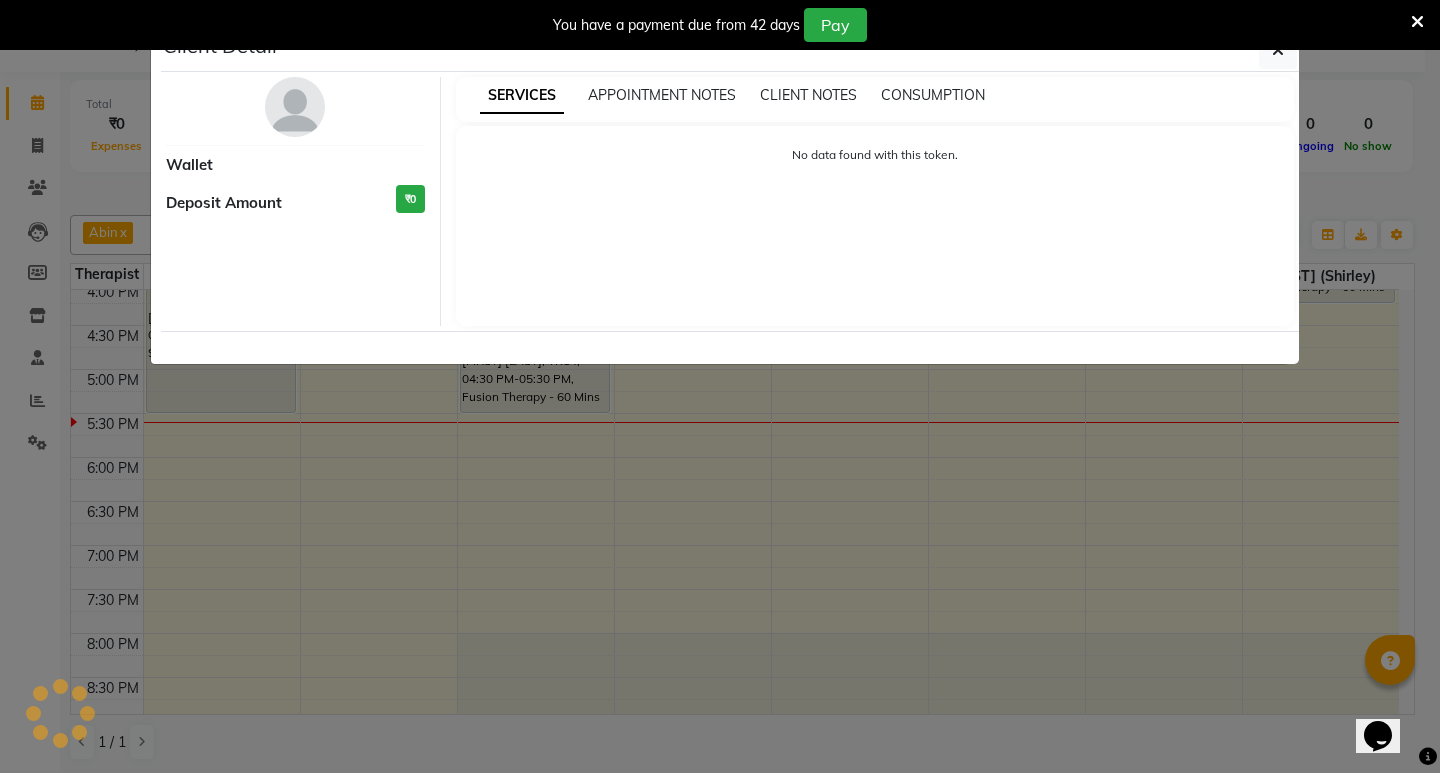 select on "7" 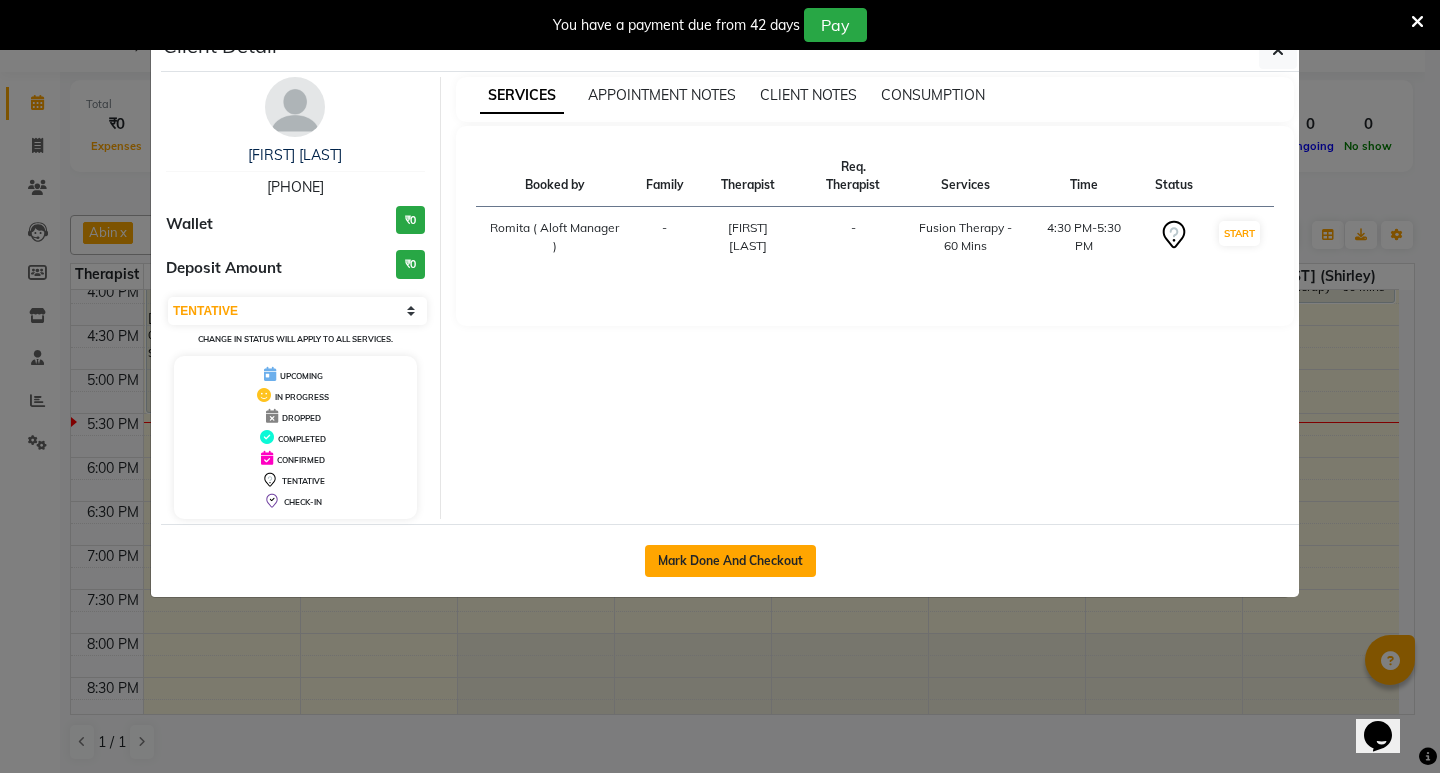 click on "Mark Done And Checkout" 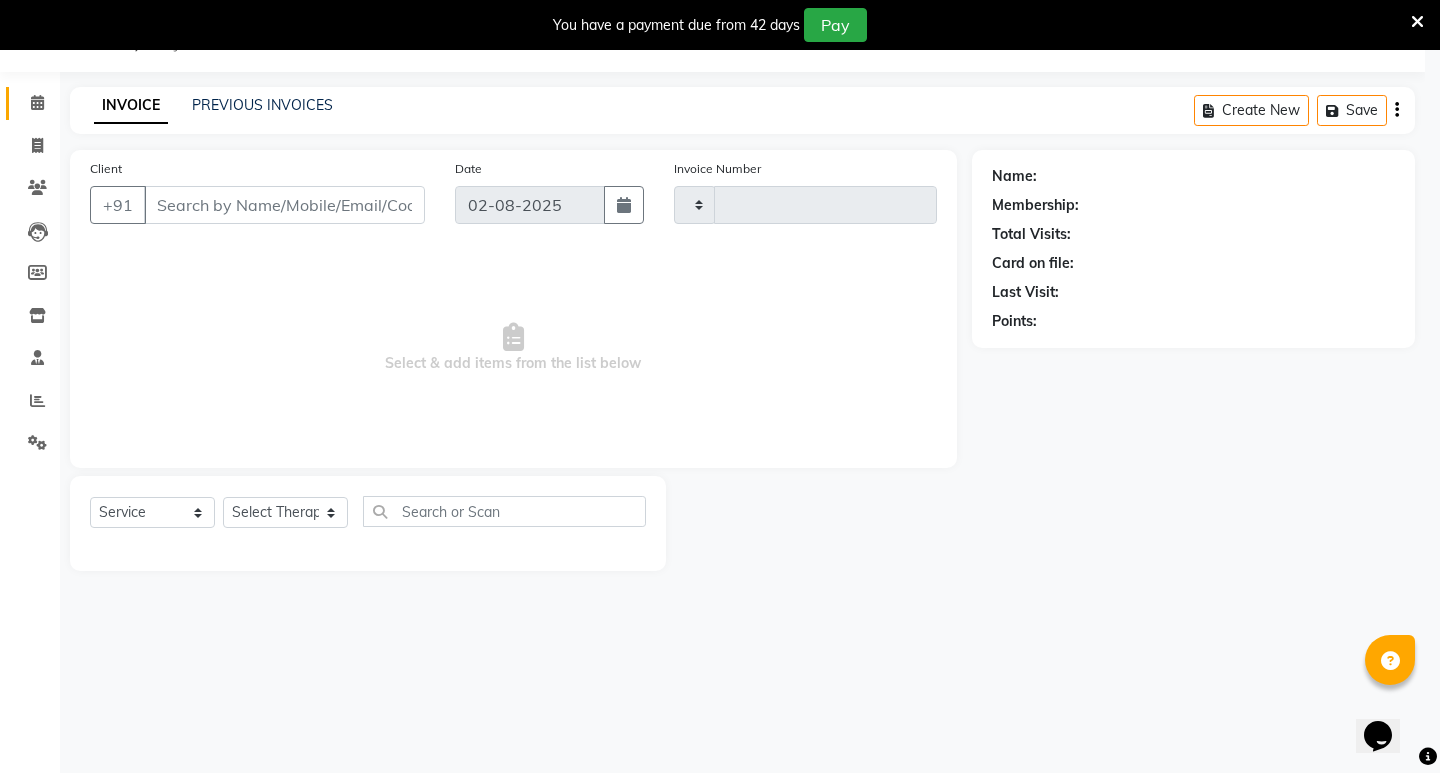 type on "1276" 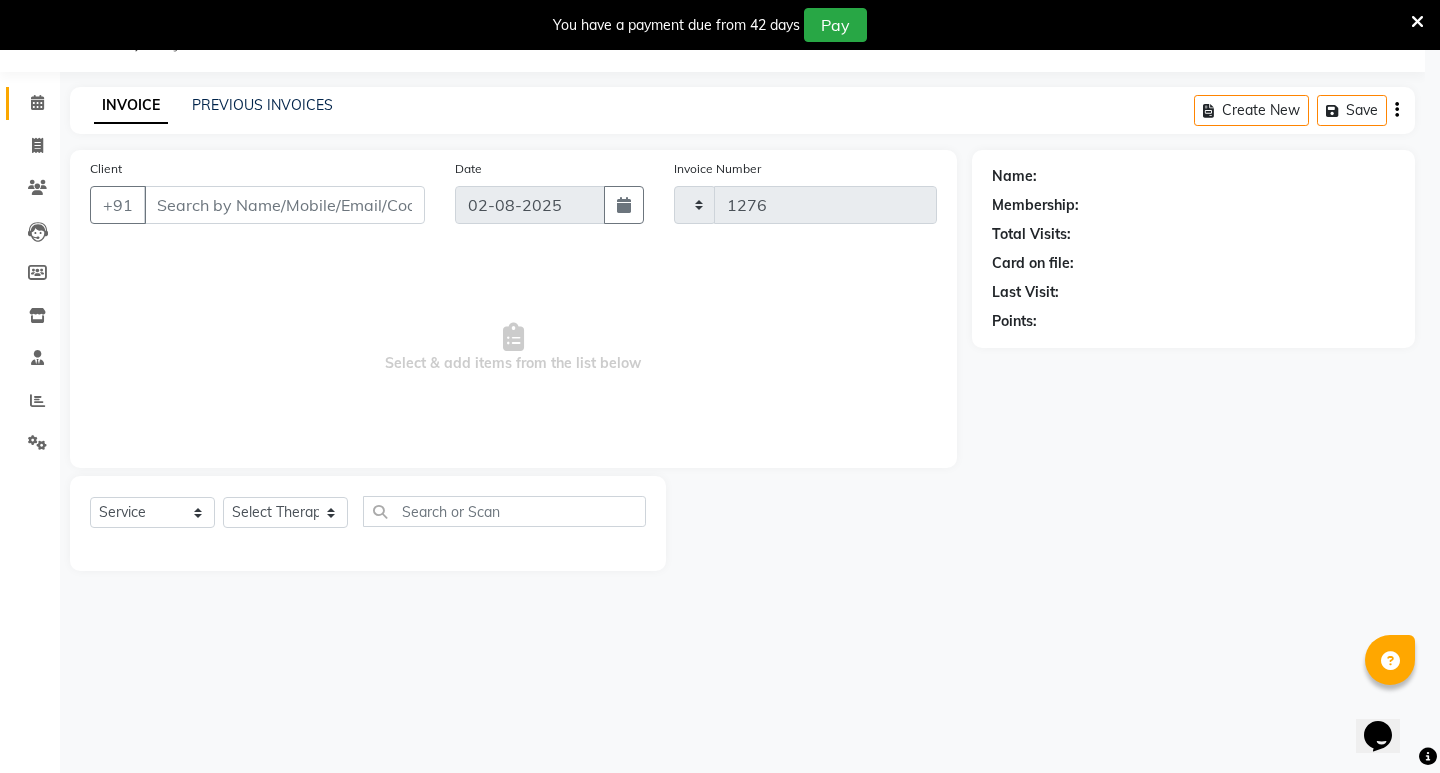 select on "6403" 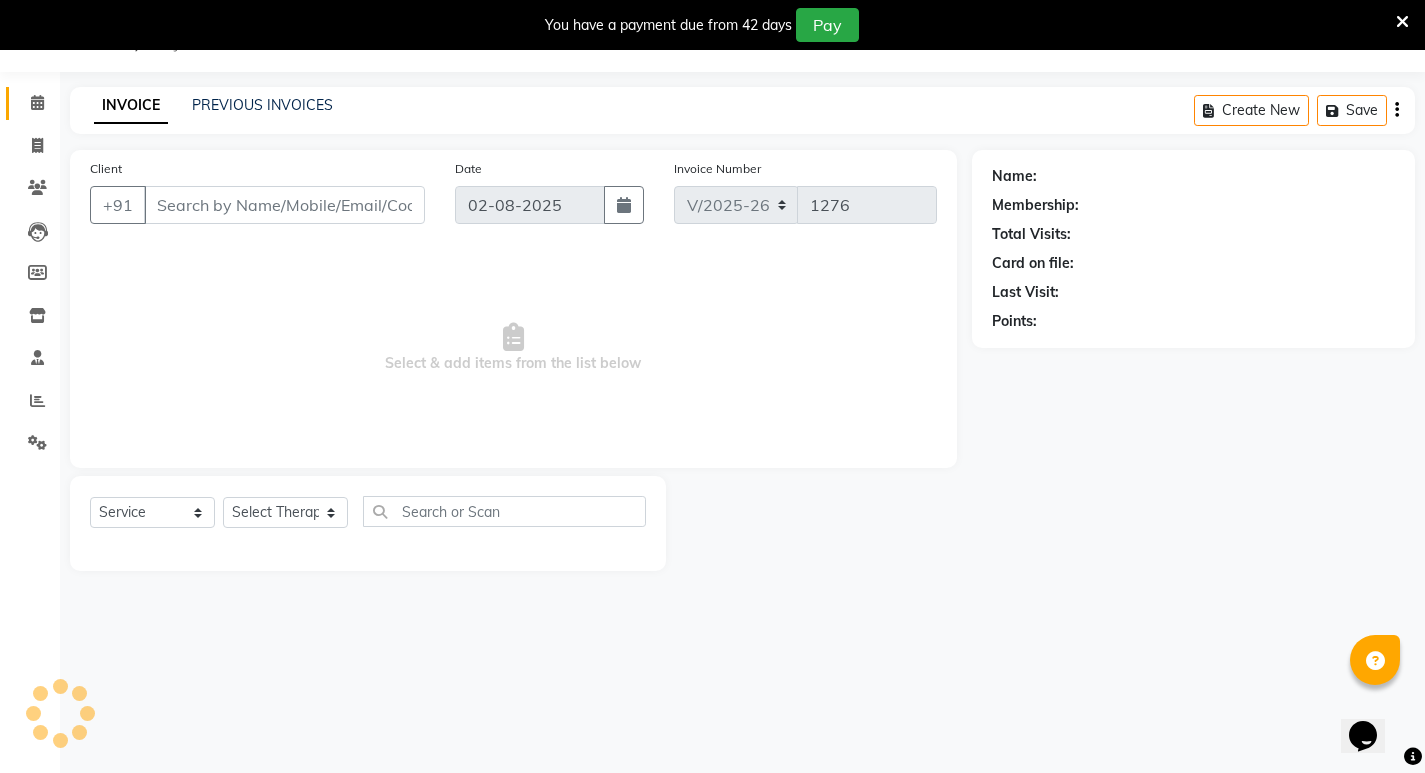 type on "8815692774" 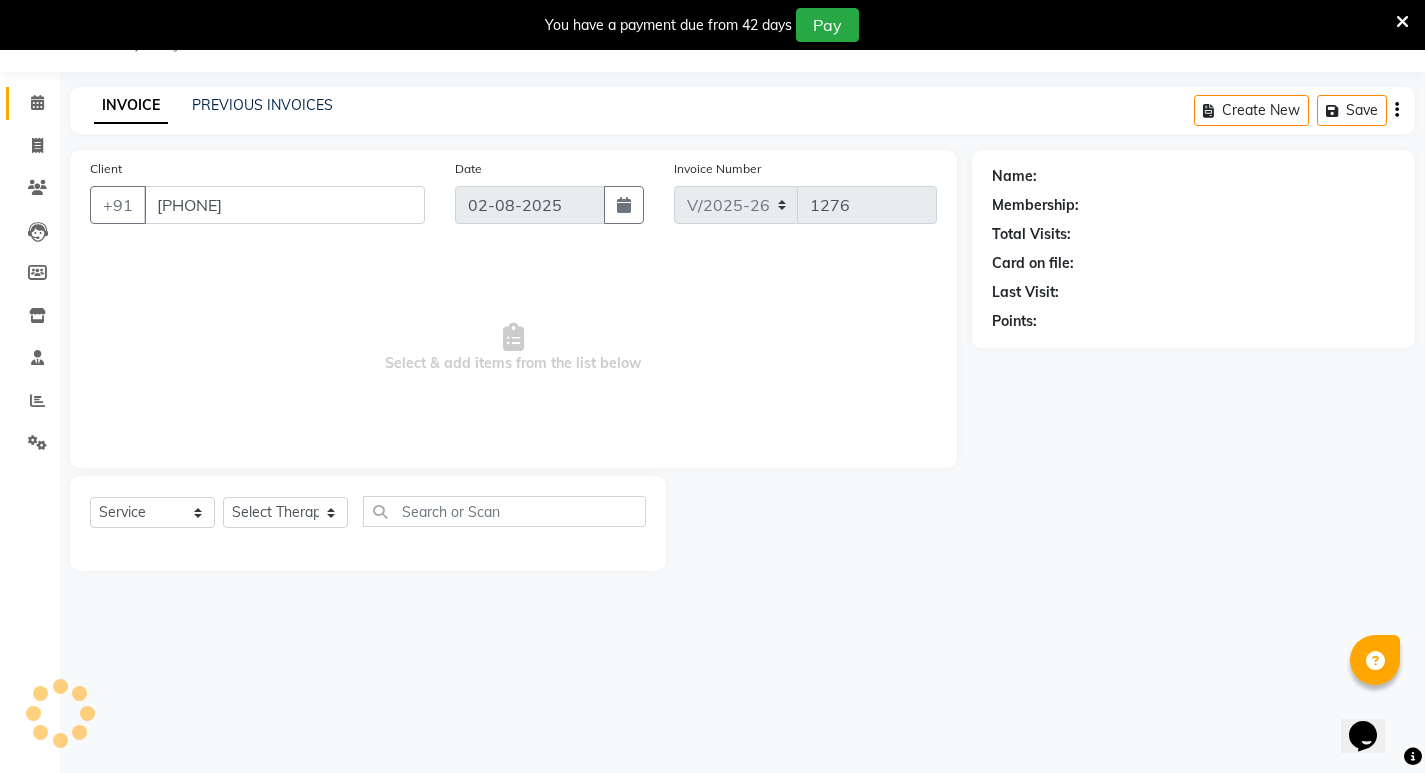select on "48456" 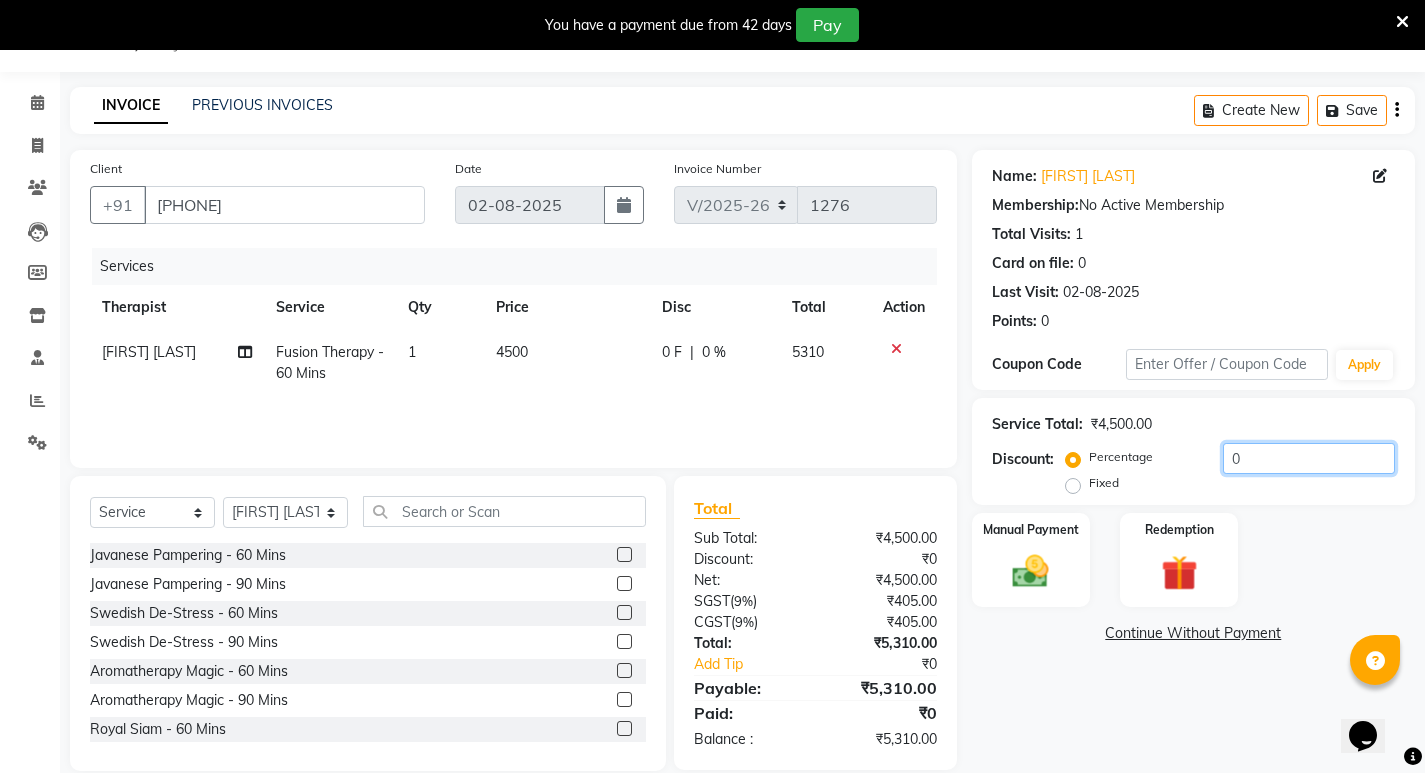 drag, startPoint x: 1244, startPoint y: 458, endPoint x: 1205, endPoint y: 466, distance: 39.812057 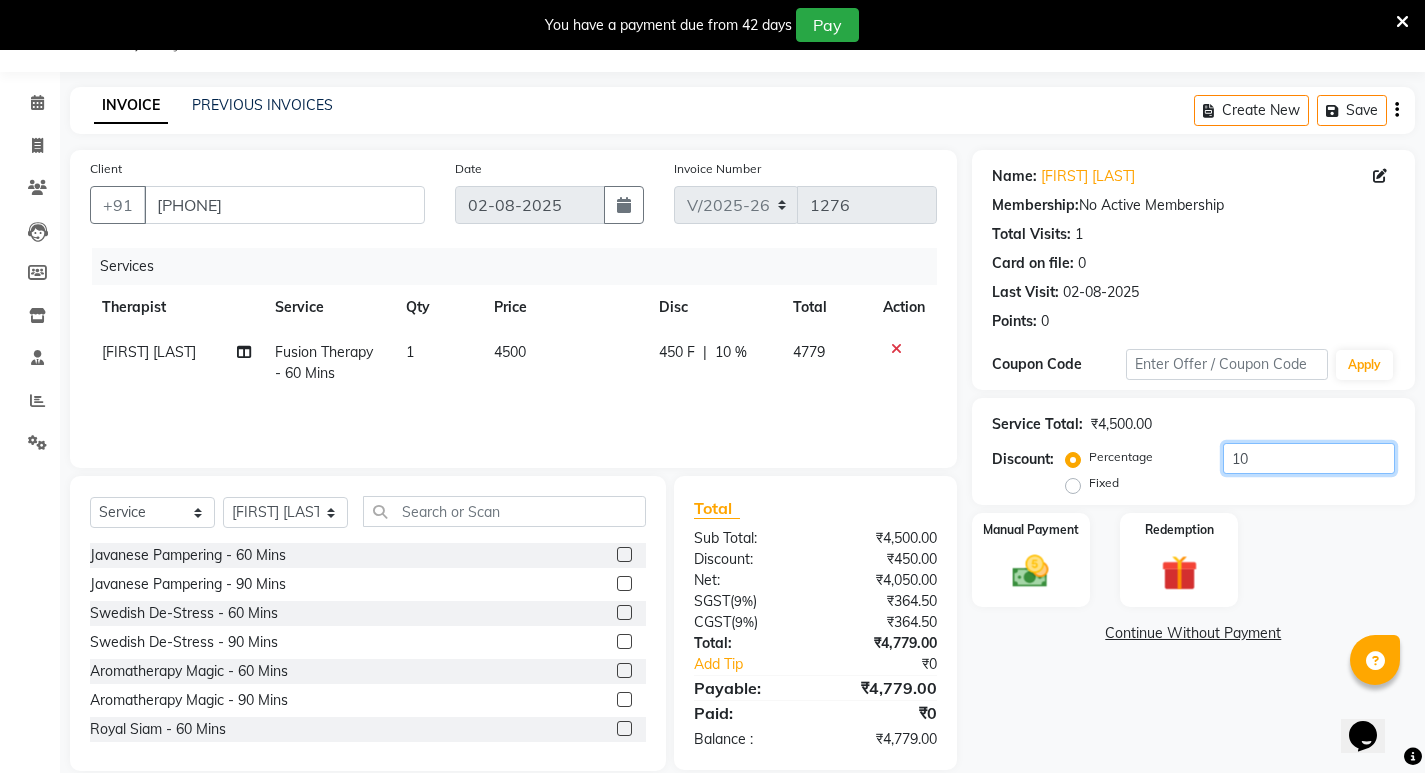 type on "10" 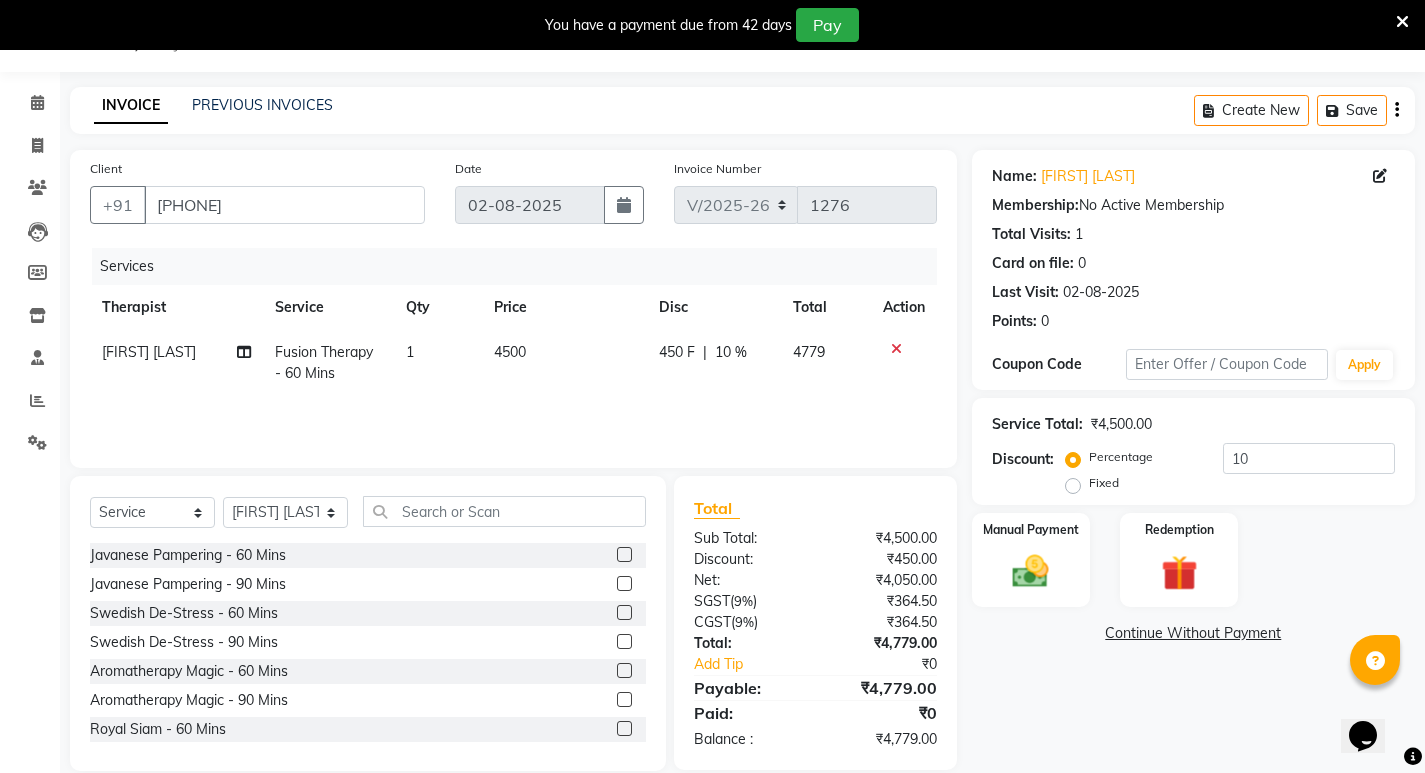 click on "₹364.50" 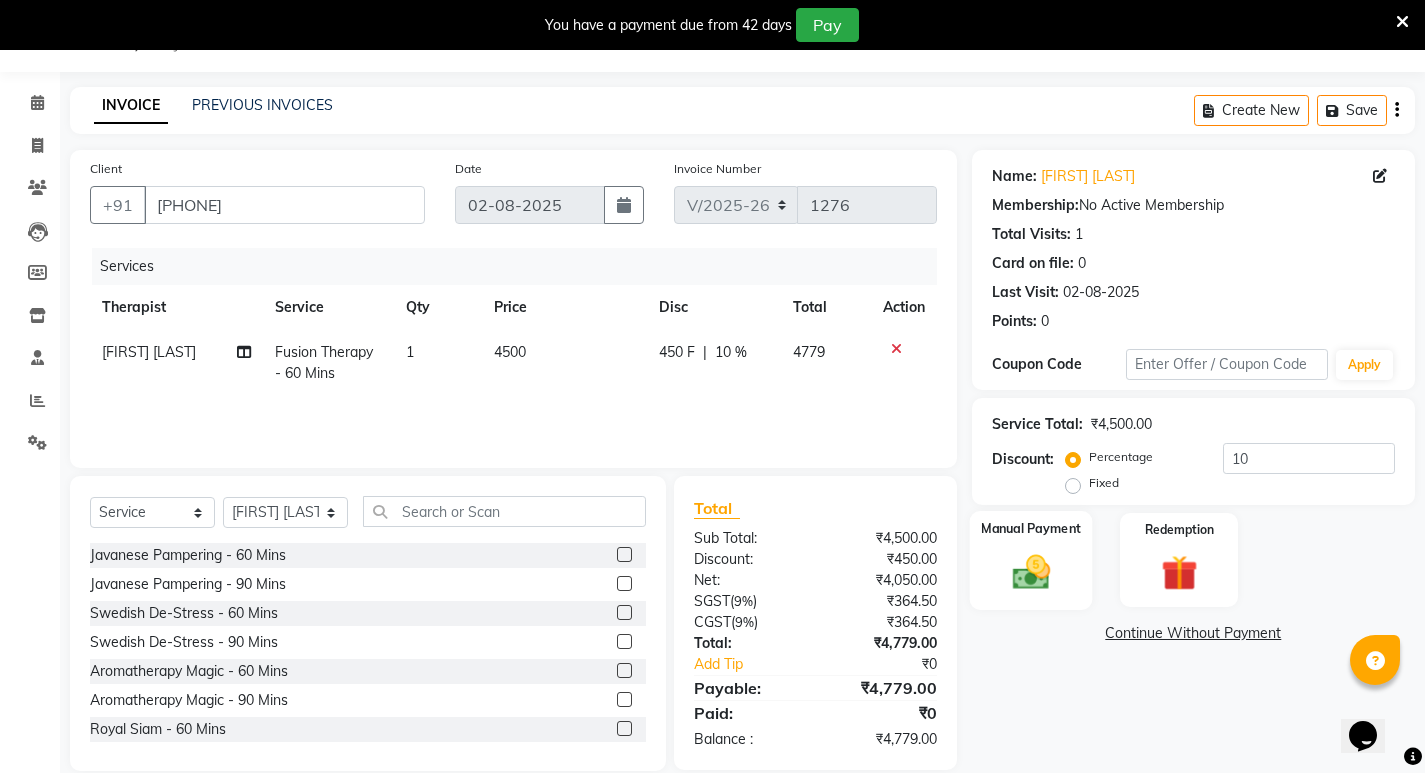 click 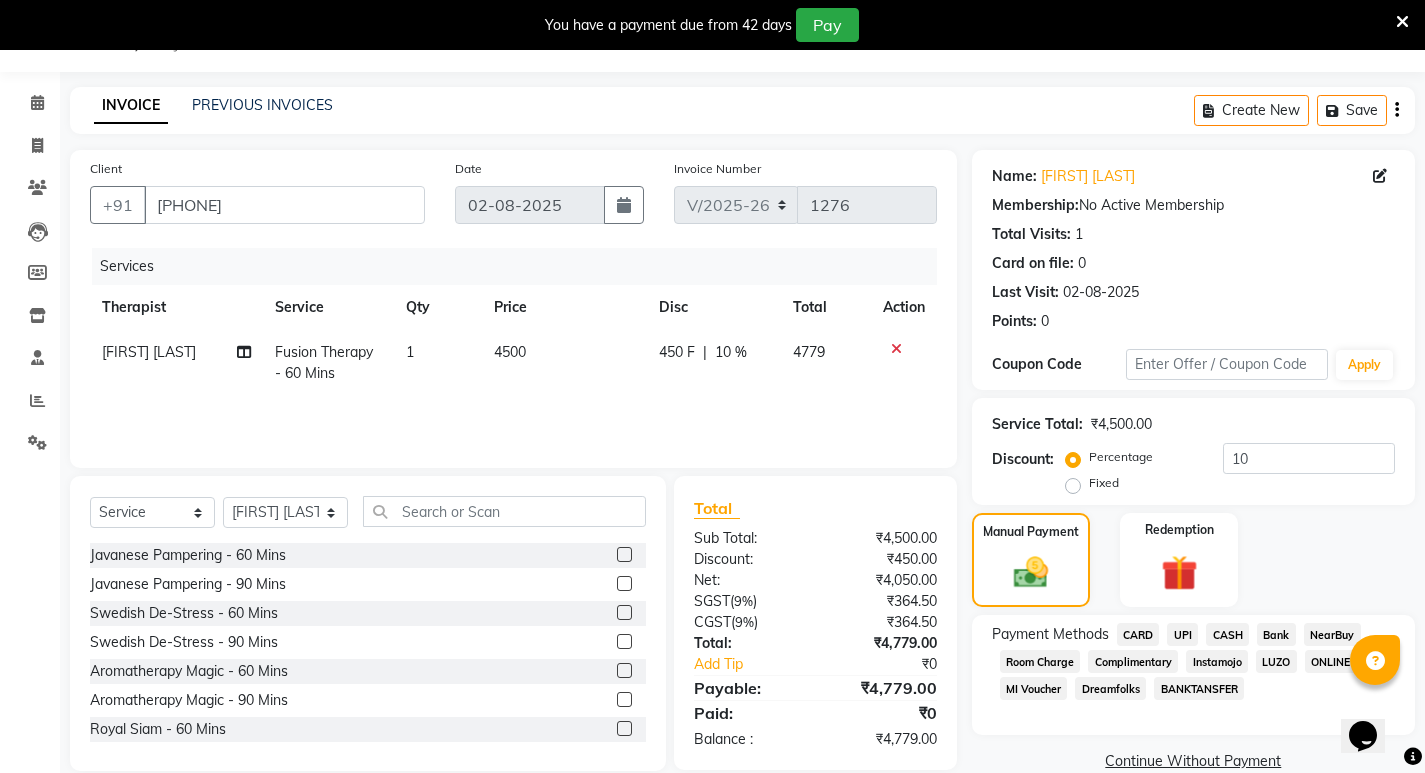 click on "CARD" 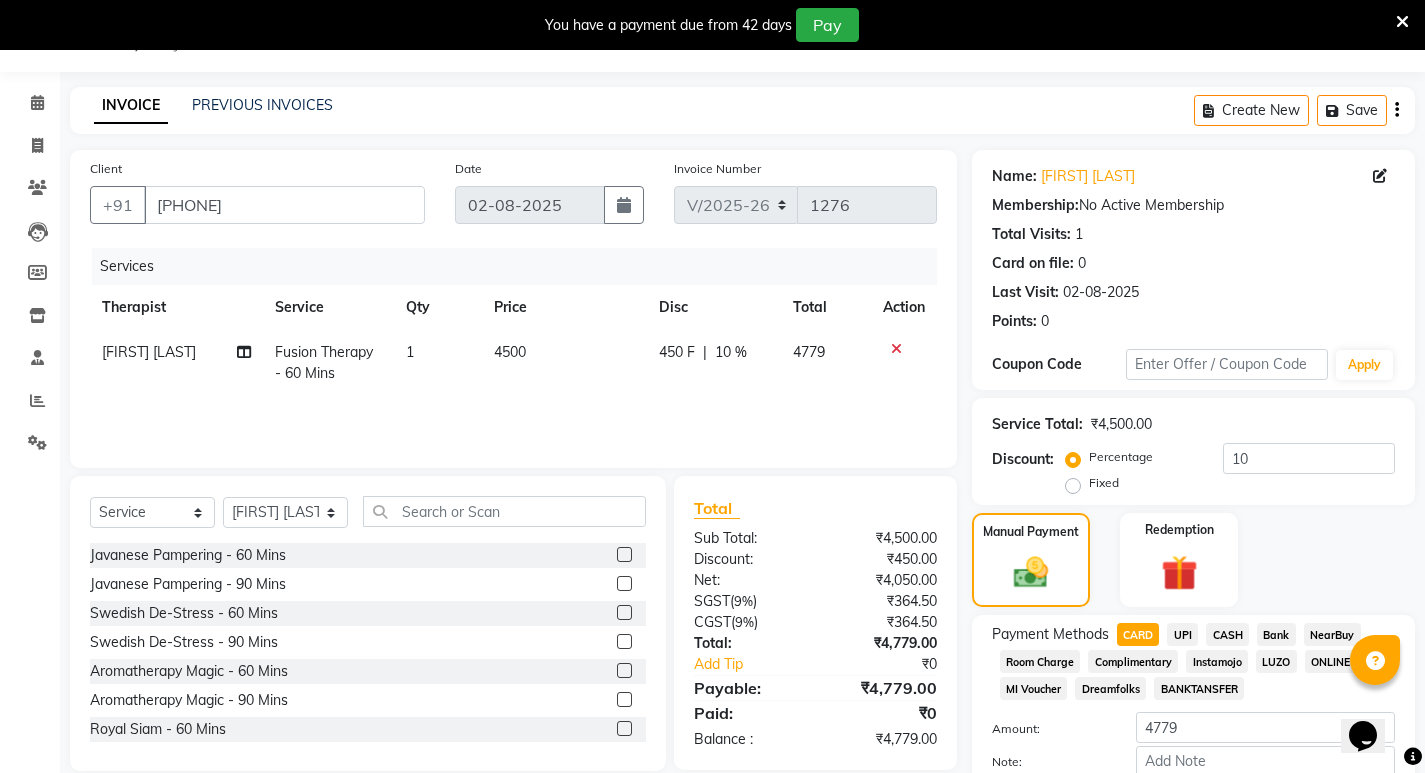 scroll, scrollTop: 166, scrollLeft: 0, axis: vertical 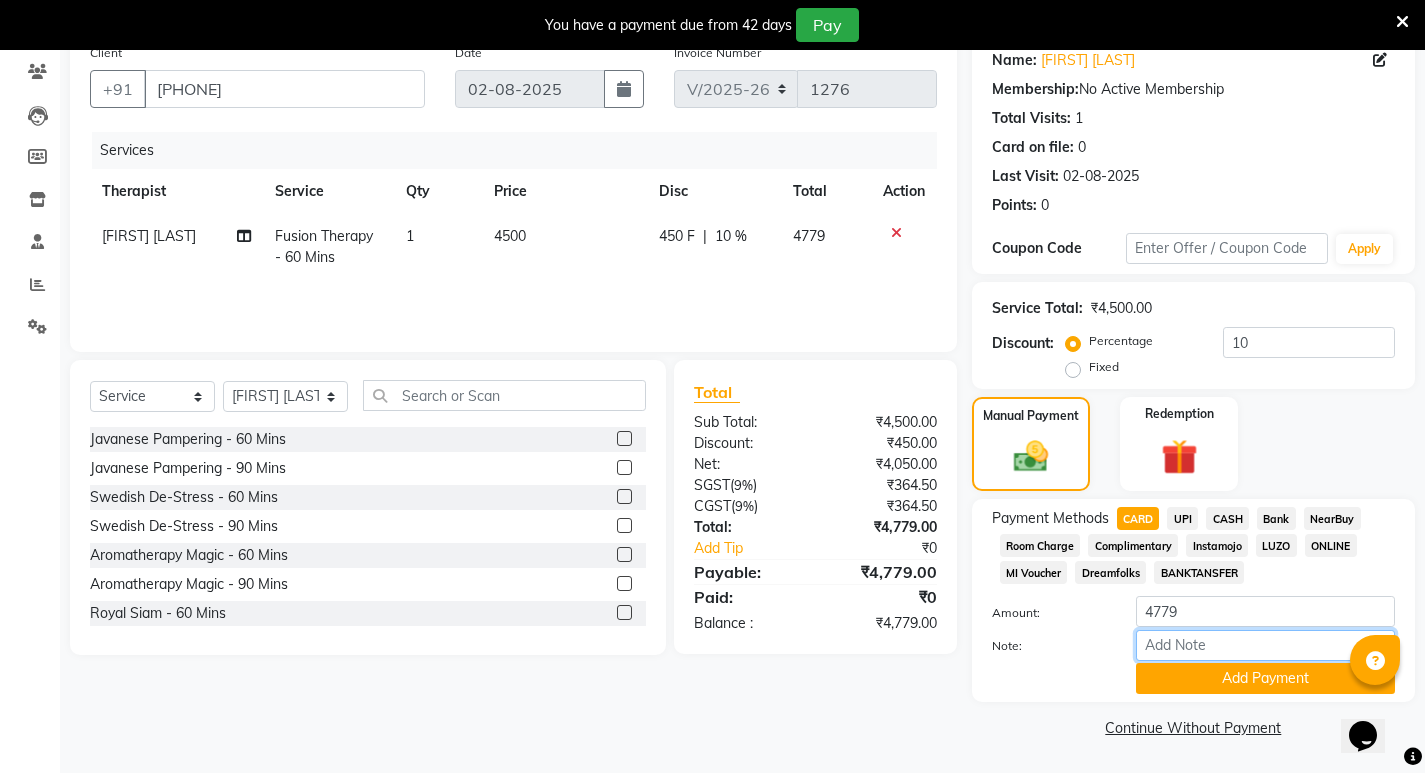 click on "Note:" at bounding box center (1265, 645) 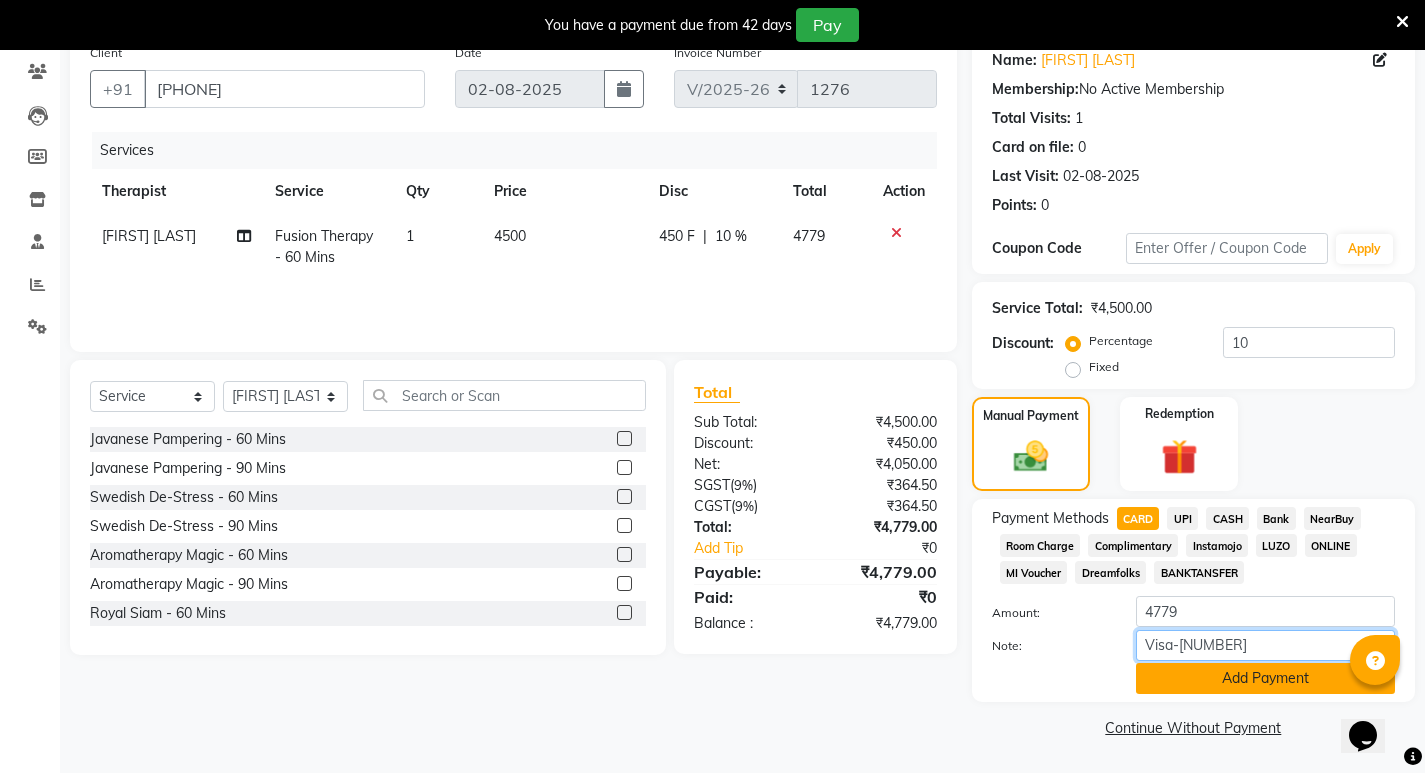 type on "Visa-8325" 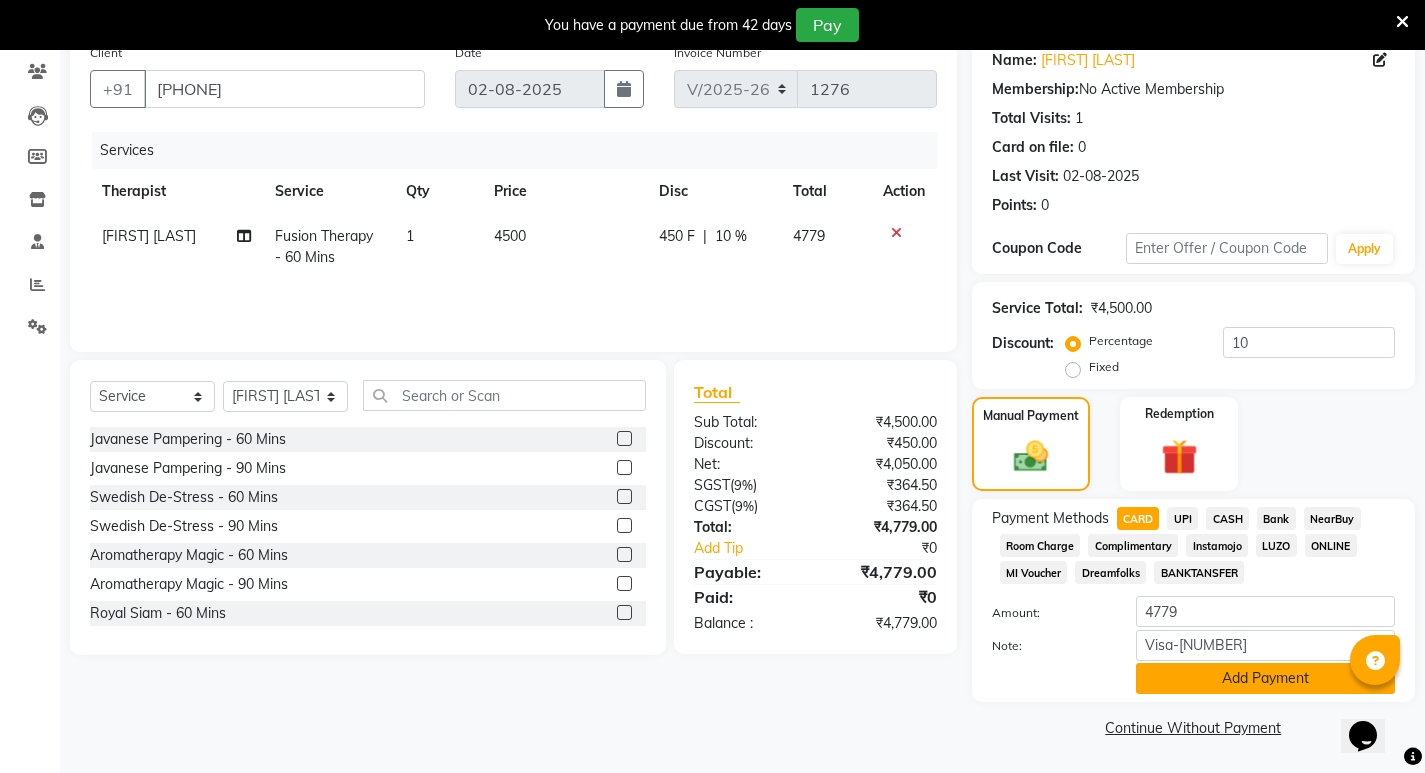 click on "Add Payment" 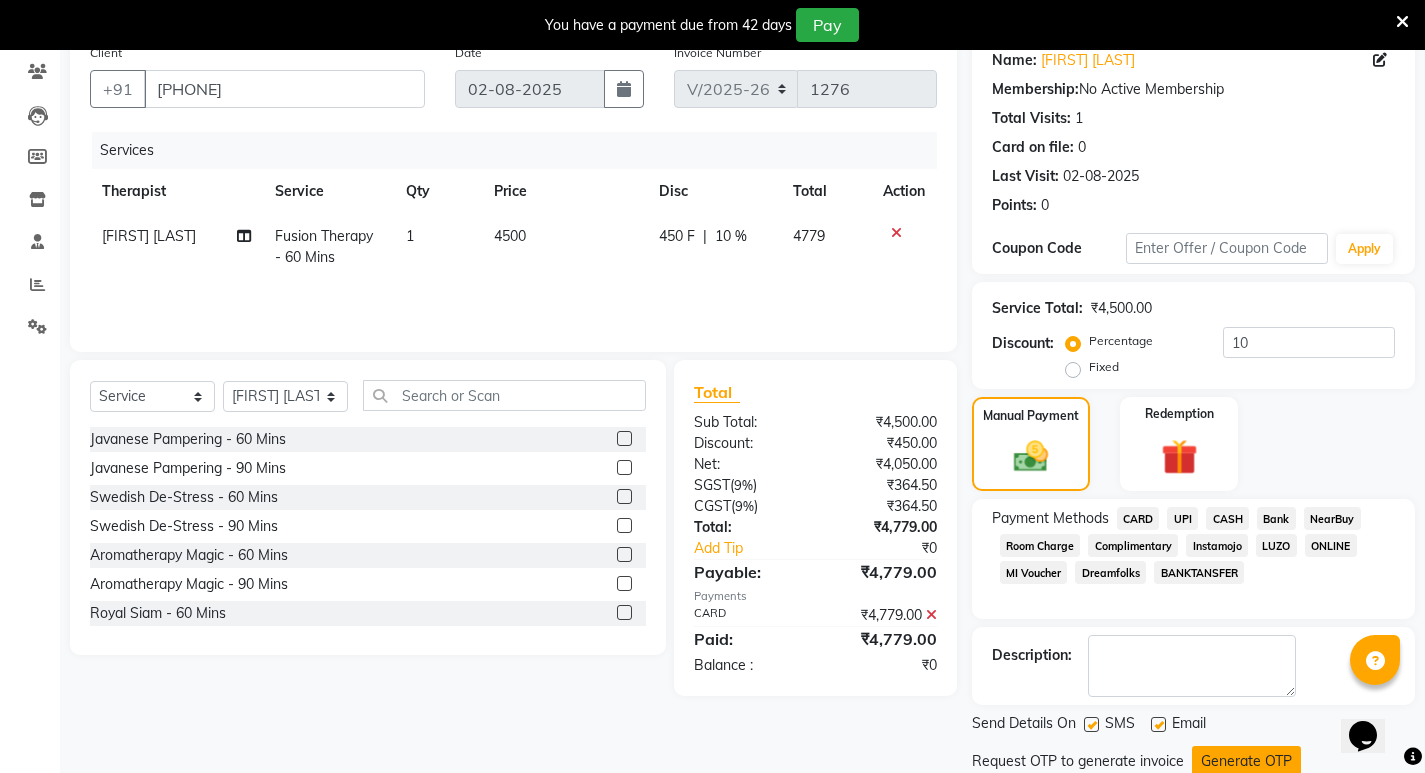 scroll, scrollTop: 235, scrollLeft: 0, axis: vertical 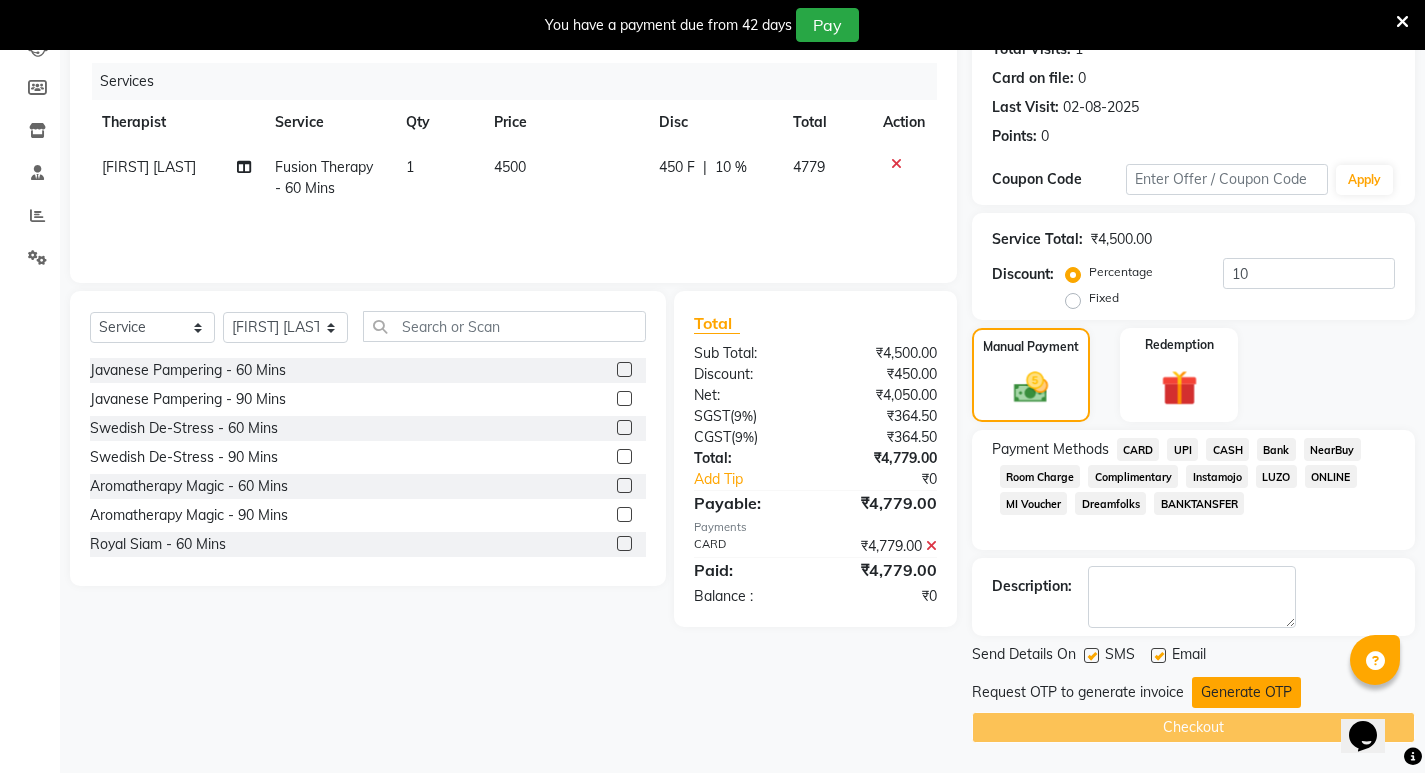 click on "Generate OTP" 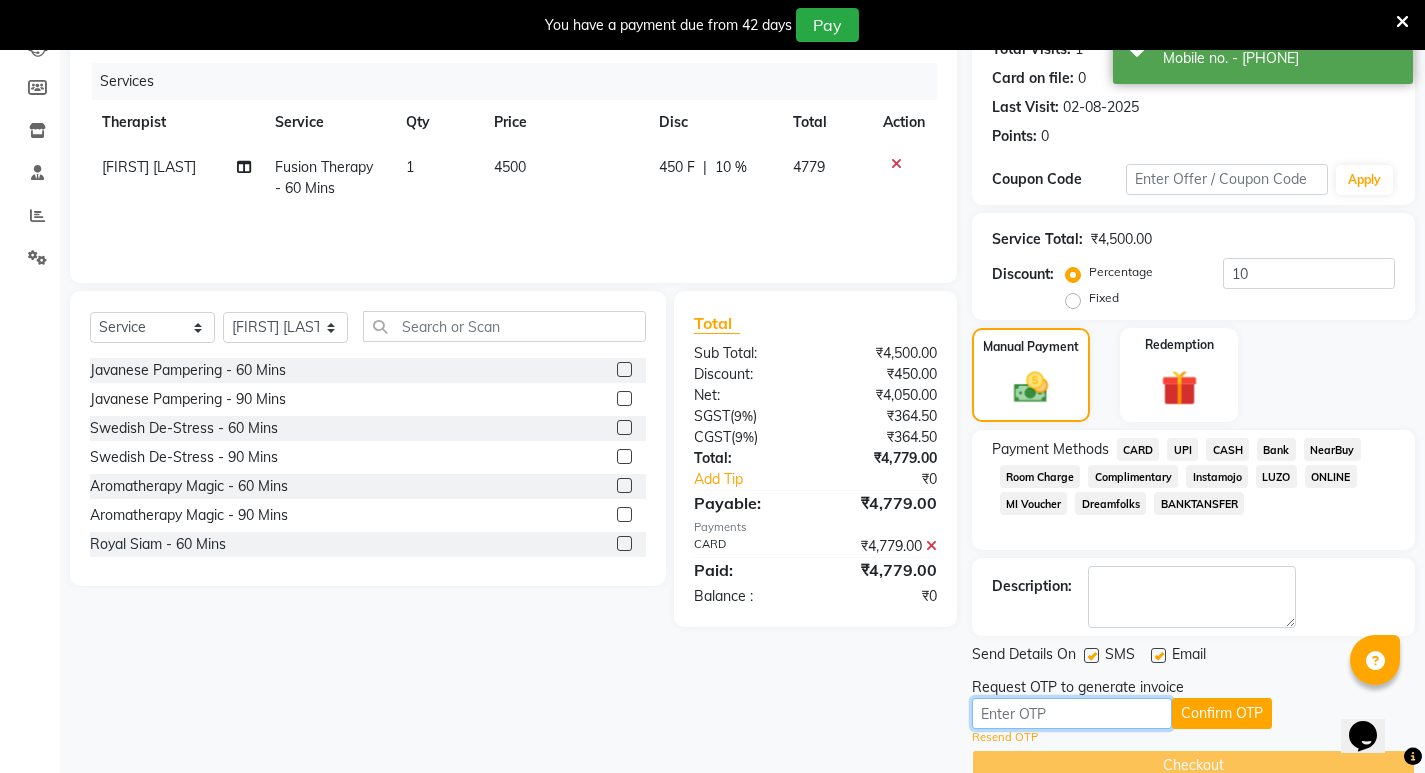 click at bounding box center [1072, 713] 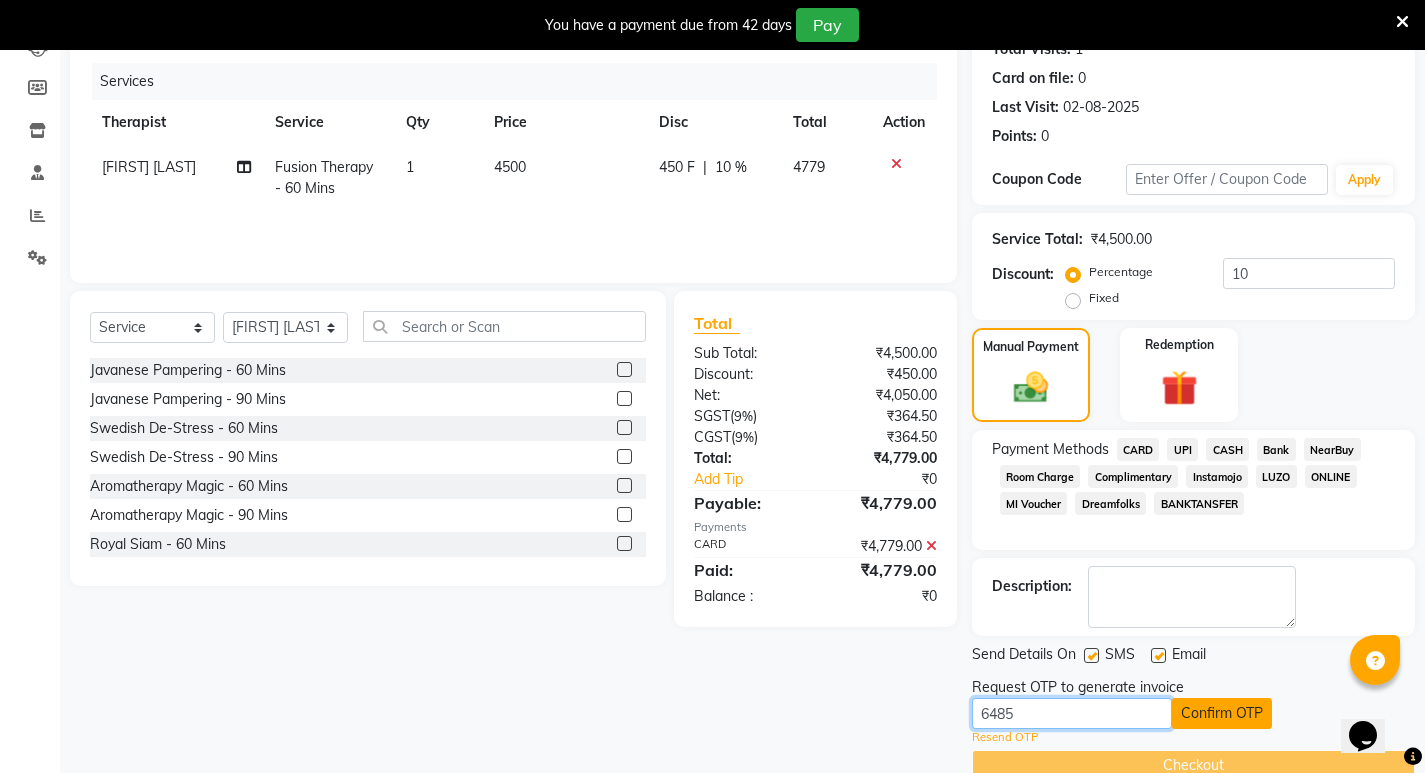 type on "6485" 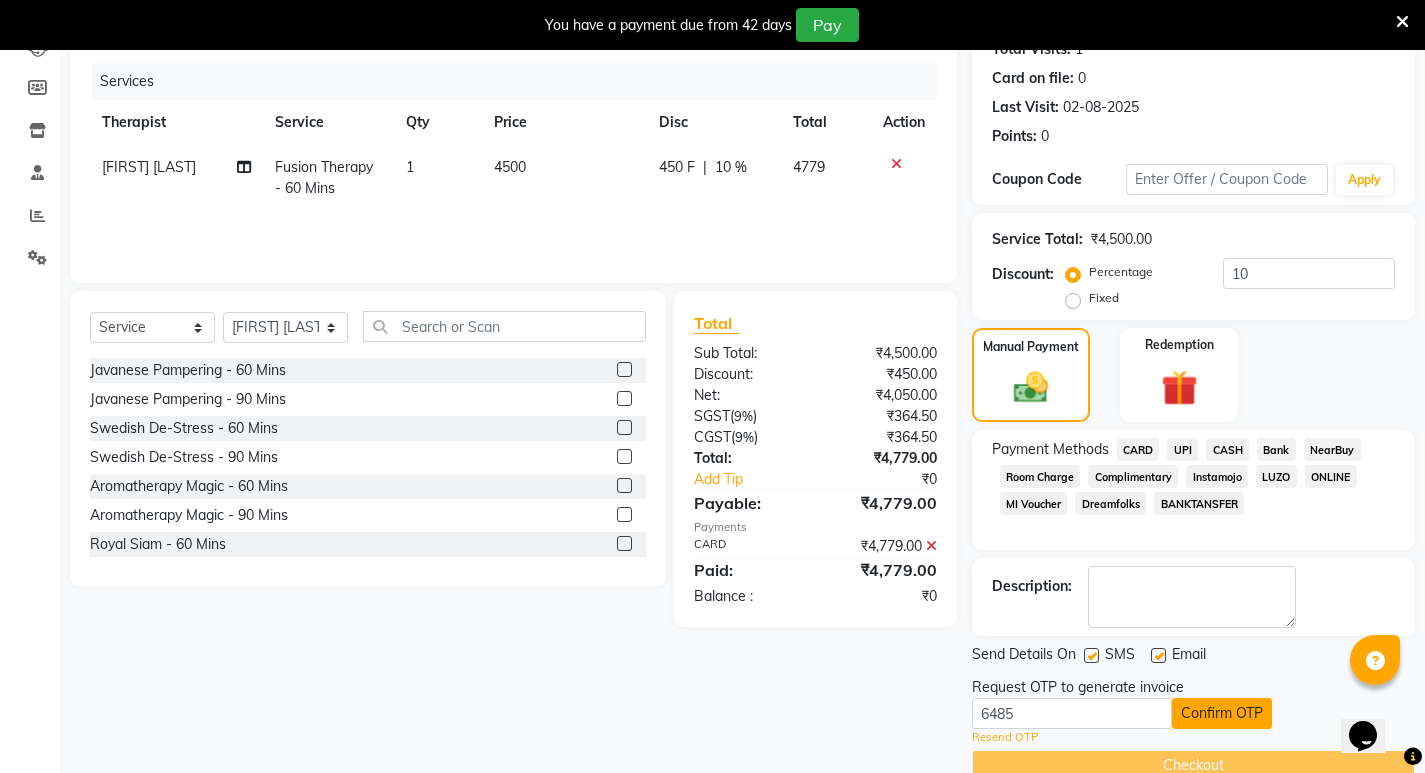 click on "Confirm OTP" 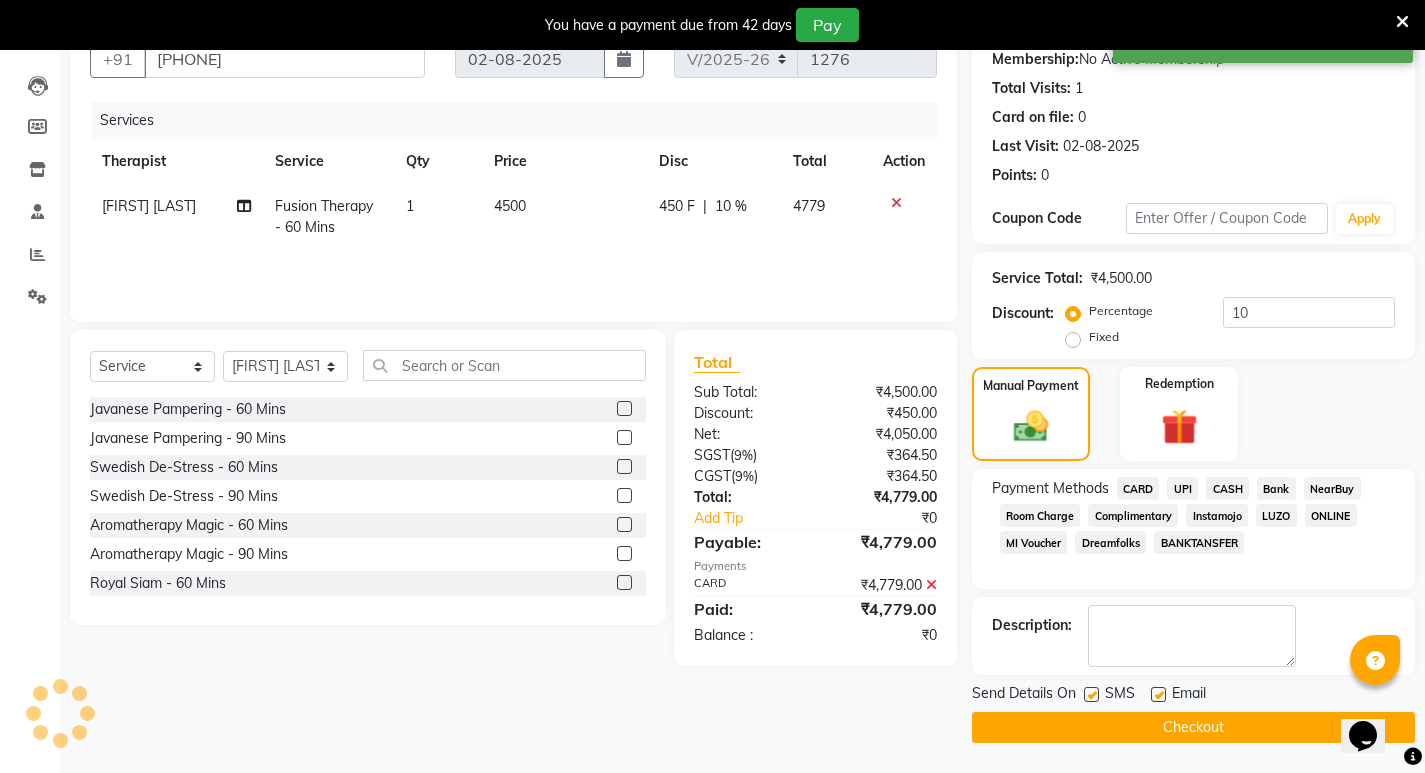 scroll, scrollTop: 196, scrollLeft: 0, axis: vertical 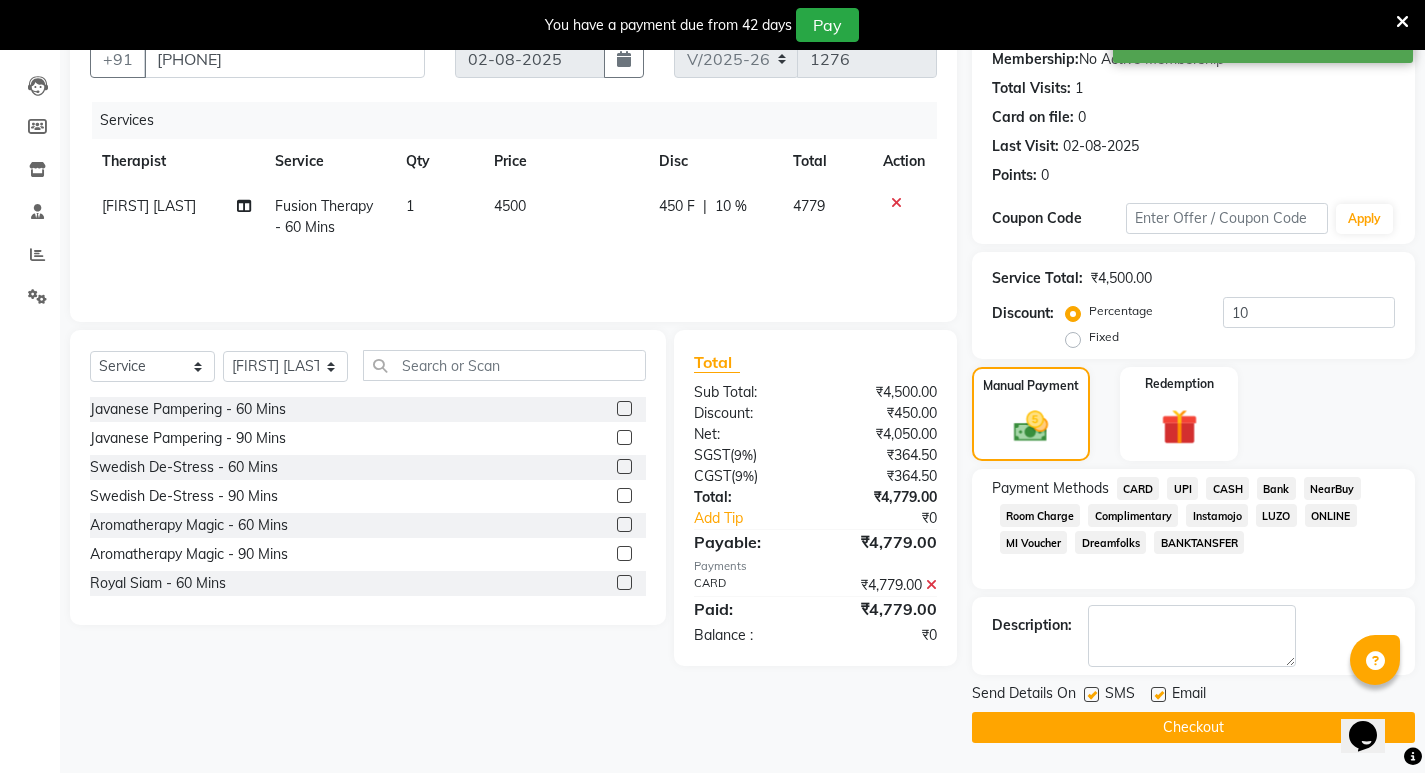 click on "Checkout" 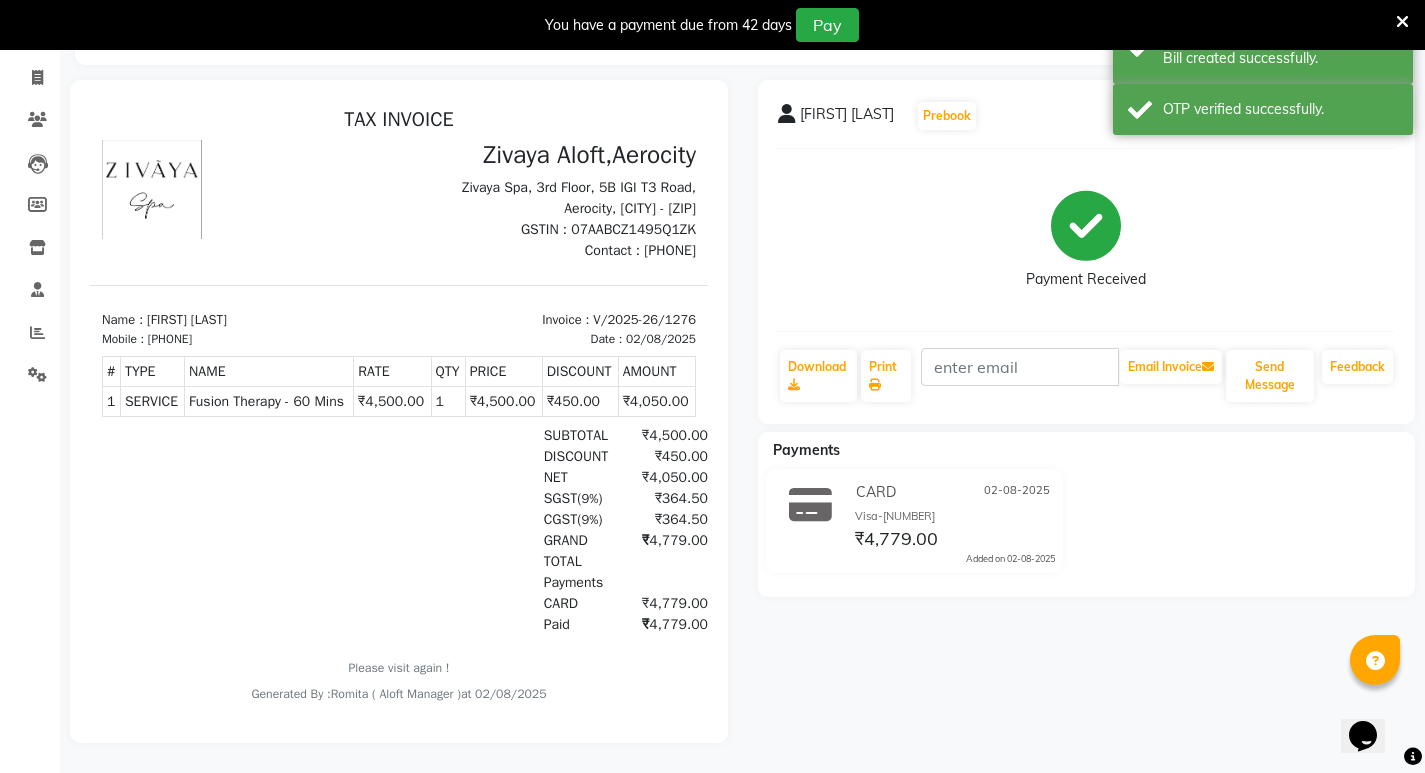 scroll, scrollTop: 0, scrollLeft: 0, axis: both 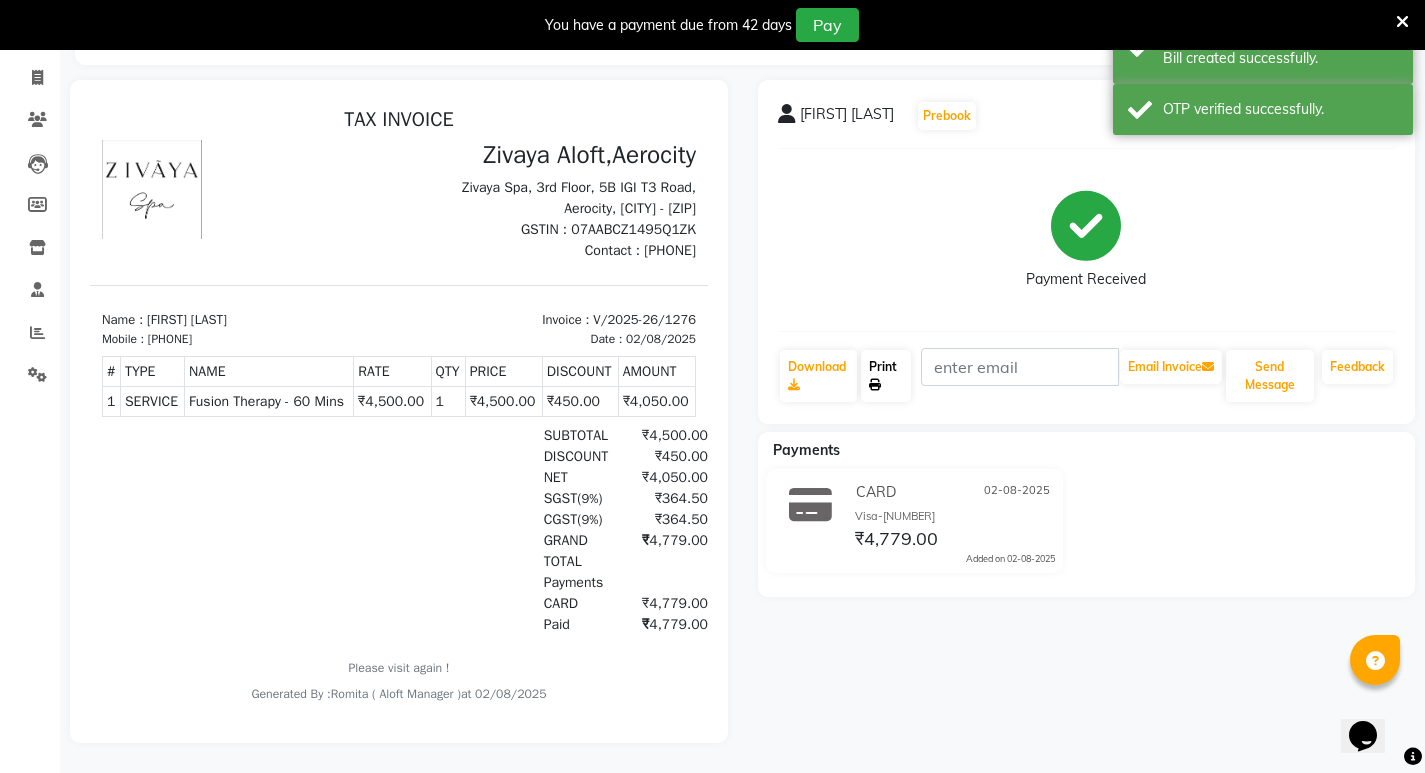 click on "Print" 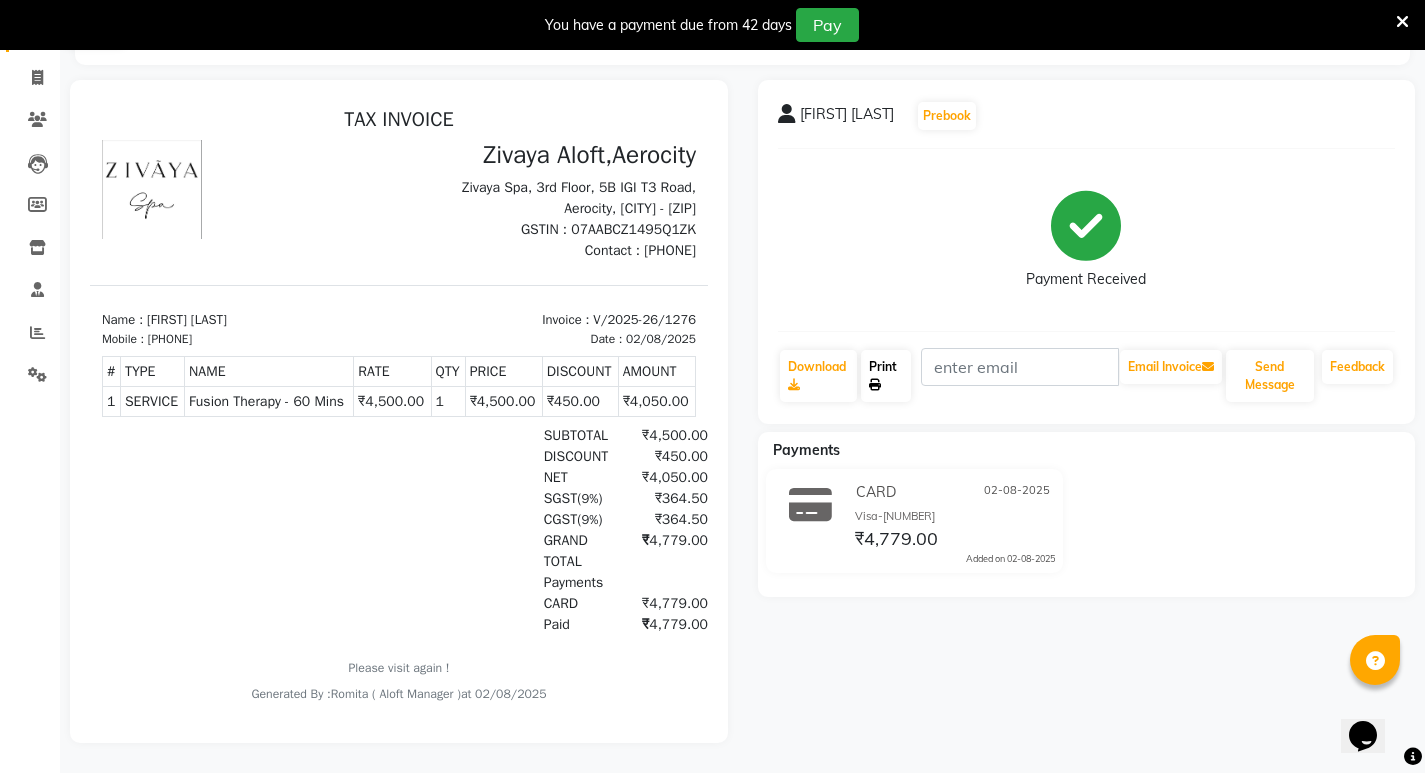 scroll, scrollTop: 0, scrollLeft: 0, axis: both 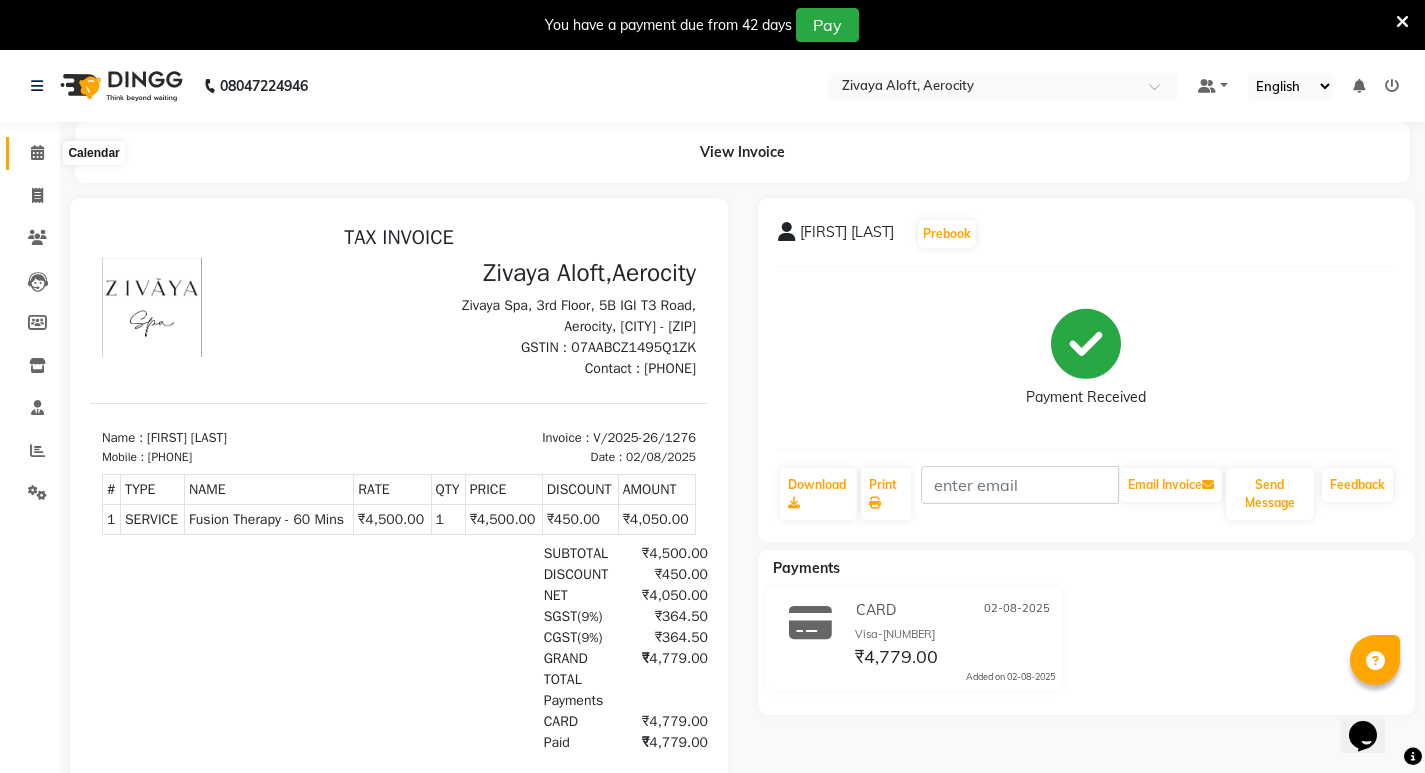 click 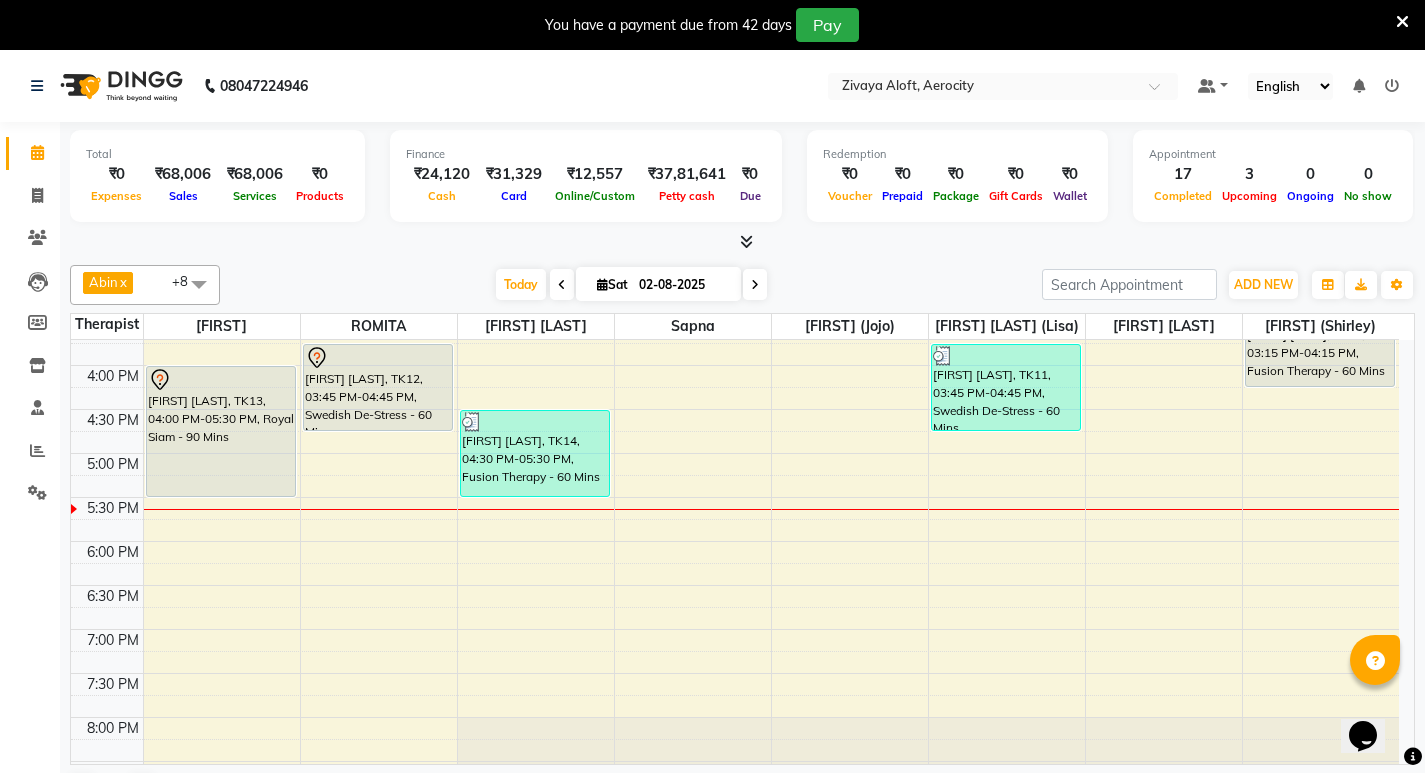 scroll, scrollTop: 581, scrollLeft: 0, axis: vertical 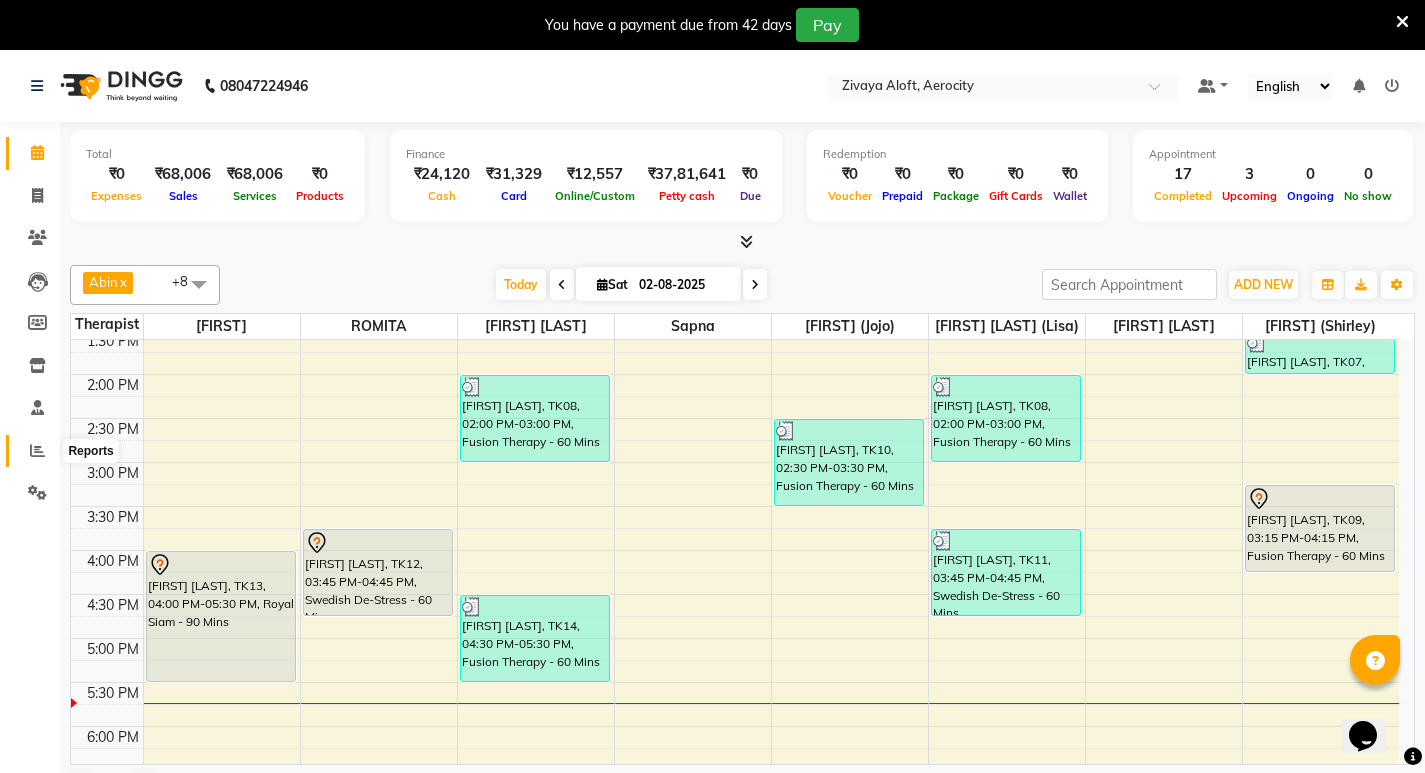 click 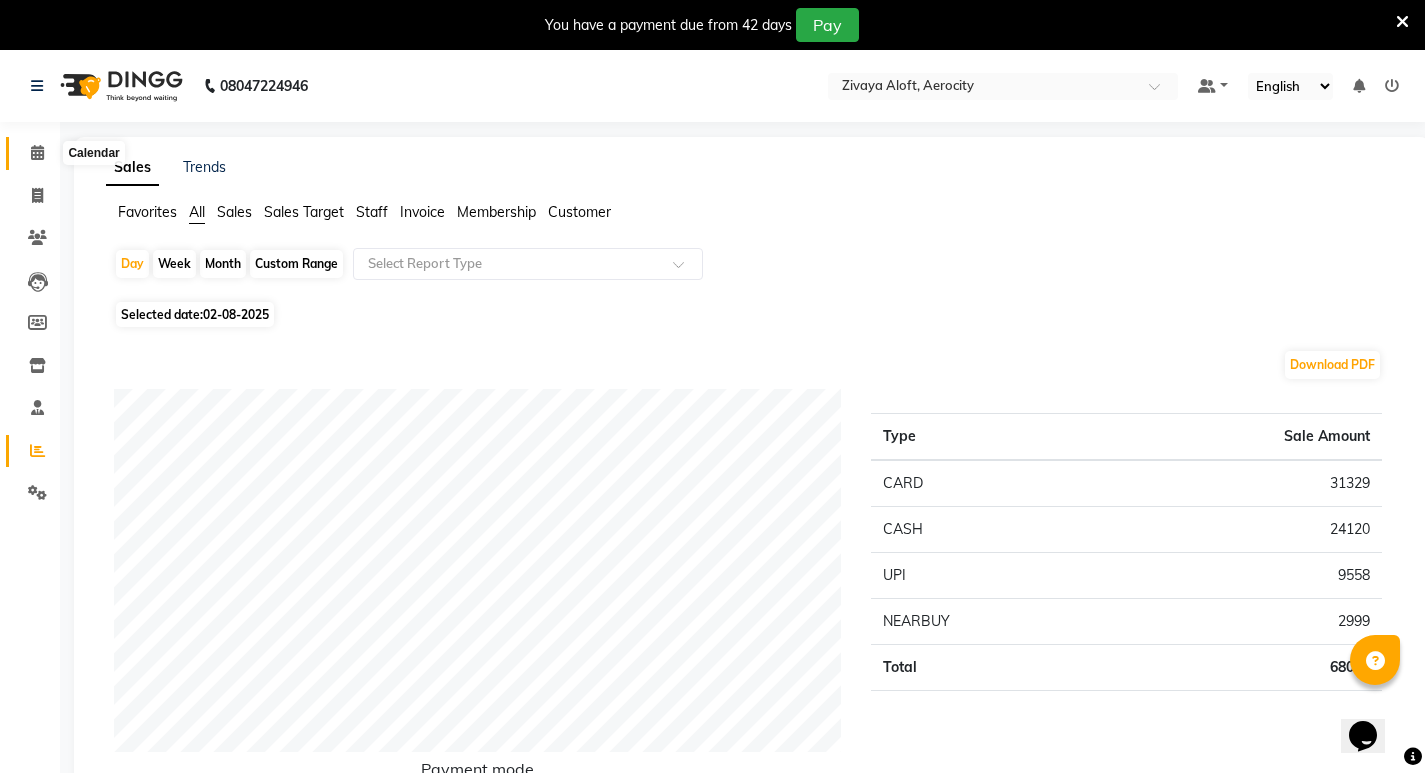 click 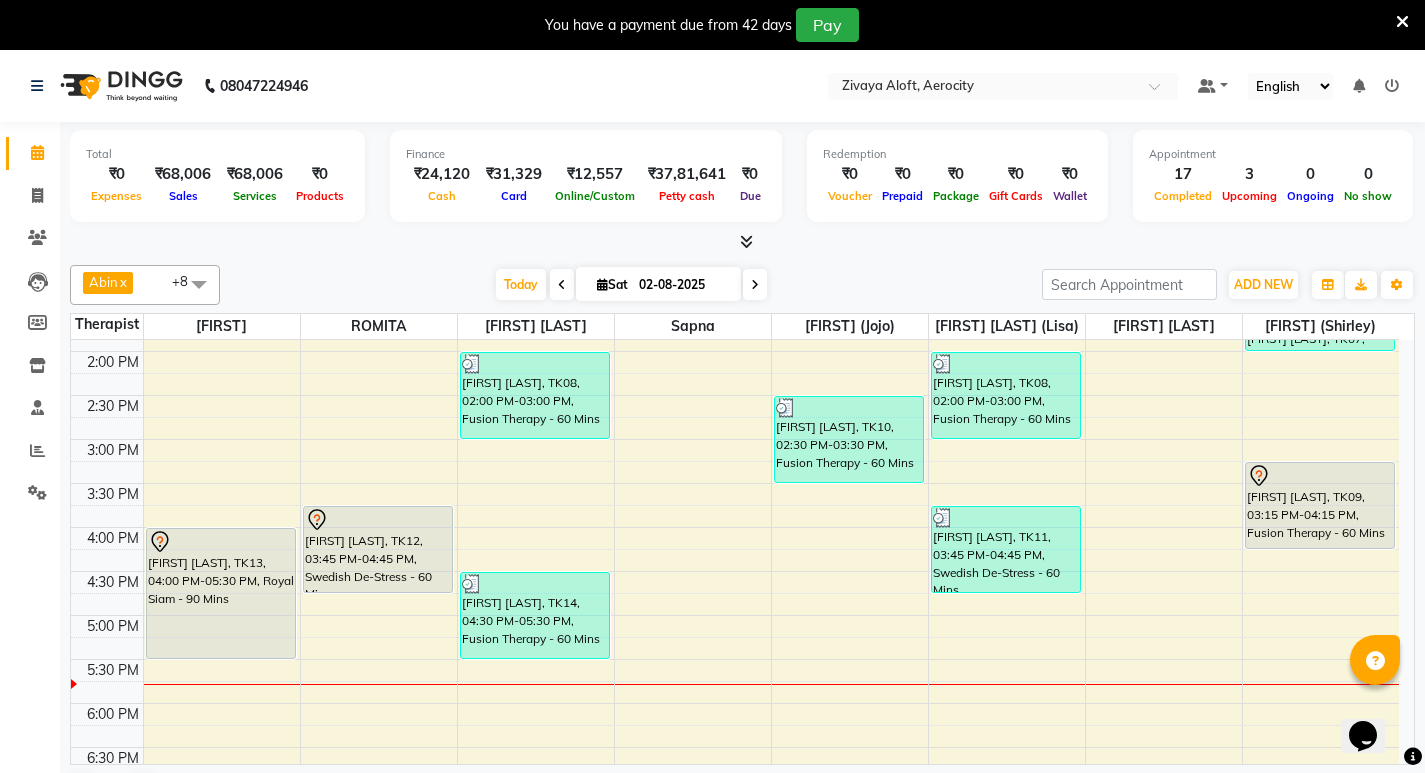 scroll, scrollTop: 600, scrollLeft: 0, axis: vertical 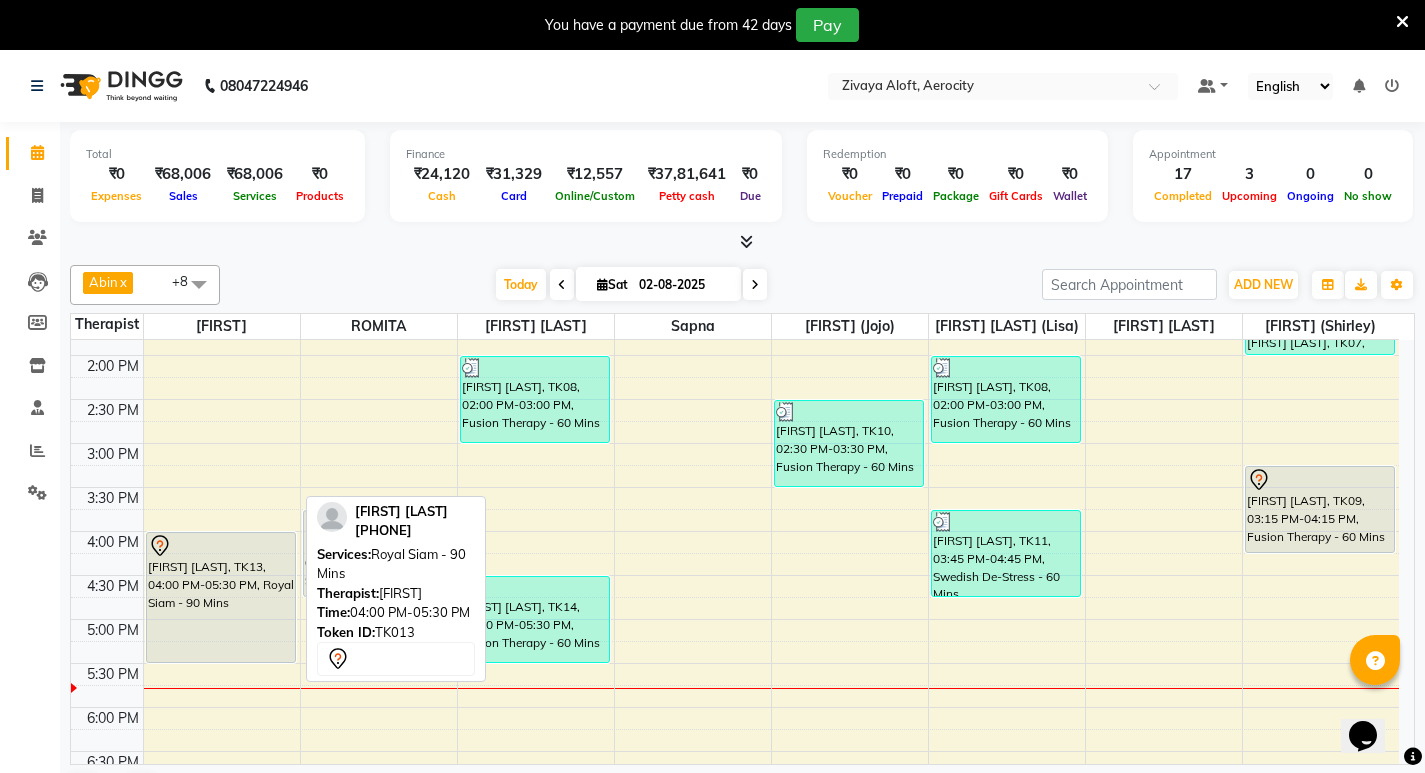 click on "[FIRST] [LAST], TK13, [TIME] - [TIME], Royal Siam - 90 Mins" at bounding box center (221, 597) 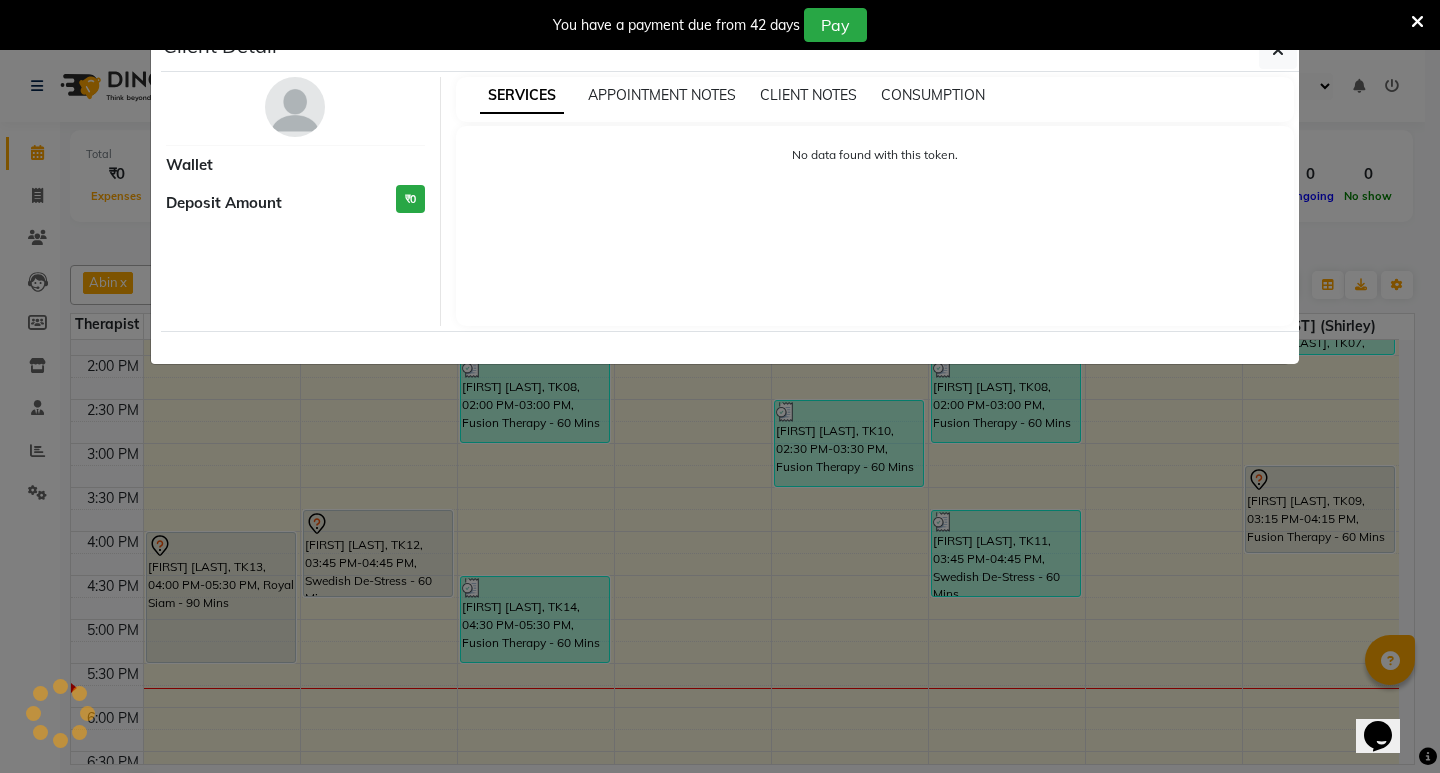 select on "7" 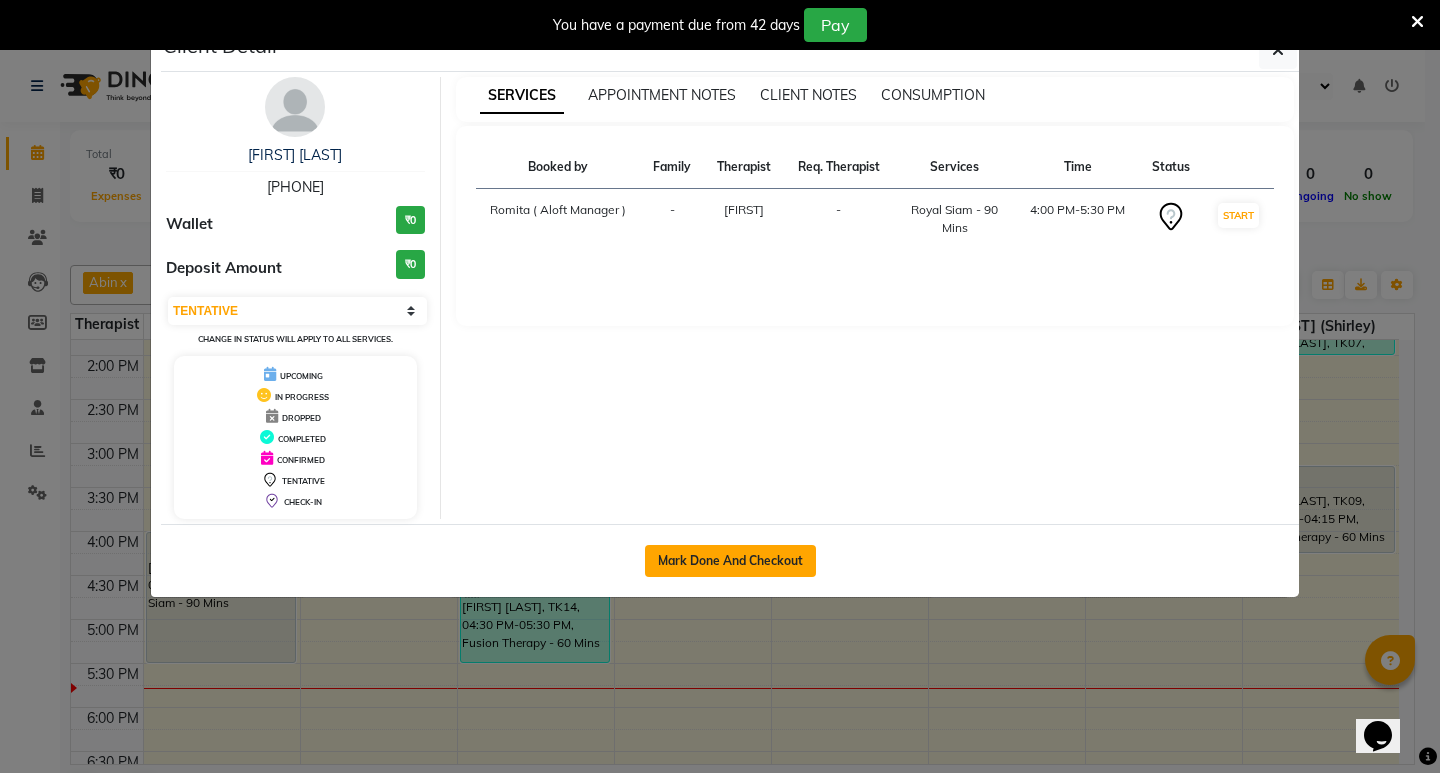click on "Mark Done And Checkout" 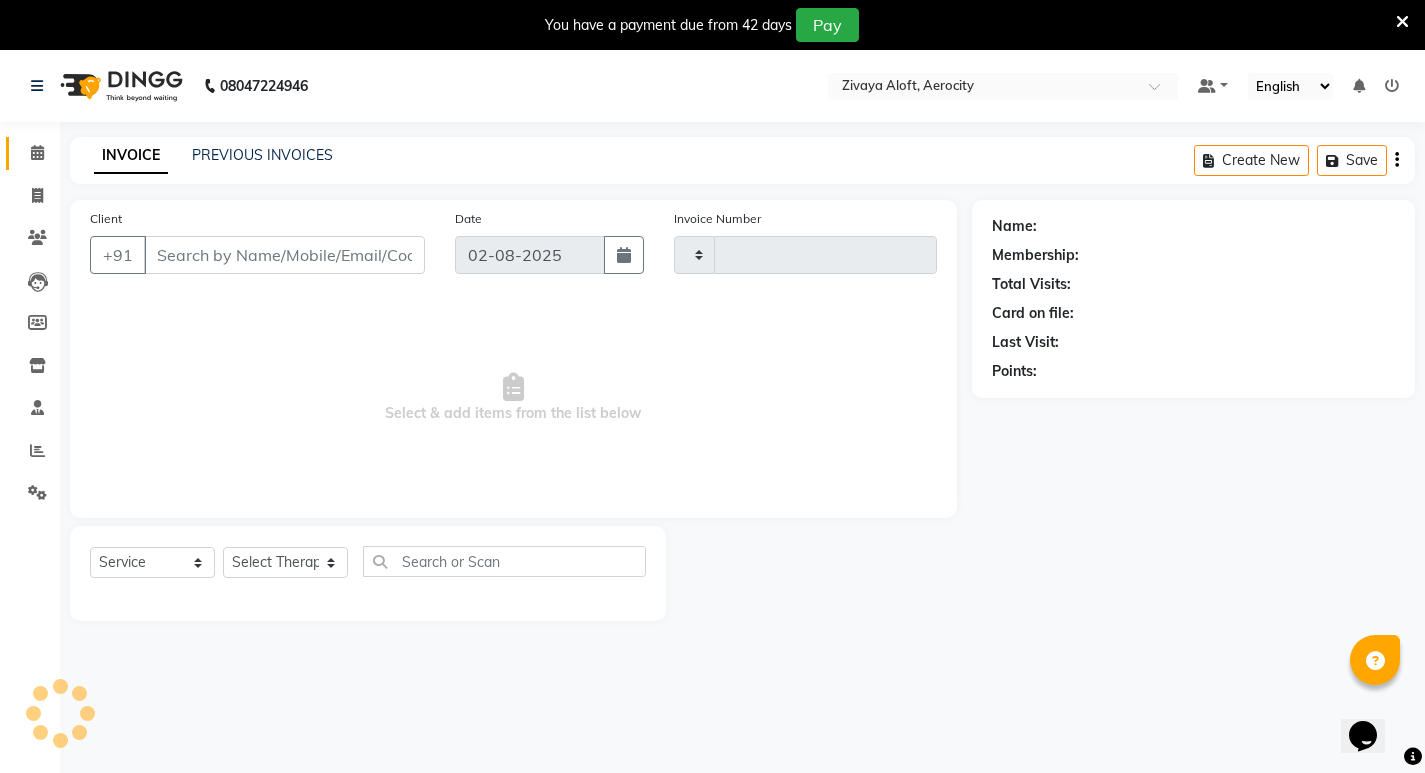 type on "1277" 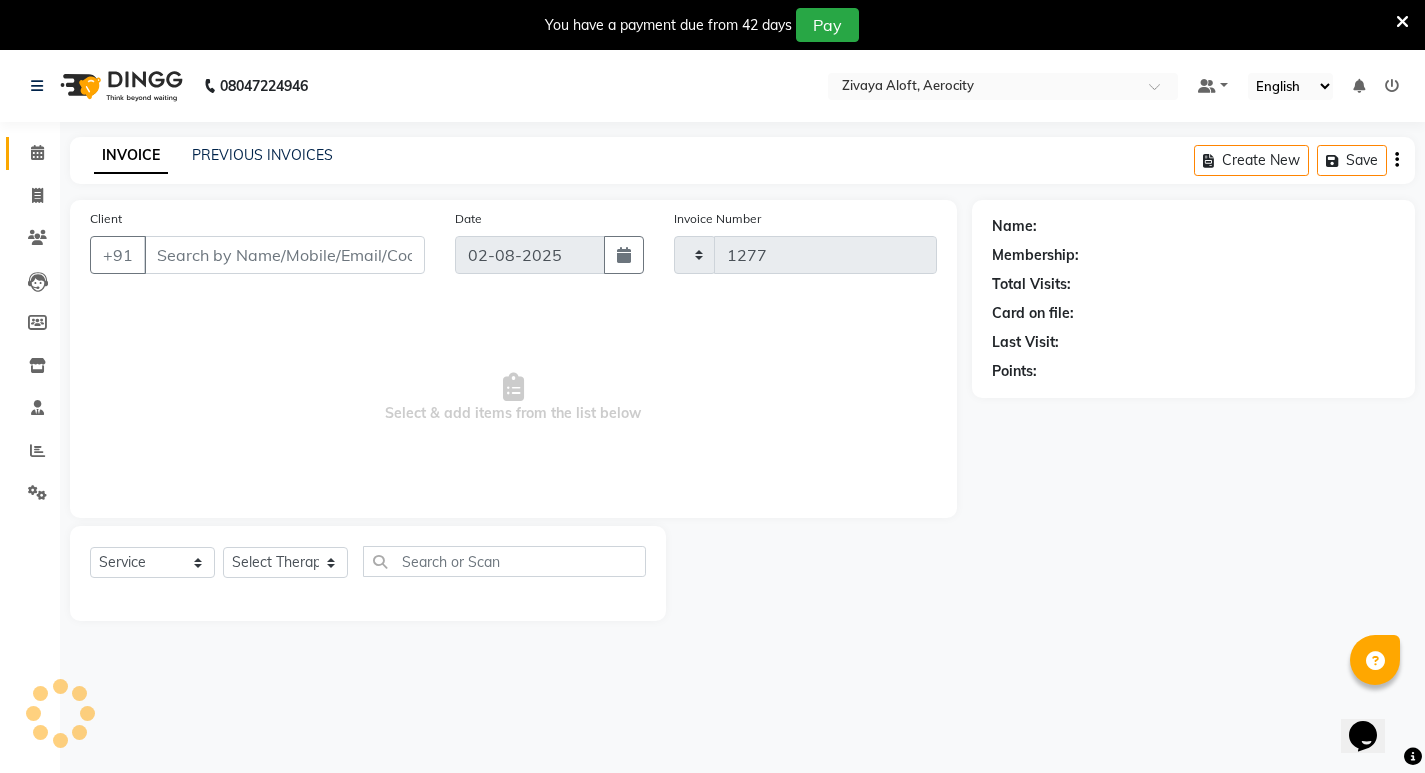 select on "6403" 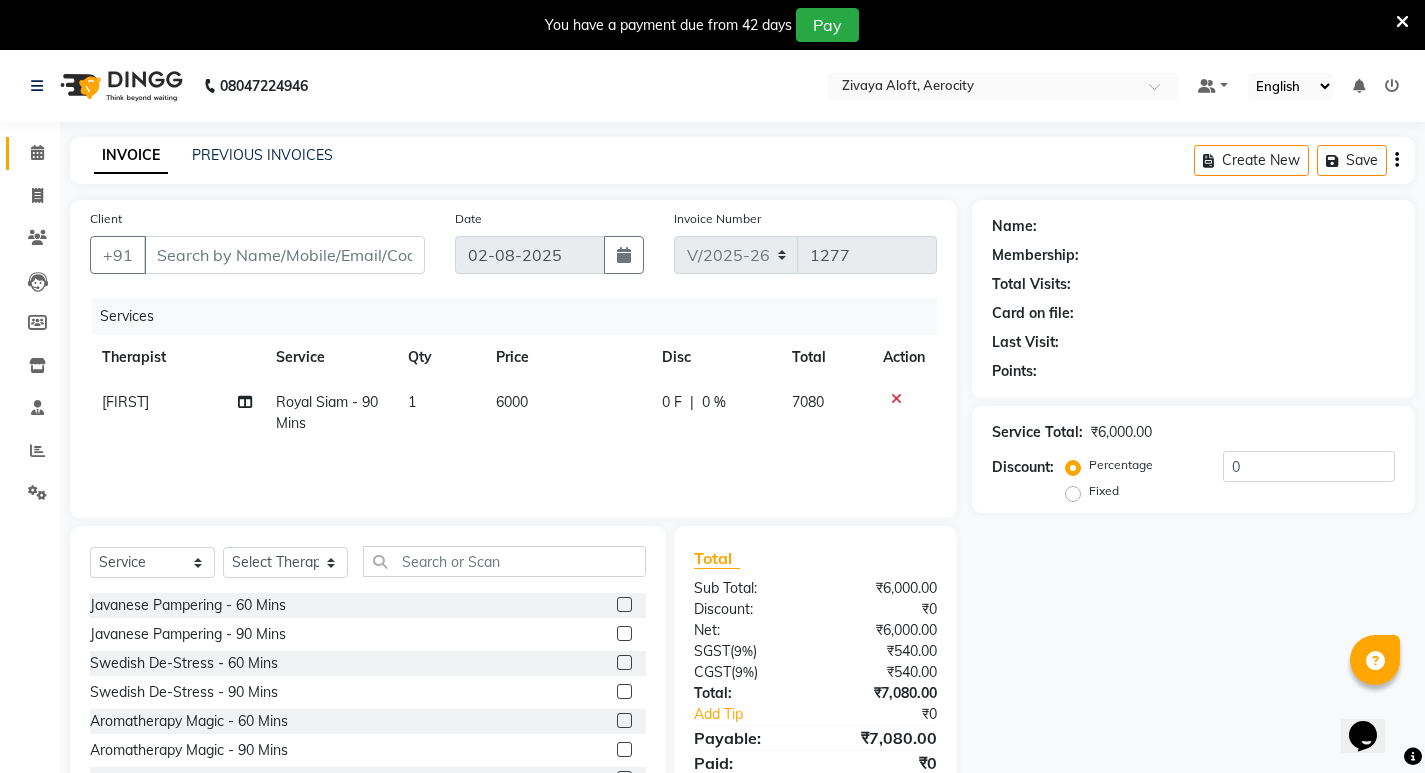 type on "12122241211" 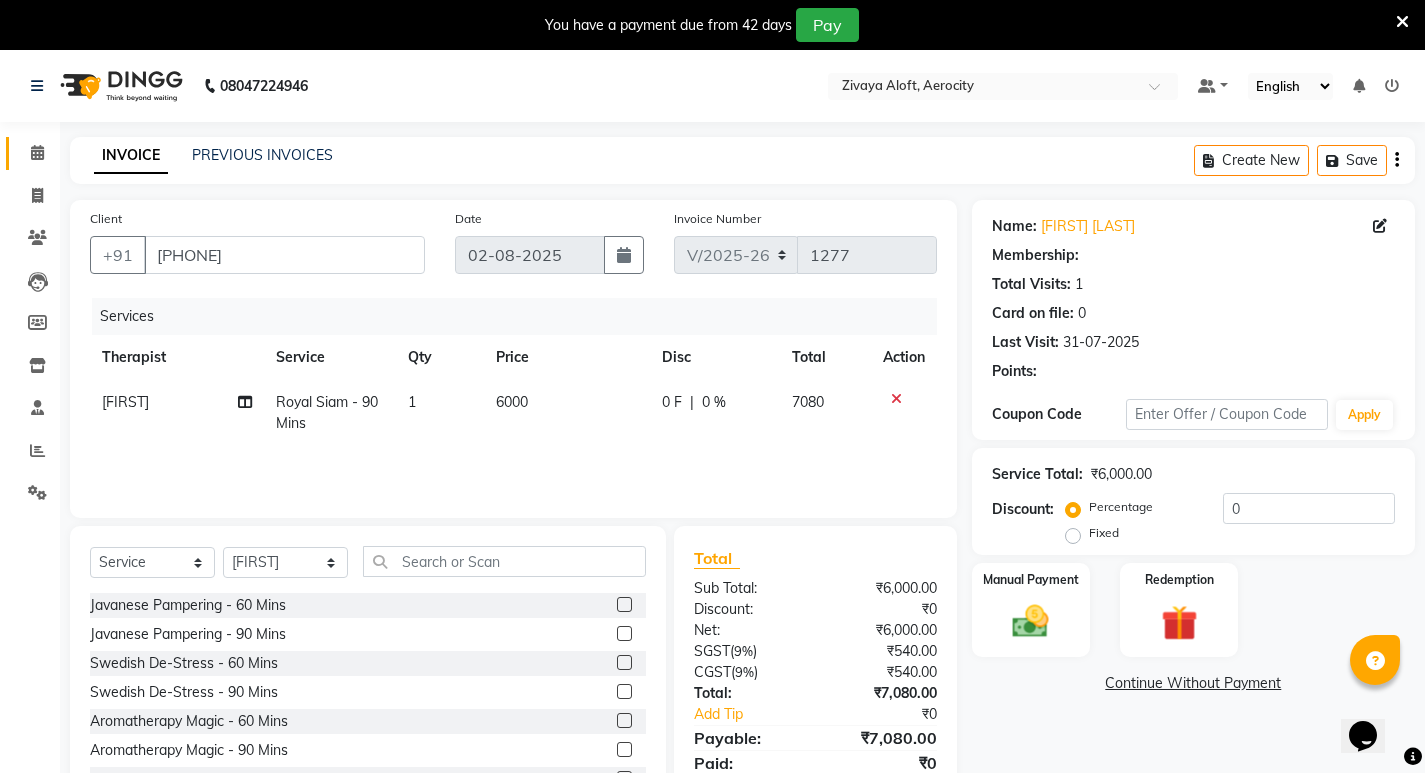 scroll, scrollTop: 78, scrollLeft: 0, axis: vertical 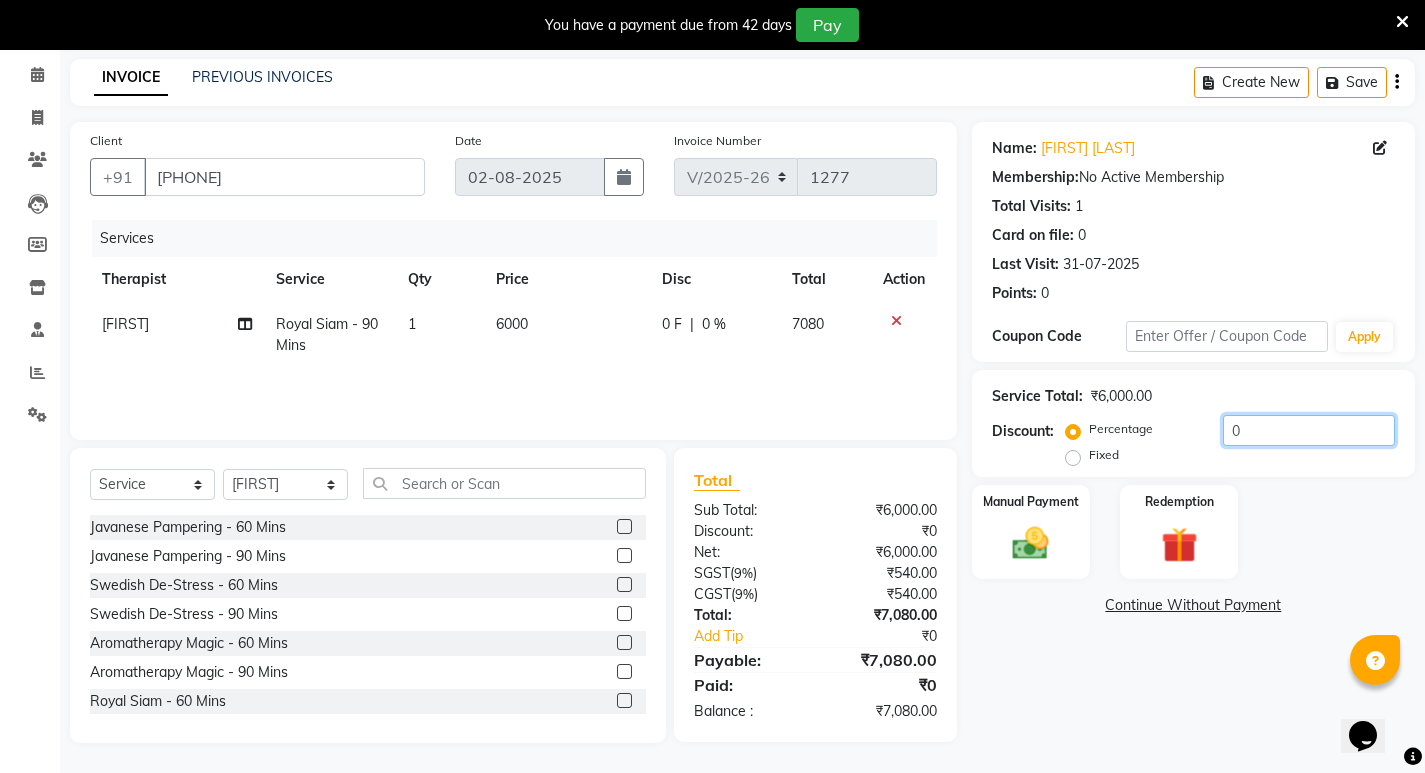drag, startPoint x: 1261, startPoint y: 434, endPoint x: 1175, endPoint y: 436, distance: 86.023254 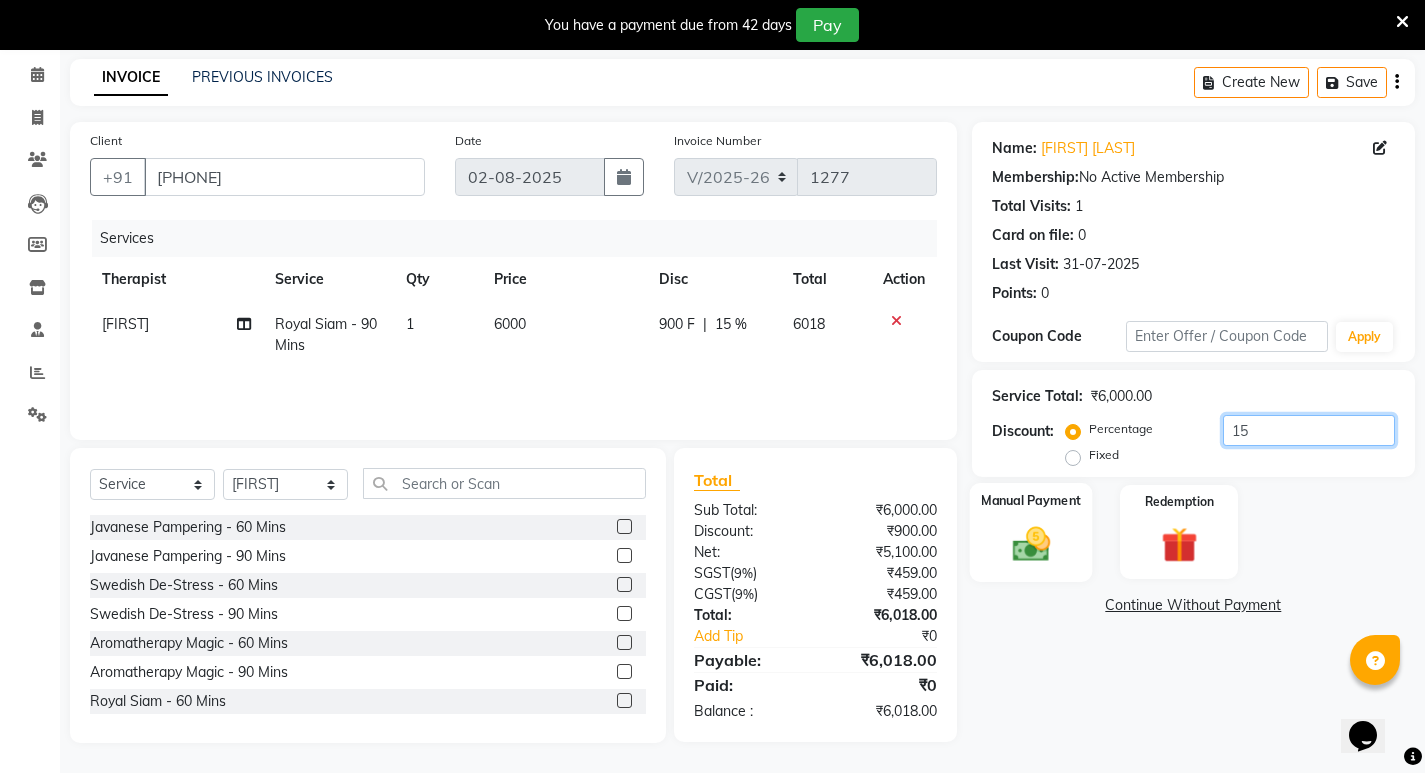 type on "15" 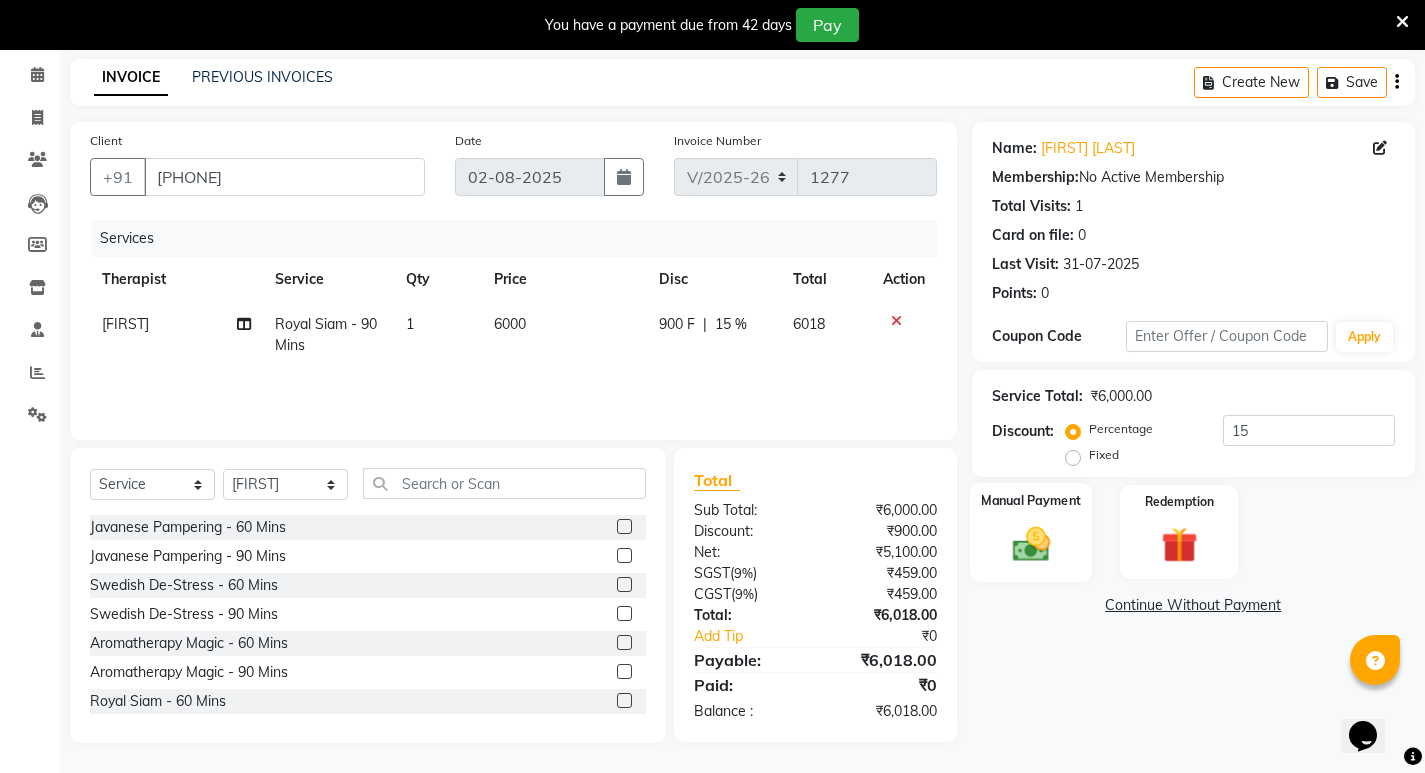 click on "Manual Payment" 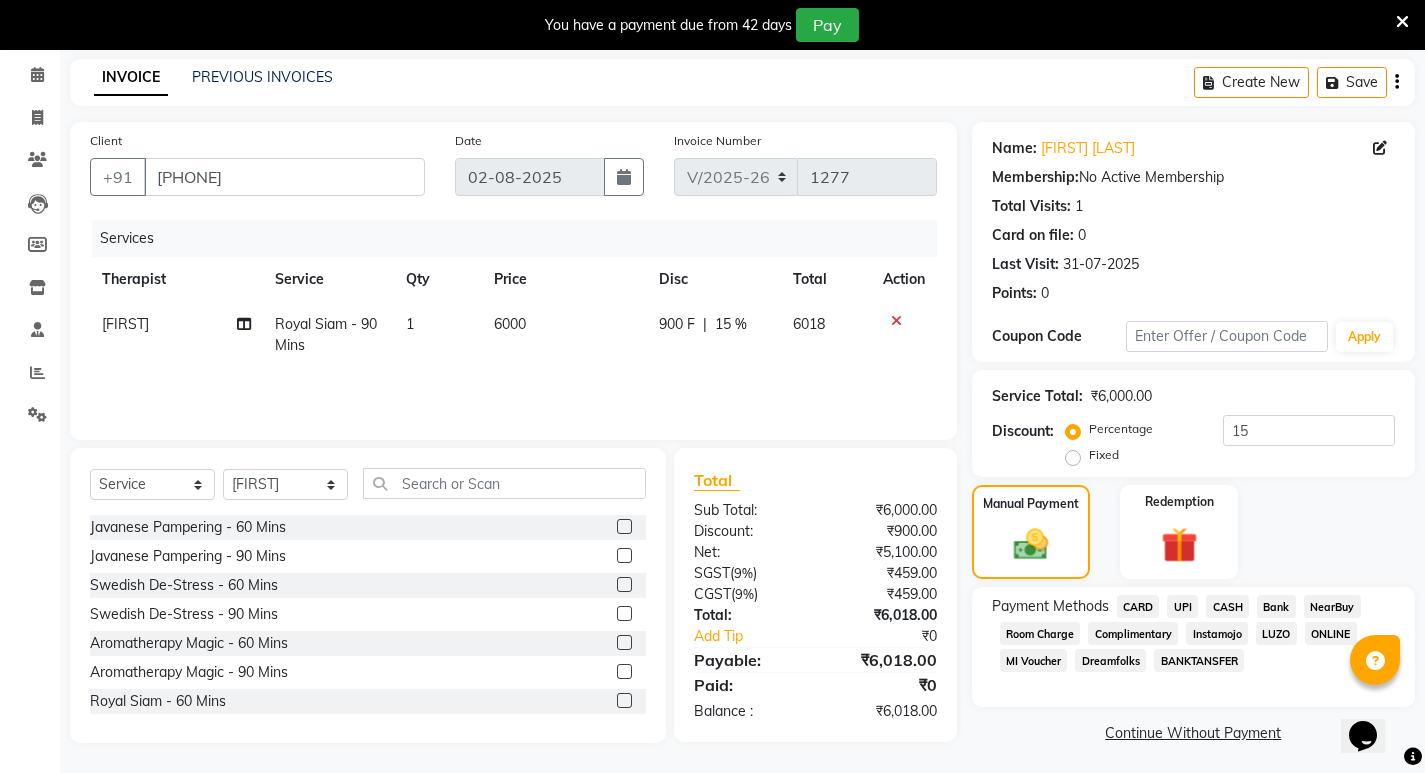 click on "CARD" 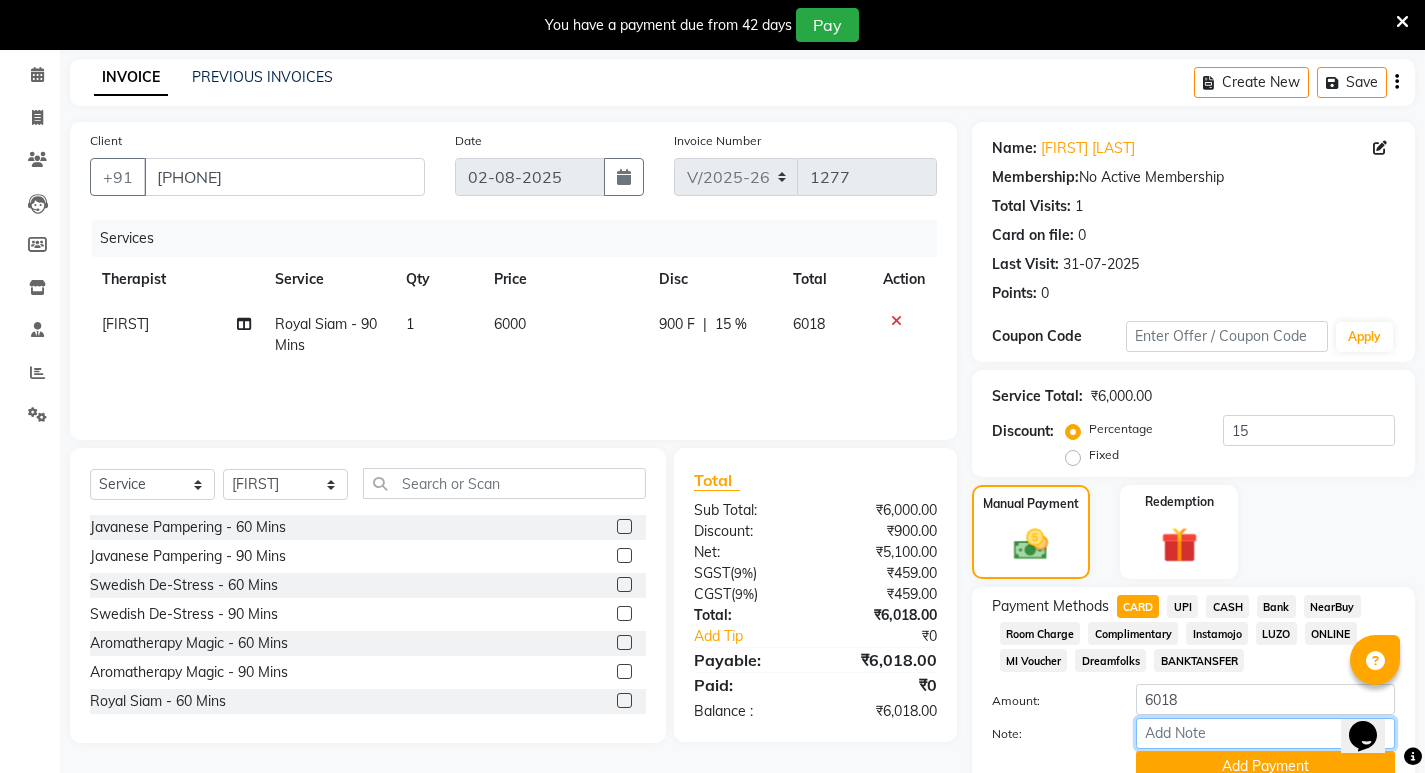 click on "Note:" at bounding box center [1265, 733] 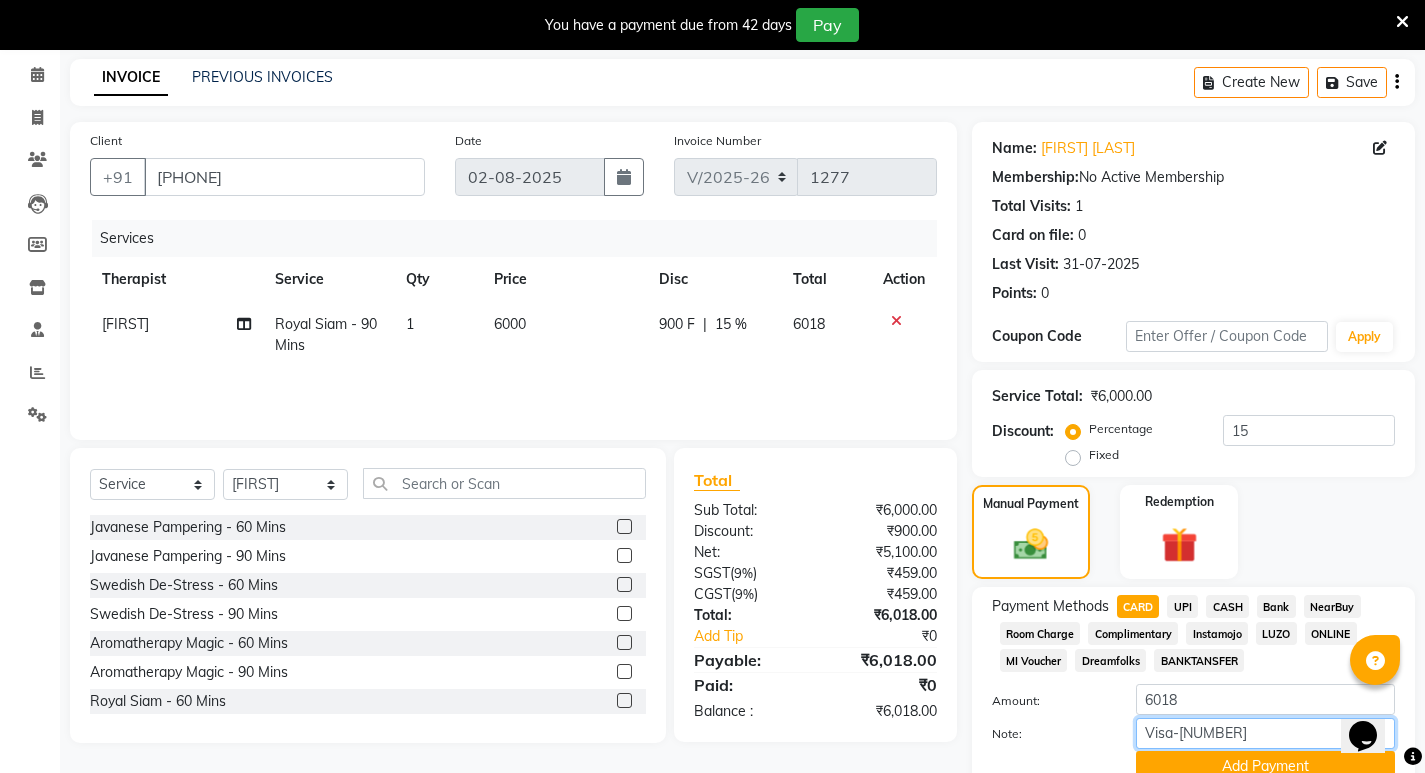 scroll, scrollTop: 166, scrollLeft: 0, axis: vertical 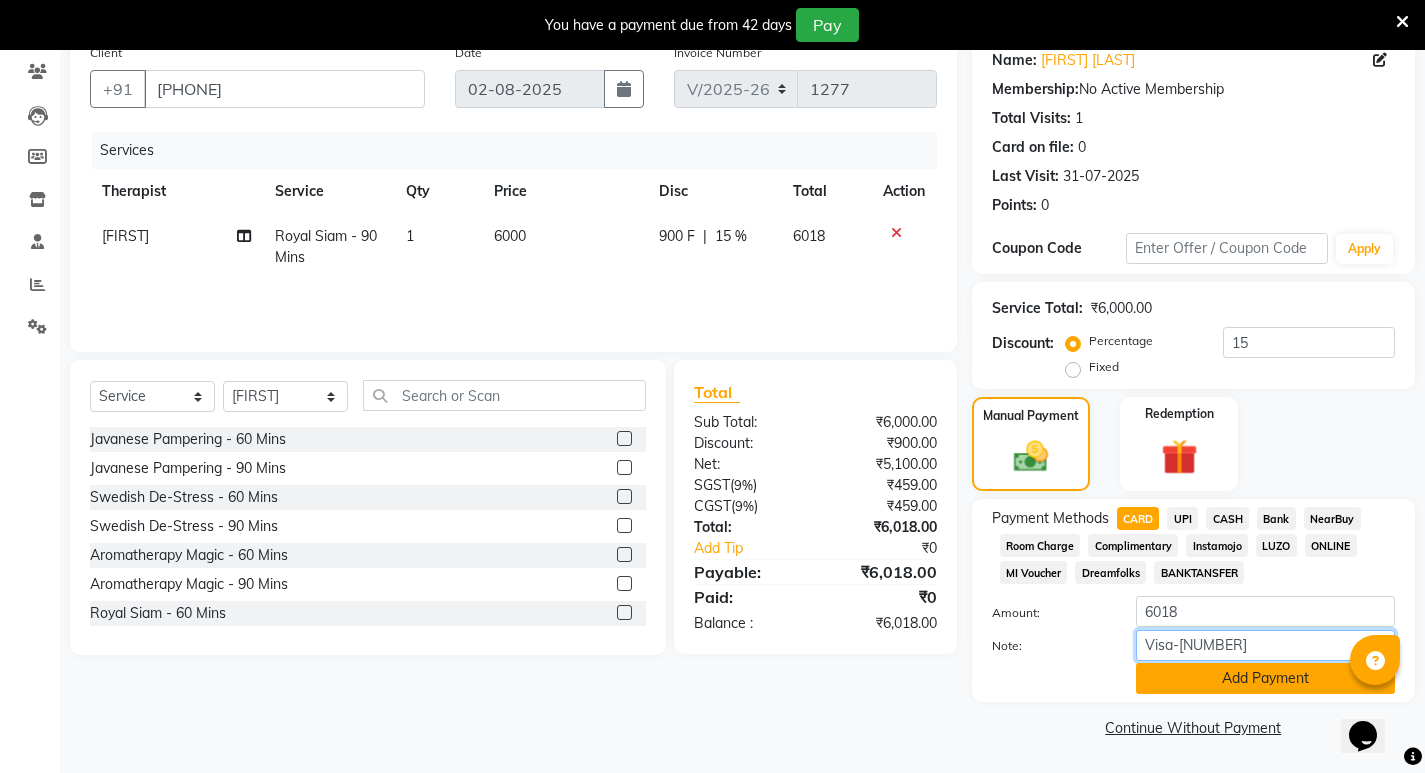 type on "Visa-6532" 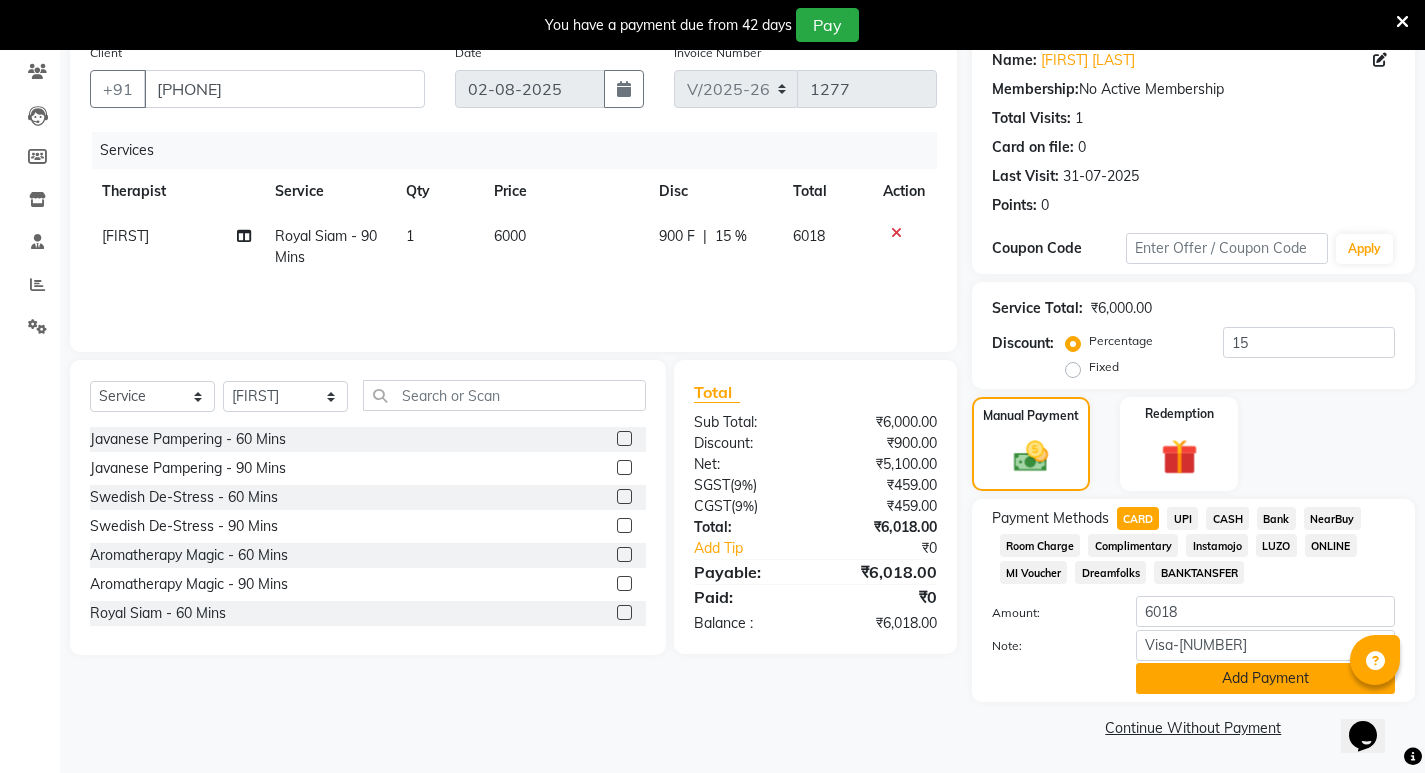click on "Add Payment" 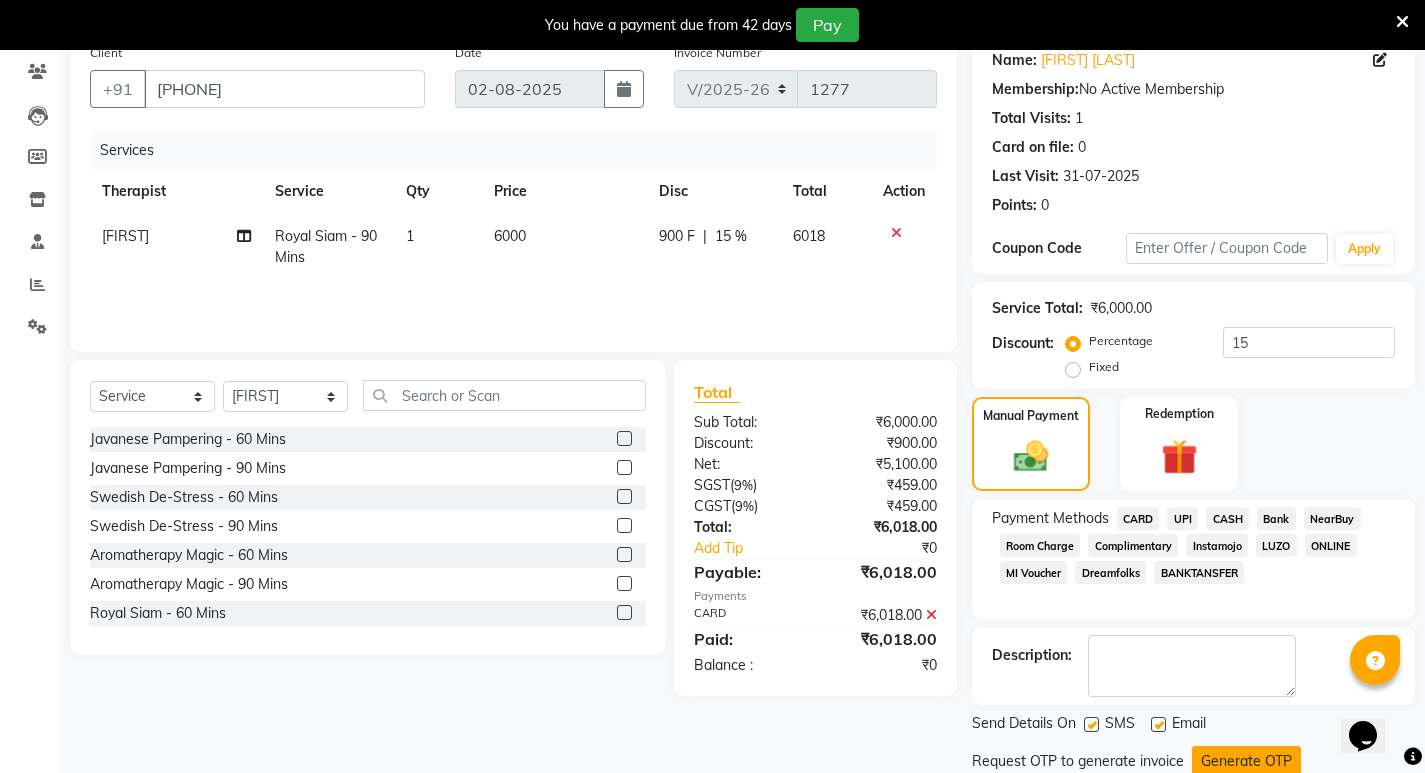 scroll, scrollTop: 235, scrollLeft: 0, axis: vertical 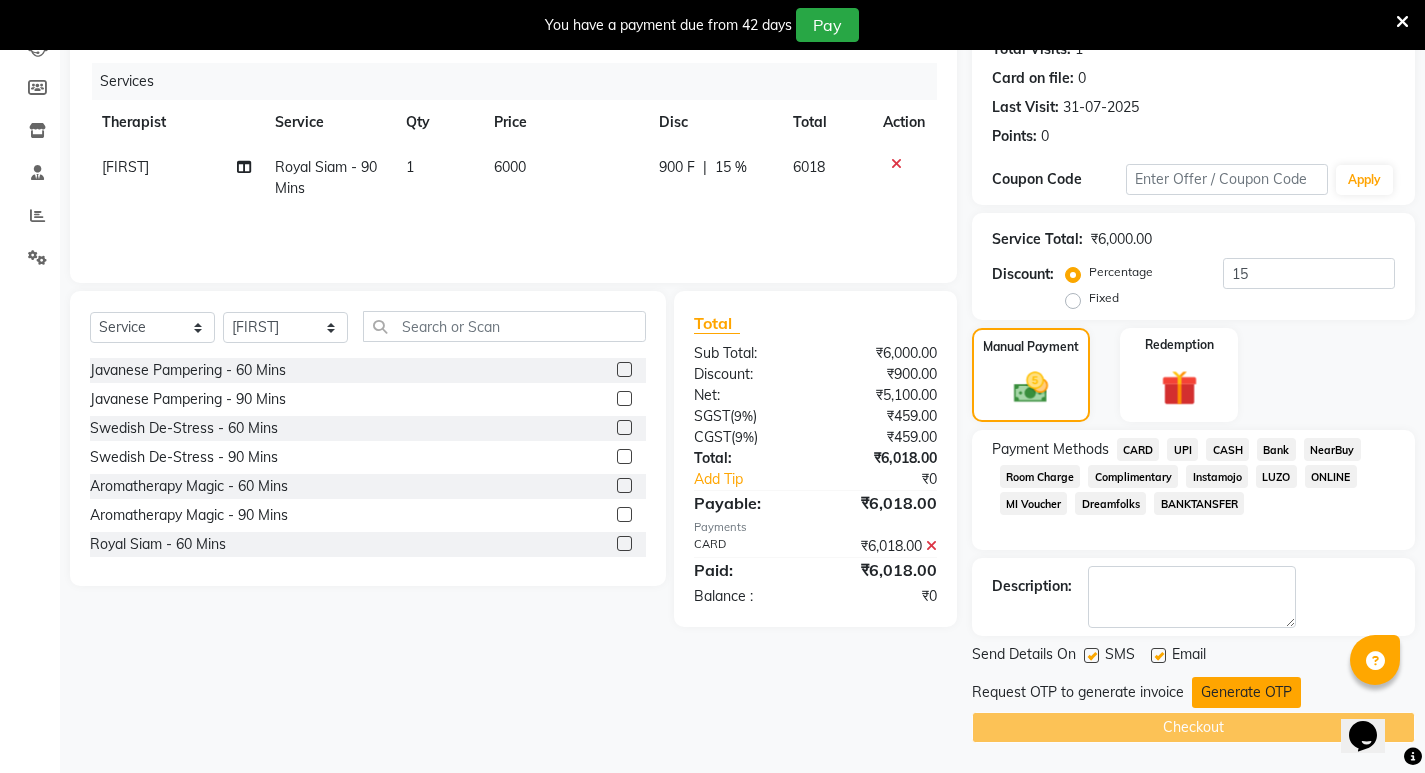 click on "Generate OTP" 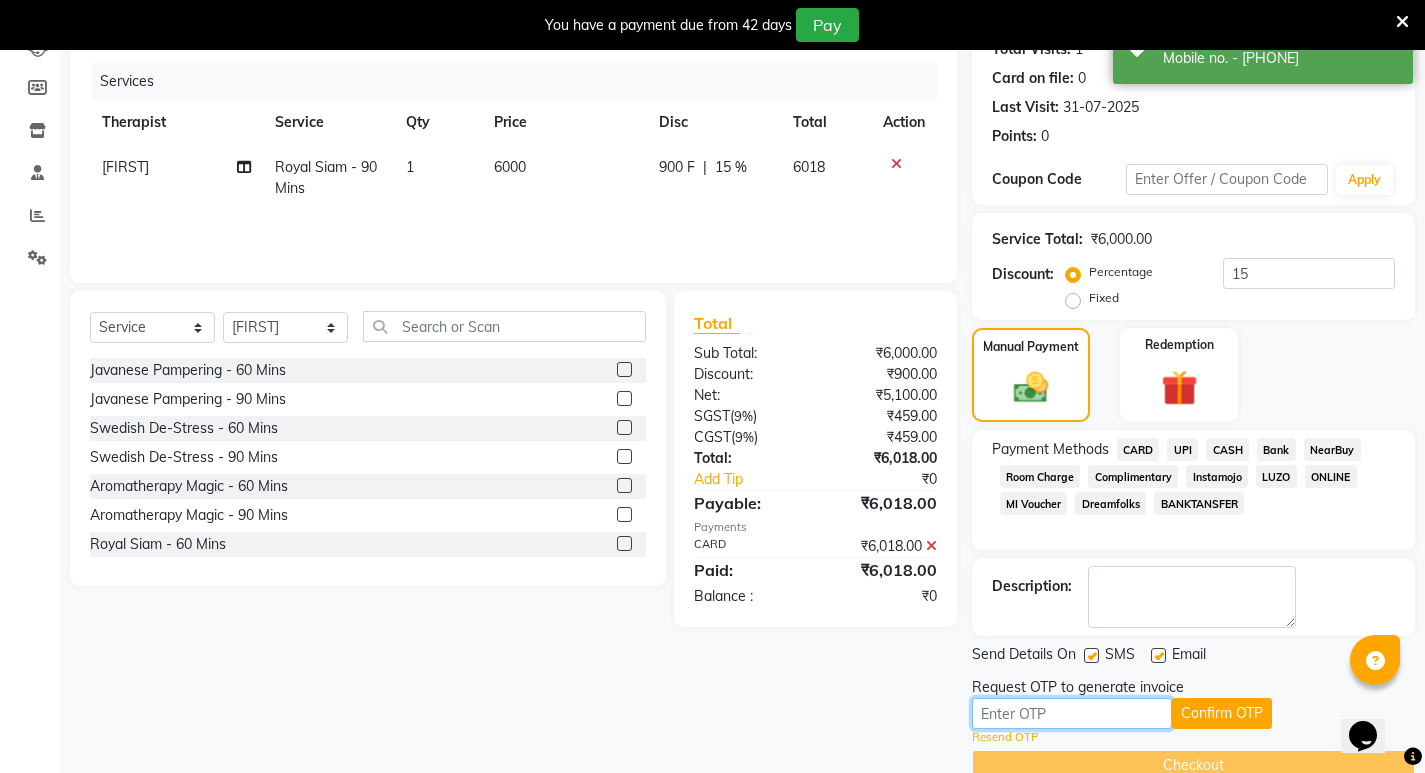 click at bounding box center [1072, 713] 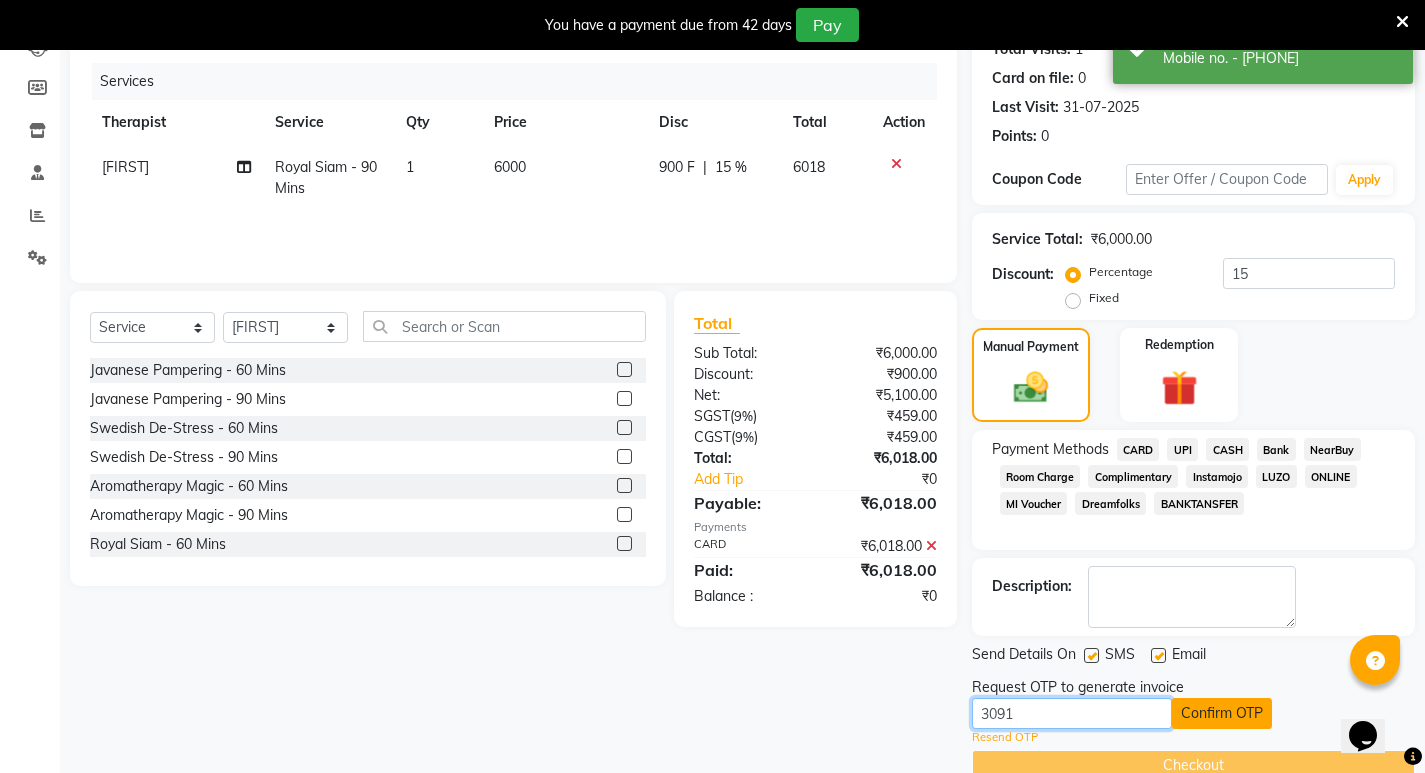 type on "3091" 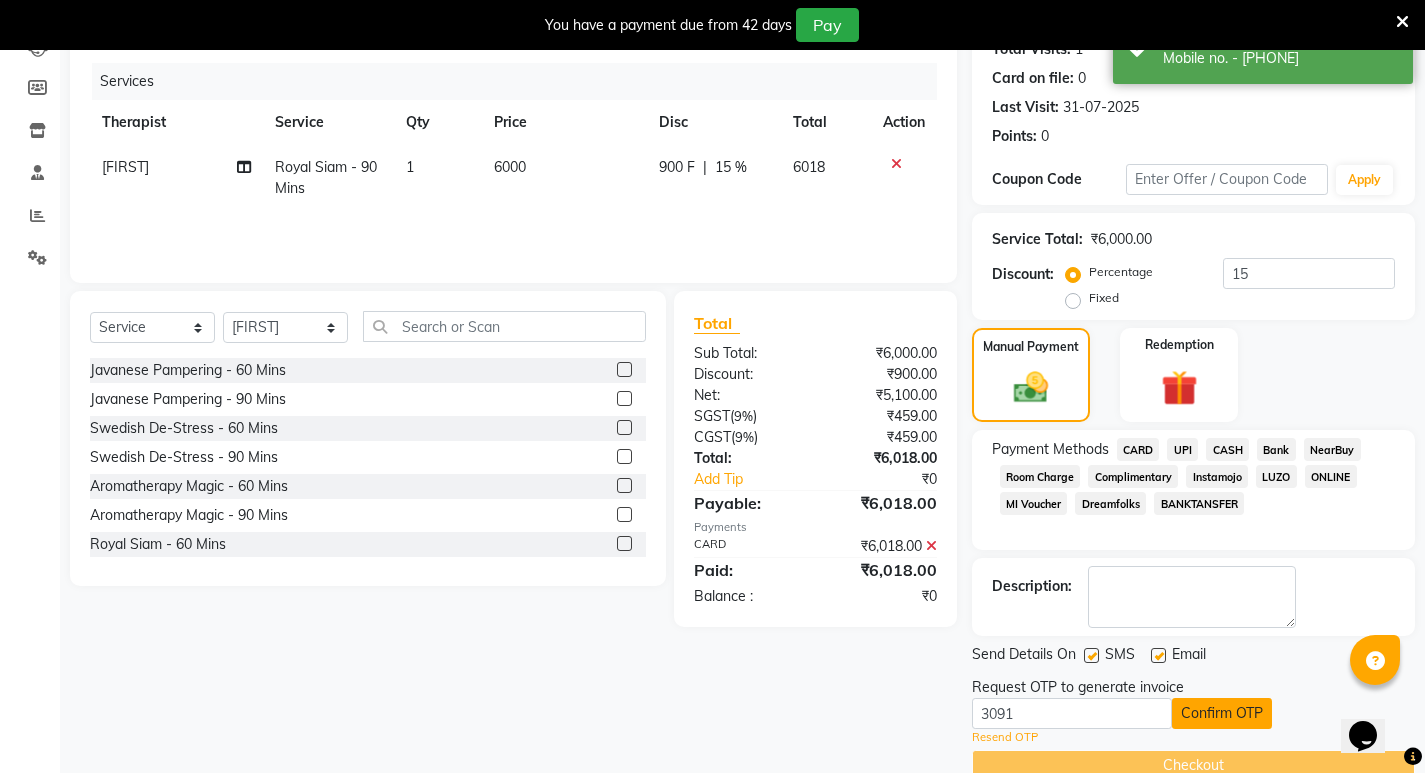 click on "Confirm OTP" 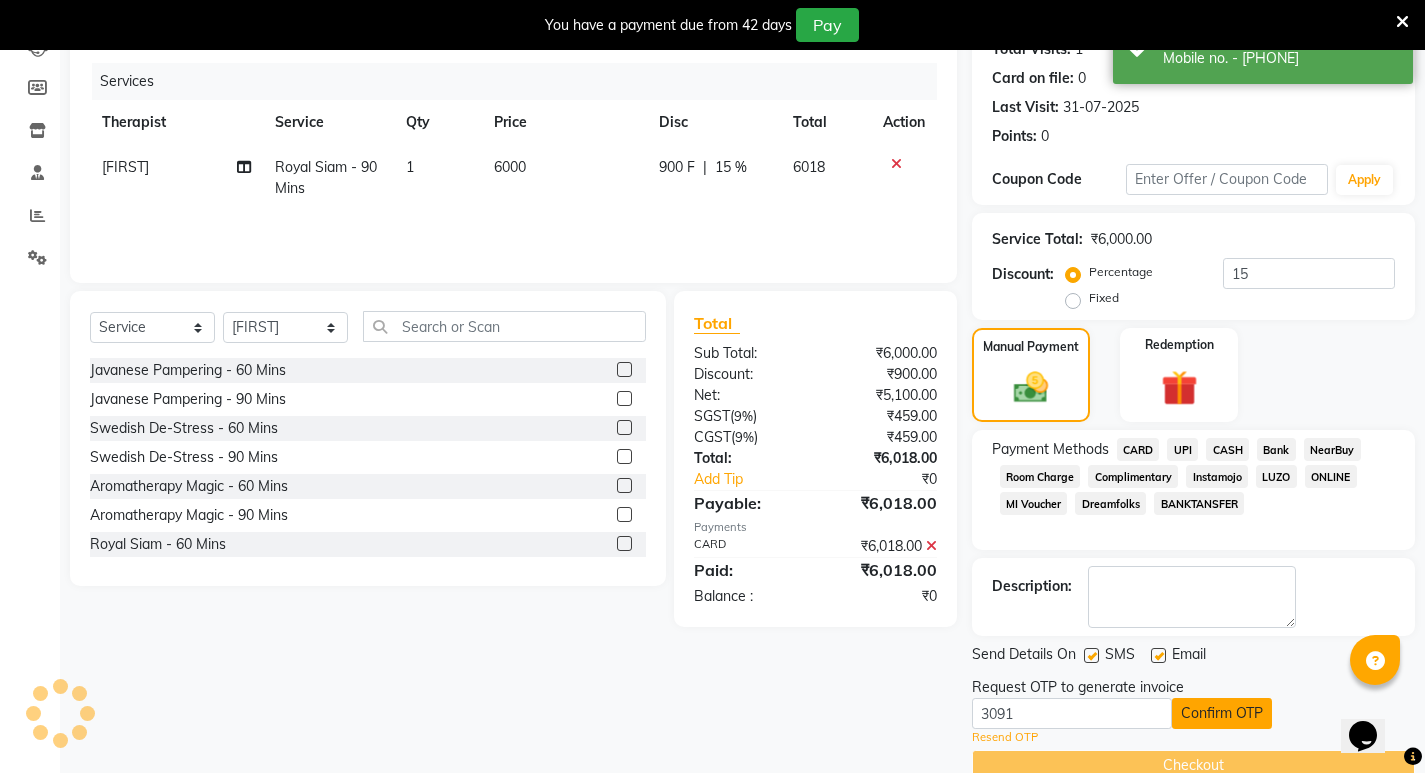 scroll, scrollTop: 196, scrollLeft: 0, axis: vertical 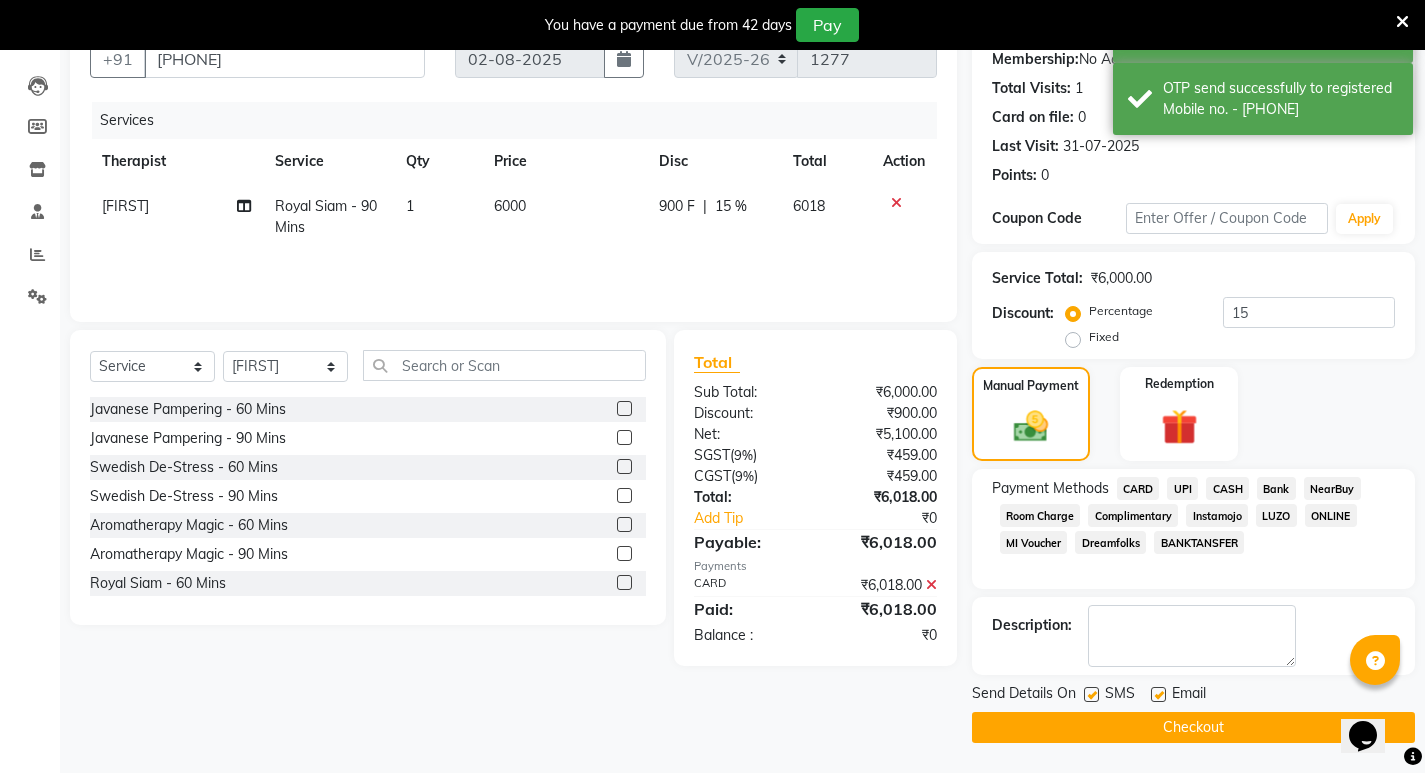 click on "Checkout" 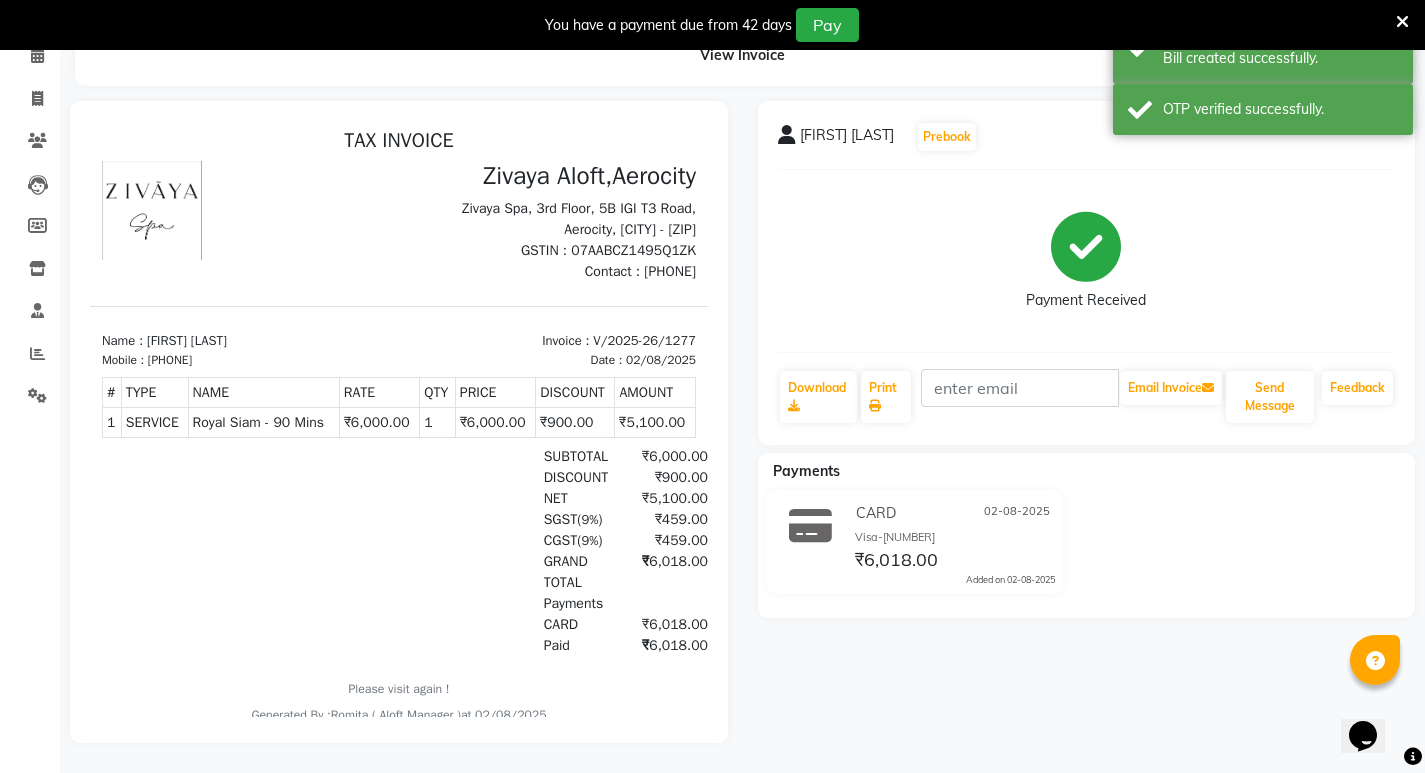scroll, scrollTop: 0, scrollLeft: 0, axis: both 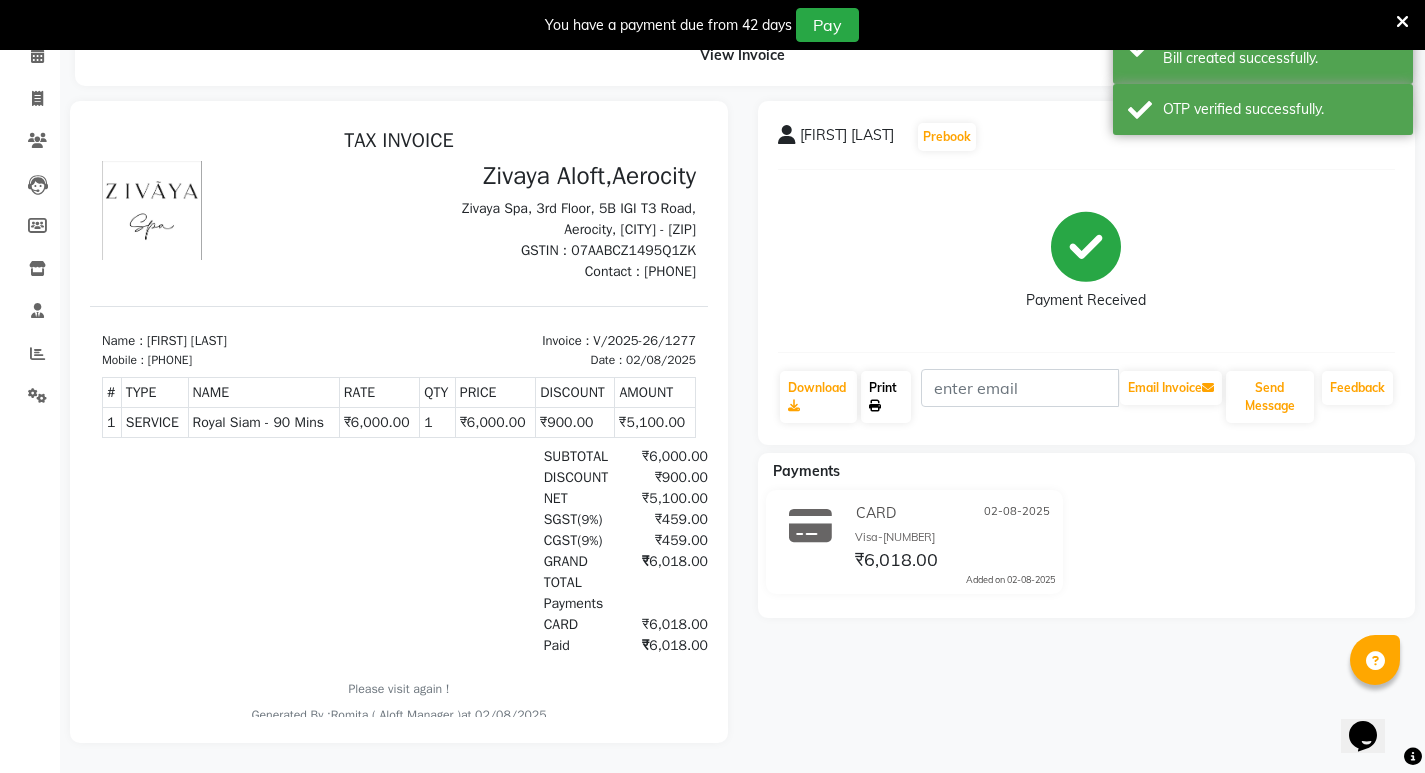 click on "Print" 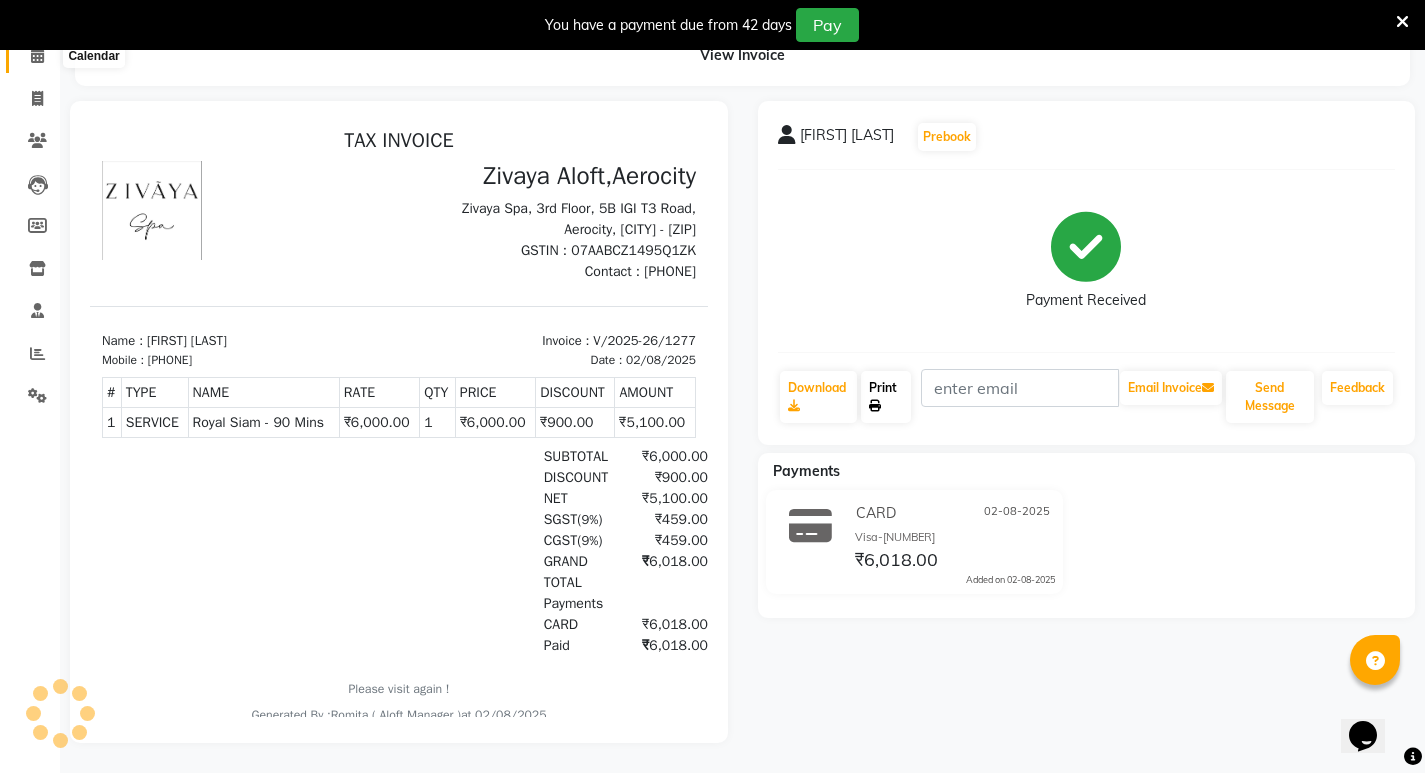 scroll, scrollTop: 0, scrollLeft: 0, axis: both 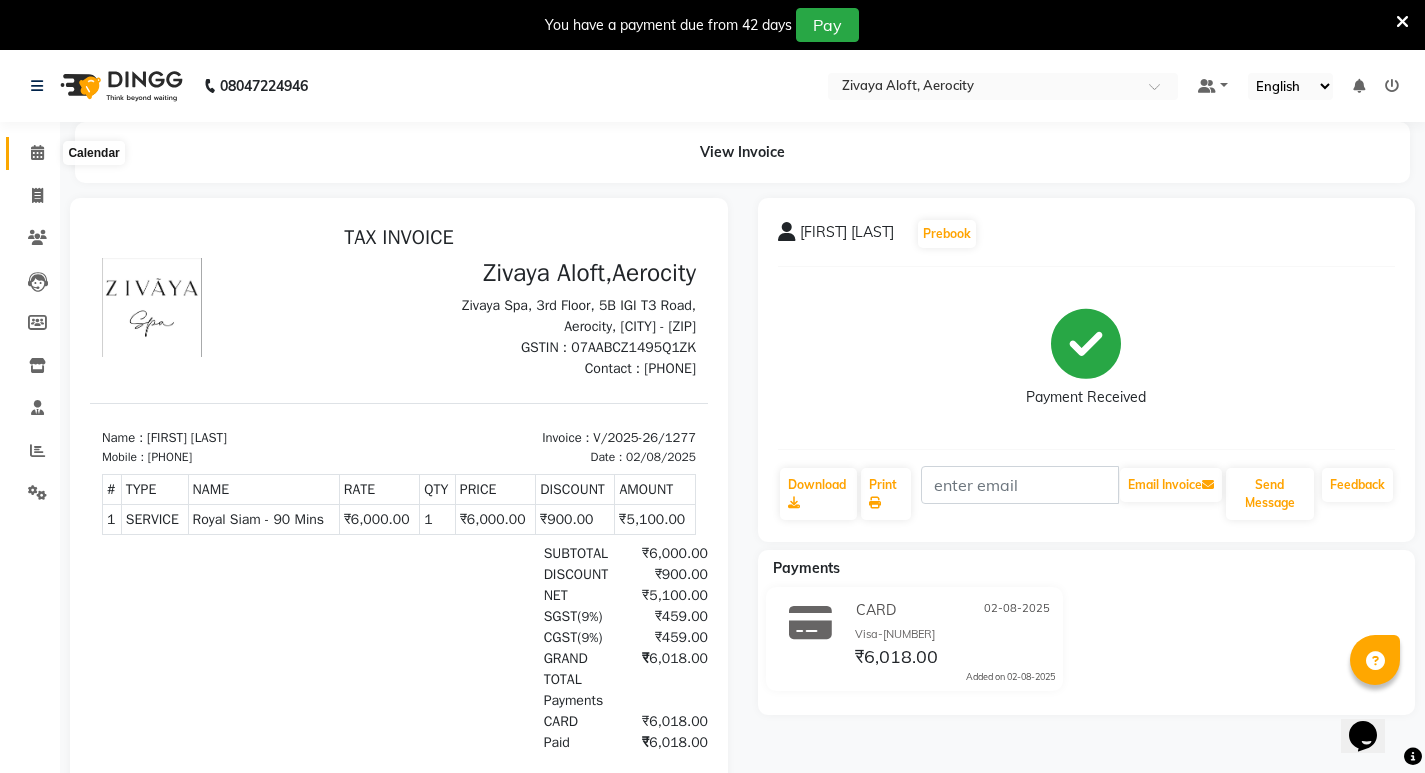click 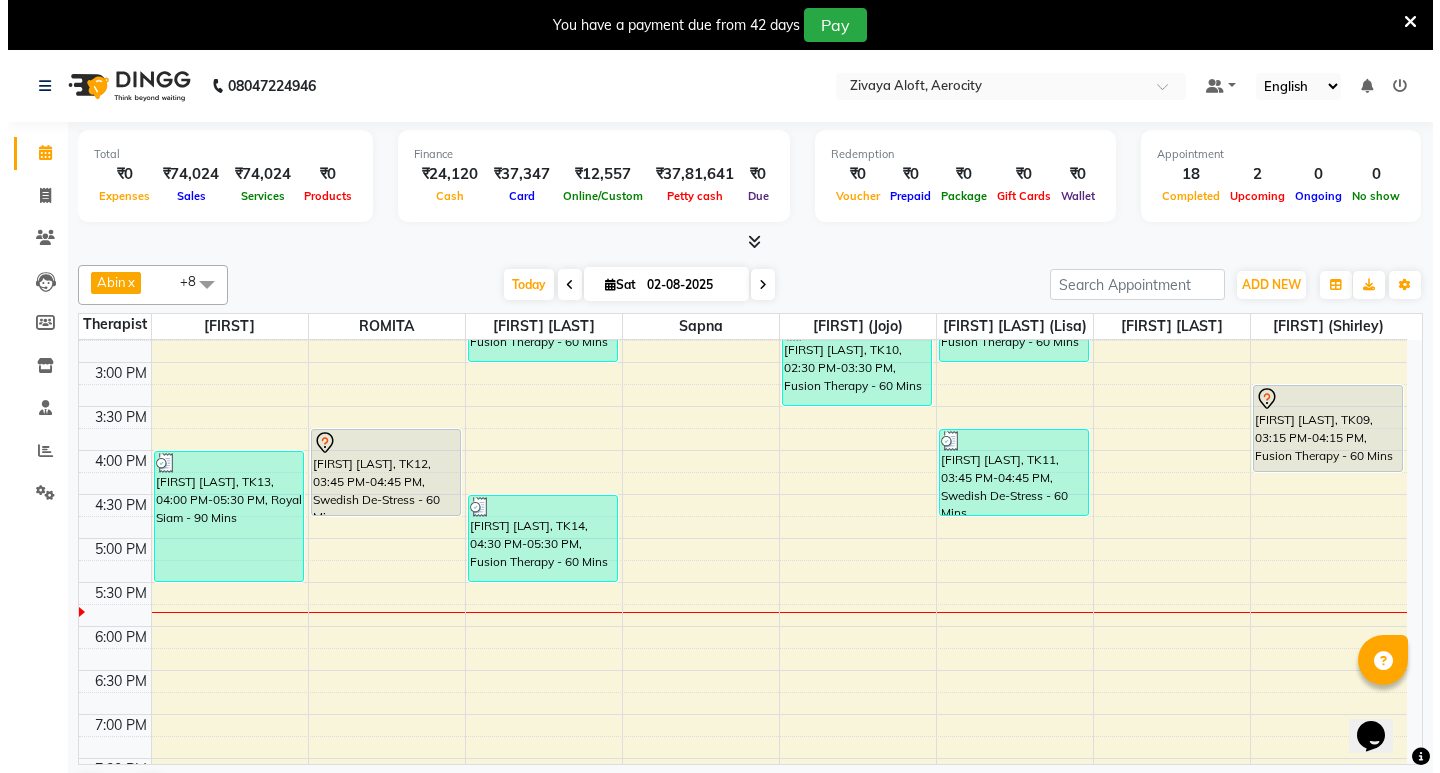 scroll, scrollTop: 700, scrollLeft: 0, axis: vertical 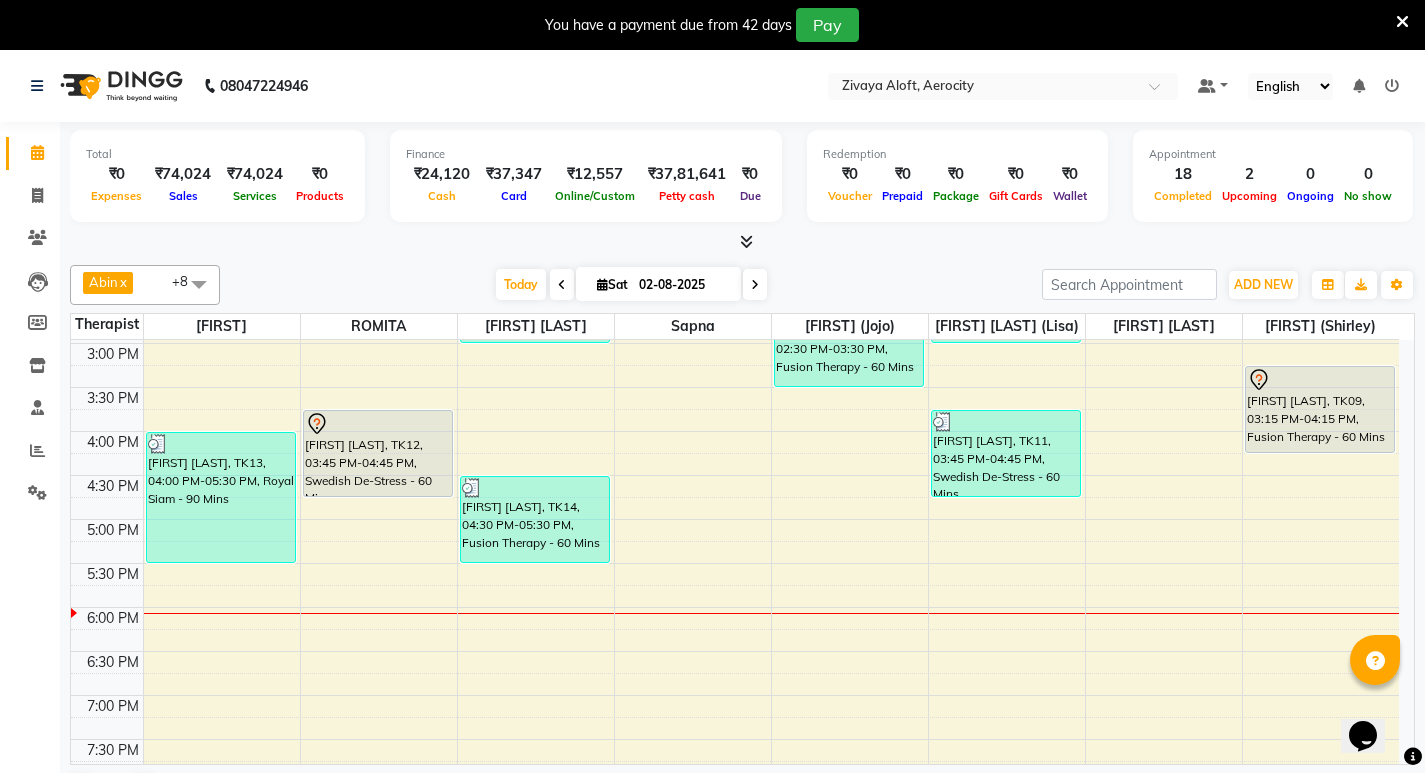 click at bounding box center [1392, 86] 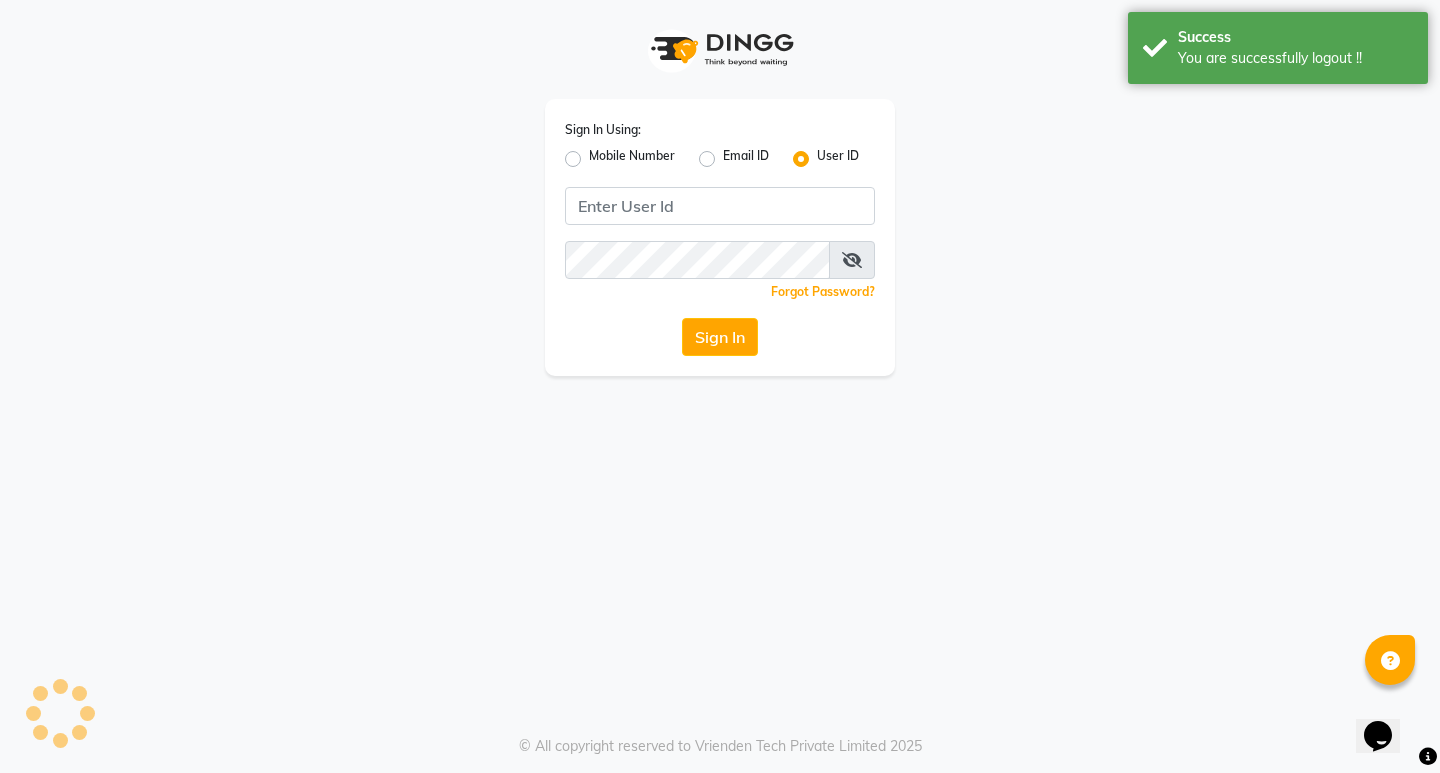 click on "Mobile Number" 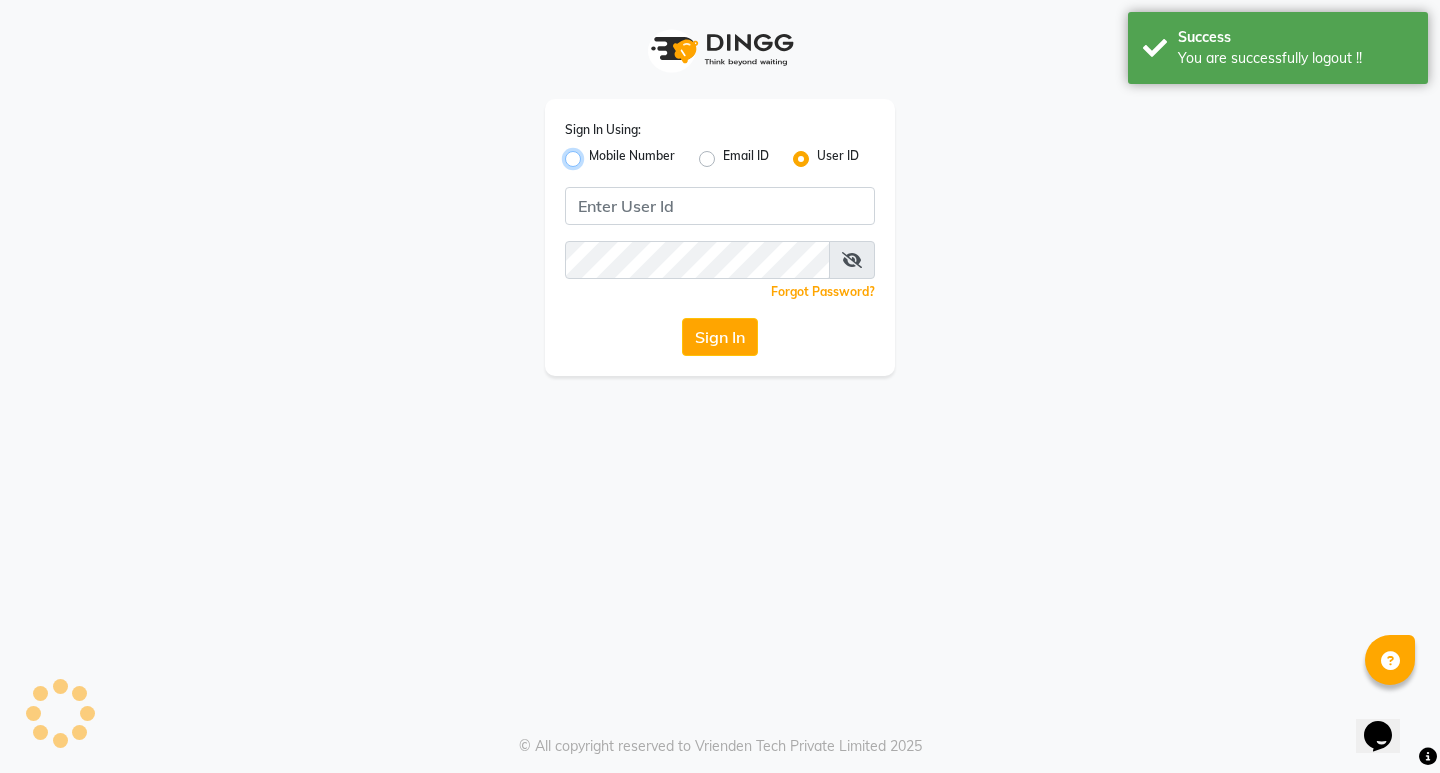 click on "Mobile Number" at bounding box center (595, 153) 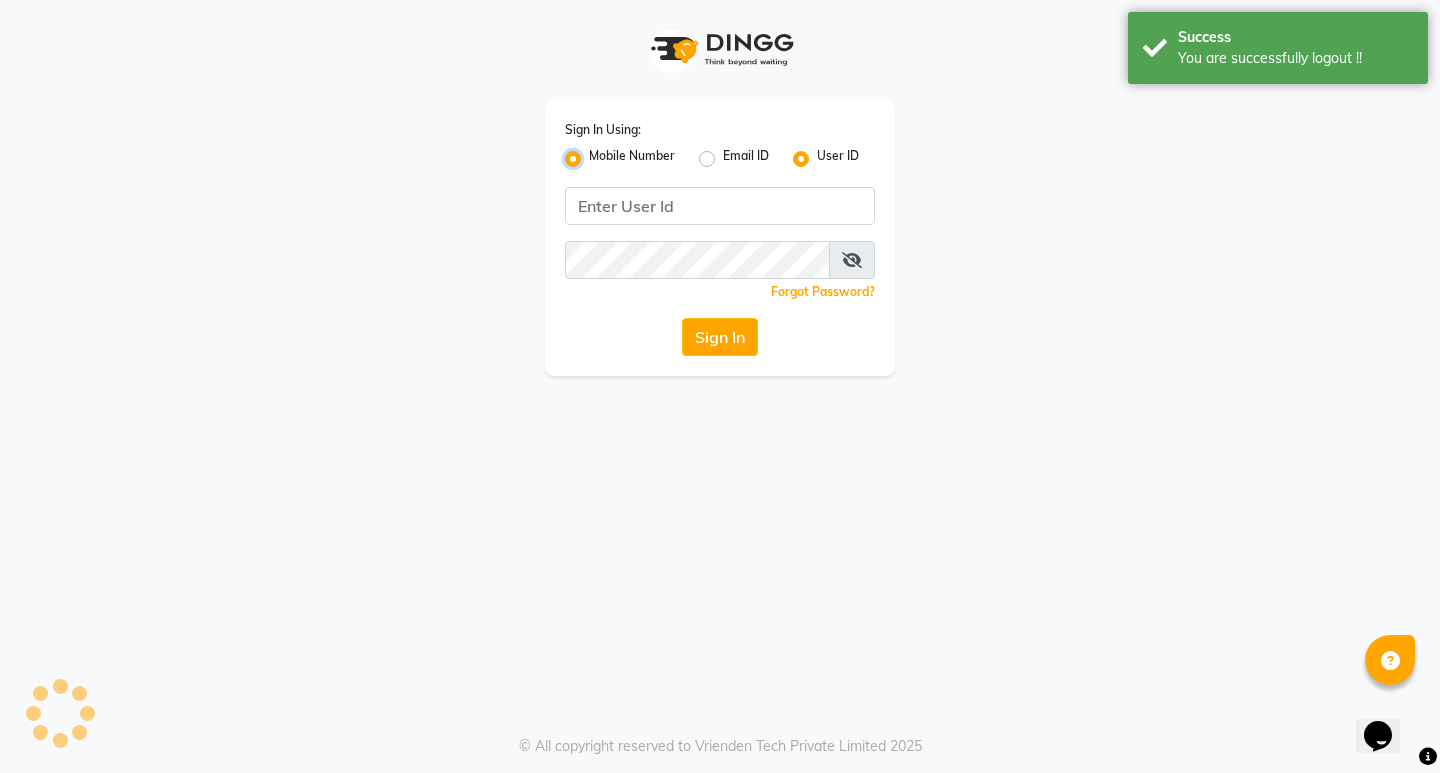 radio on "false" 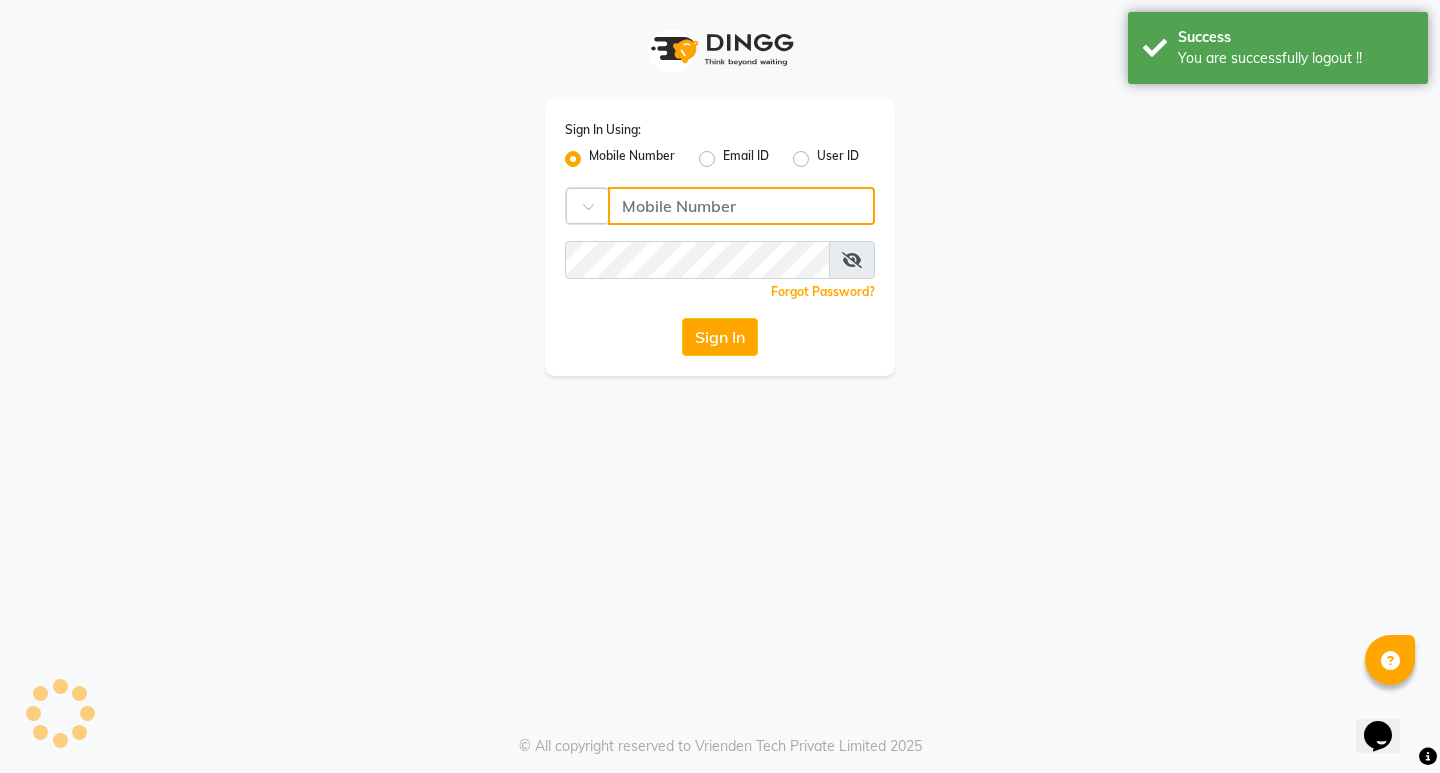 click 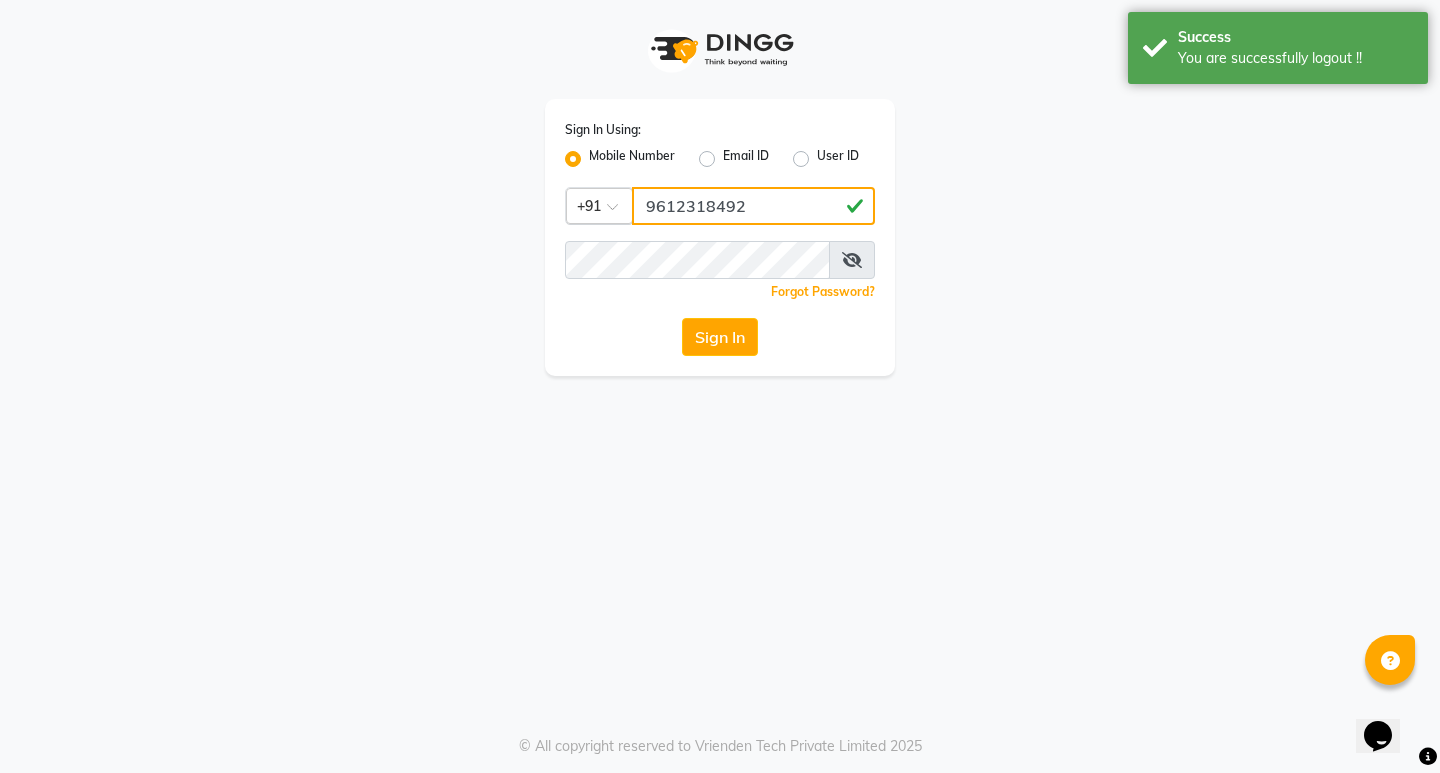 drag, startPoint x: 758, startPoint y: 201, endPoint x: 625, endPoint y: 213, distance: 133.54025 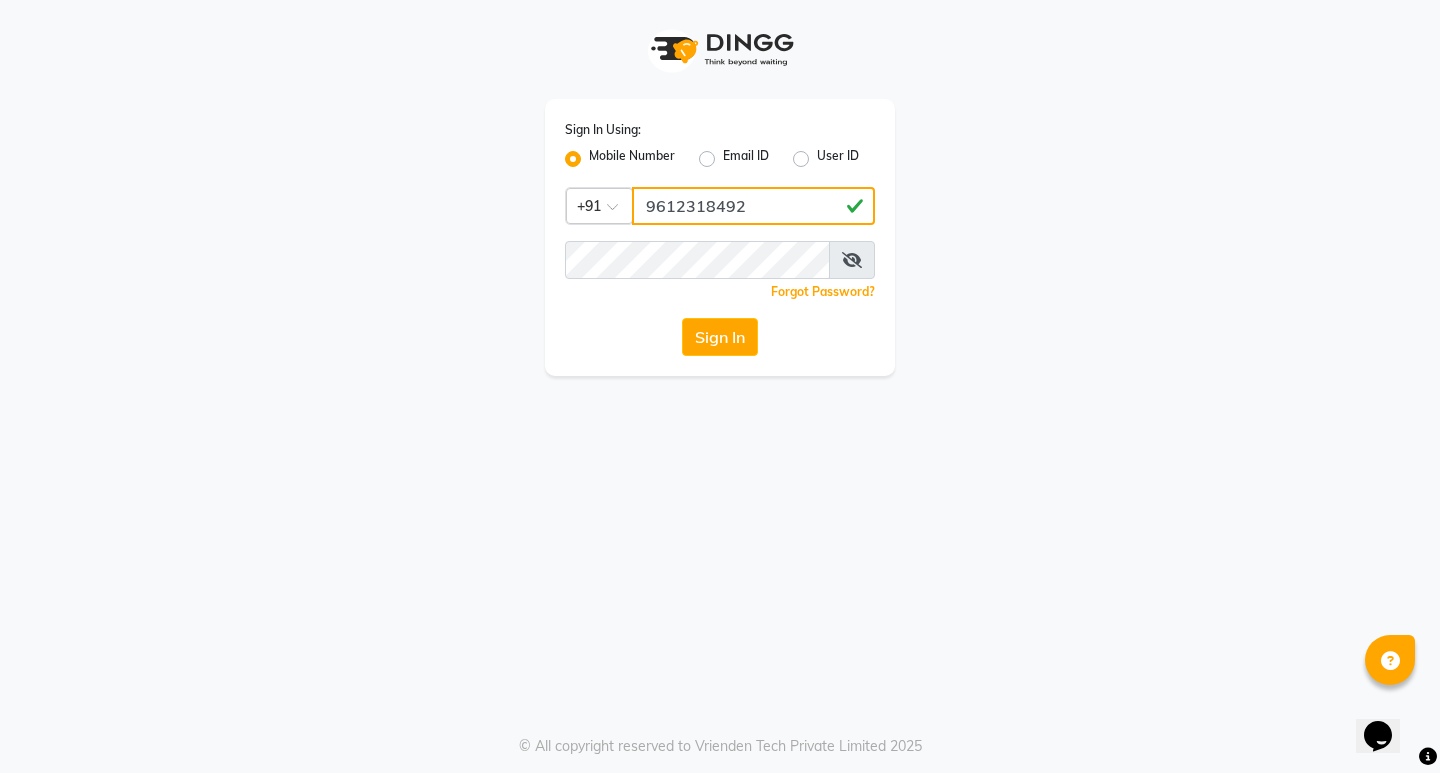 type on "9612318492" 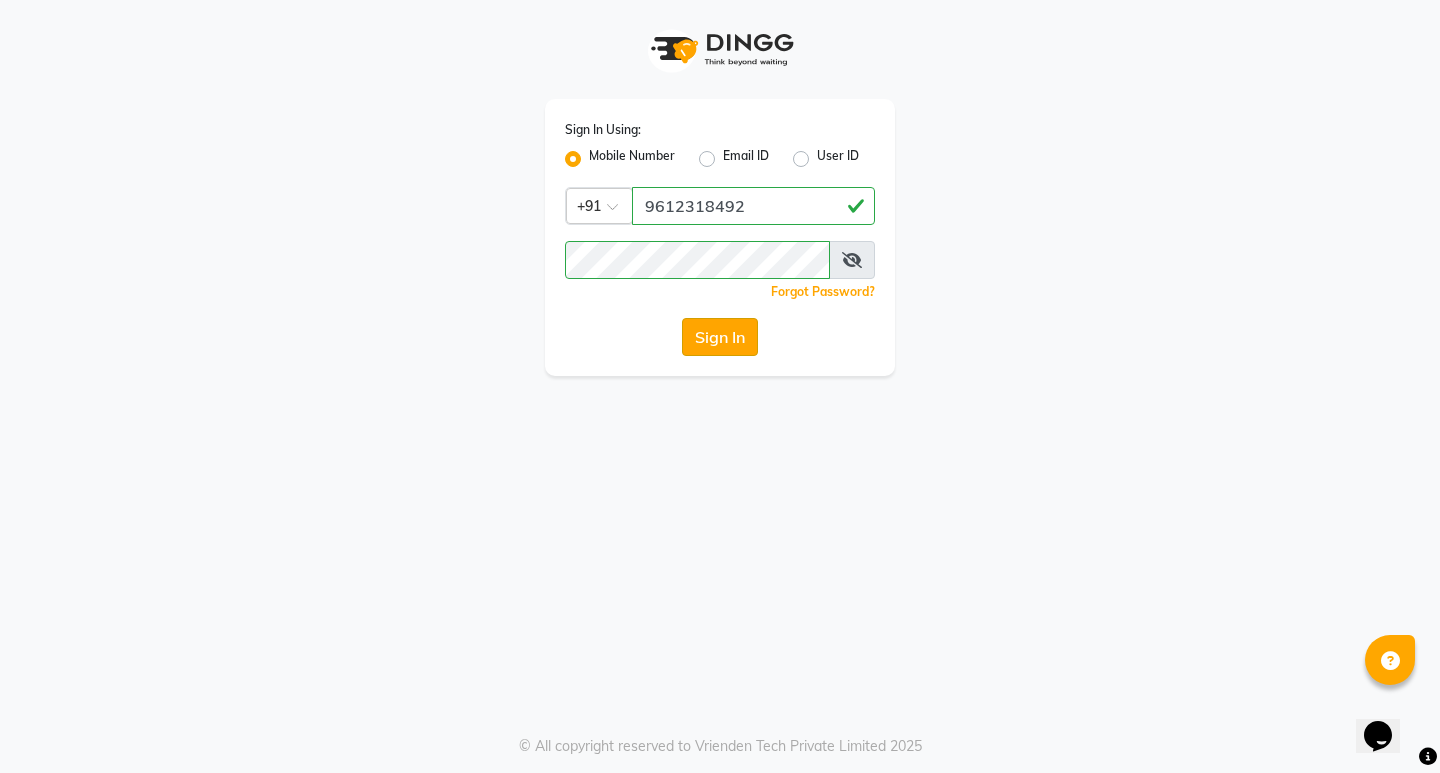 click on "Sign In" 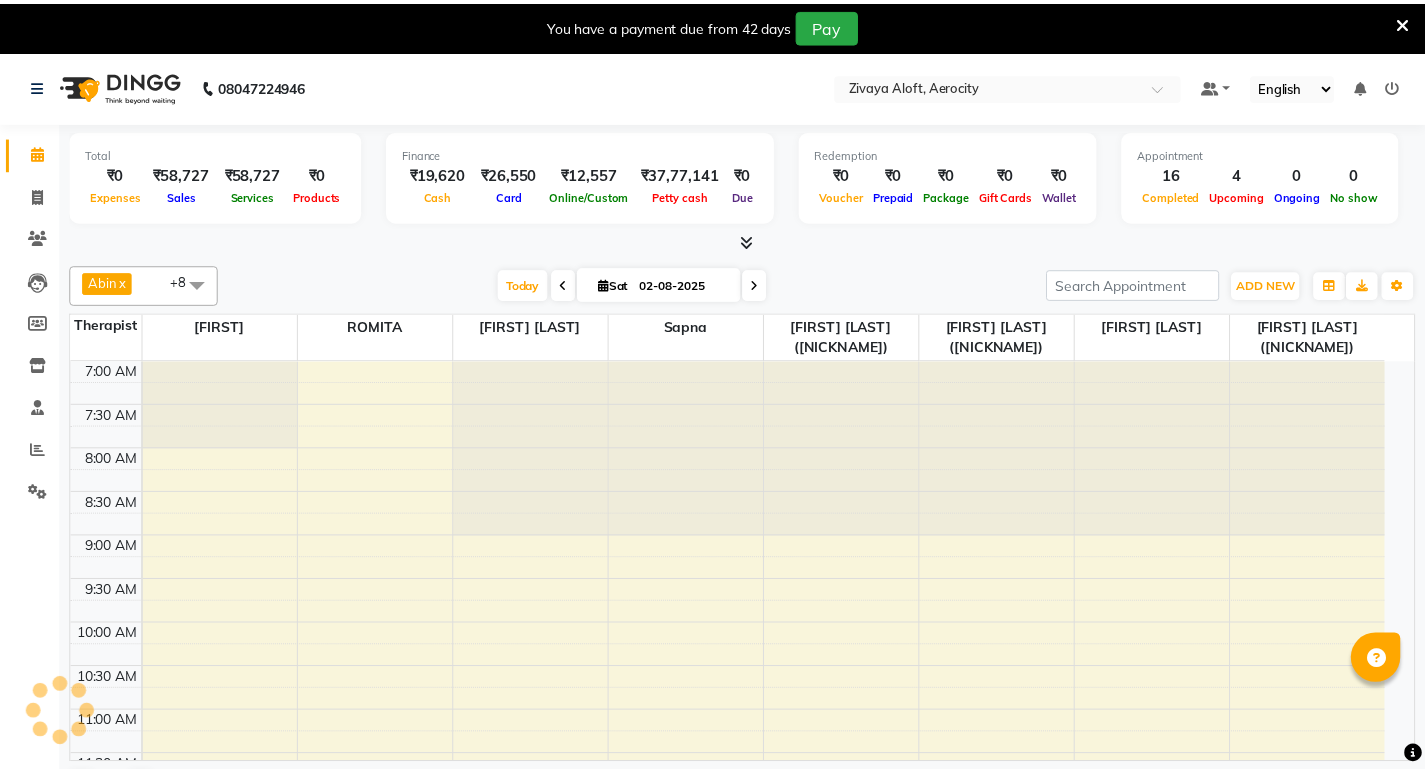 scroll, scrollTop: 0, scrollLeft: 0, axis: both 